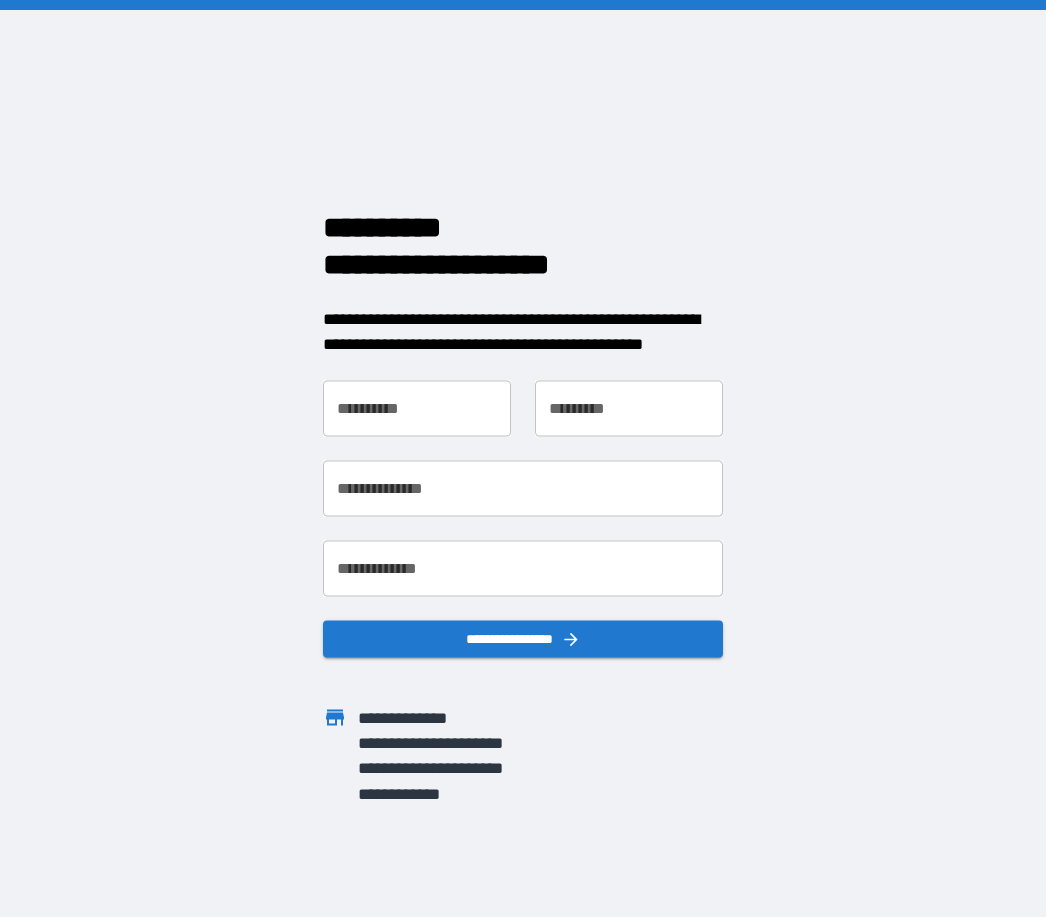 scroll, scrollTop: 0, scrollLeft: 0, axis: both 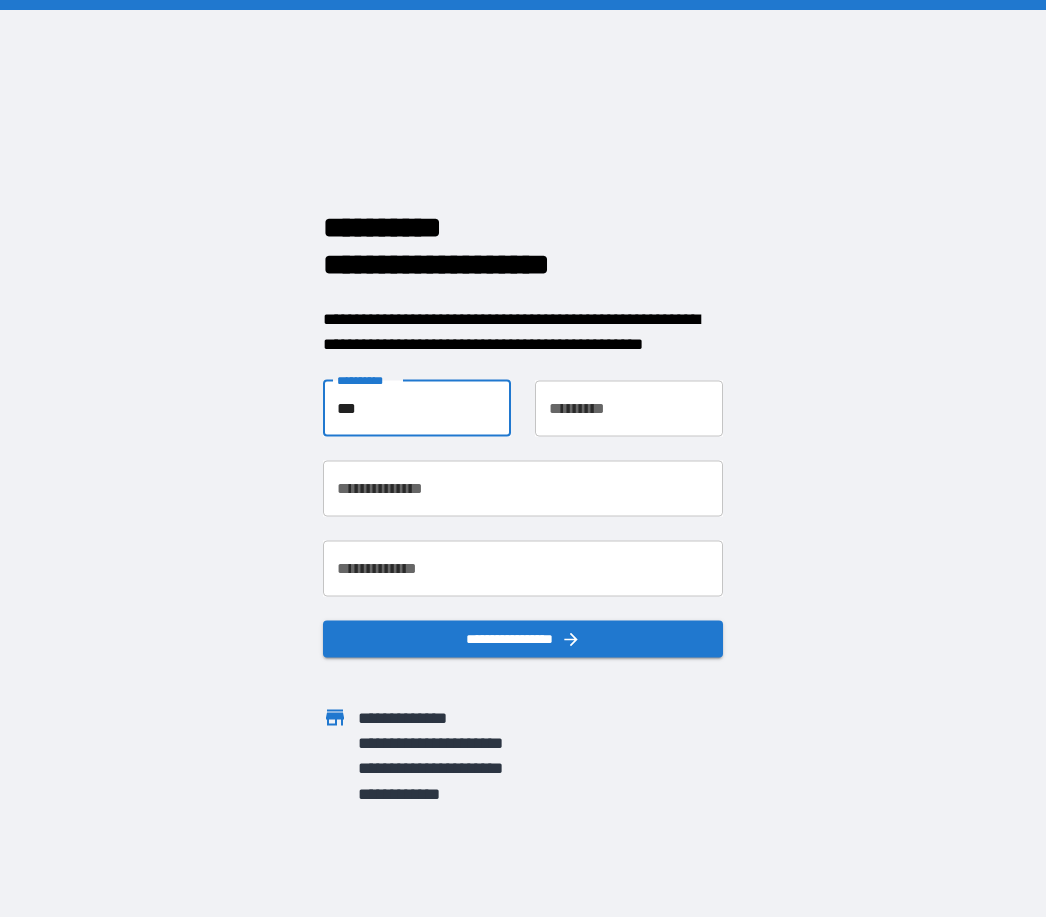 type on "***" 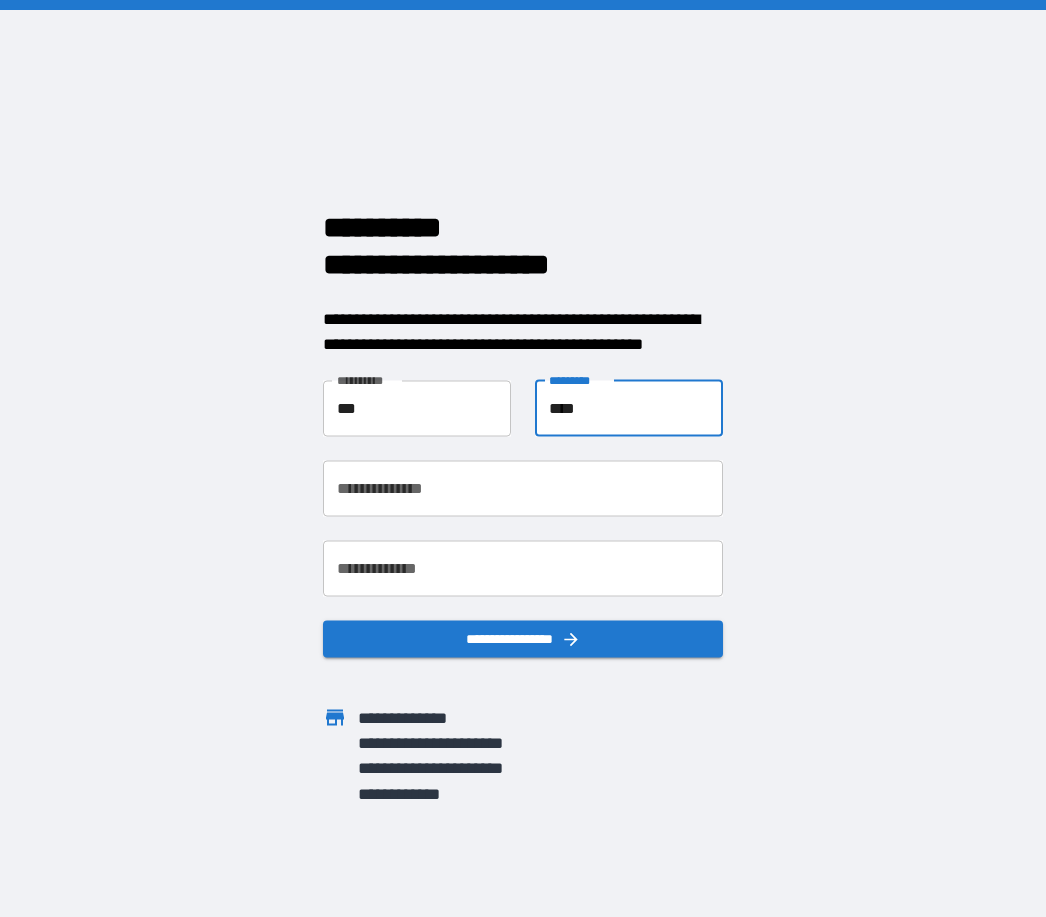 type on "****" 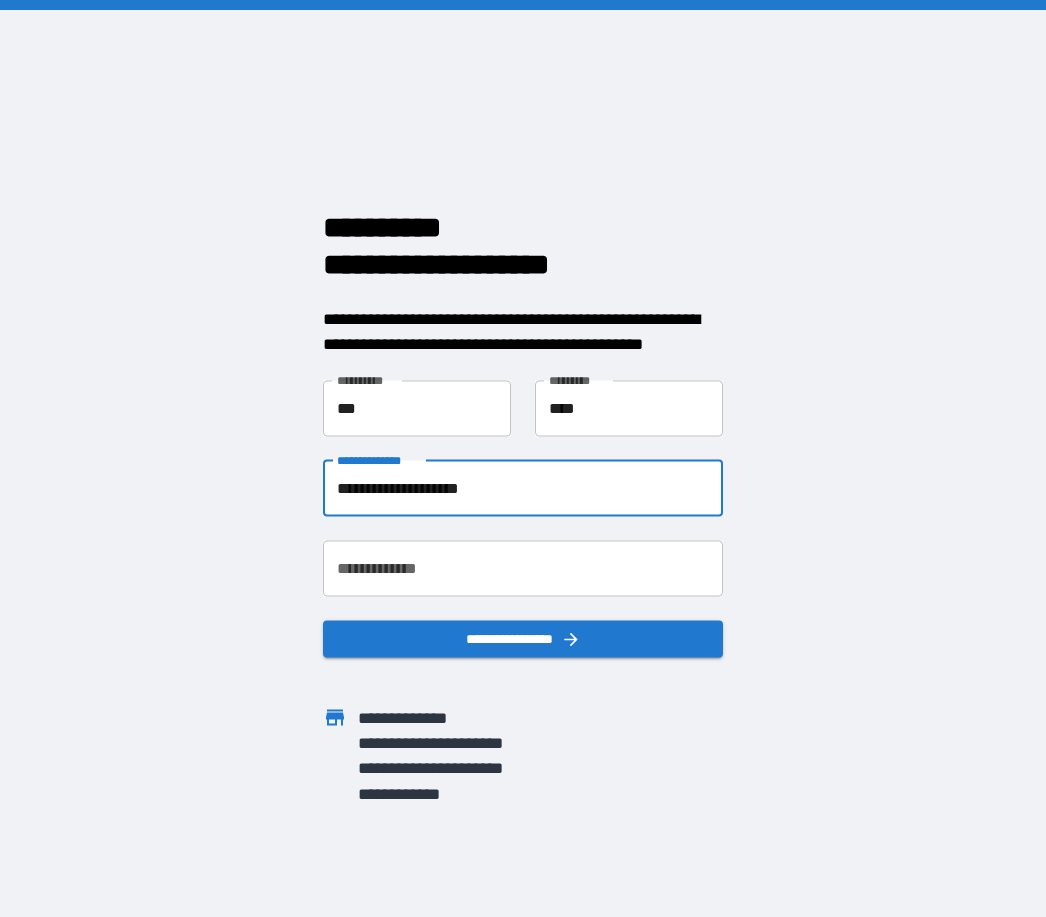 type on "**********" 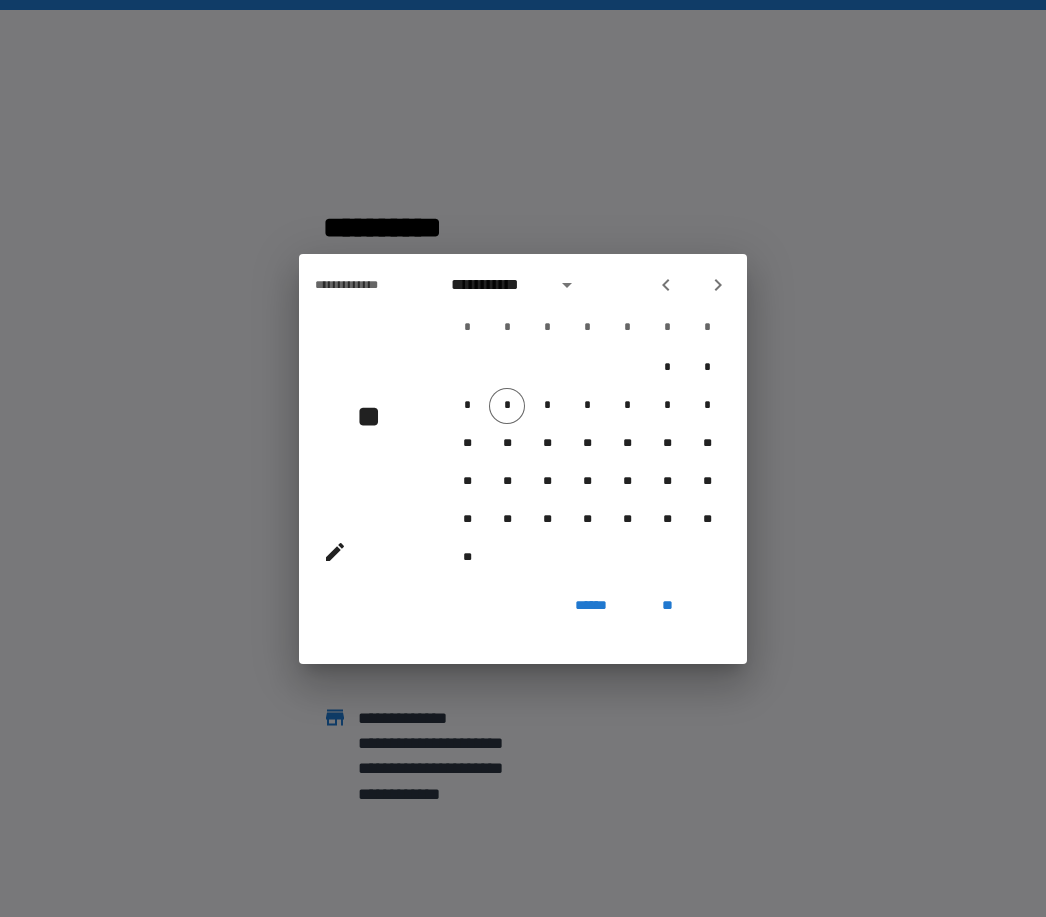 click 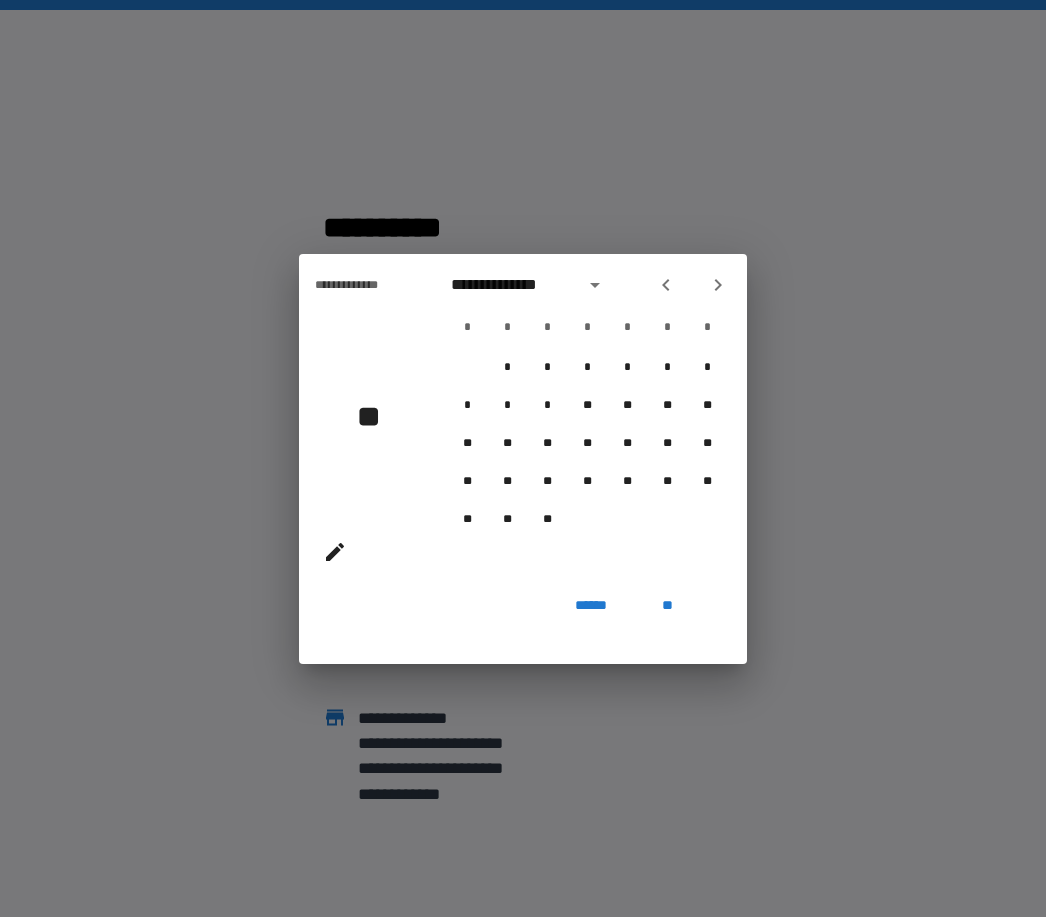click 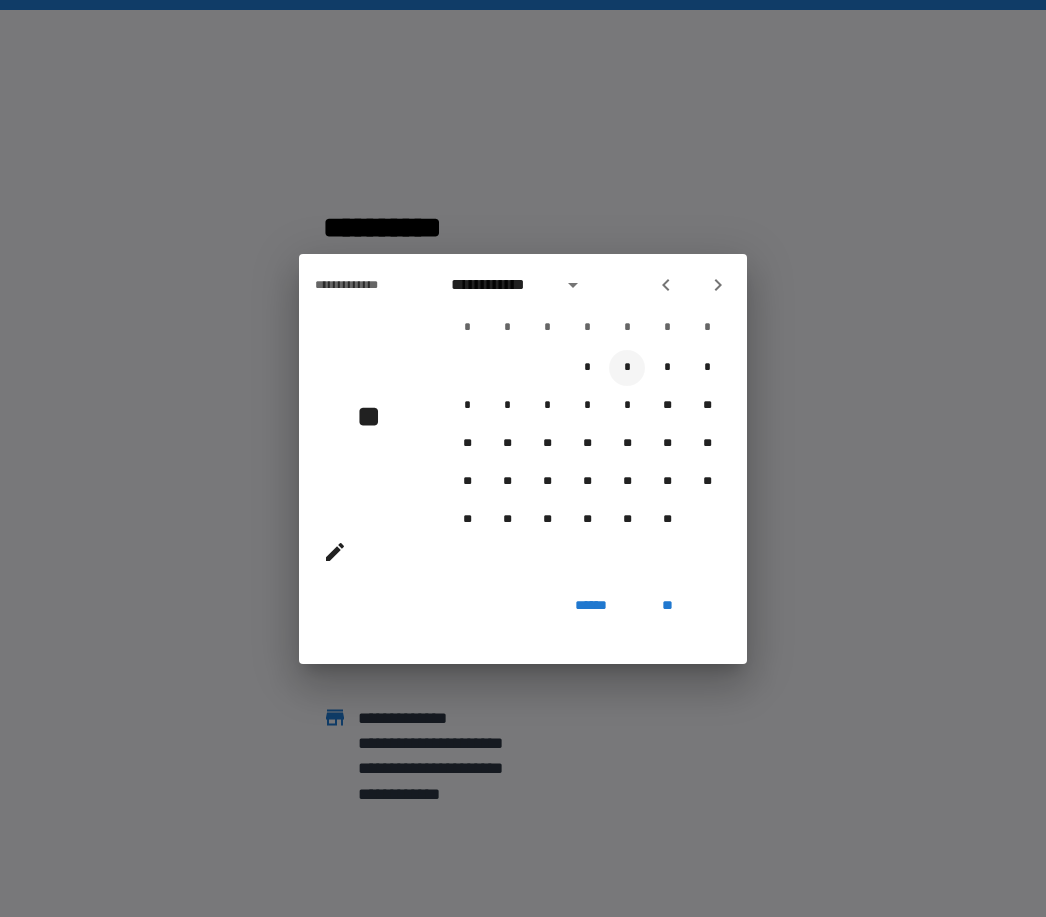 click on "*" at bounding box center [627, 368] 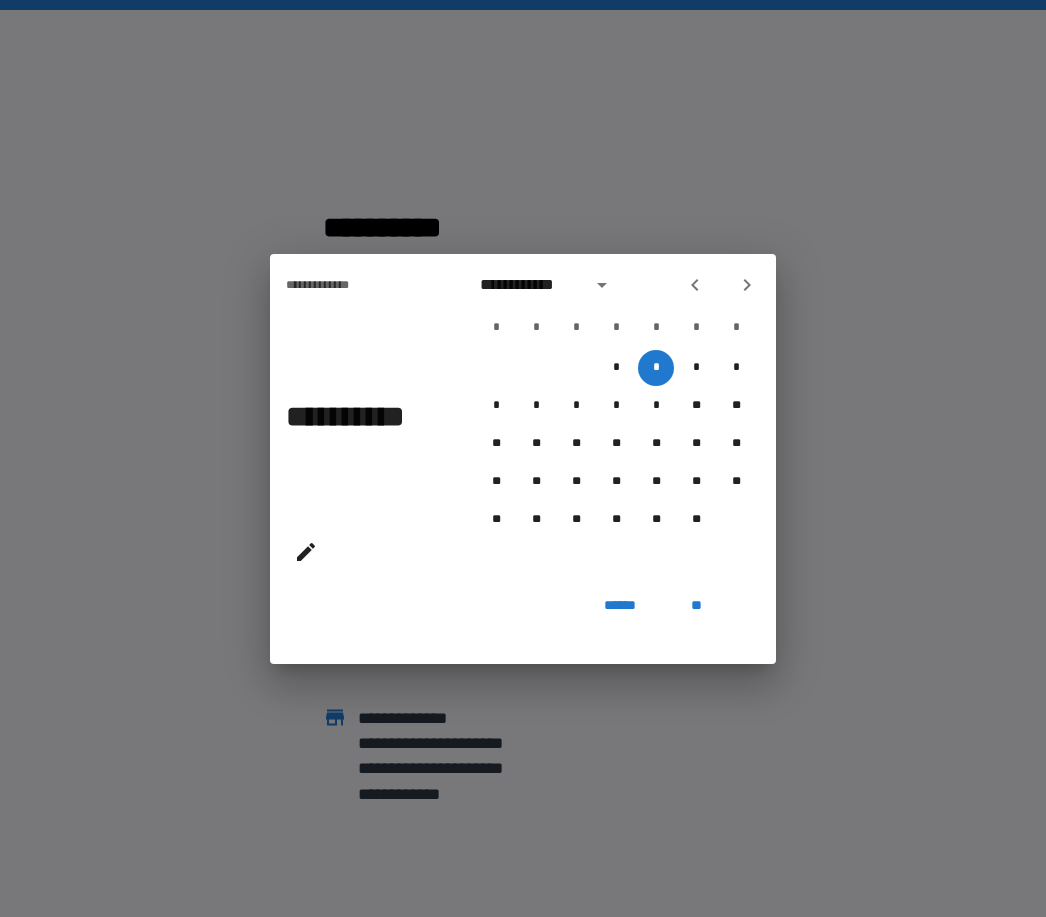click at bounding box center [602, 285] 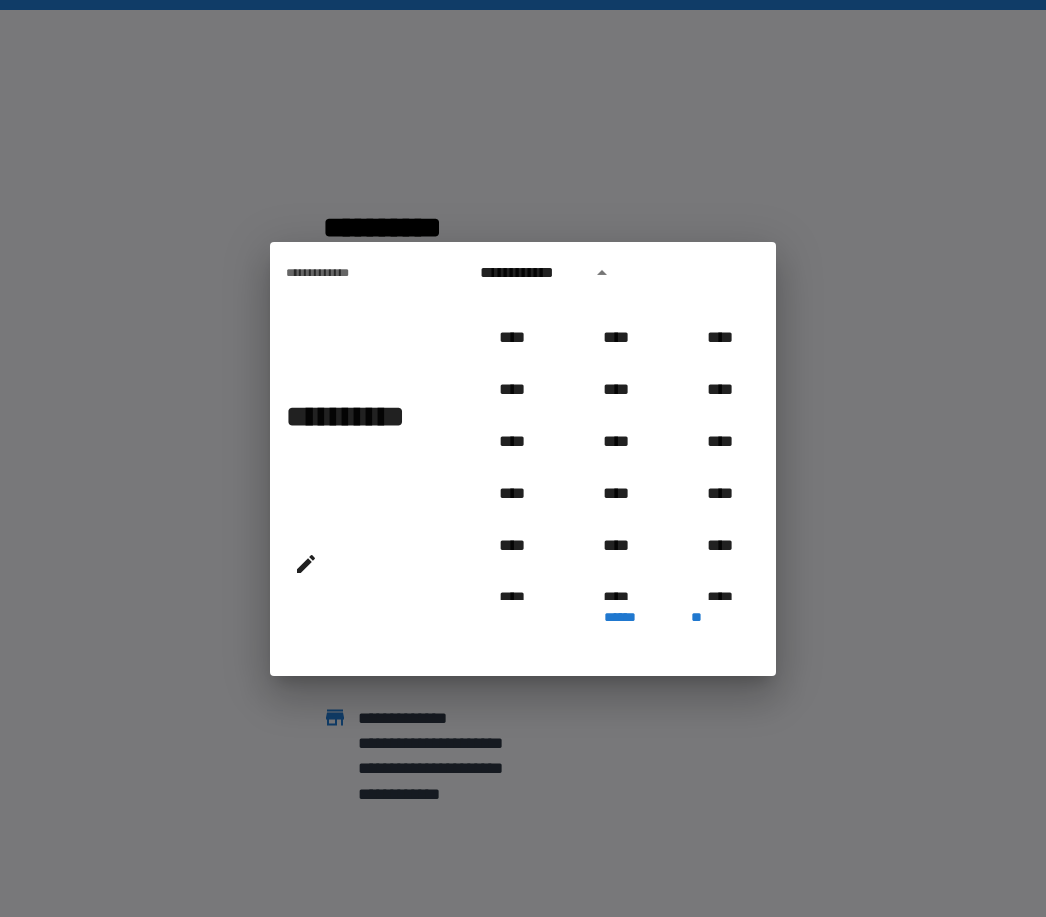 scroll, scrollTop: 911, scrollLeft: 0, axis: vertical 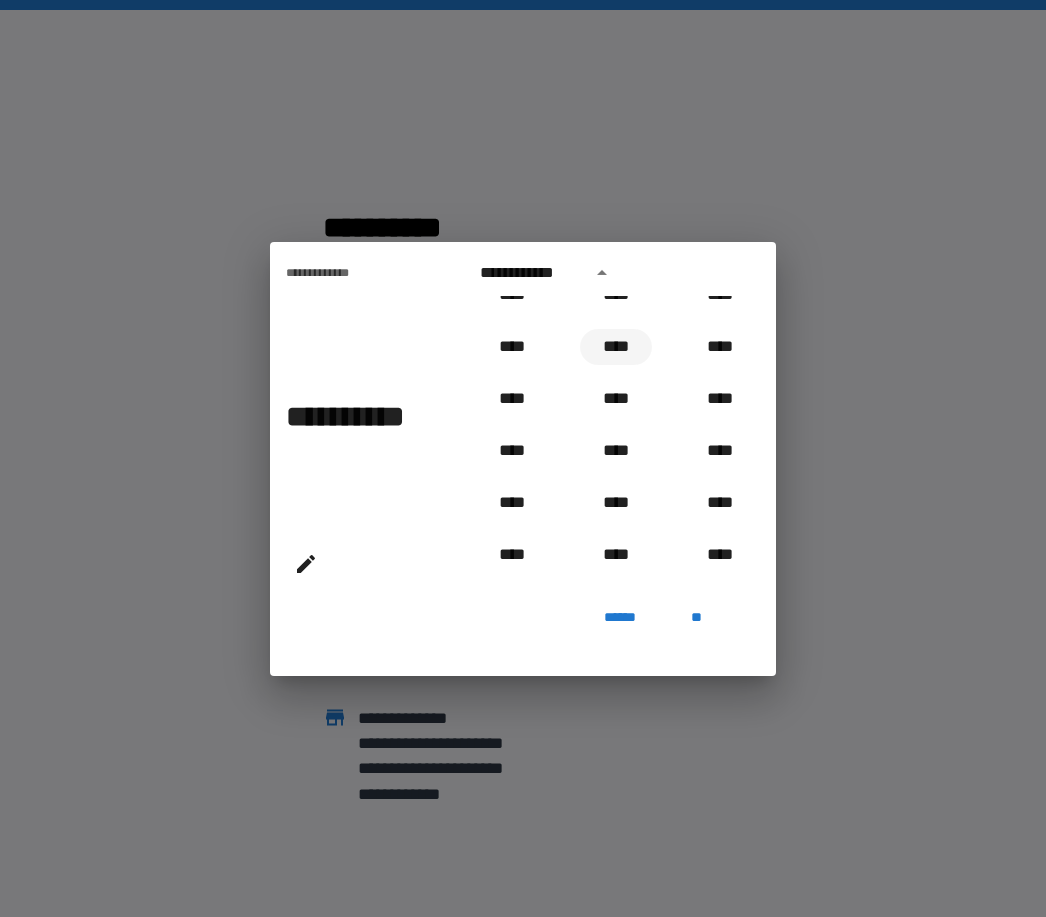 click on "****" at bounding box center (616, 347) 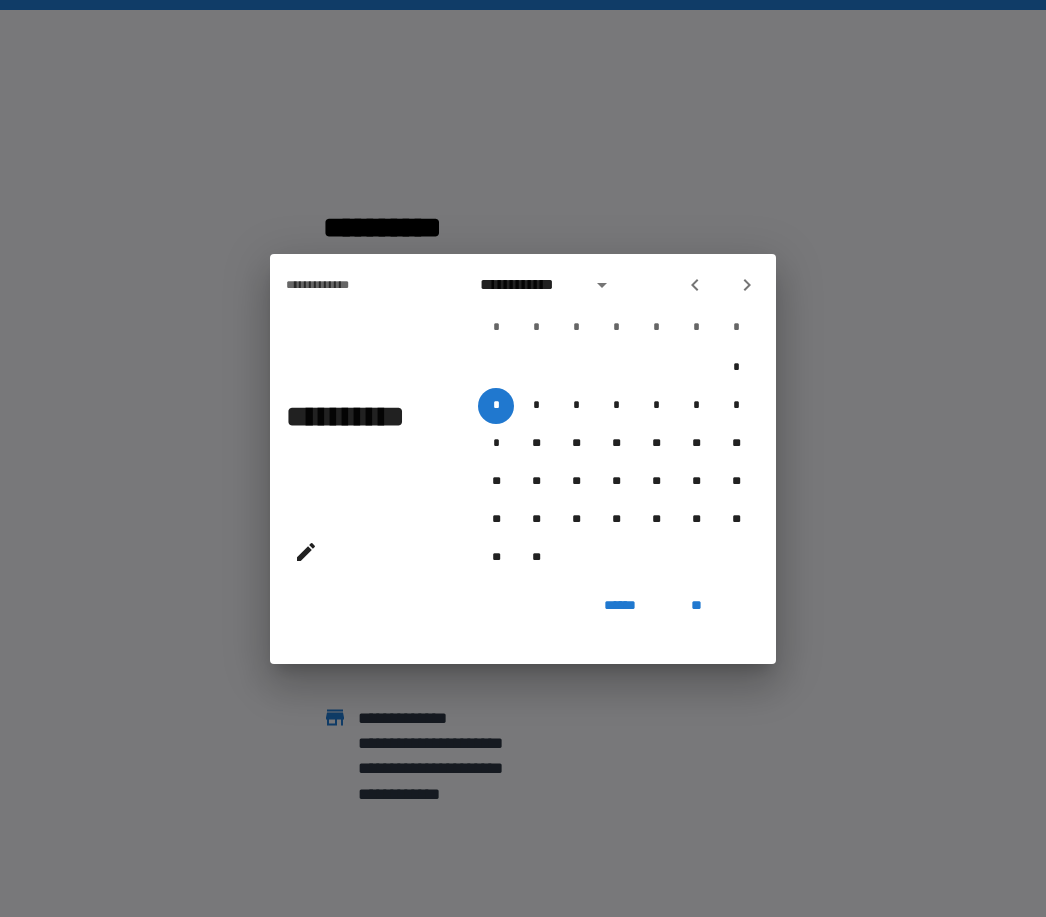 click on "**" at bounding box center [696, 606] 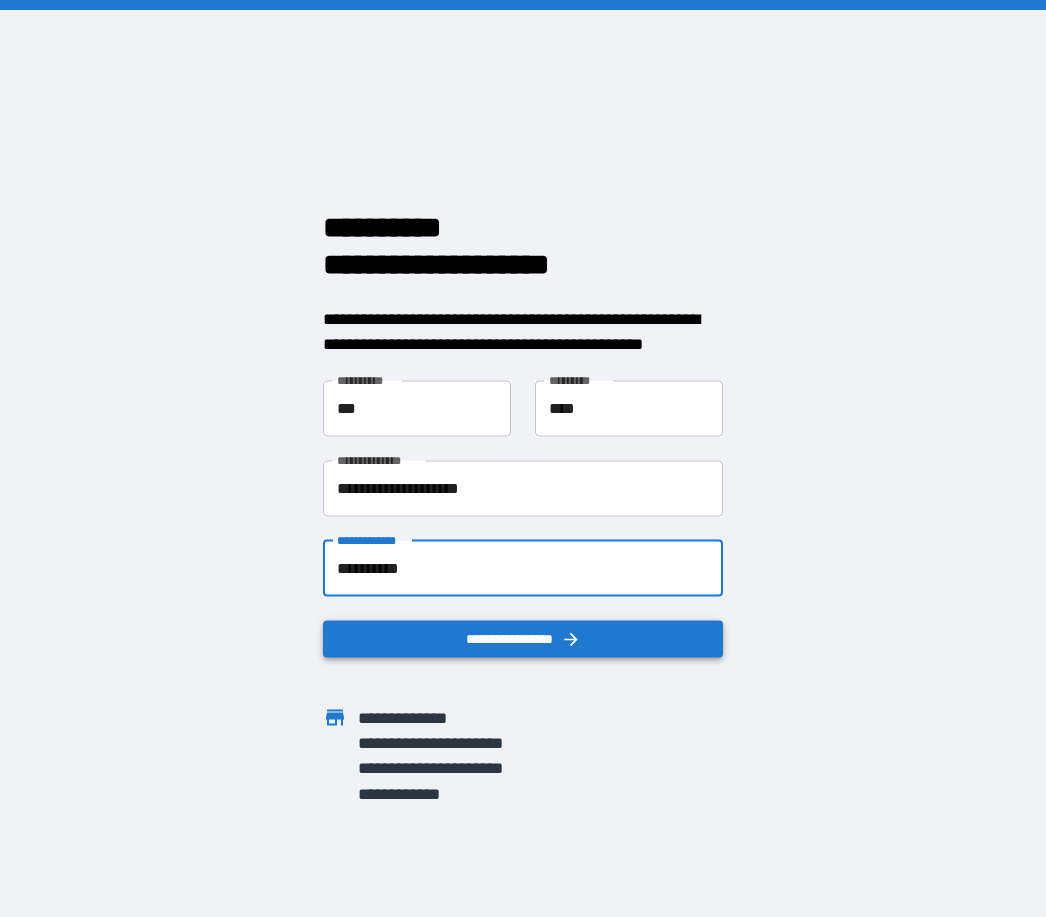 click on "**********" at bounding box center (523, 638) 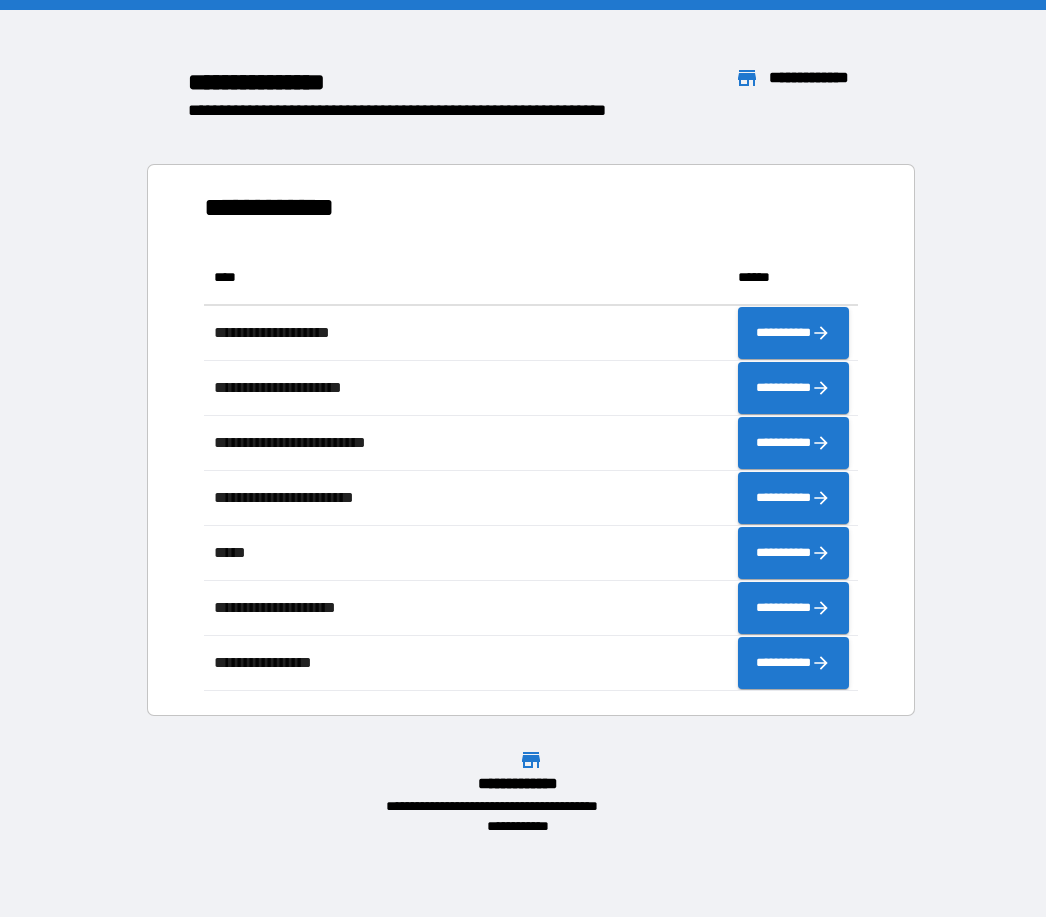 scroll, scrollTop: 1, scrollLeft: 1, axis: both 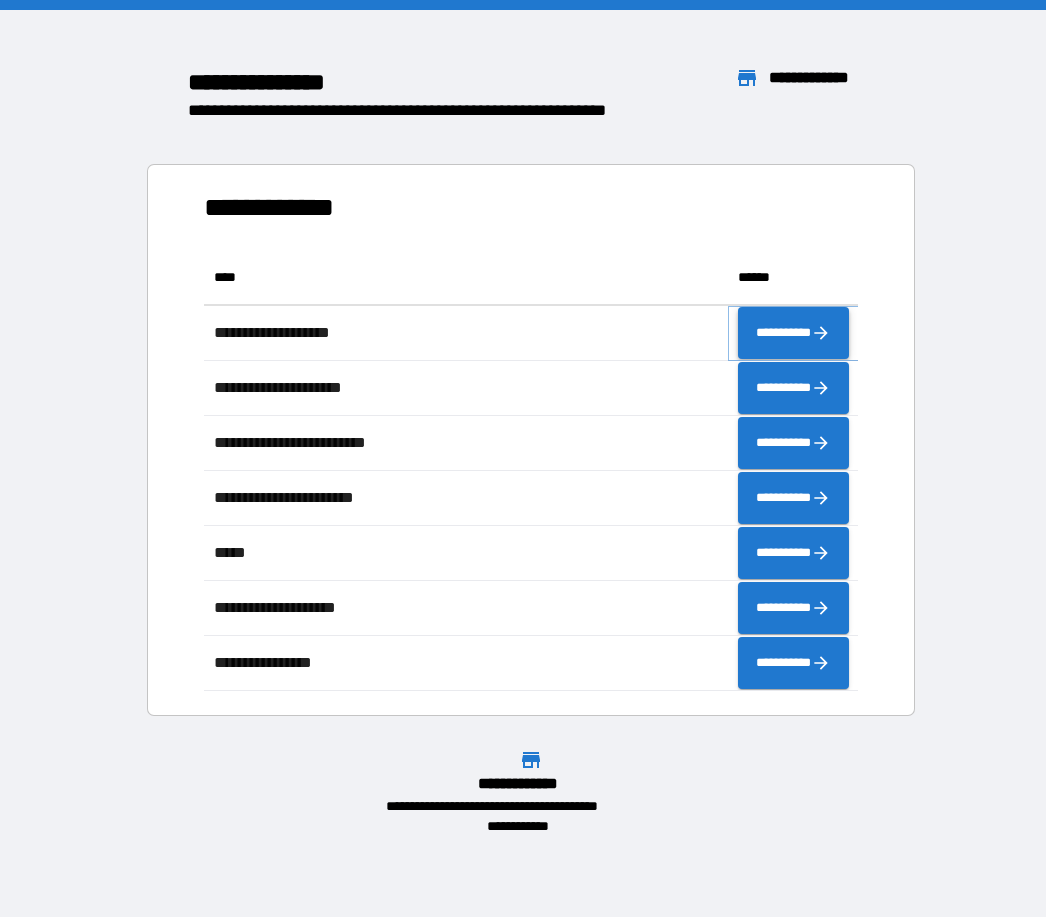 click 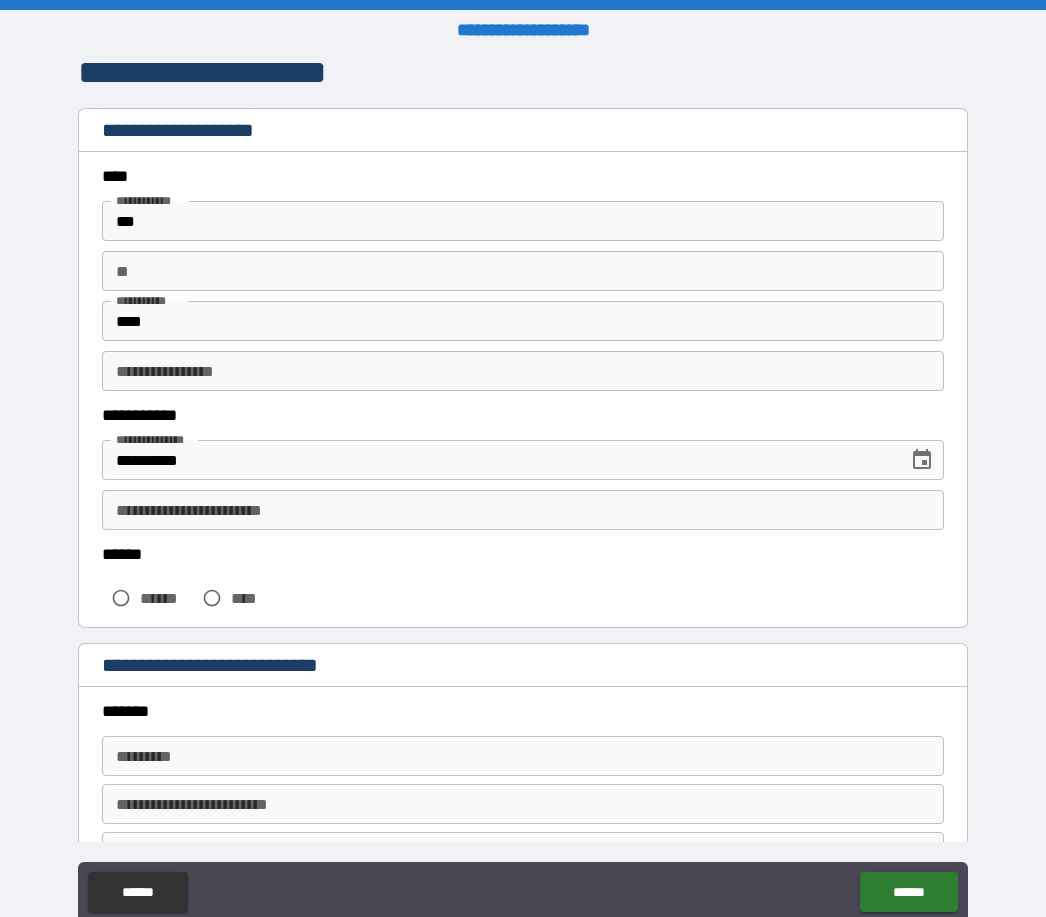 click on "**********" at bounding box center [523, 510] 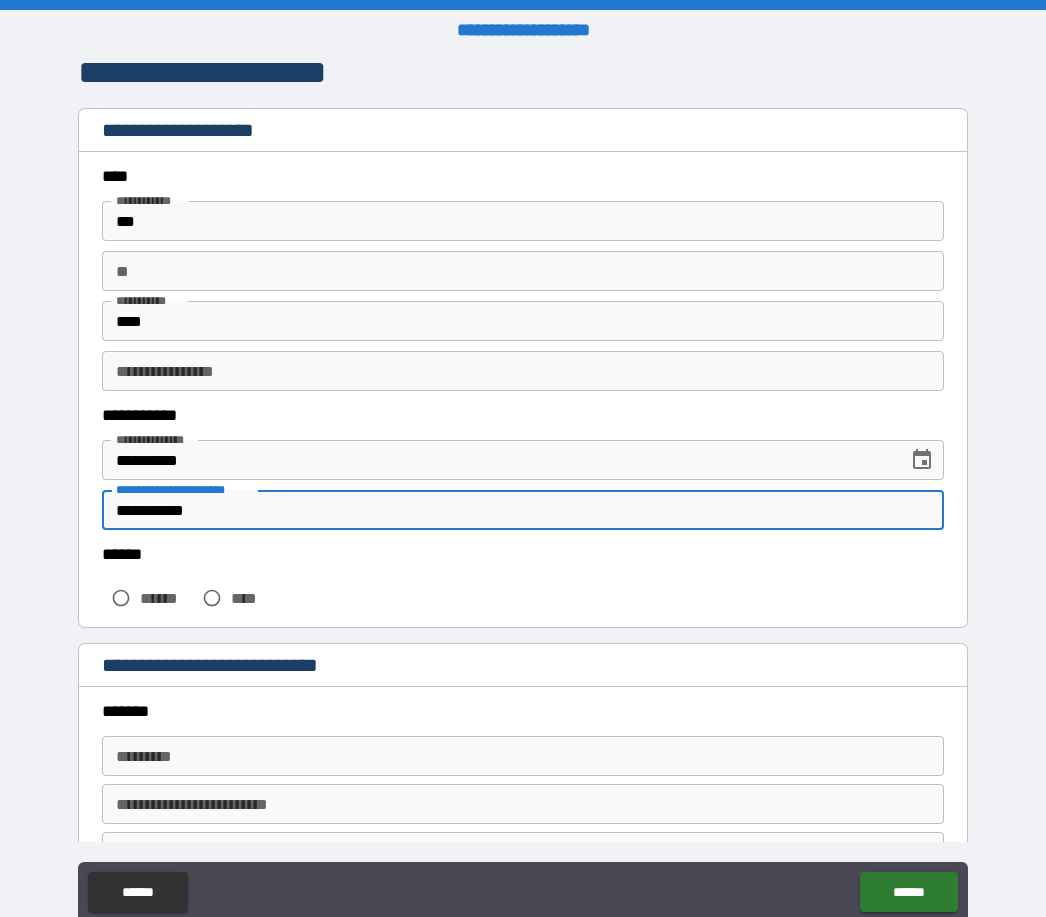 type on "**********" 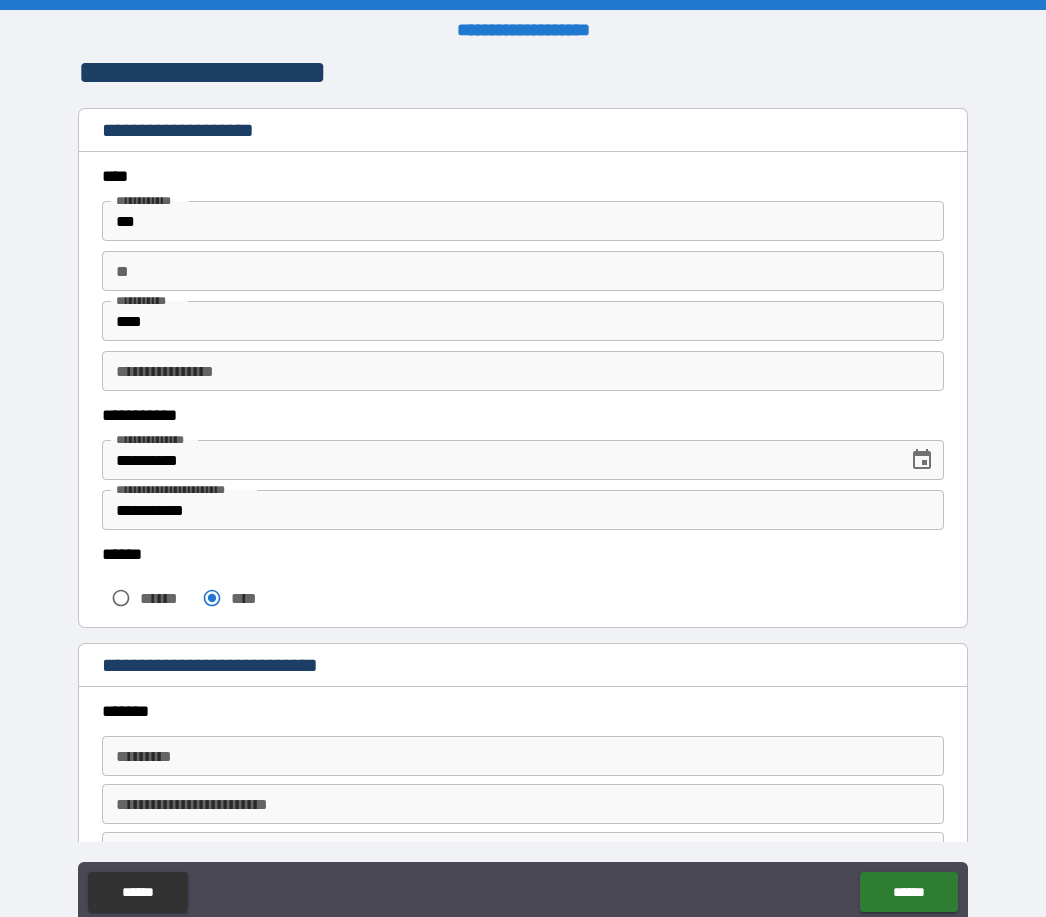 click on "*******   * *******   *" at bounding box center (523, 756) 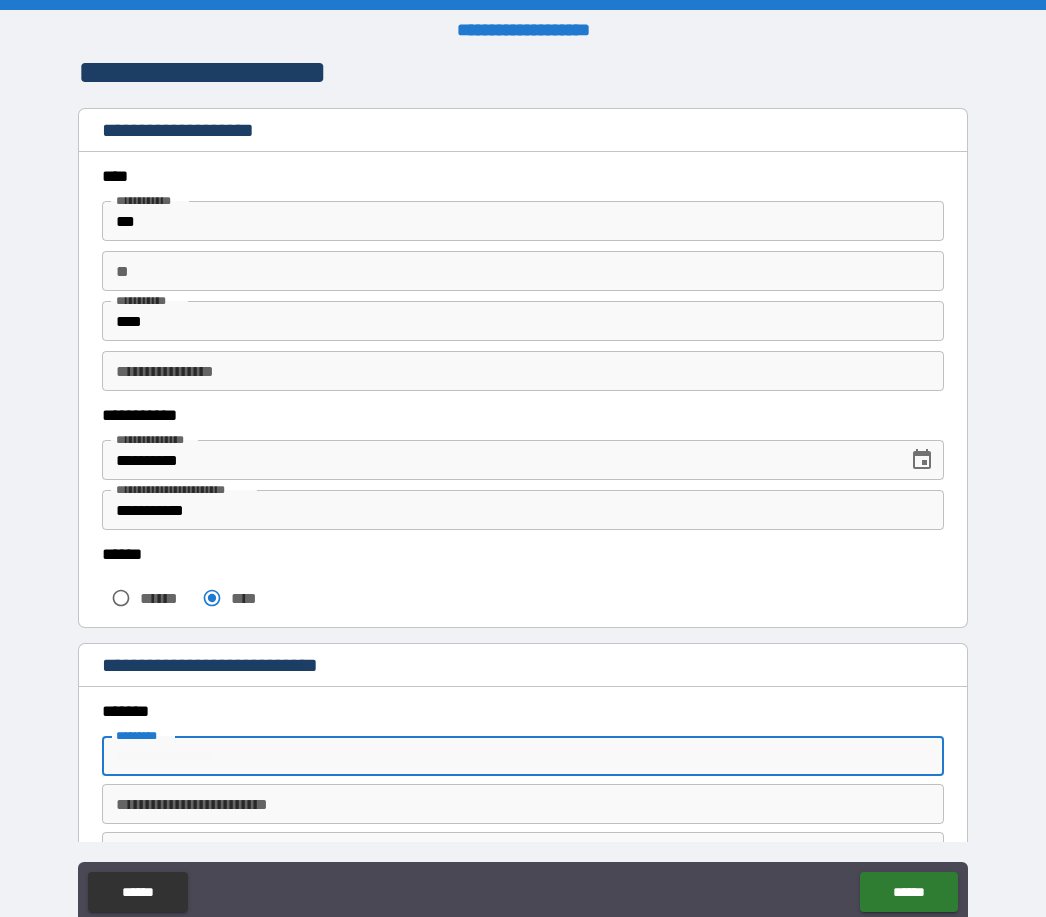type on "**********" 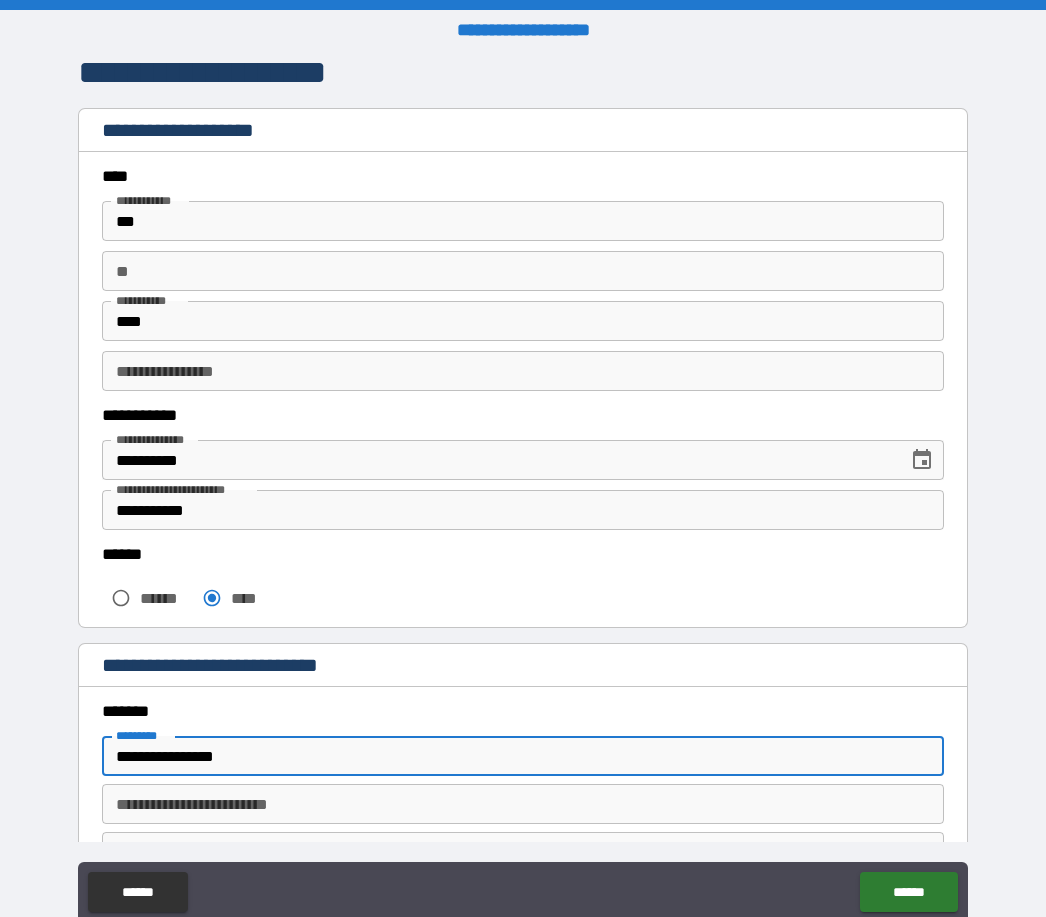 type on "*********" 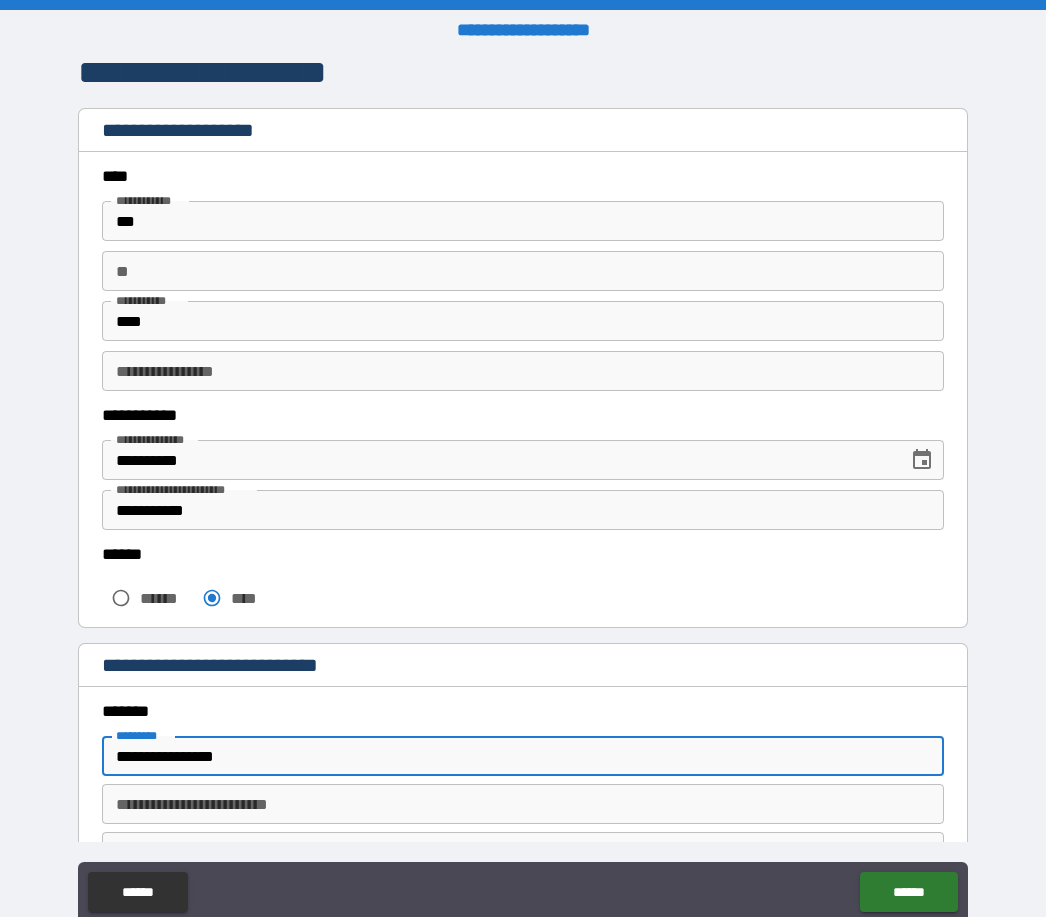 type on "**" 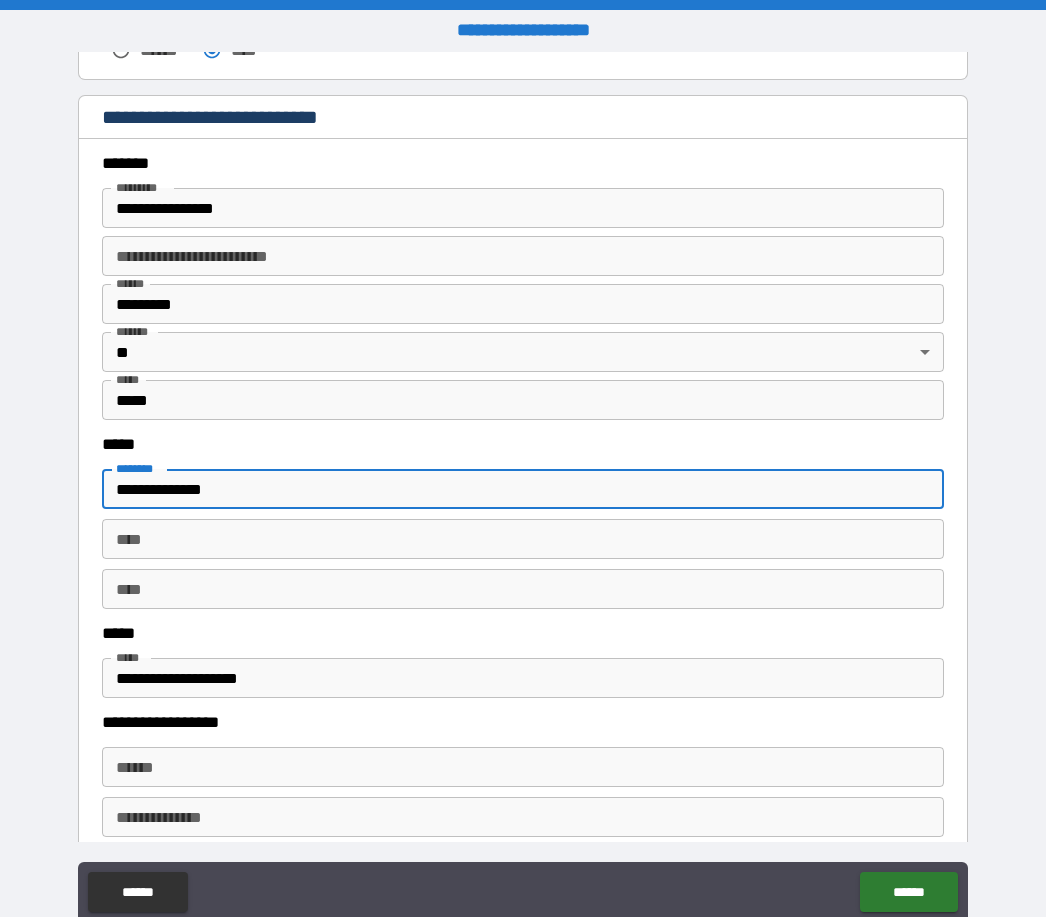 scroll, scrollTop: 558, scrollLeft: 0, axis: vertical 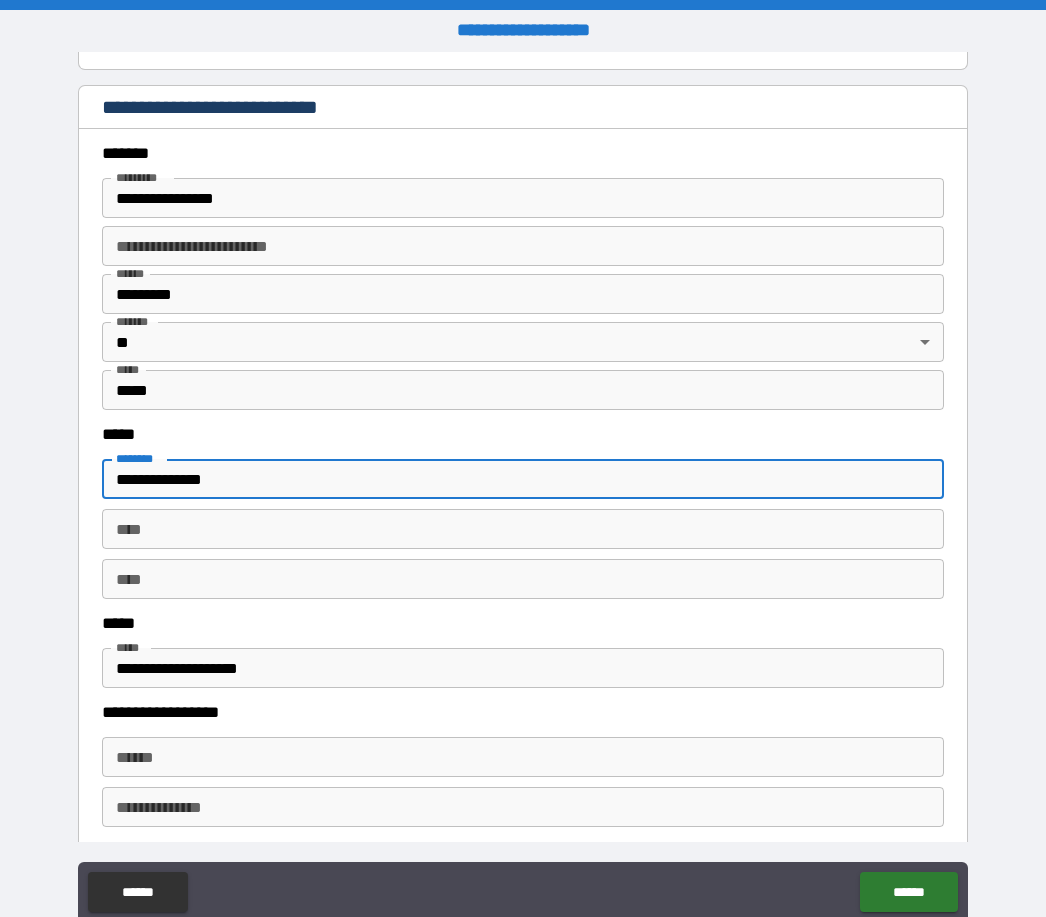 type on "**********" 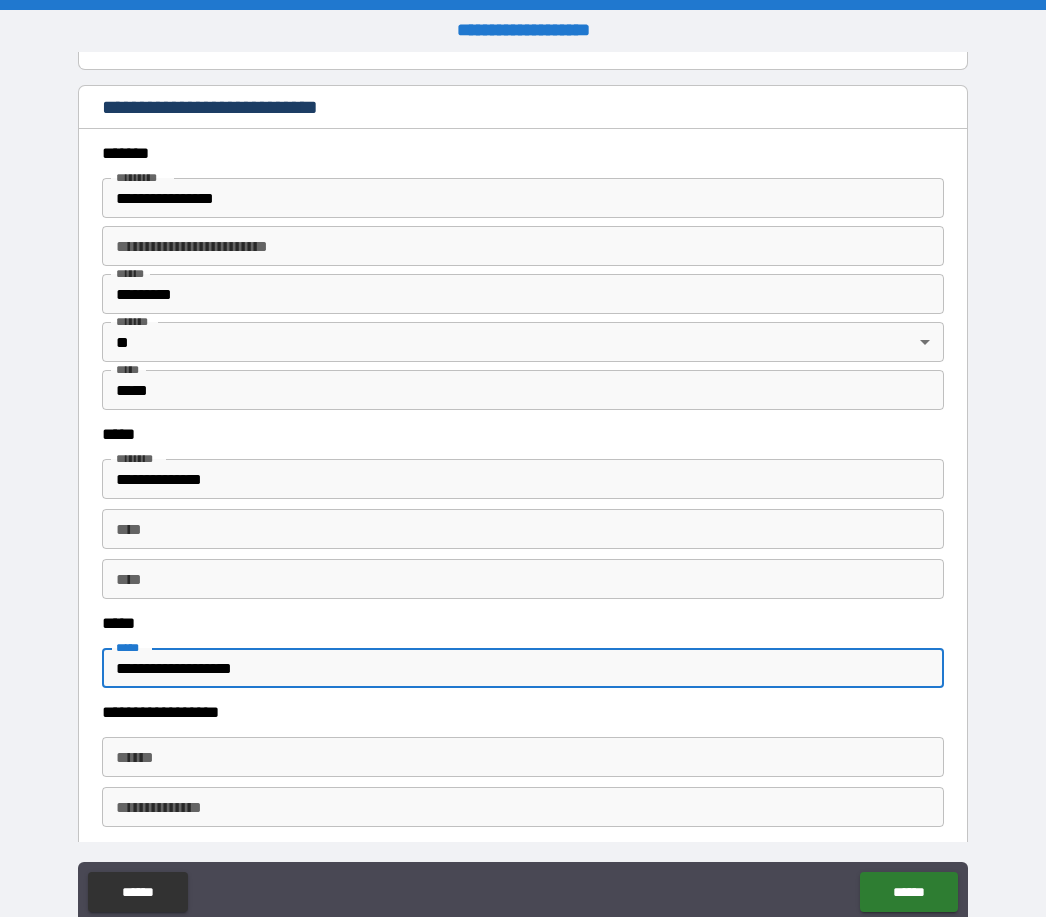 type on "**********" 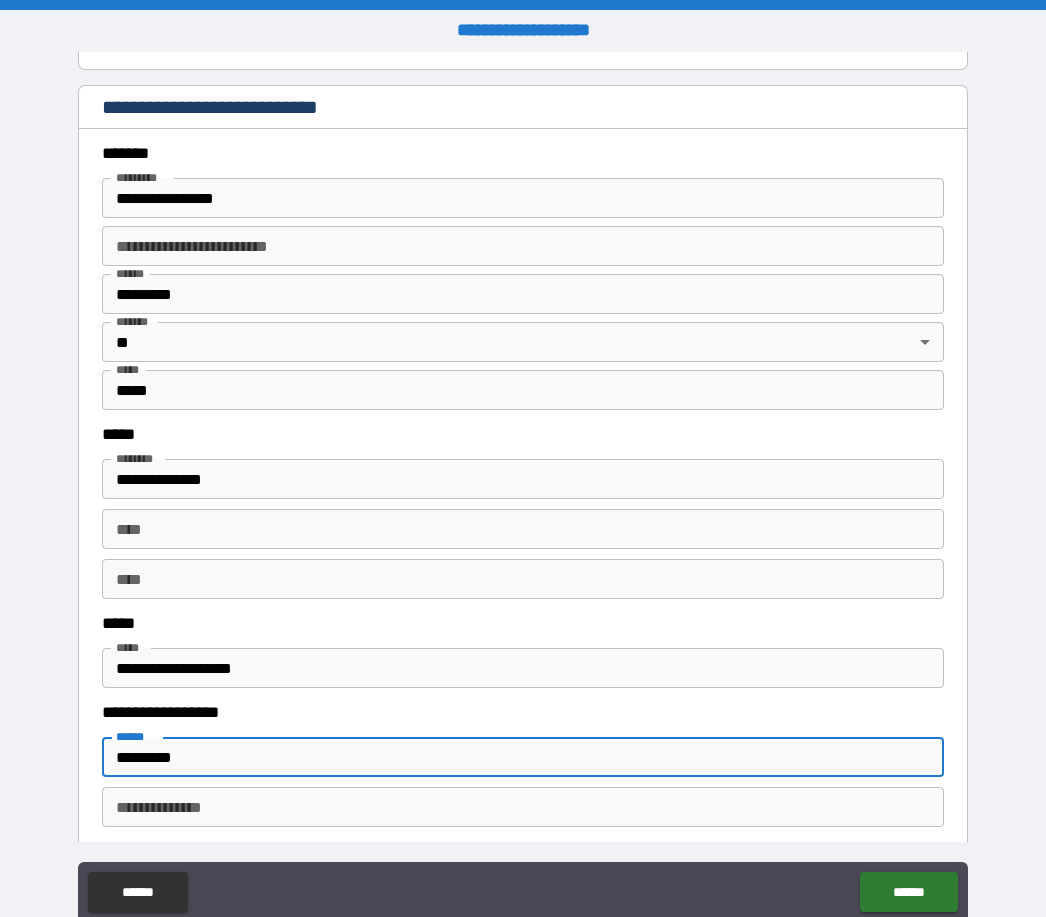 type on "*********" 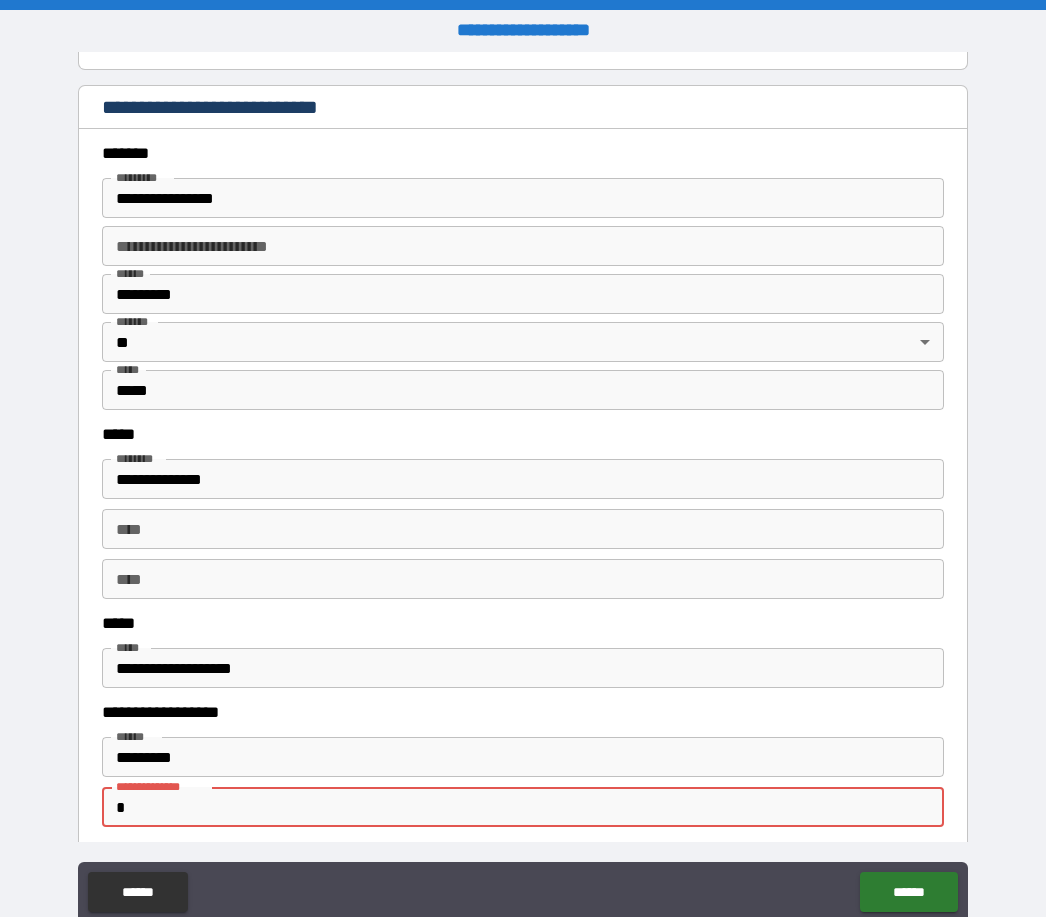 scroll, scrollTop: 64, scrollLeft: 0, axis: vertical 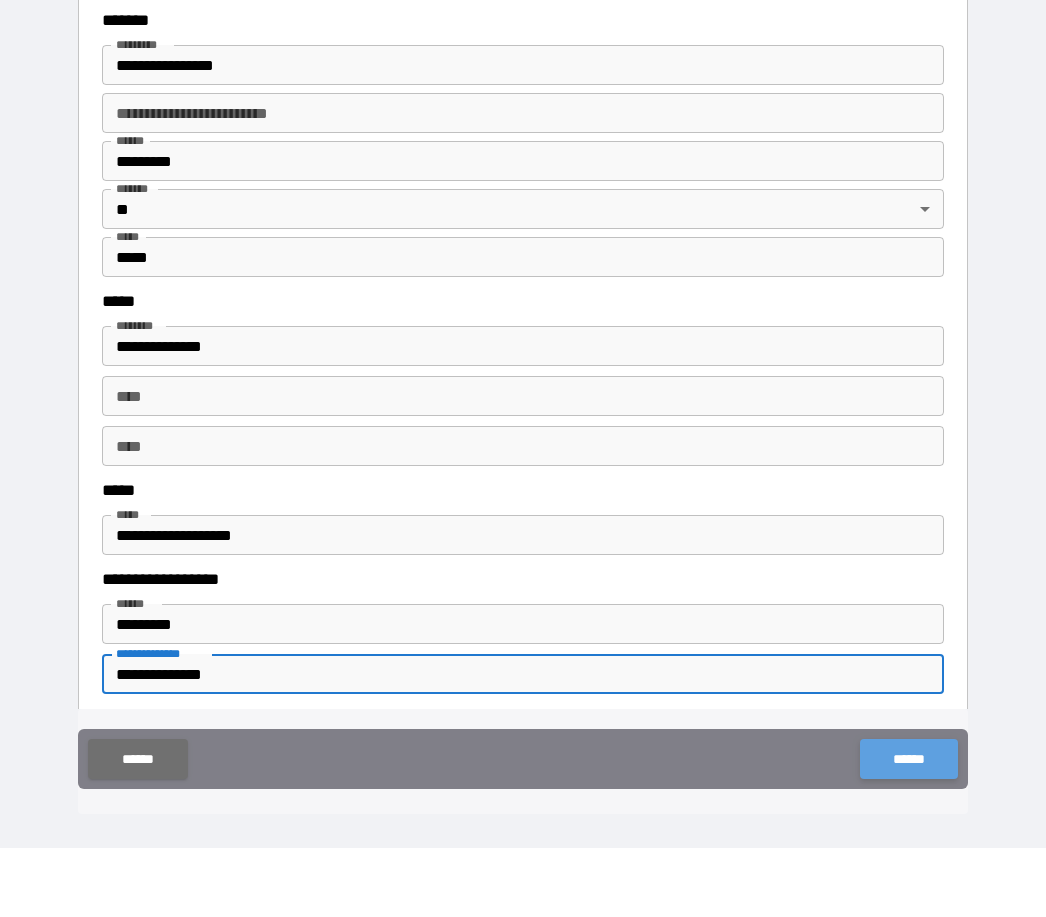 type on "**********" 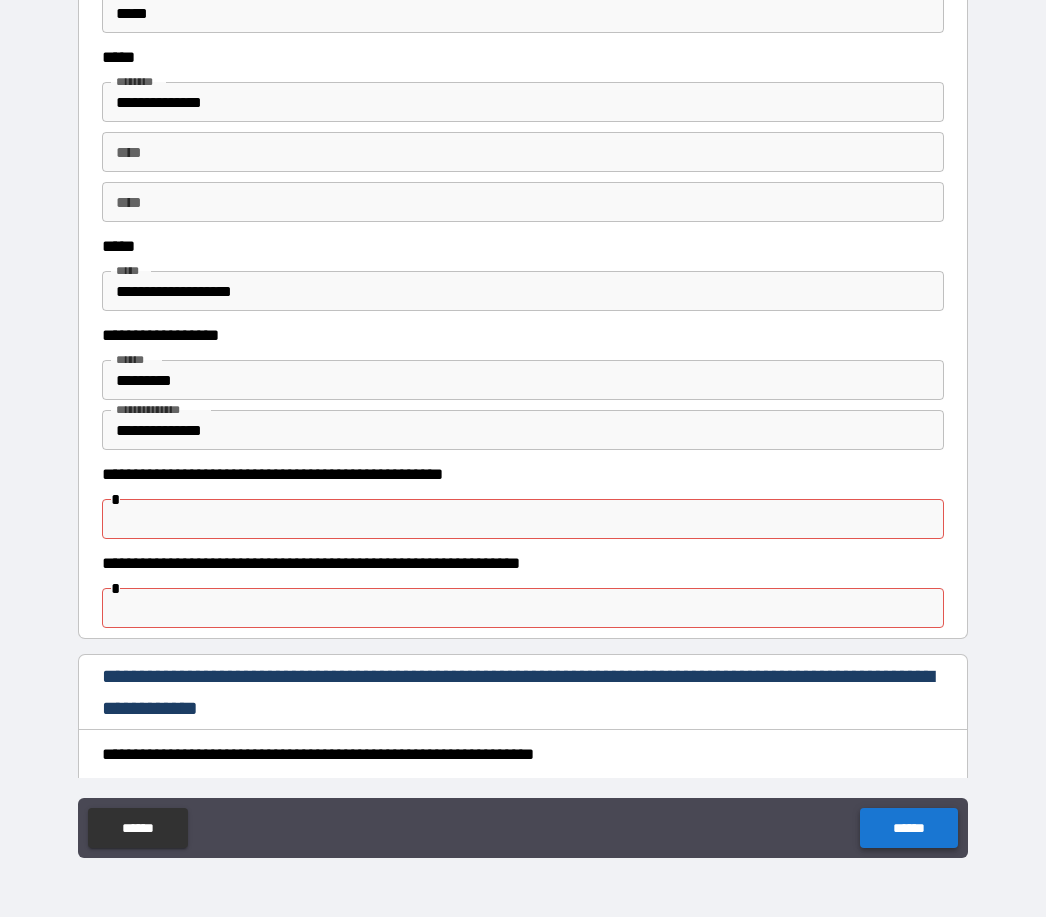 scroll, scrollTop: 883, scrollLeft: 0, axis: vertical 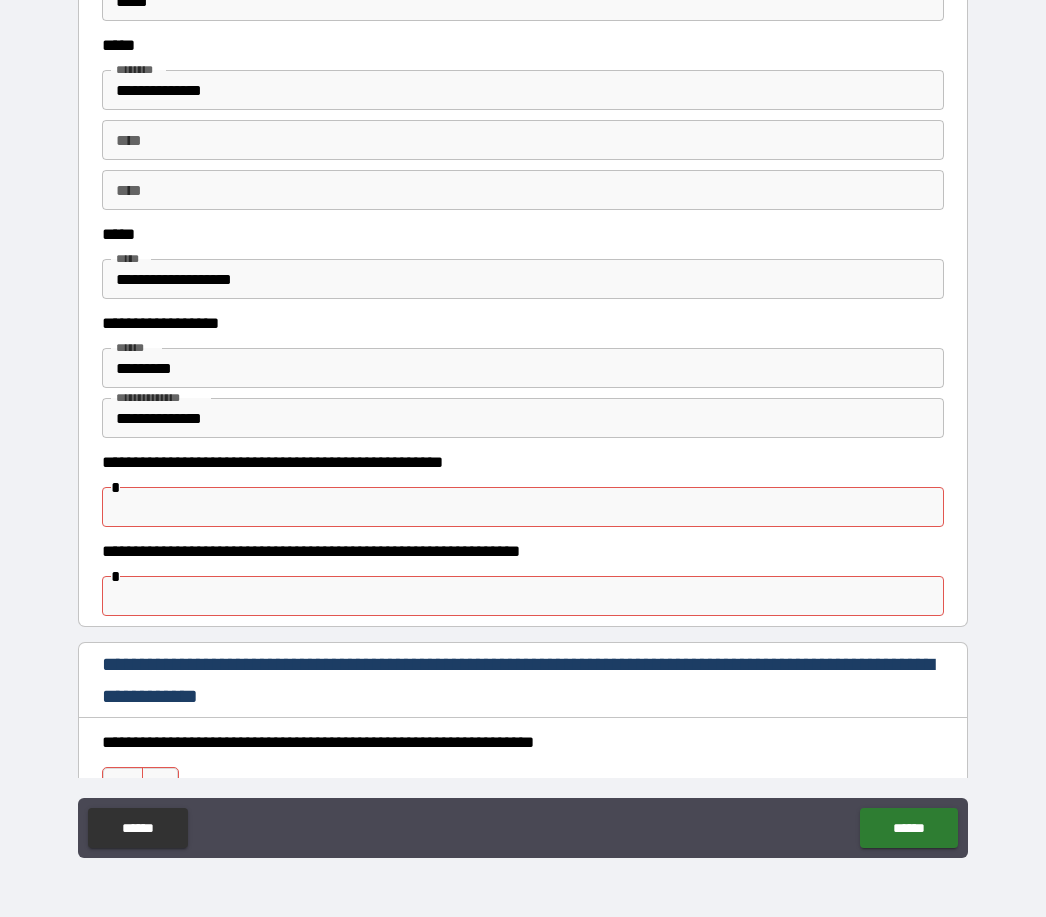 click at bounding box center (523, 507) 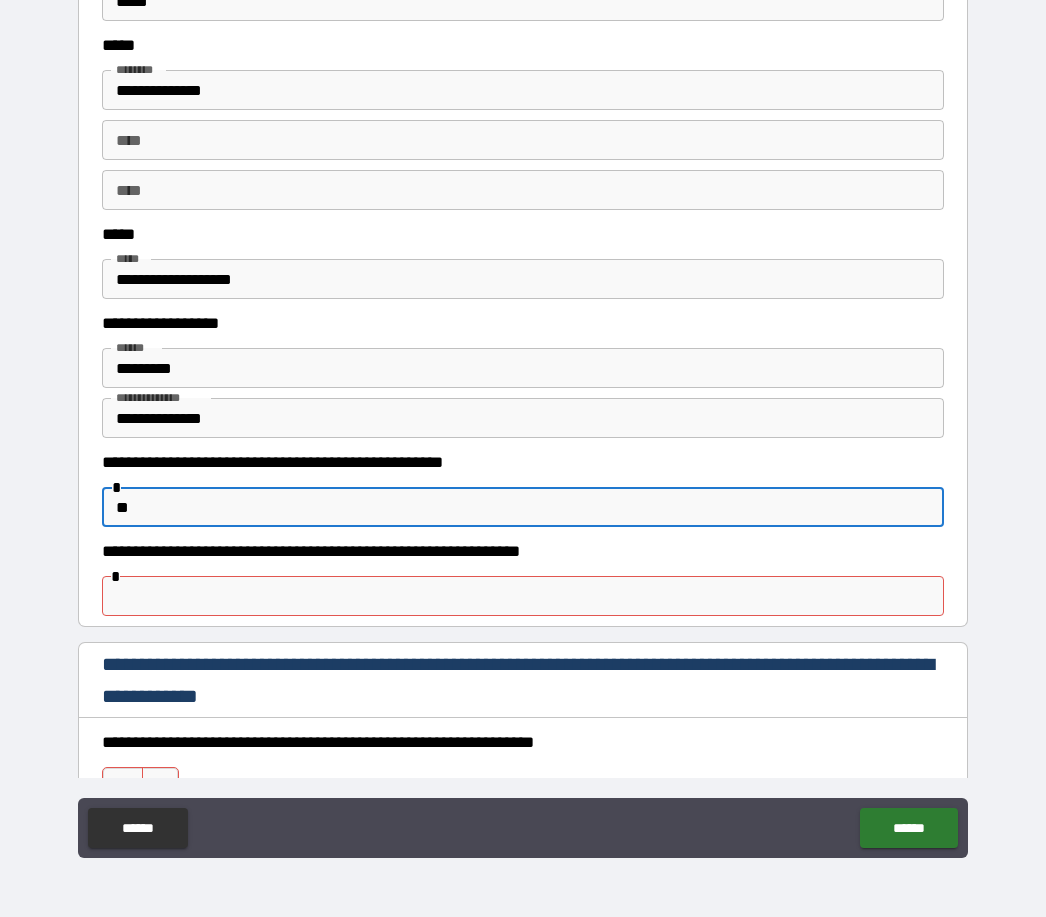 type on "*" 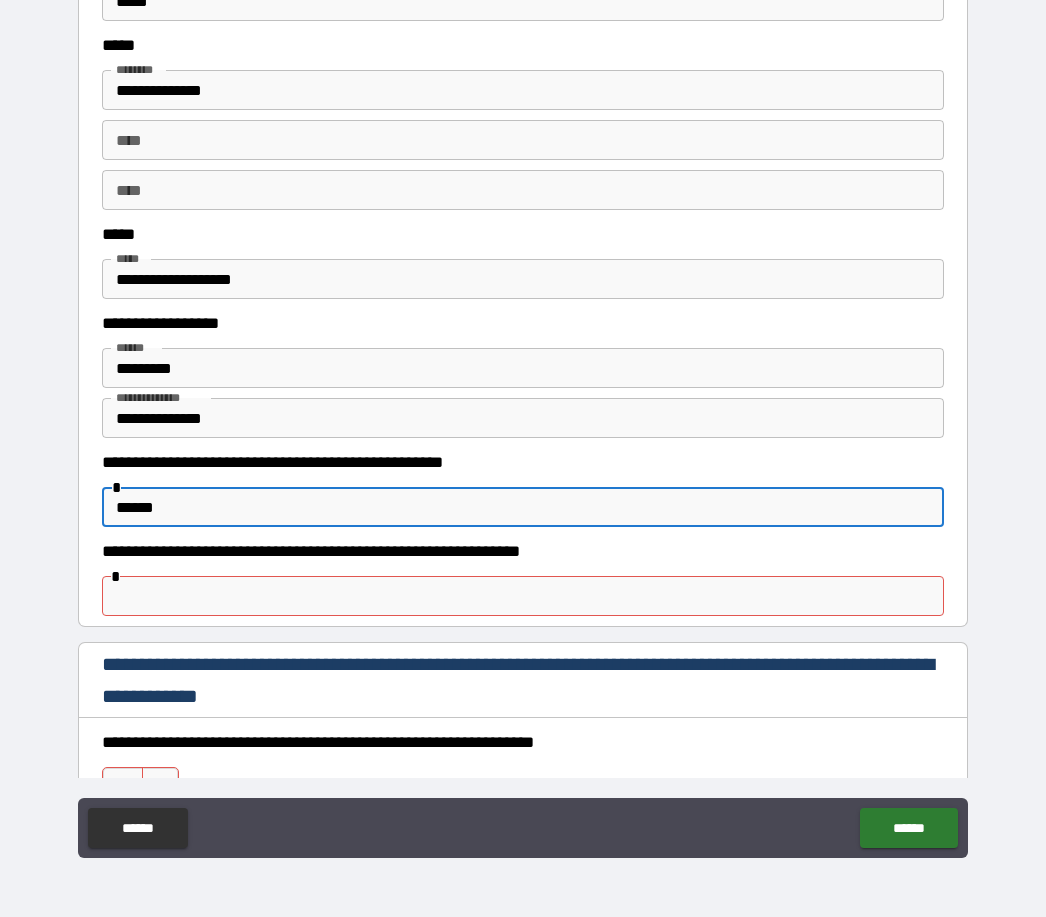 type on "******" 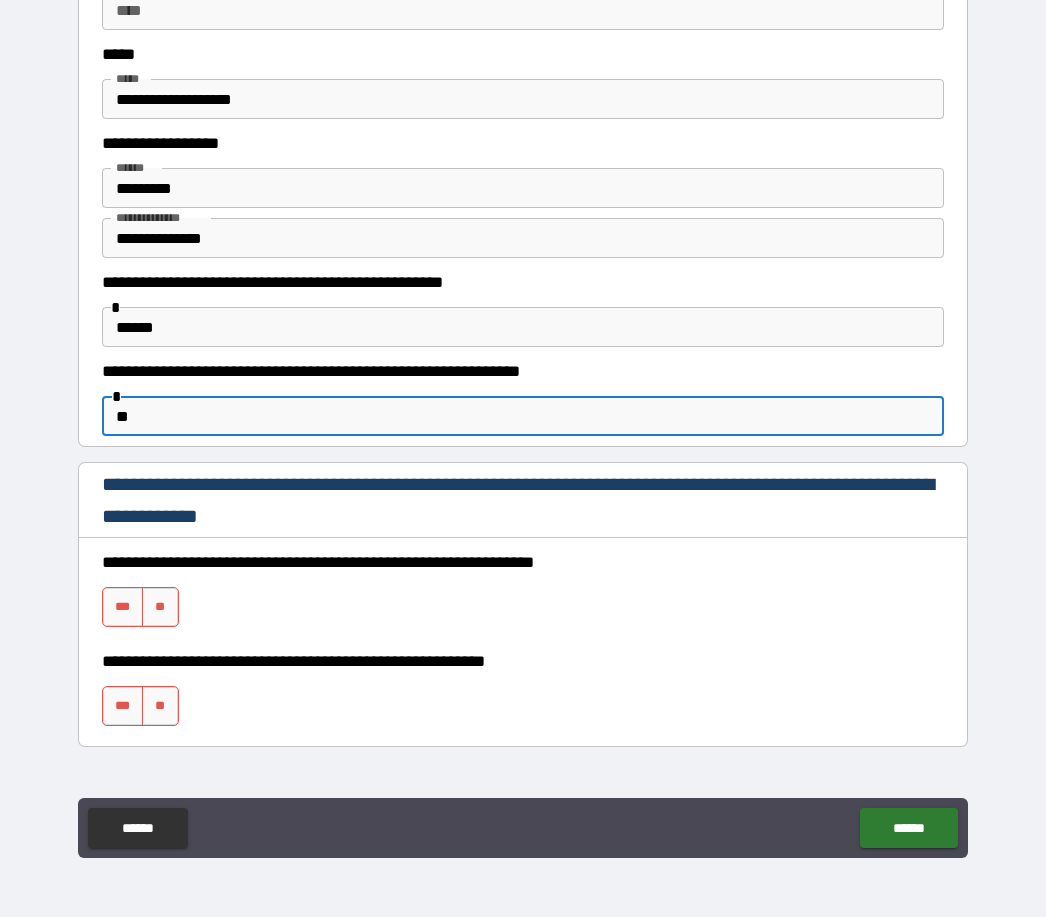 scroll, scrollTop: 1071, scrollLeft: 0, axis: vertical 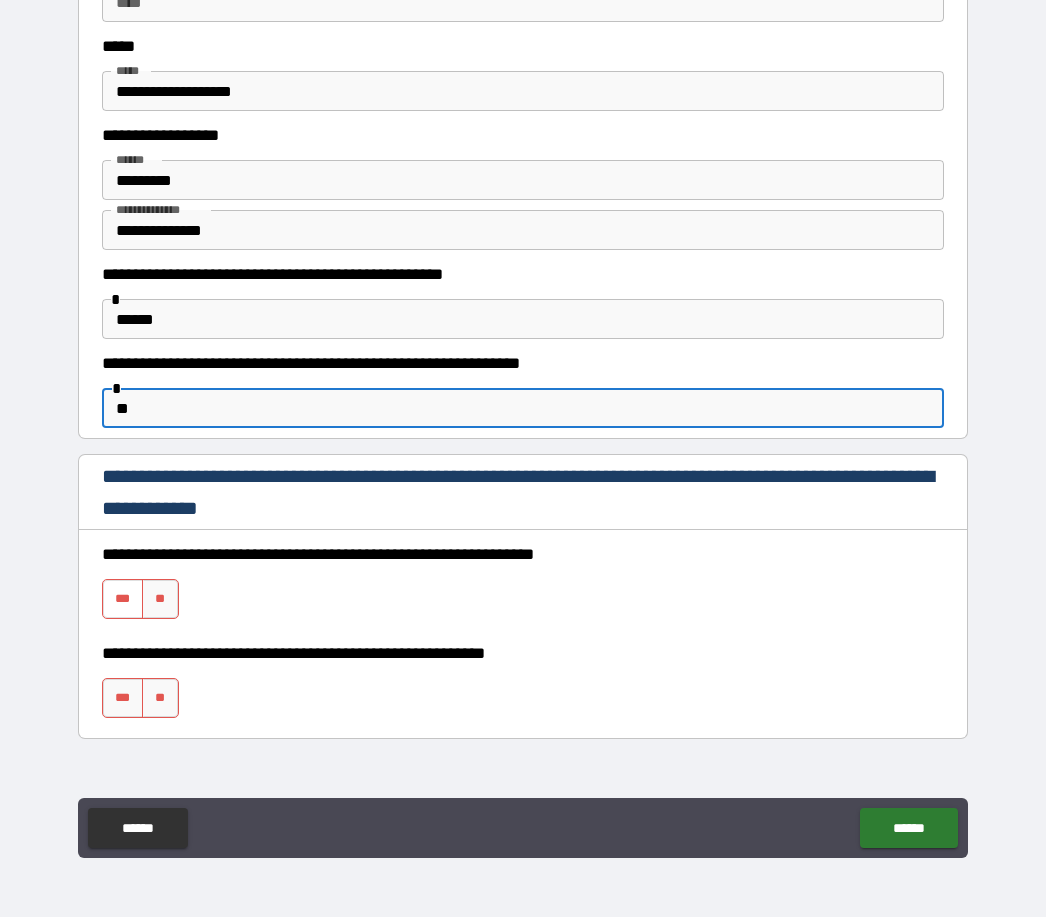 type on "**" 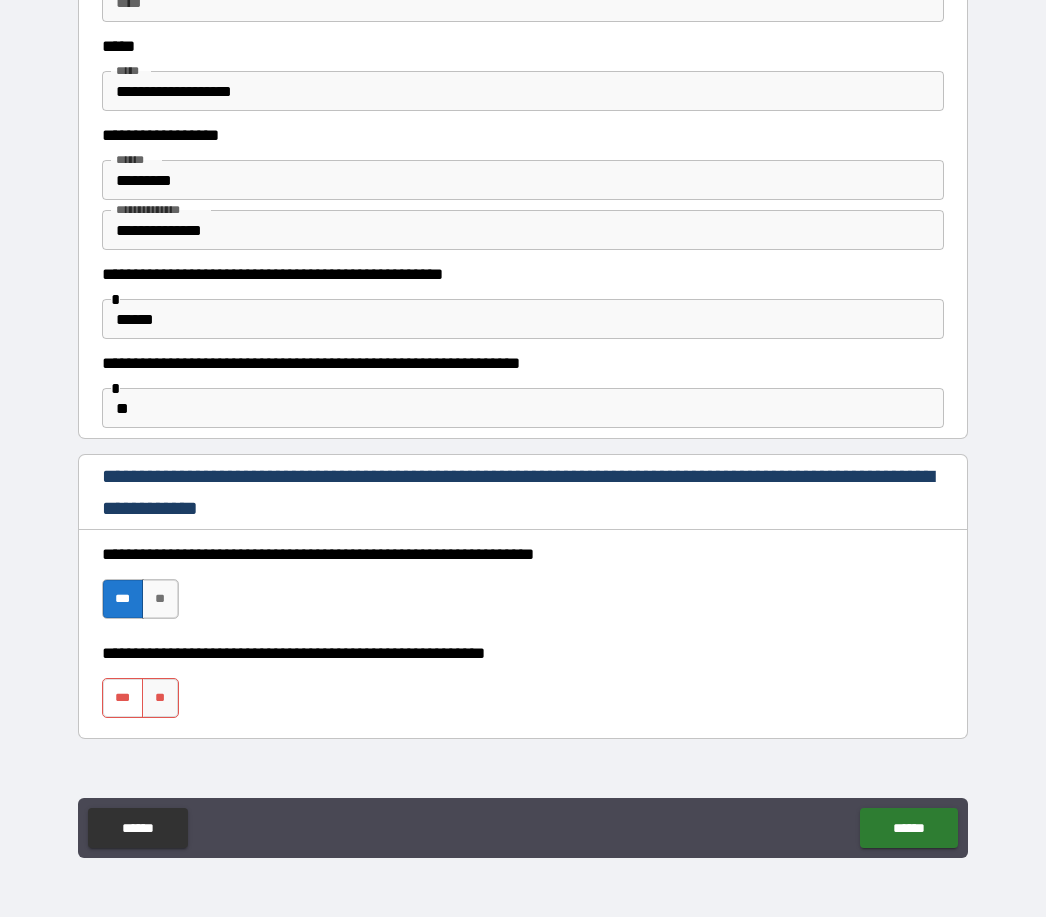 click on "***" at bounding box center (123, 698) 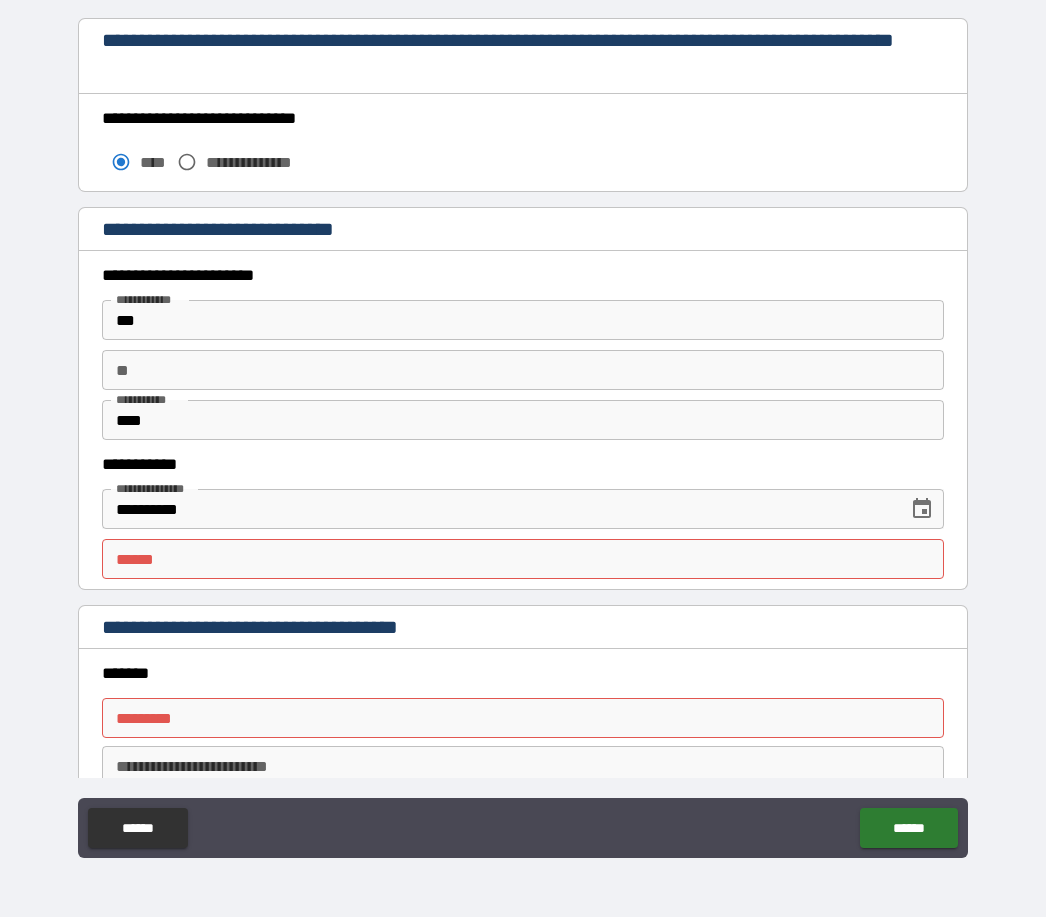 scroll, scrollTop: 1917, scrollLeft: 0, axis: vertical 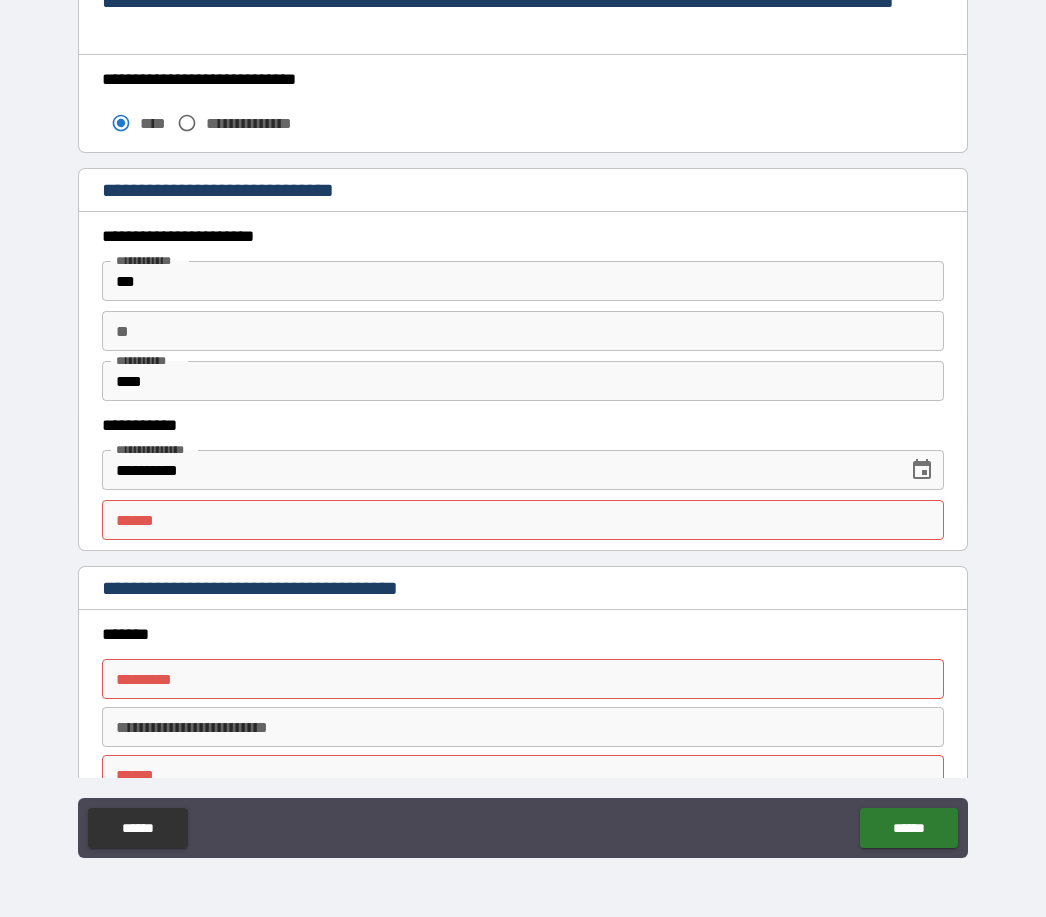 click on "****   *" at bounding box center [523, 520] 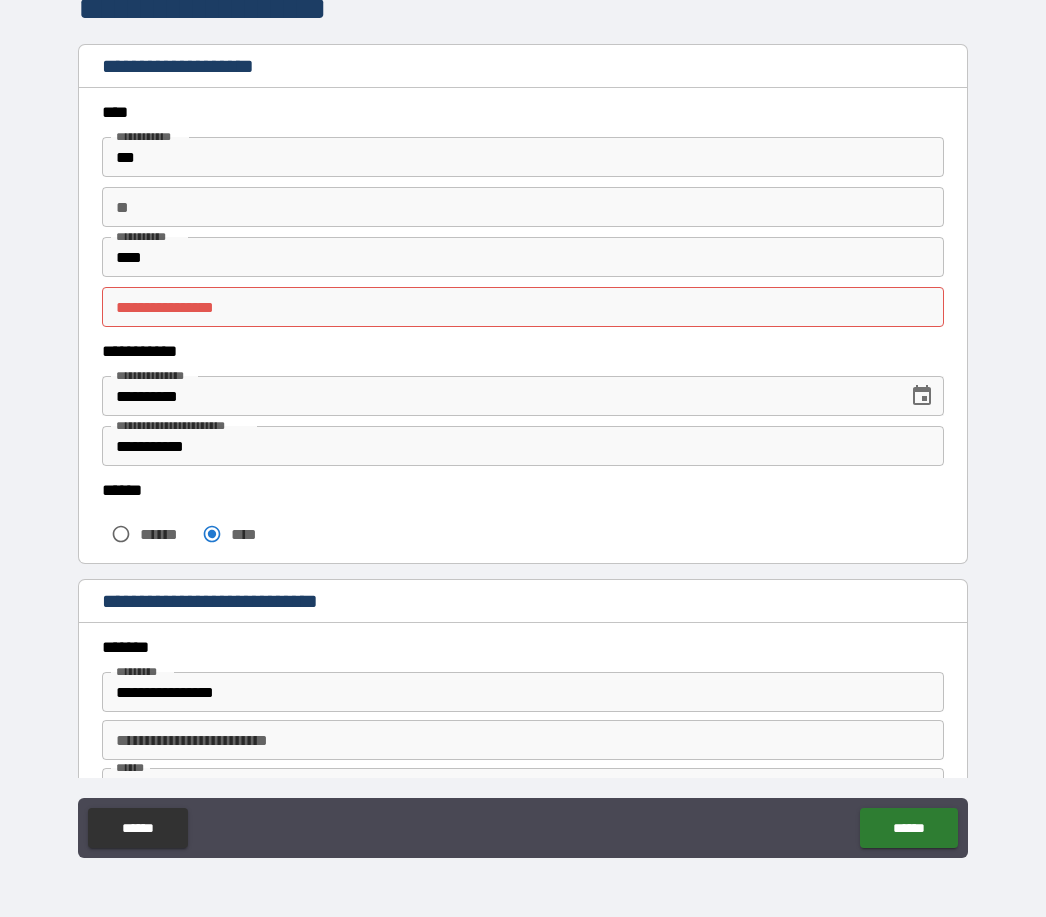 scroll, scrollTop: 0, scrollLeft: 0, axis: both 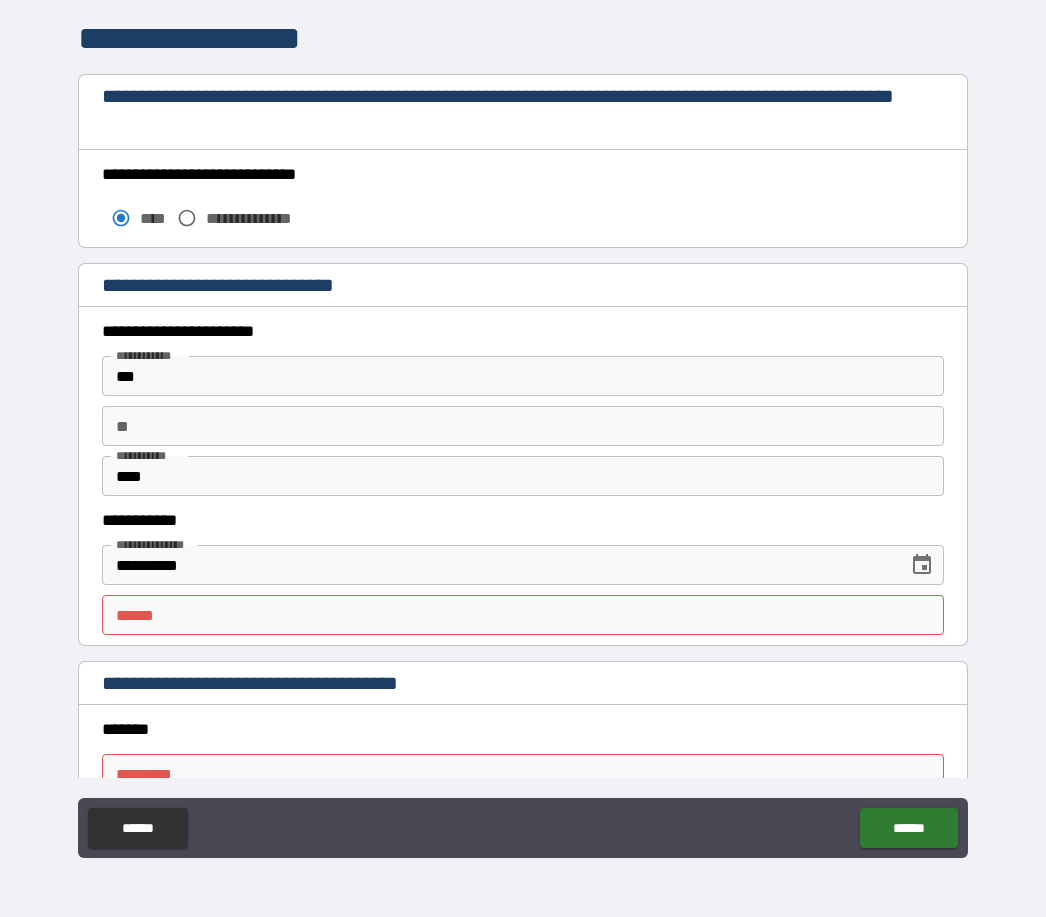 type on "***" 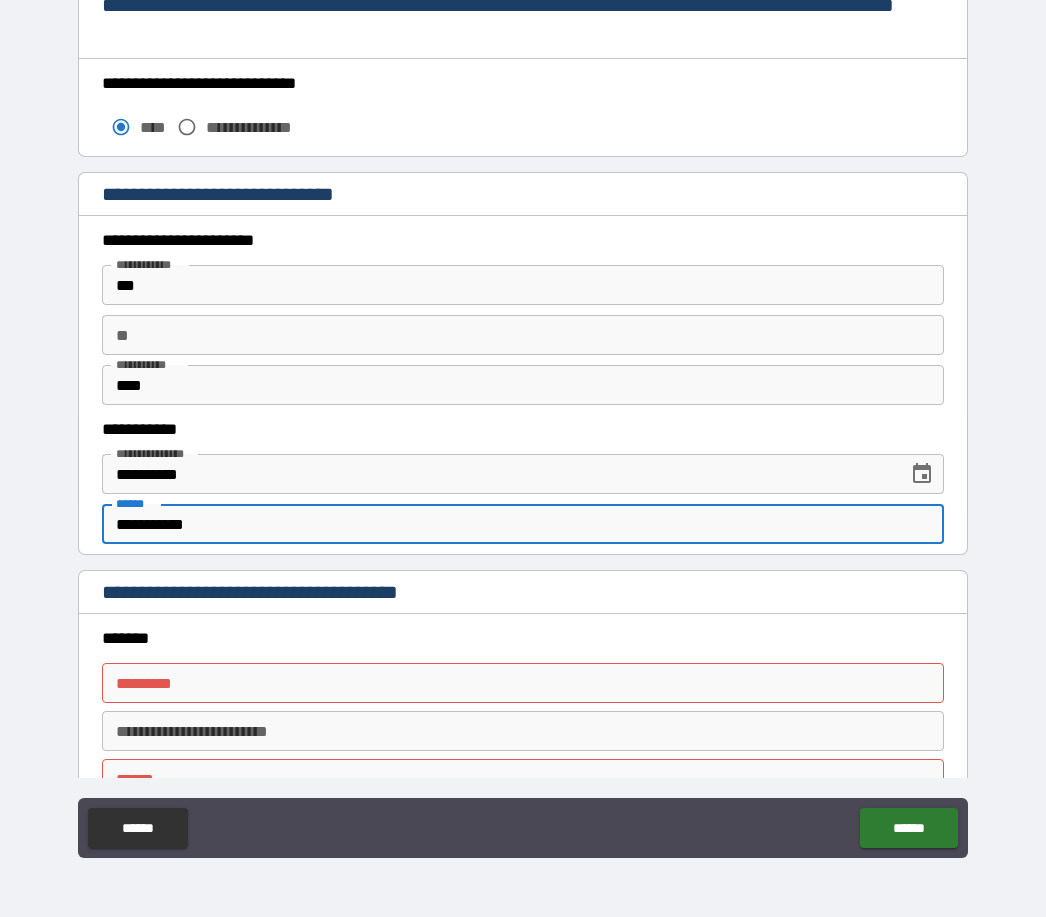 scroll, scrollTop: 1912, scrollLeft: 0, axis: vertical 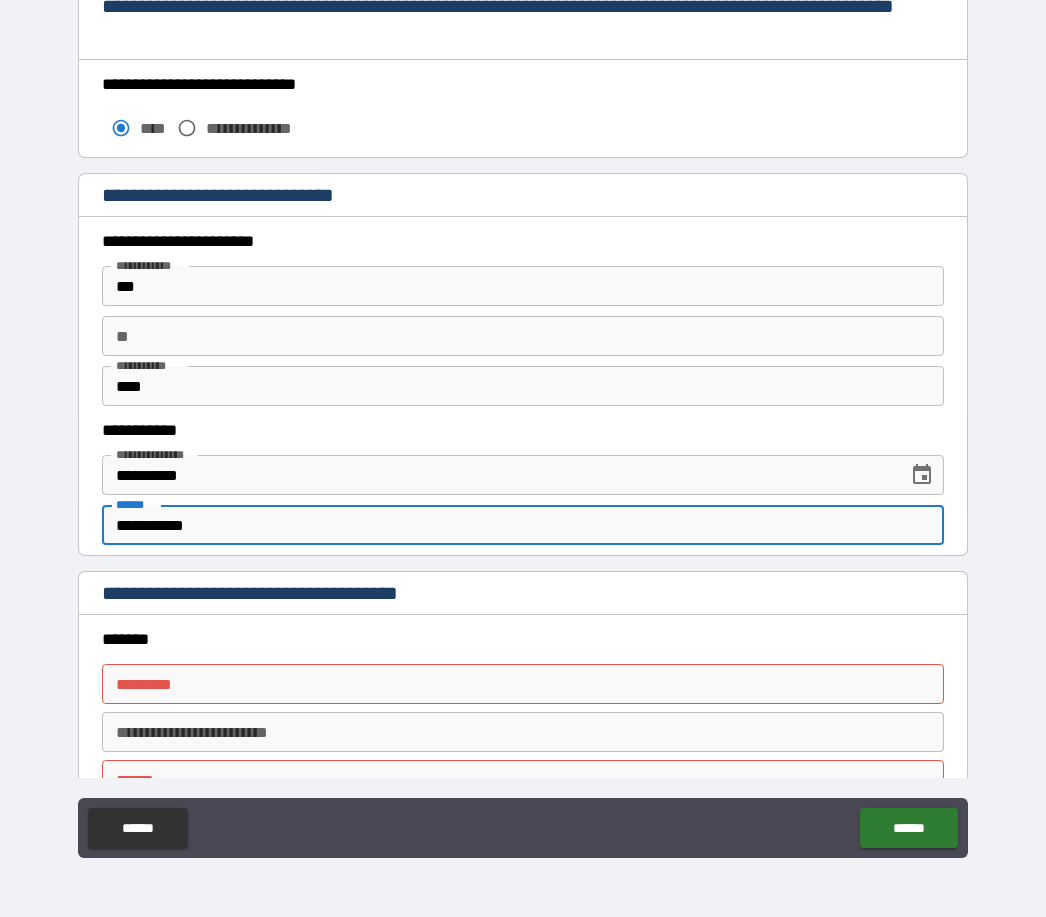 type on "**********" 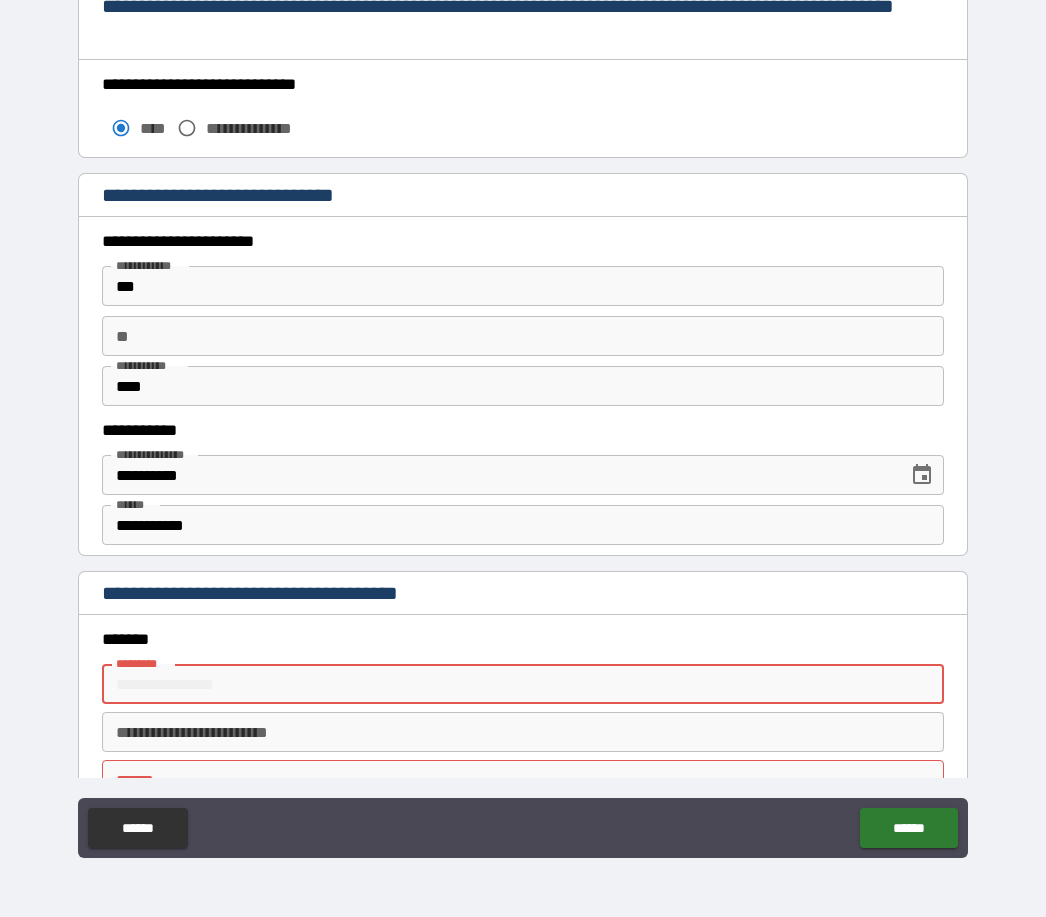 type on "**********" 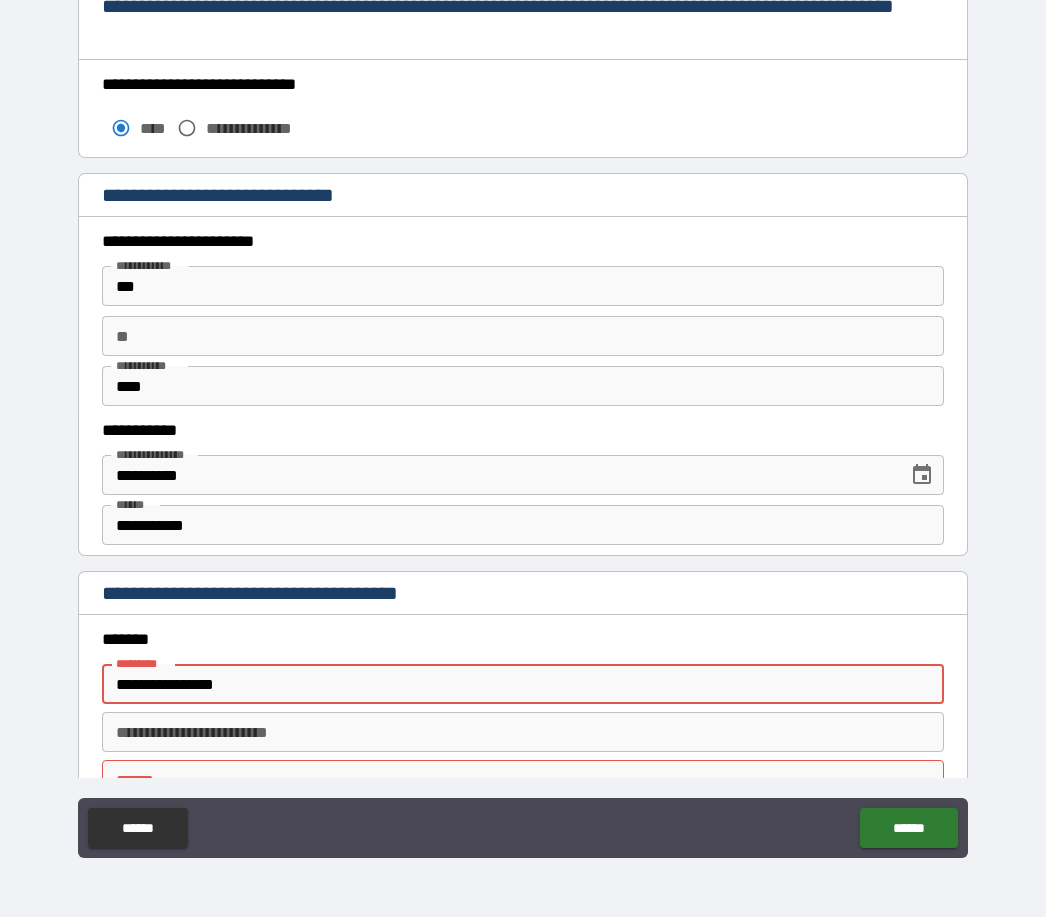 type on "*********" 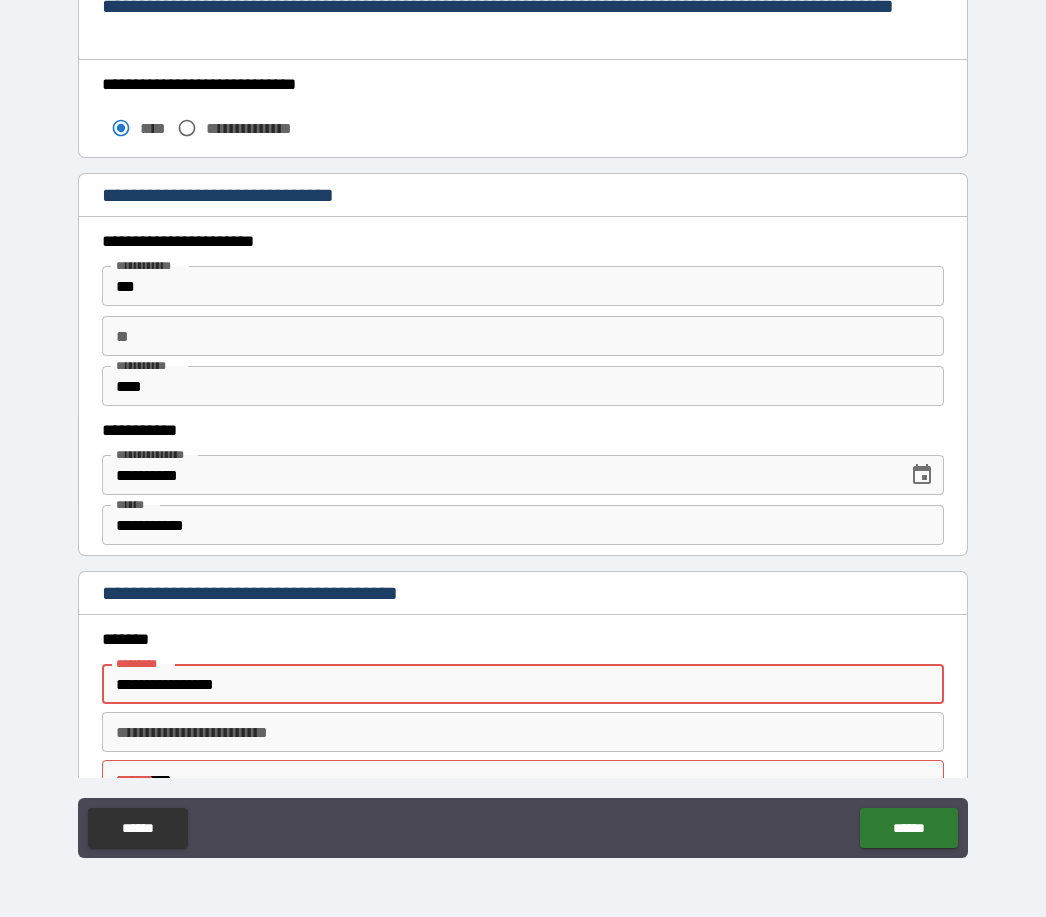 type on "**" 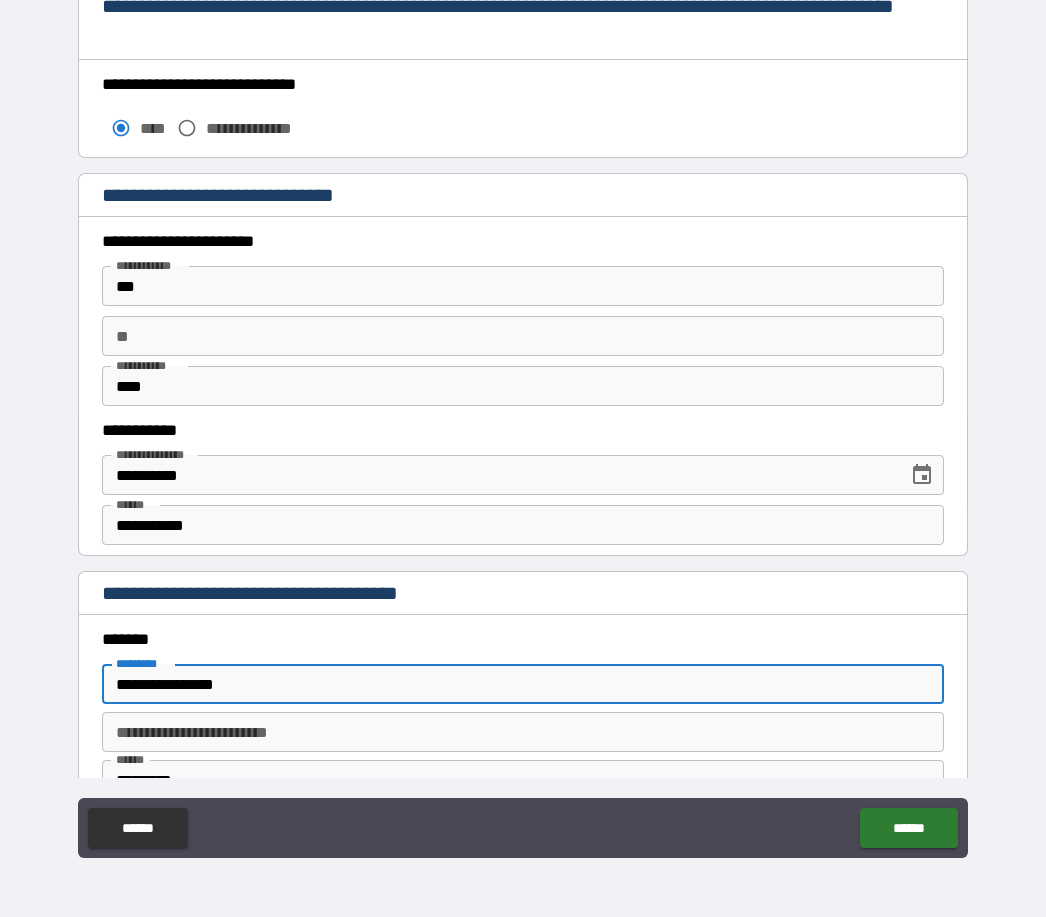 type on "*****" 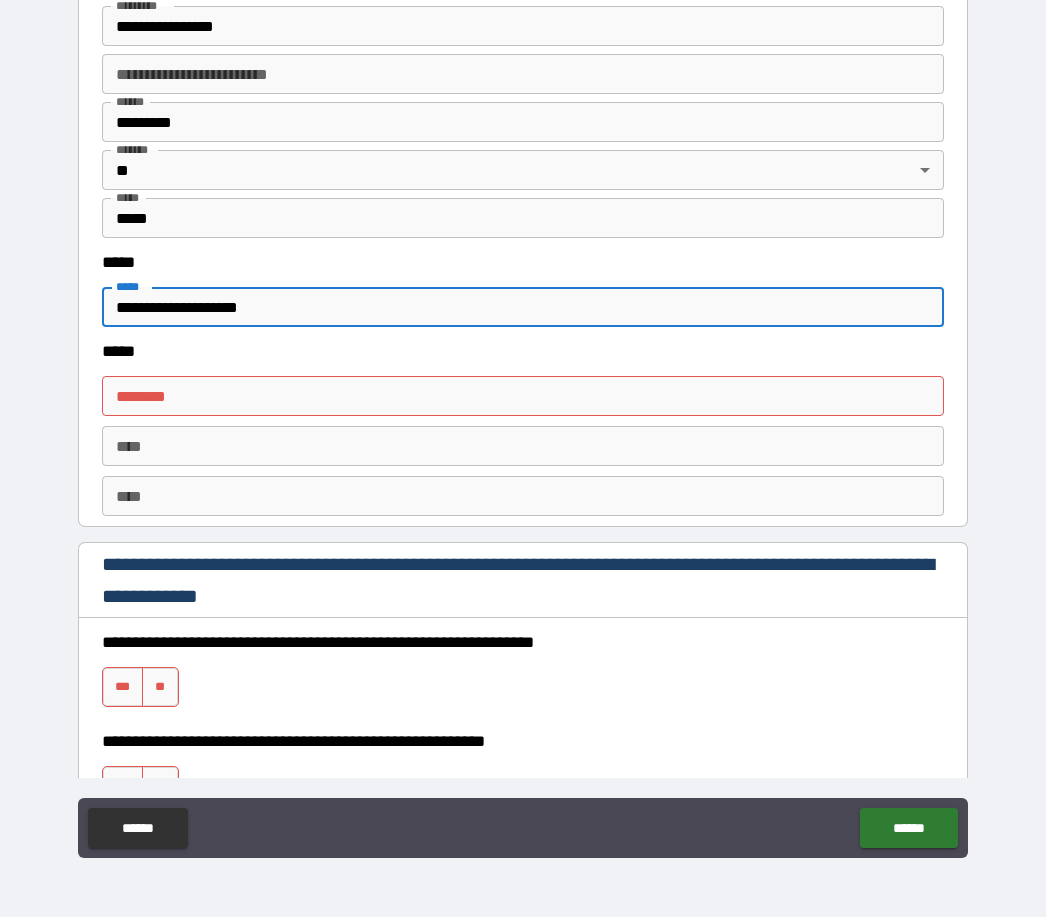 scroll, scrollTop: 2567, scrollLeft: 0, axis: vertical 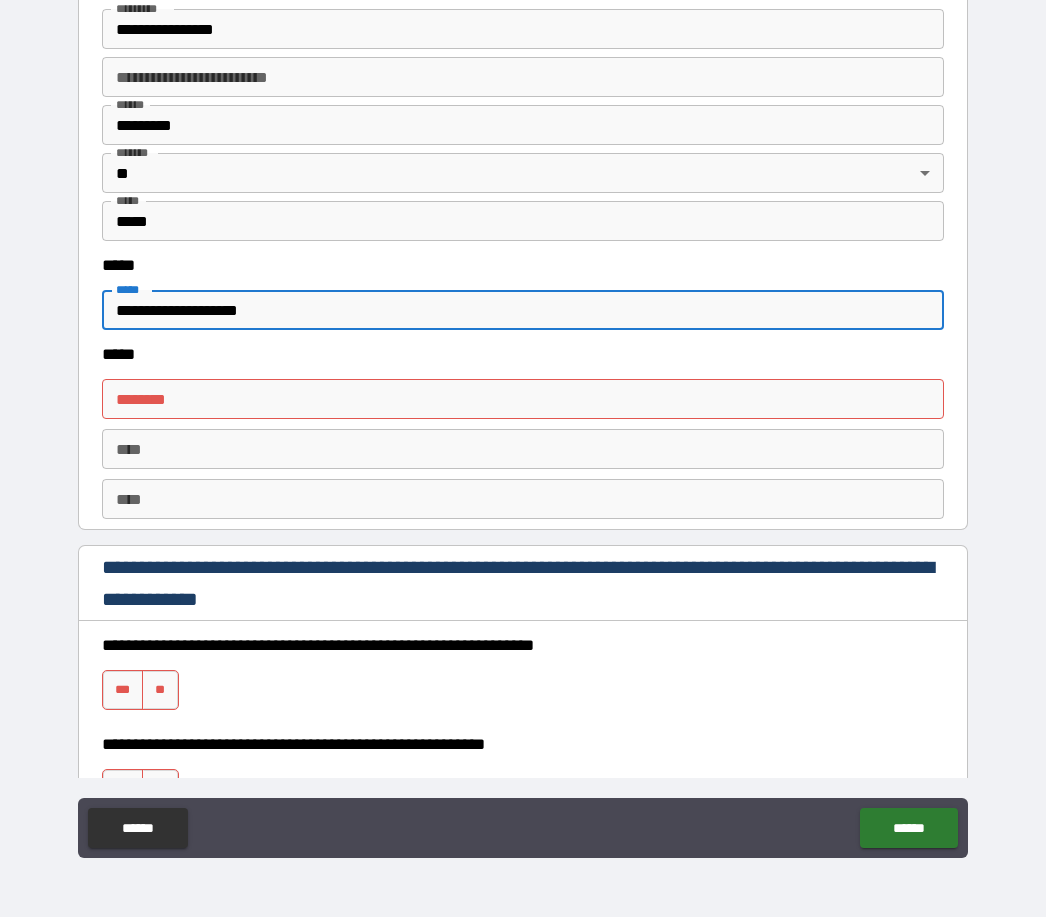 click on "******   *" at bounding box center [523, 399] 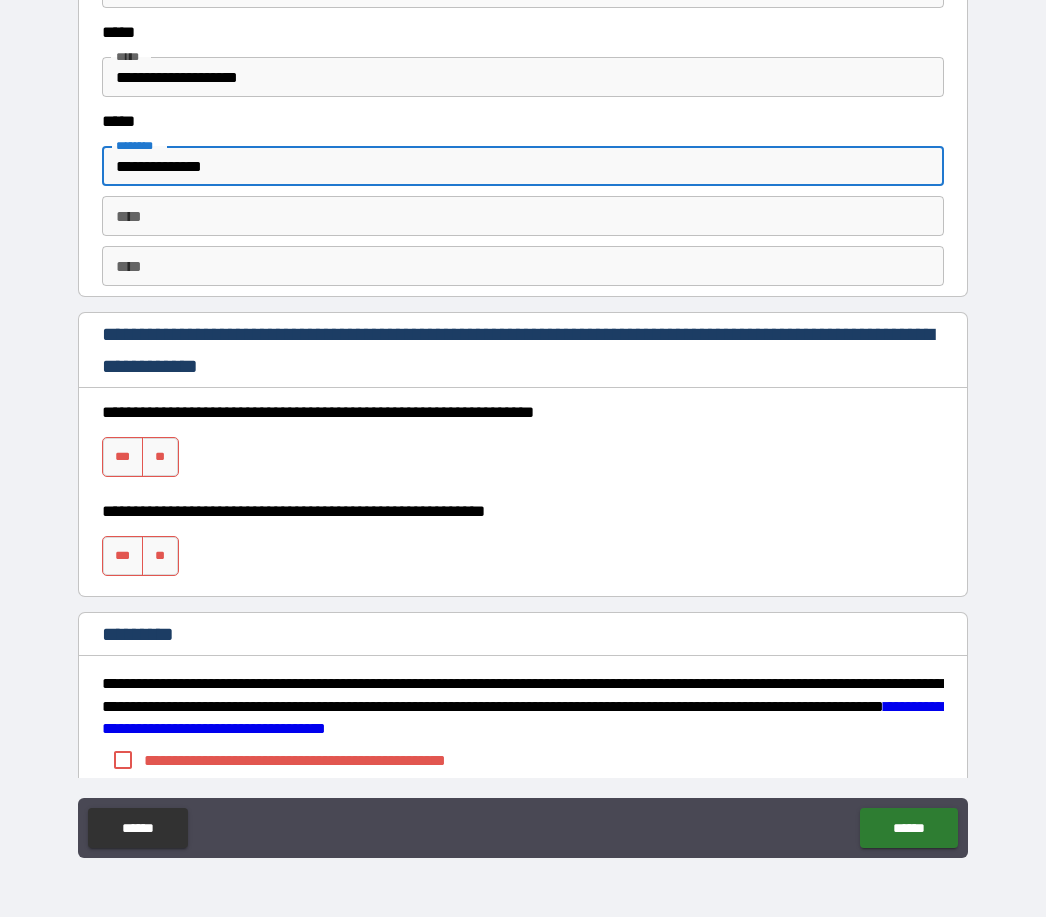 scroll, scrollTop: 2813, scrollLeft: 0, axis: vertical 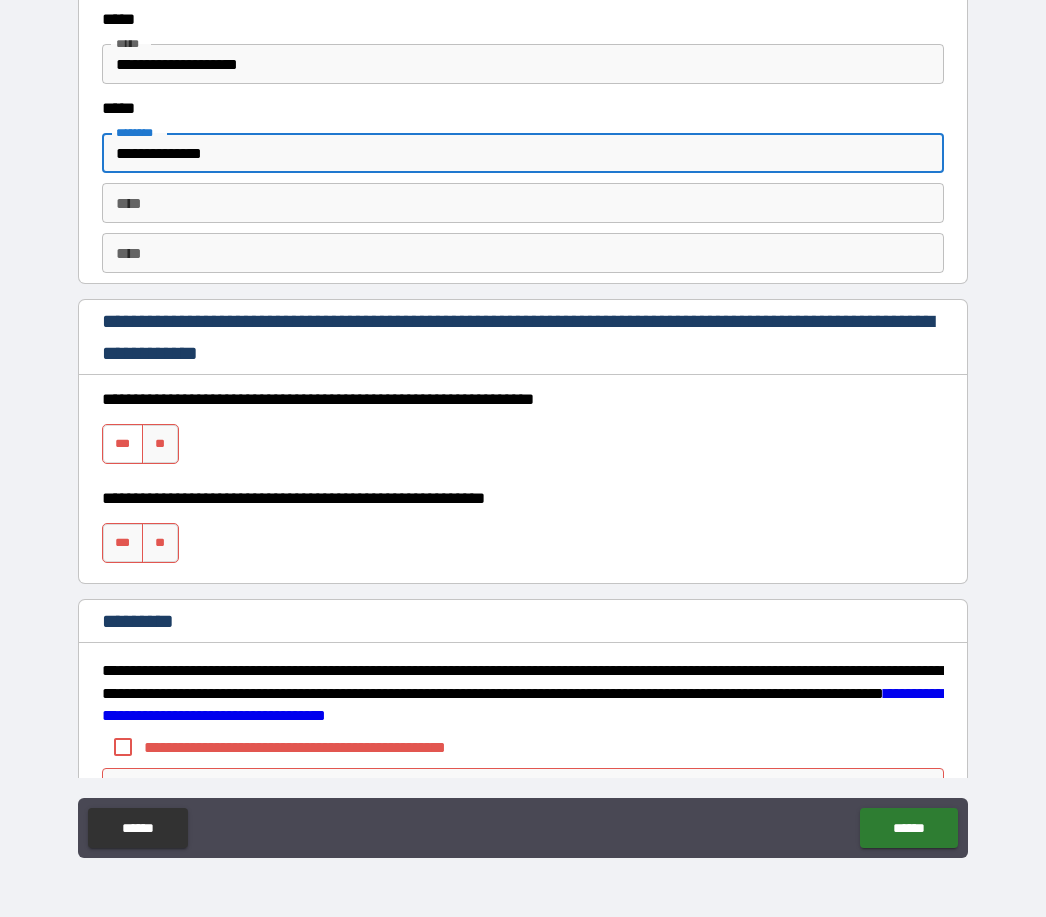 type on "**********" 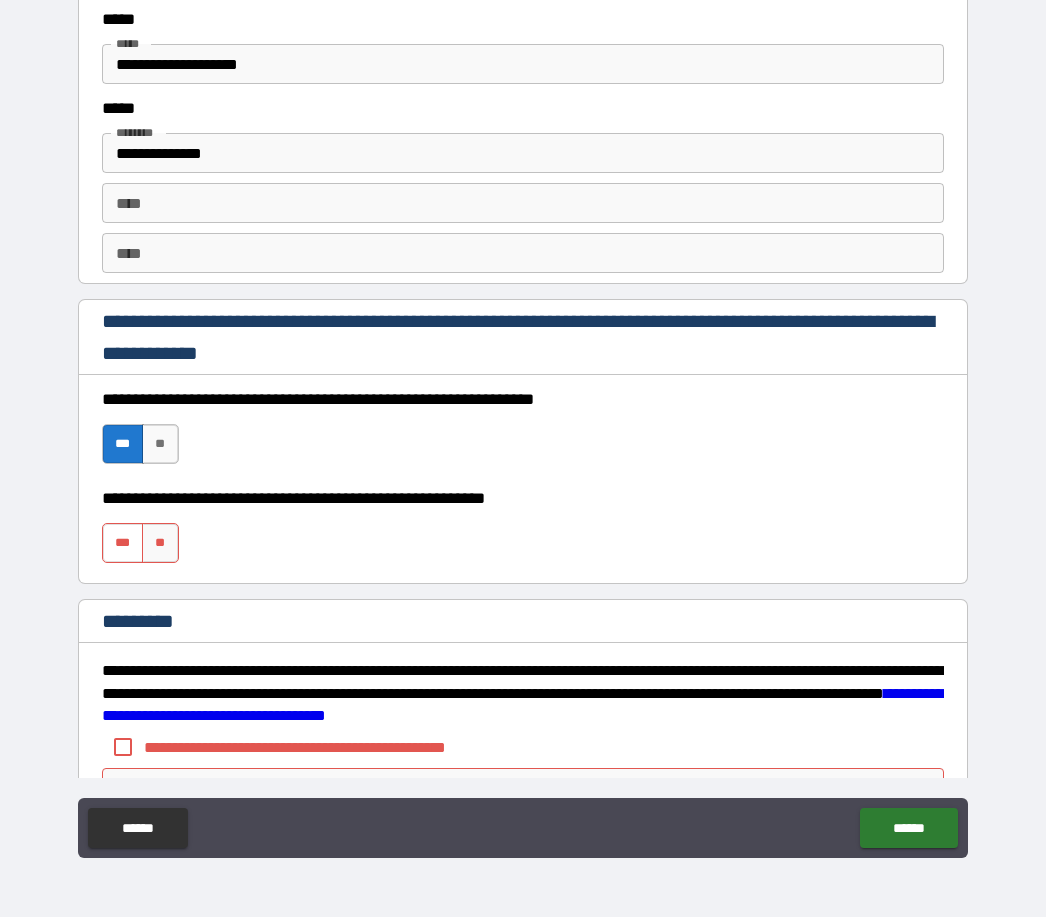 click on "***" at bounding box center (123, 543) 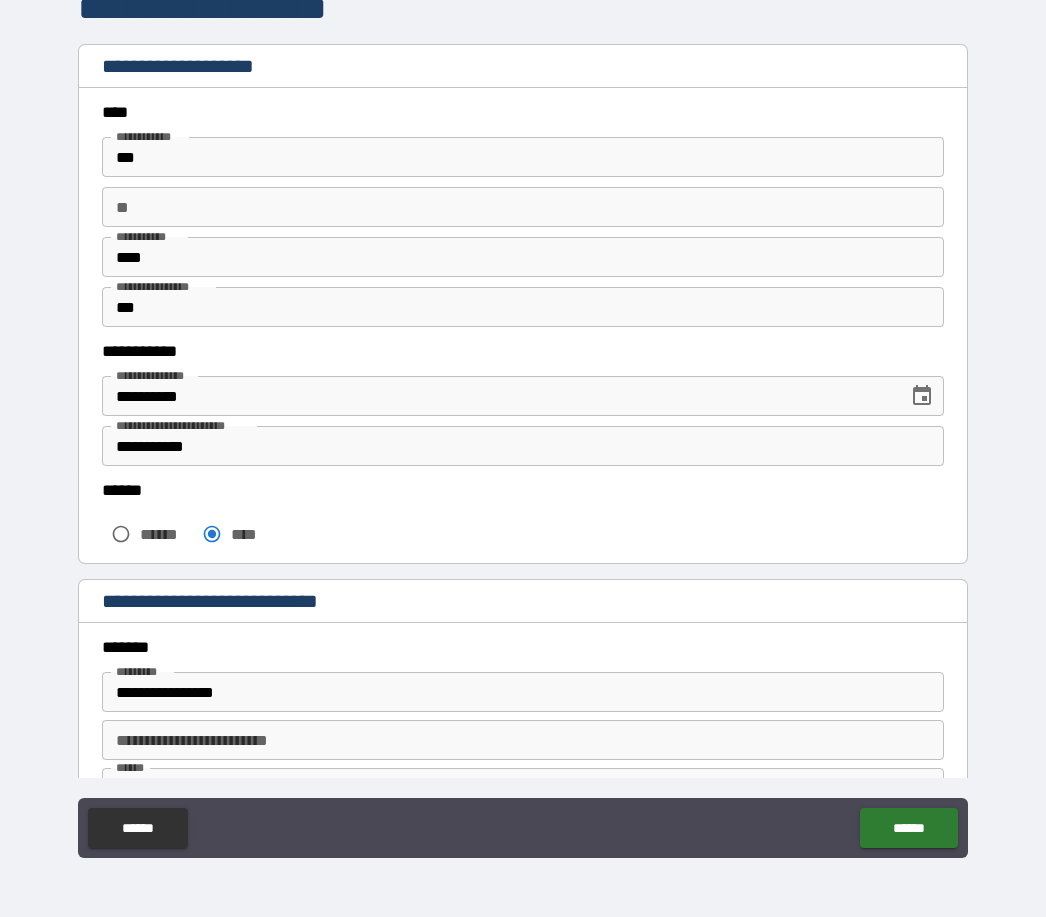 scroll, scrollTop: 0, scrollLeft: 0, axis: both 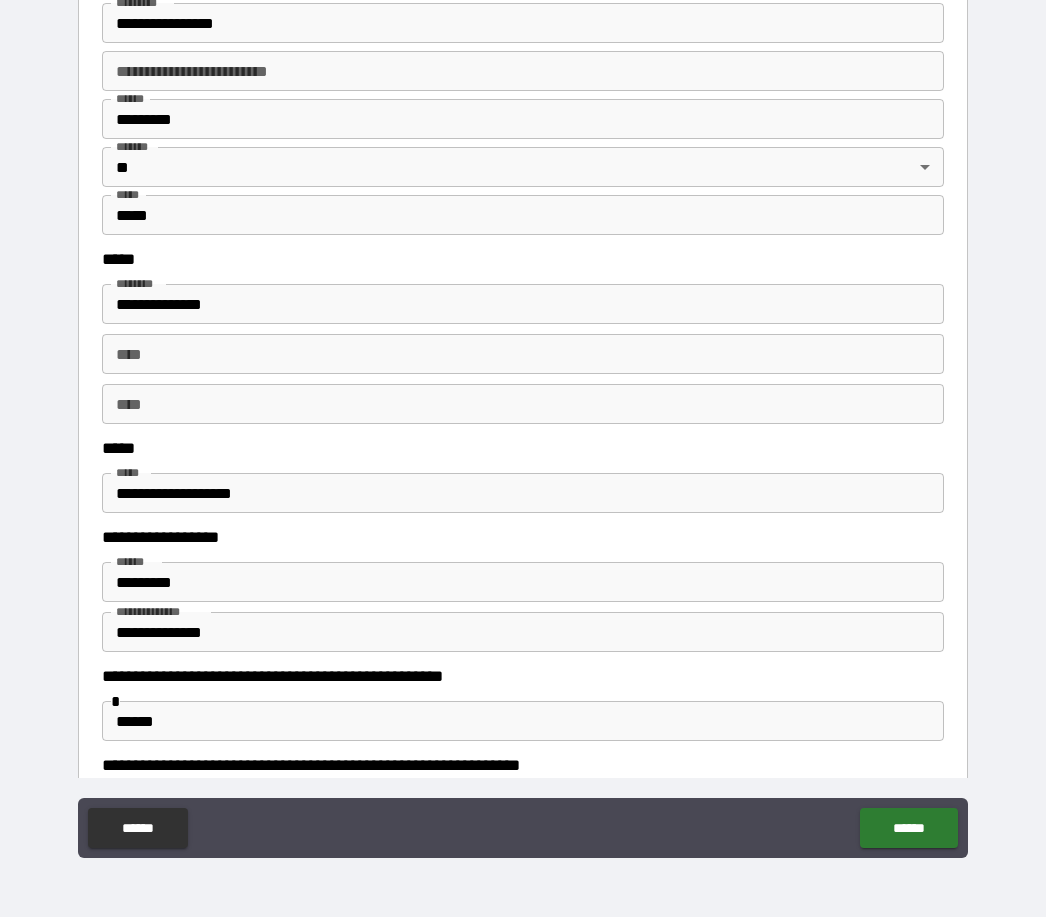 click on "**********" at bounding box center (523, 429) 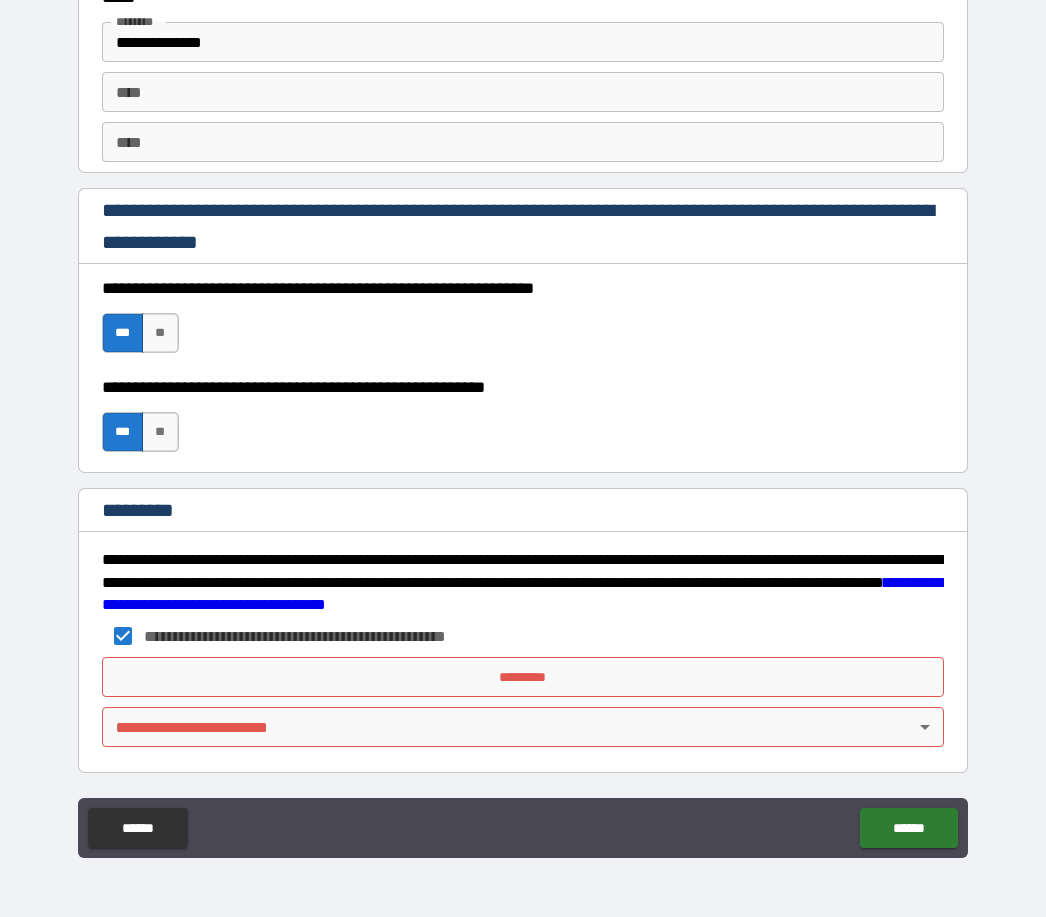scroll, scrollTop: 2924, scrollLeft: 0, axis: vertical 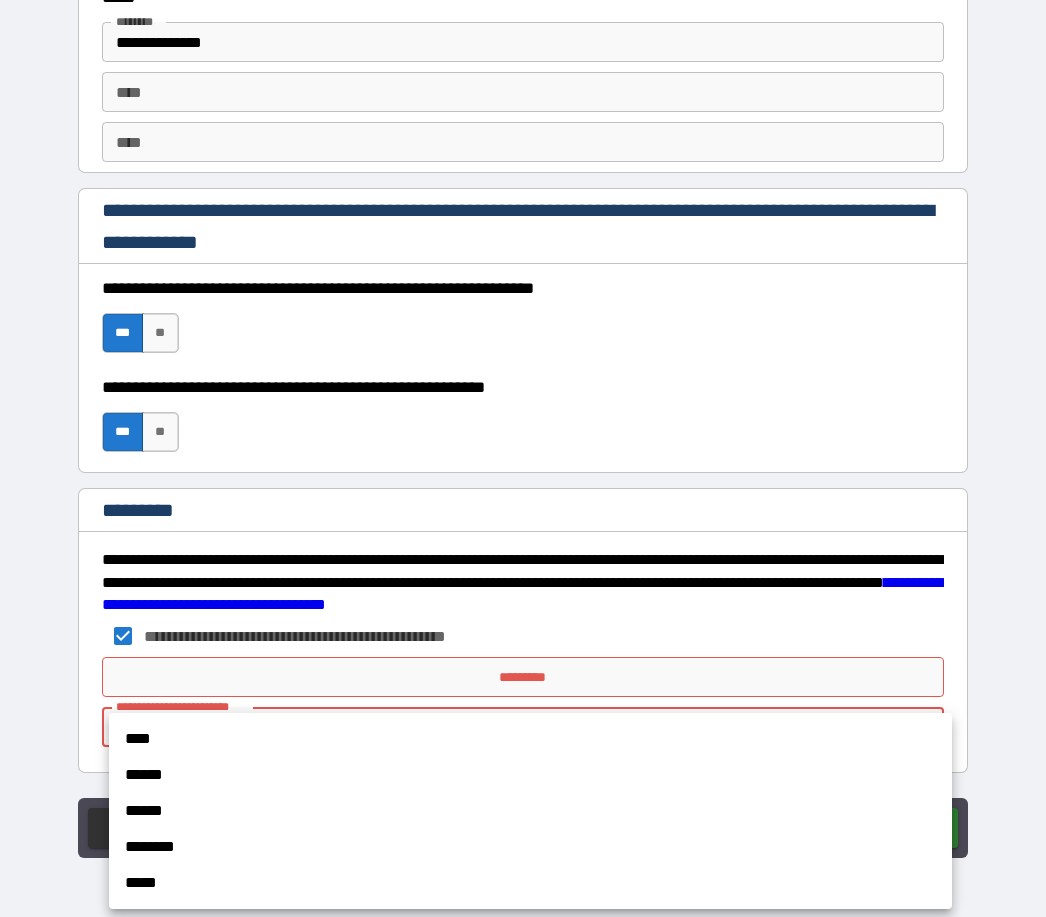 click on "****" at bounding box center [530, 739] 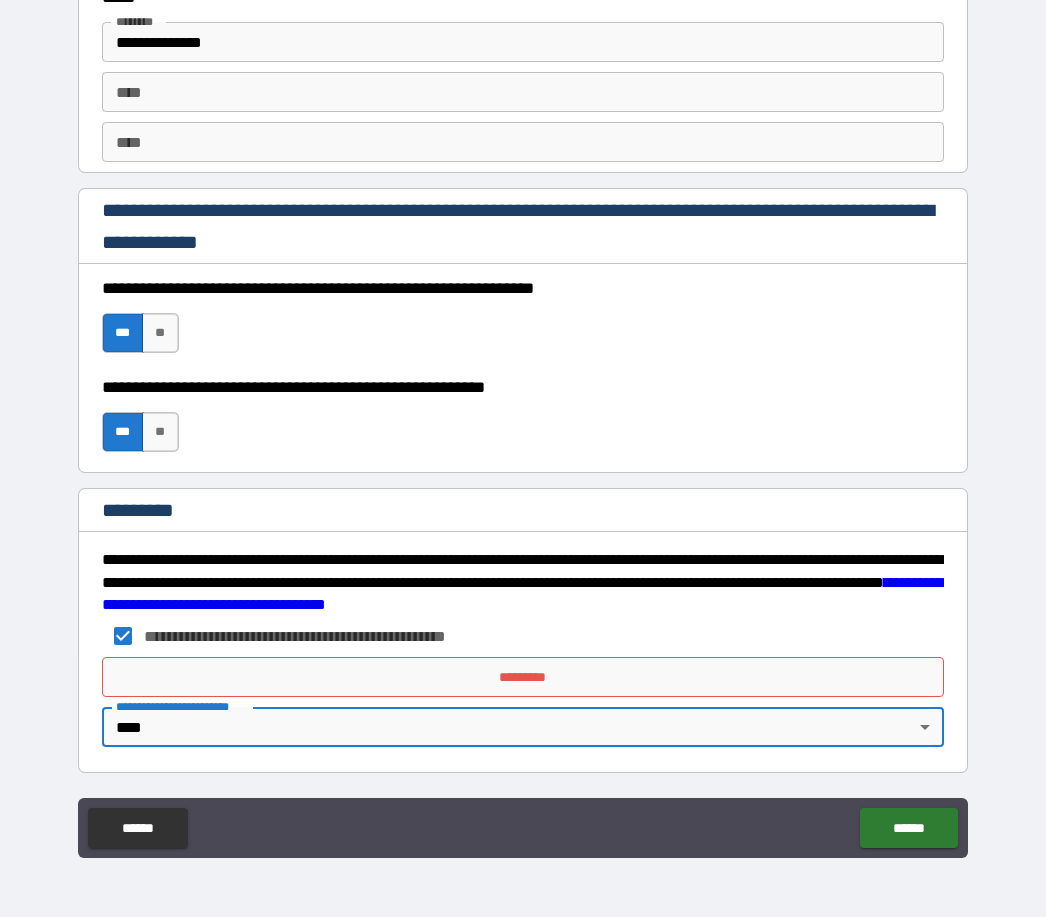 click on "*********" at bounding box center (523, 677) 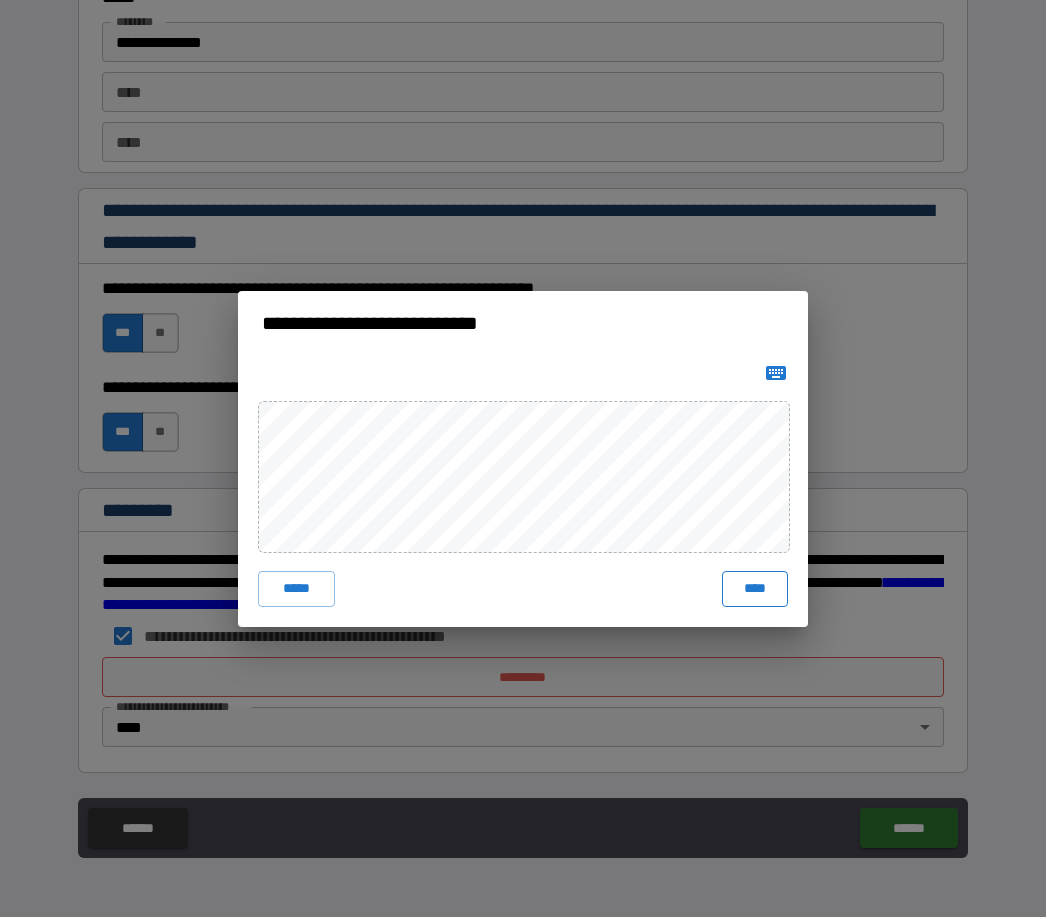click on "****" at bounding box center (755, 589) 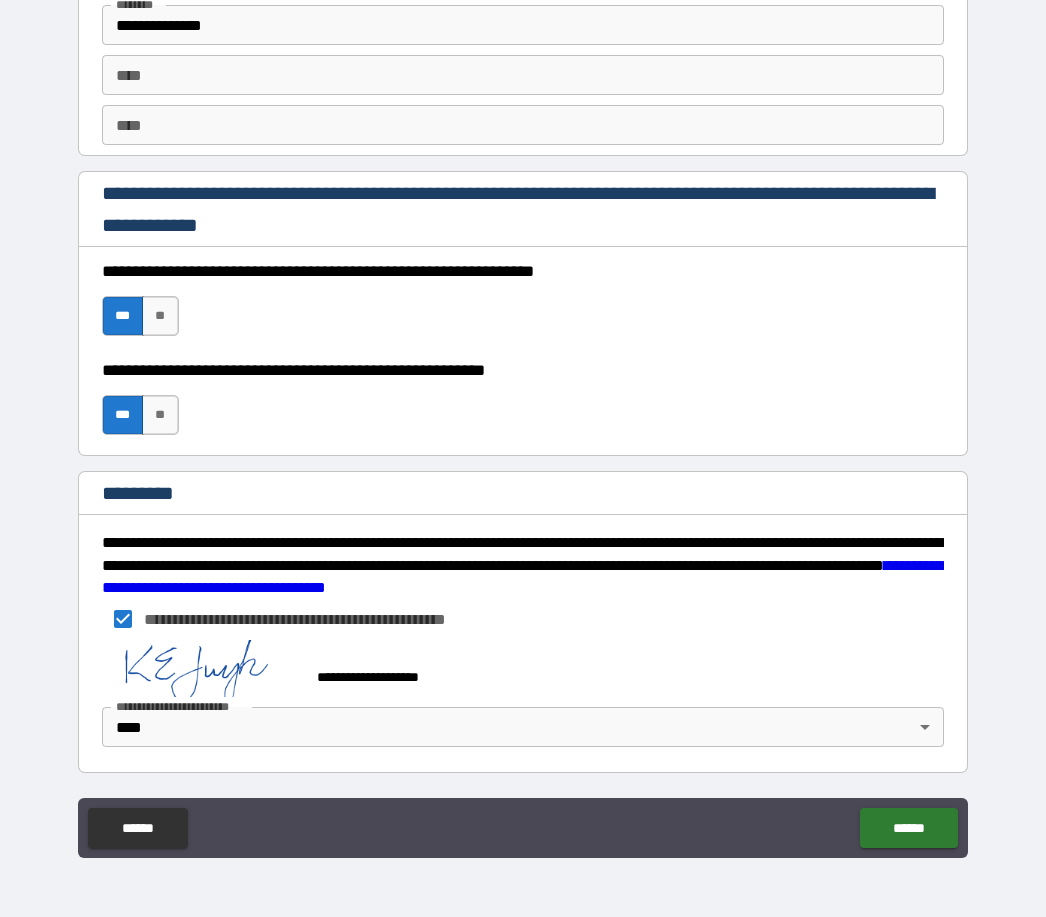 scroll, scrollTop: 2941, scrollLeft: 0, axis: vertical 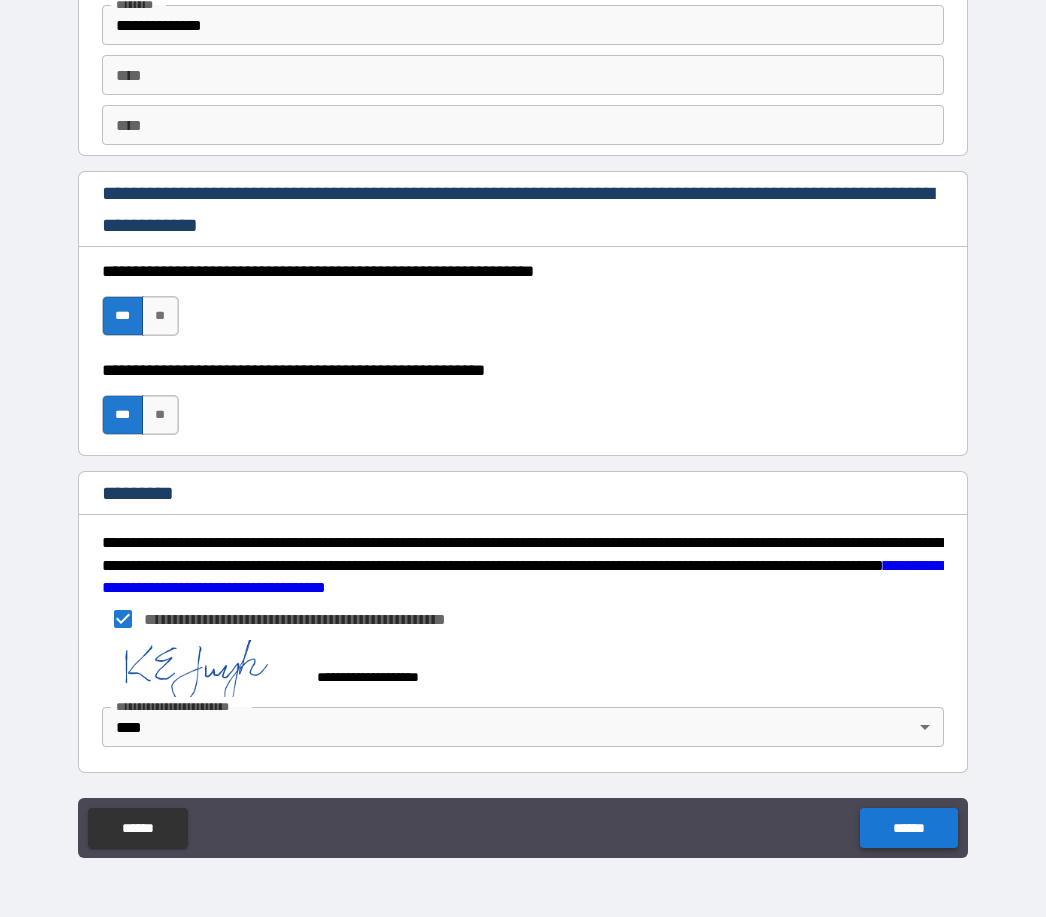 click on "******" at bounding box center (908, 828) 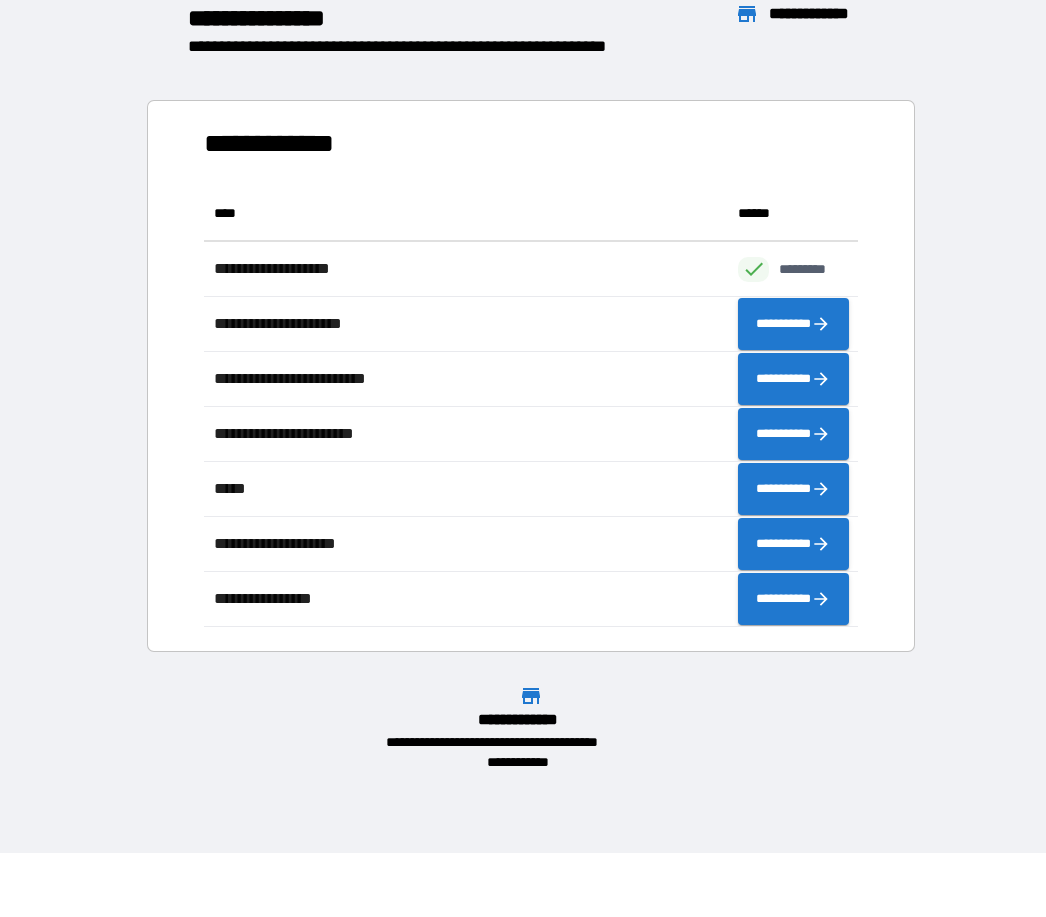 scroll, scrollTop: 1, scrollLeft: 1, axis: both 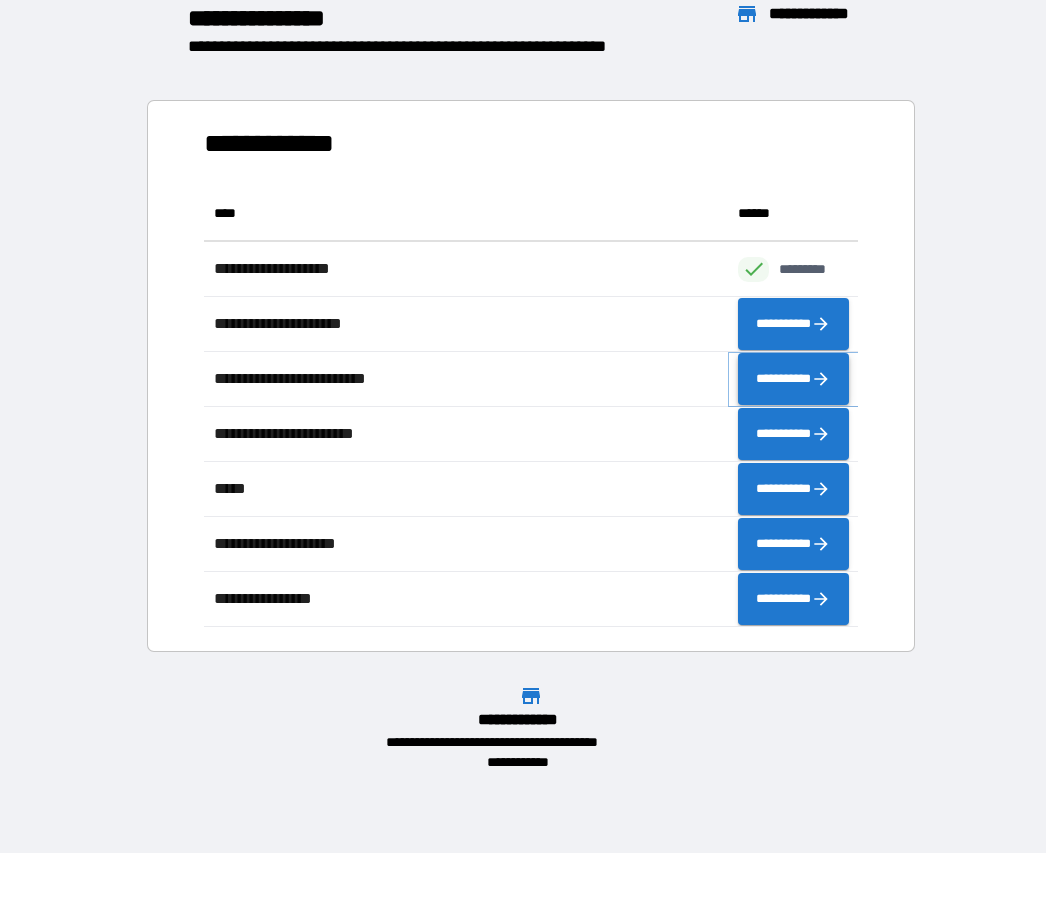 click on "**********" at bounding box center (793, 379) 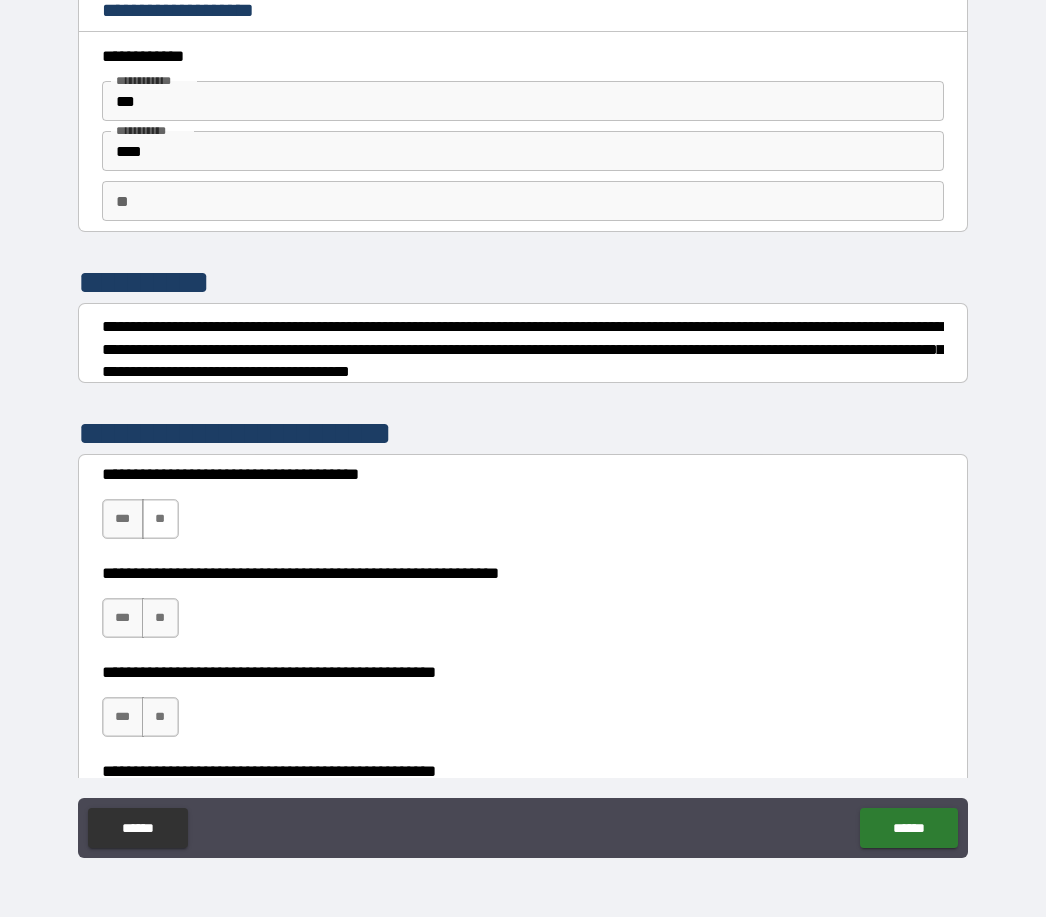 click on "**" at bounding box center (160, 519) 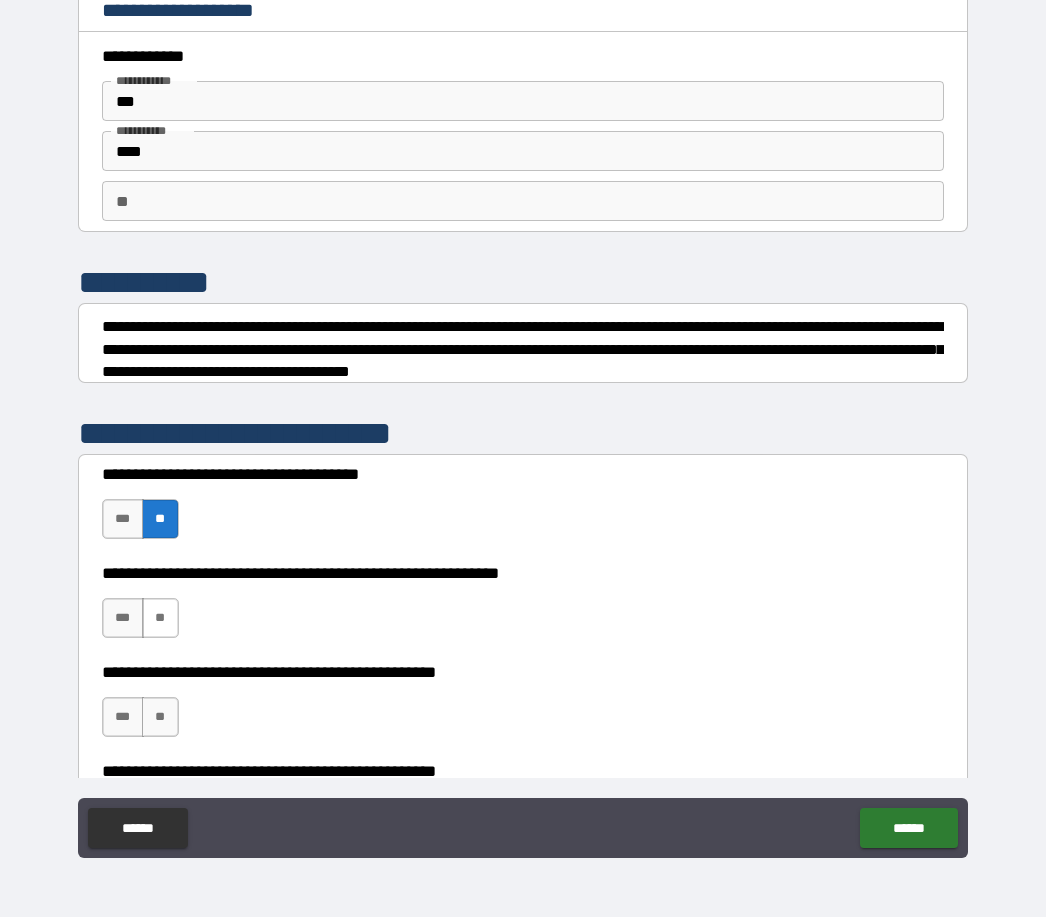 click on "**" at bounding box center [160, 618] 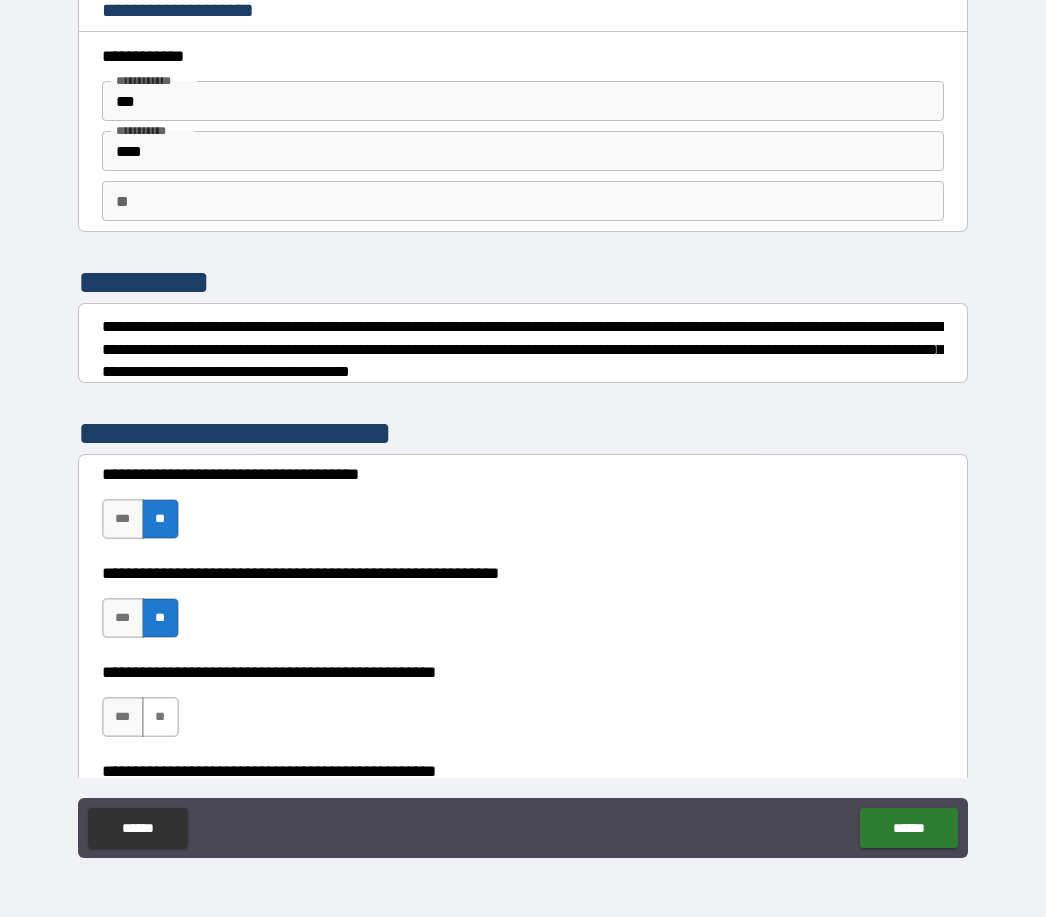 click on "**" at bounding box center (160, 717) 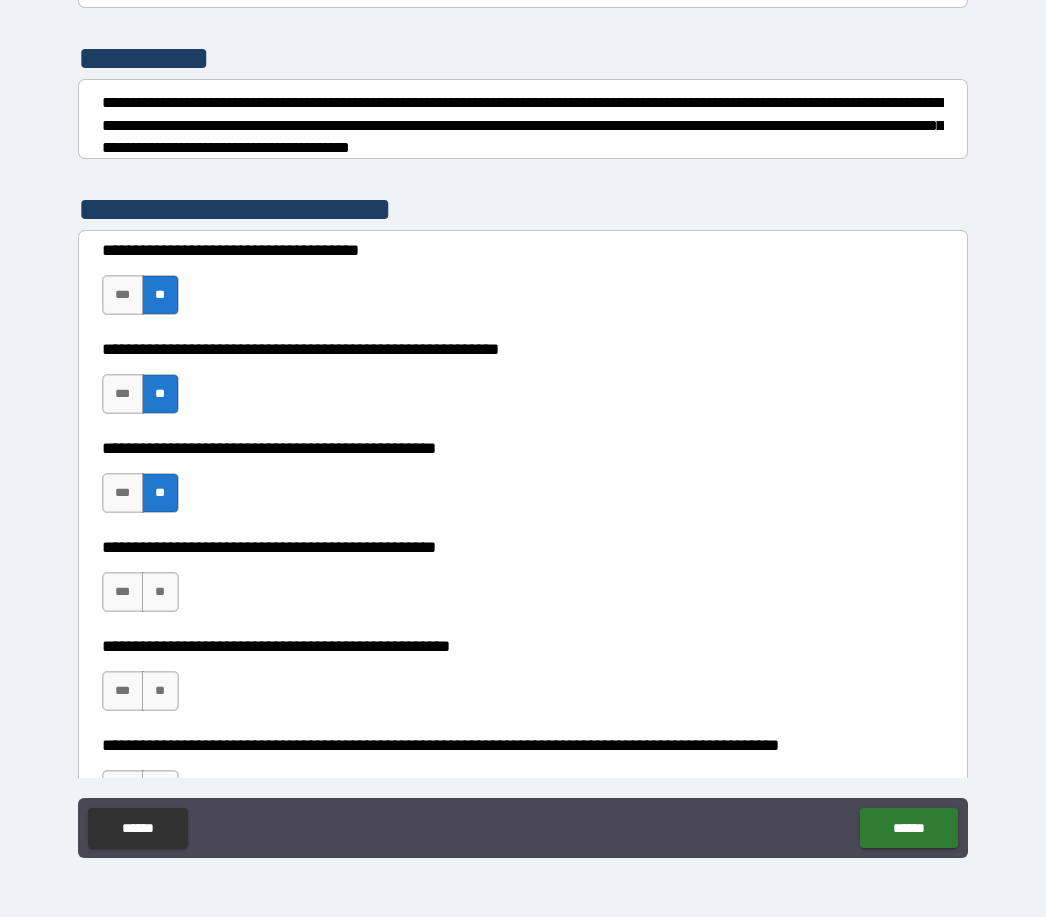 scroll, scrollTop: 226, scrollLeft: 0, axis: vertical 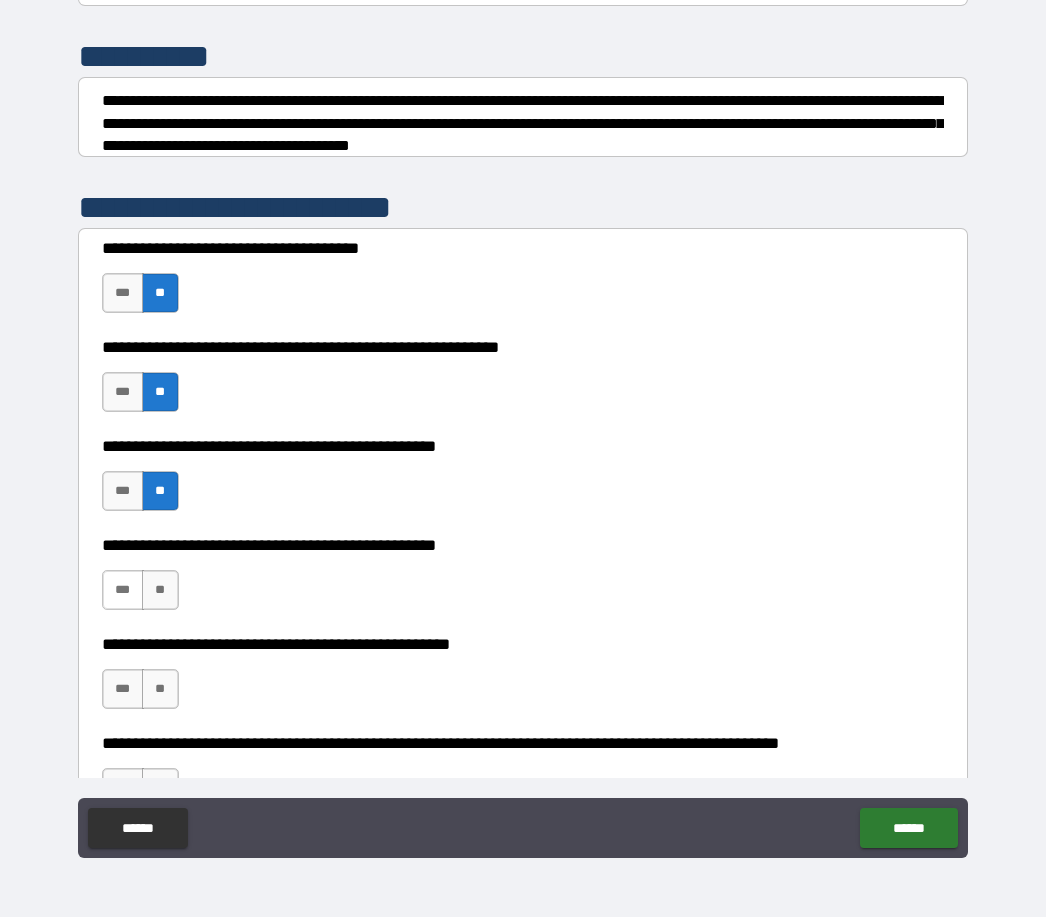 click on "***" at bounding box center (123, 590) 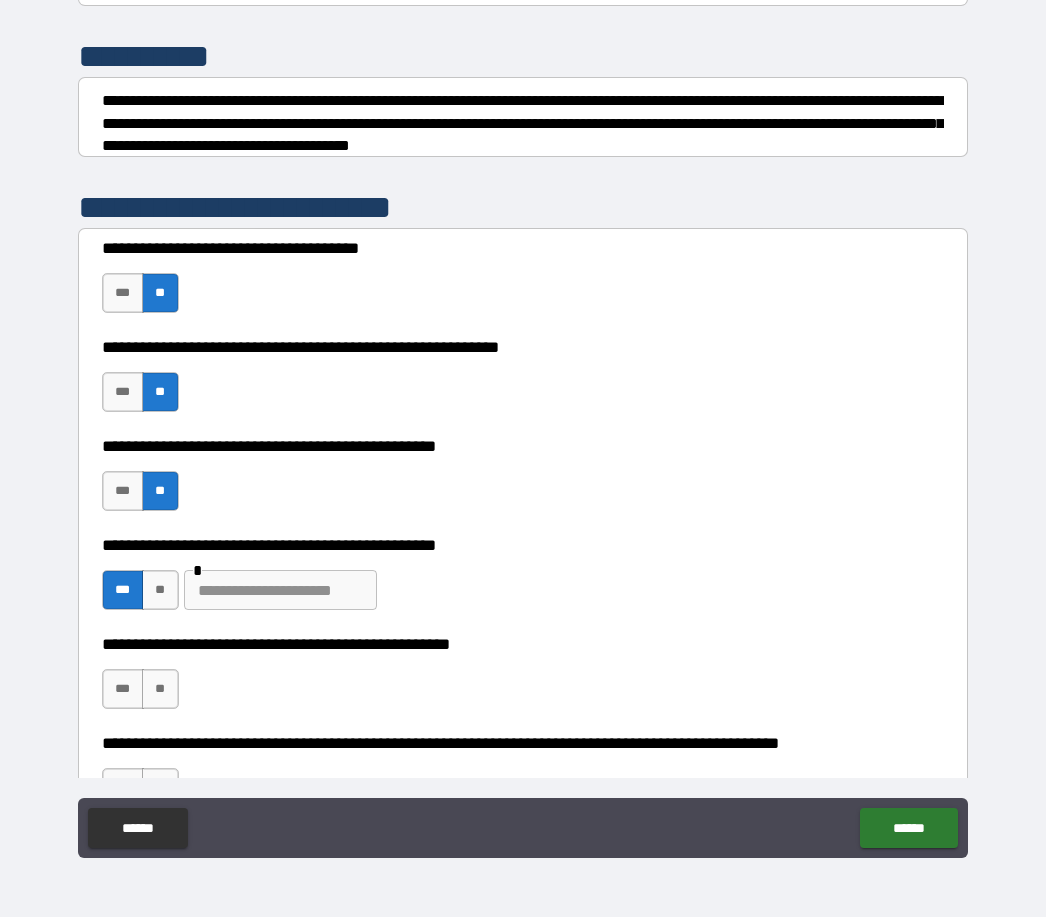 click at bounding box center (280, 590) 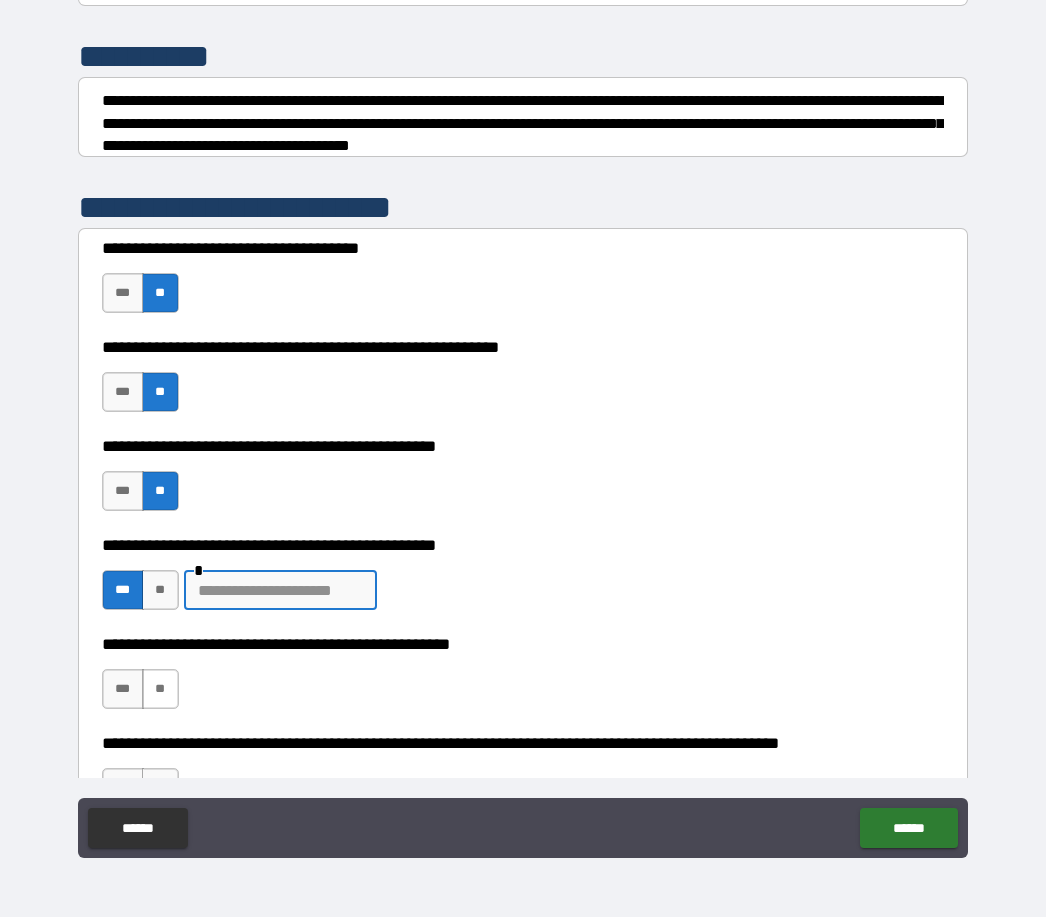 click on "**" at bounding box center [160, 689] 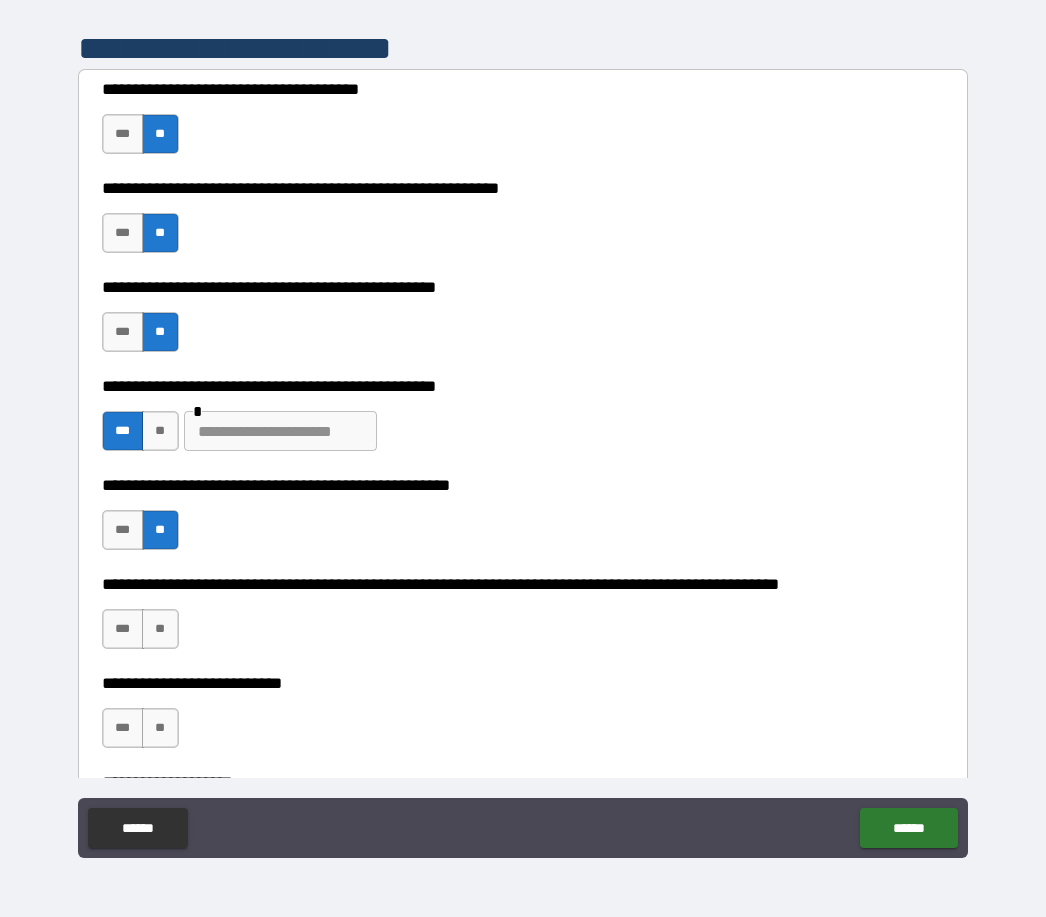 scroll, scrollTop: 386, scrollLeft: 0, axis: vertical 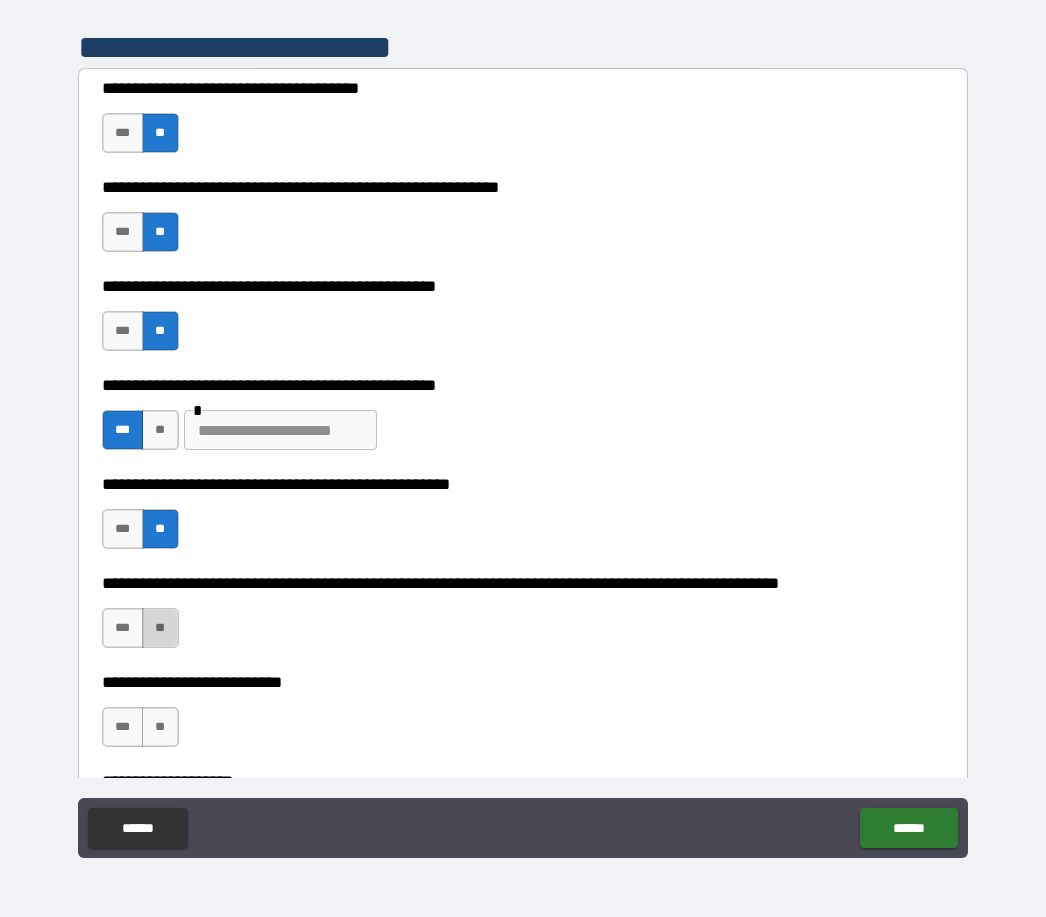 click on "**" at bounding box center (160, 628) 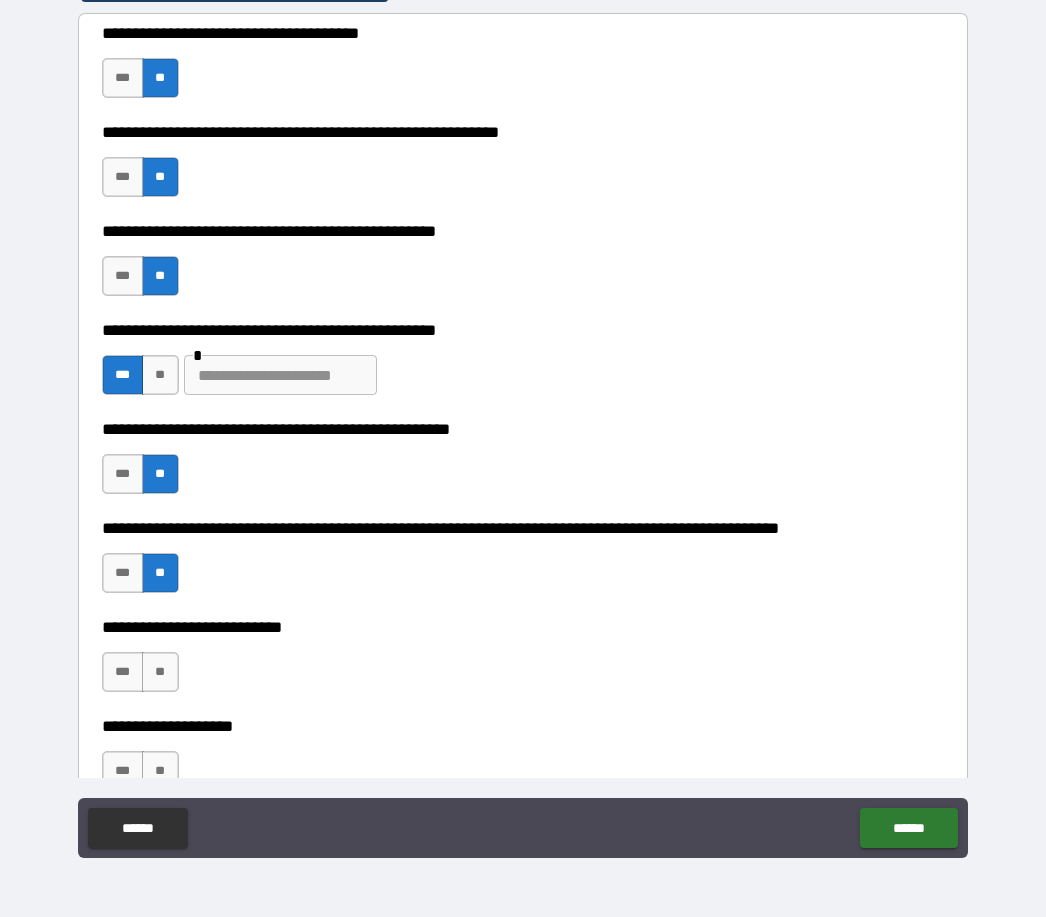 scroll, scrollTop: 528, scrollLeft: 0, axis: vertical 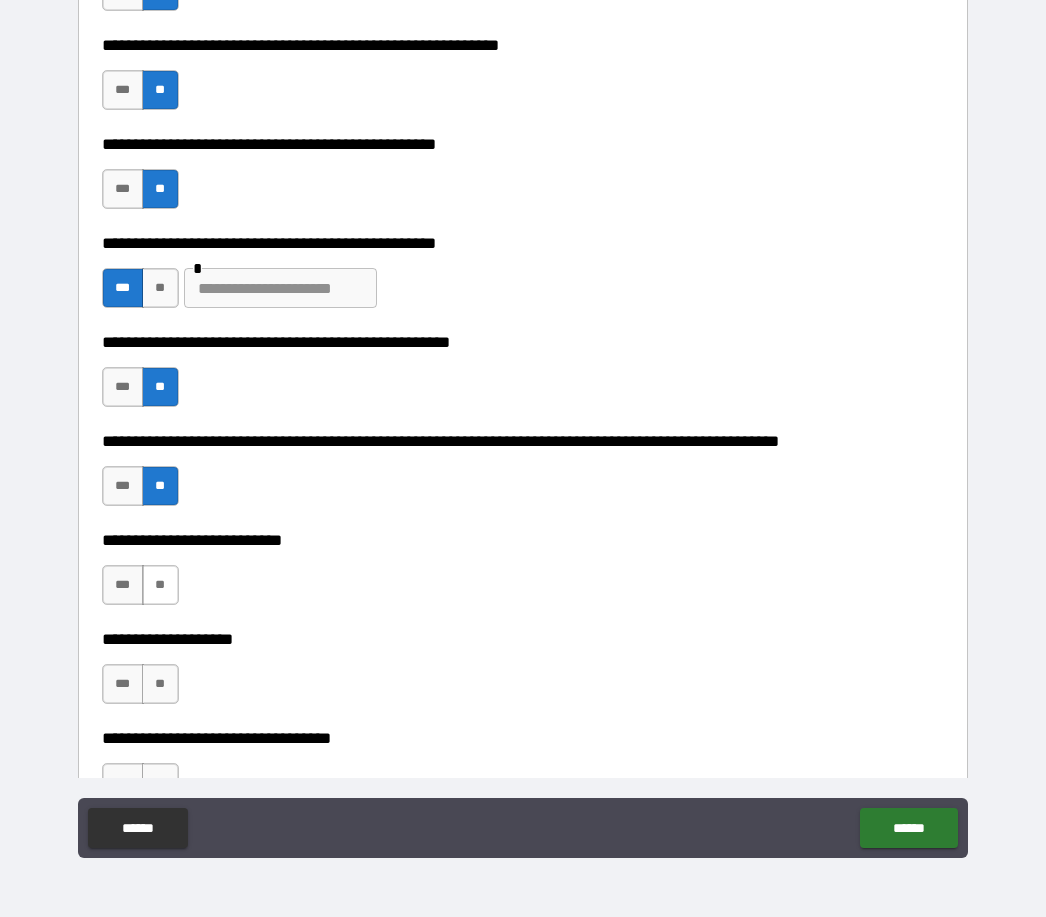 click on "**" at bounding box center [160, 585] 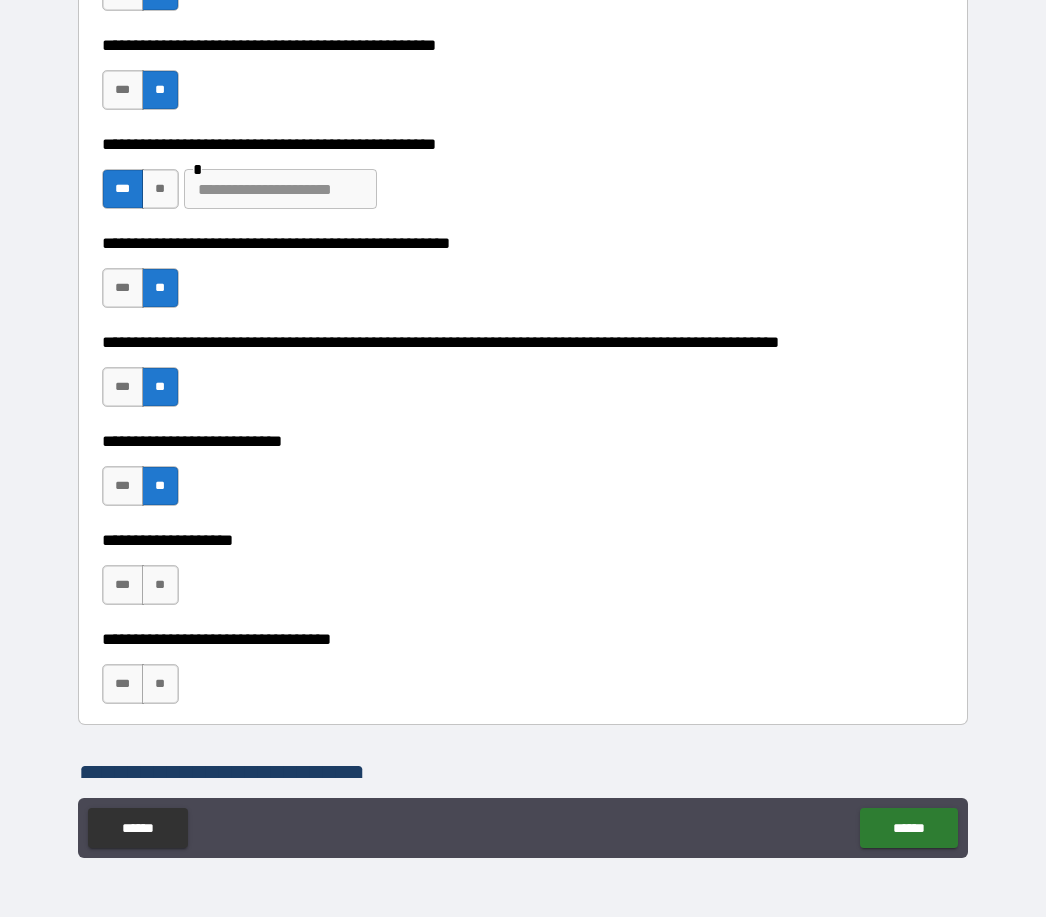 scroll, scrollTop: 653, scrollLeft: 0, axis: vertical 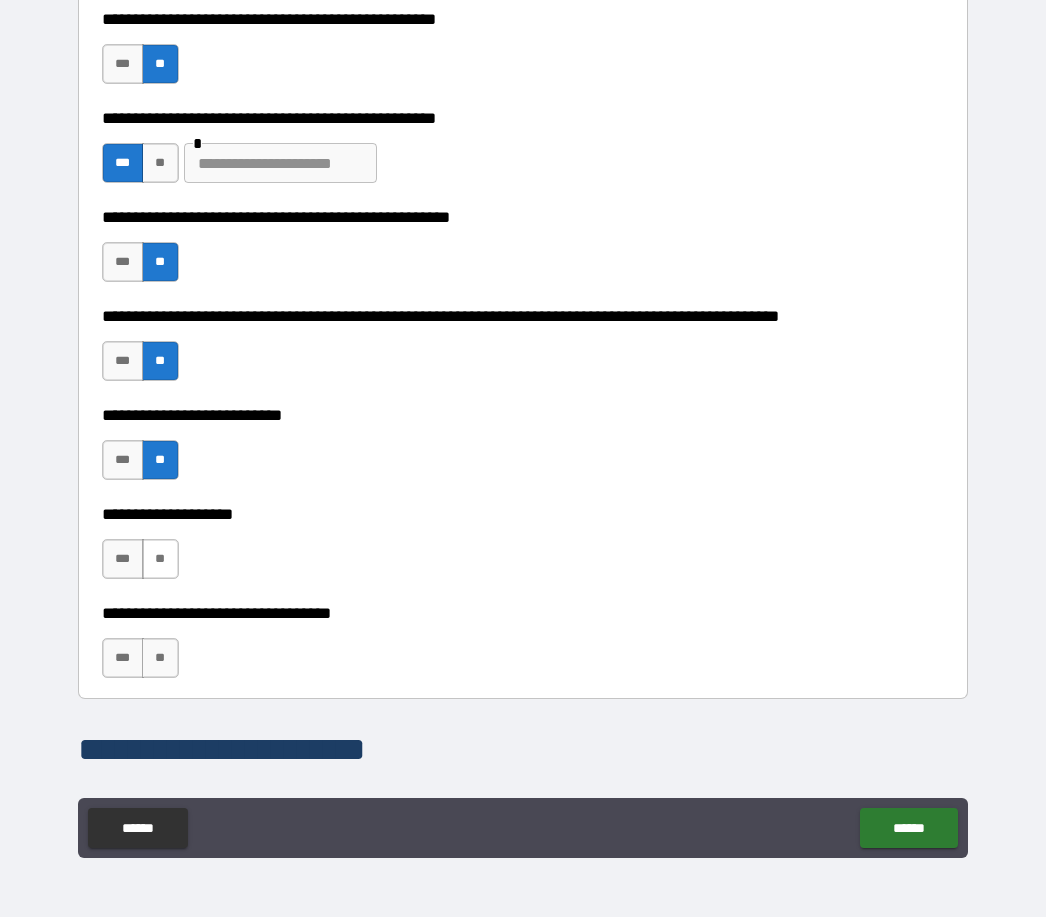 click on "**" at bounding box center [160, 559] 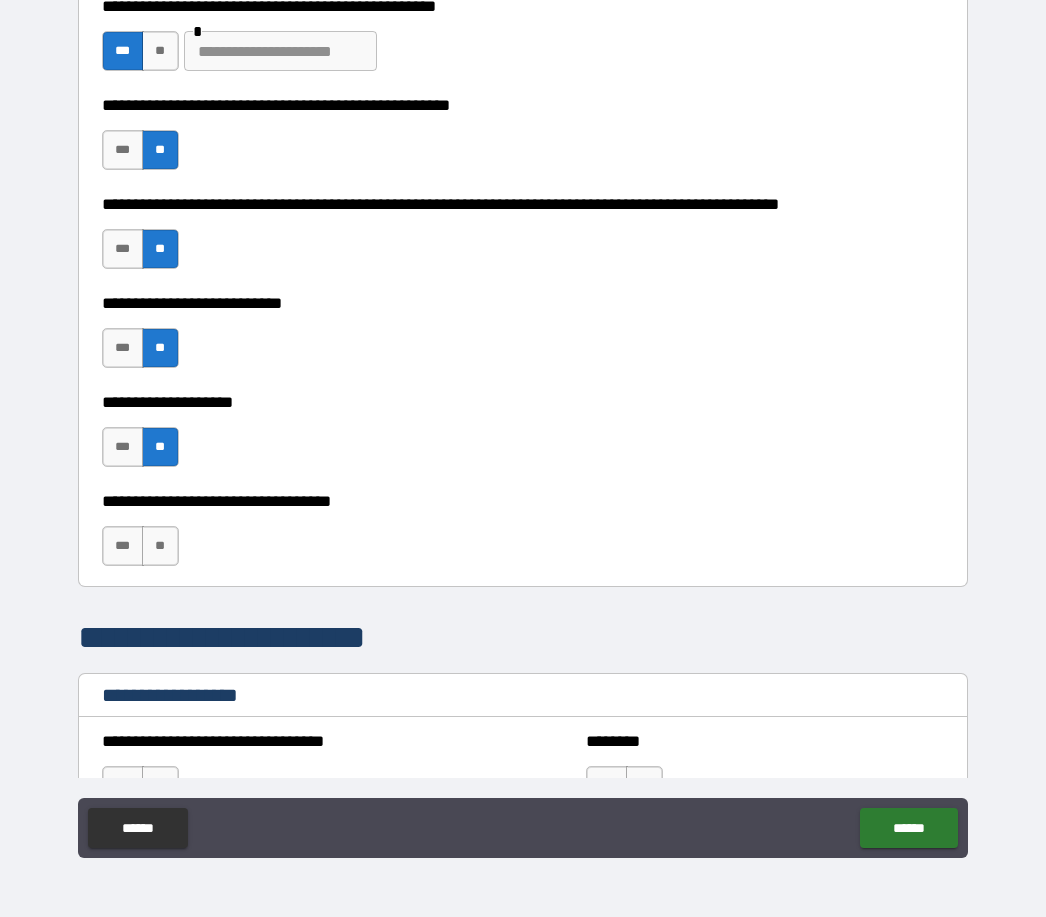 scroll, scrollTop: 766, scrollLeft: 0, axis: vertical 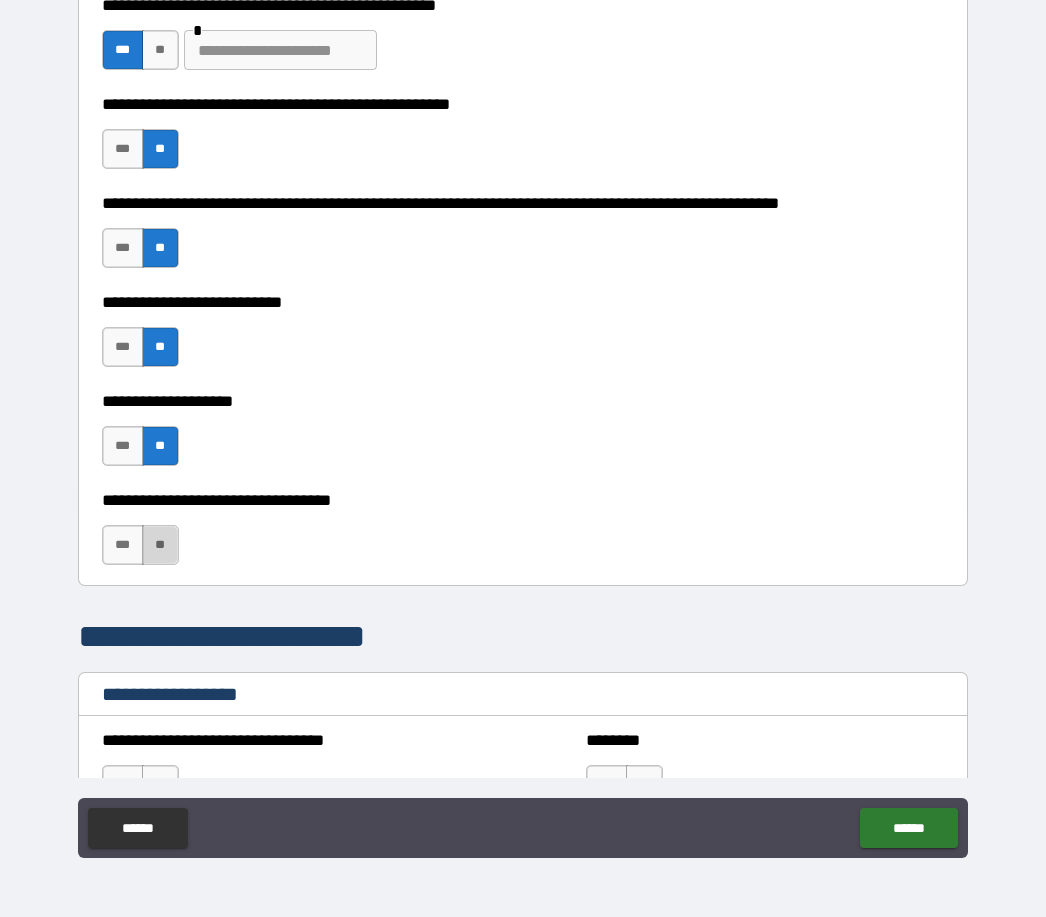 click on "**" at bounding box center (160, 545) 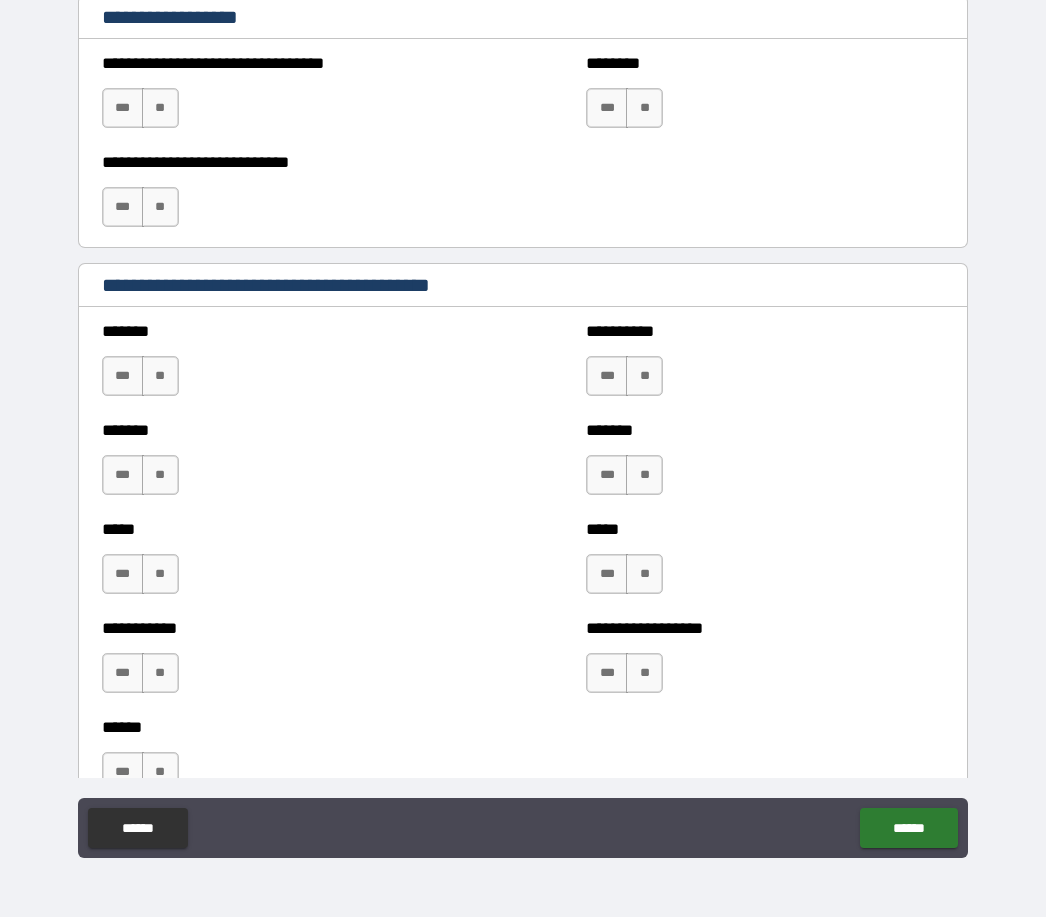 scroll, scrollTop: 1432, scrollLeft: 0, axis: vertical 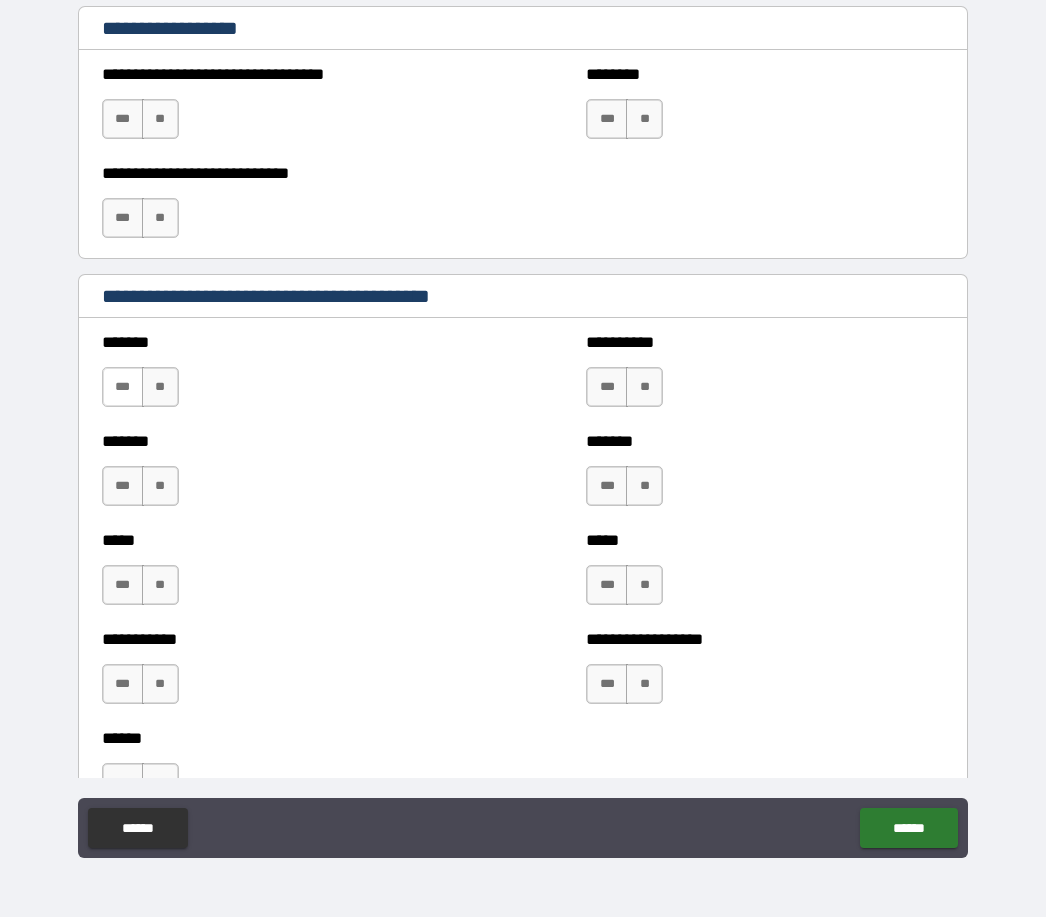 click on "***" at bounding box center (123, 387) 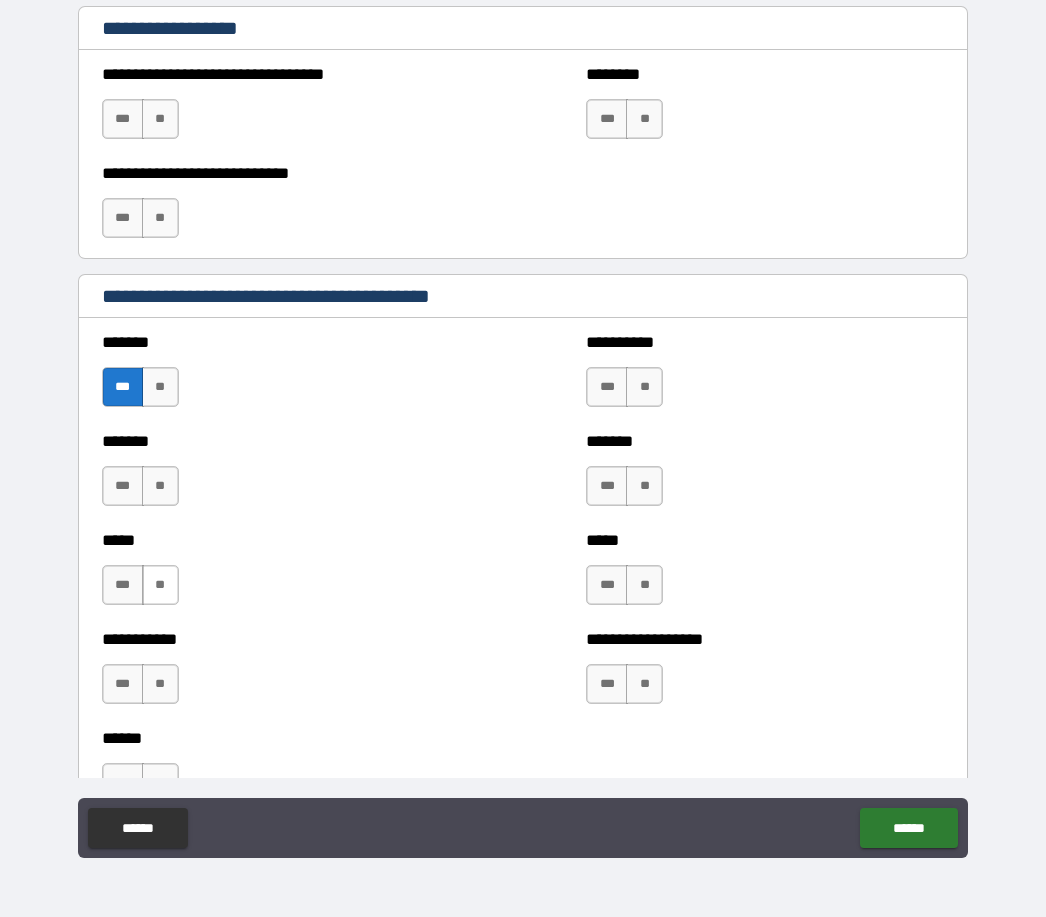 click on "**" at bounding box center [160, 585] 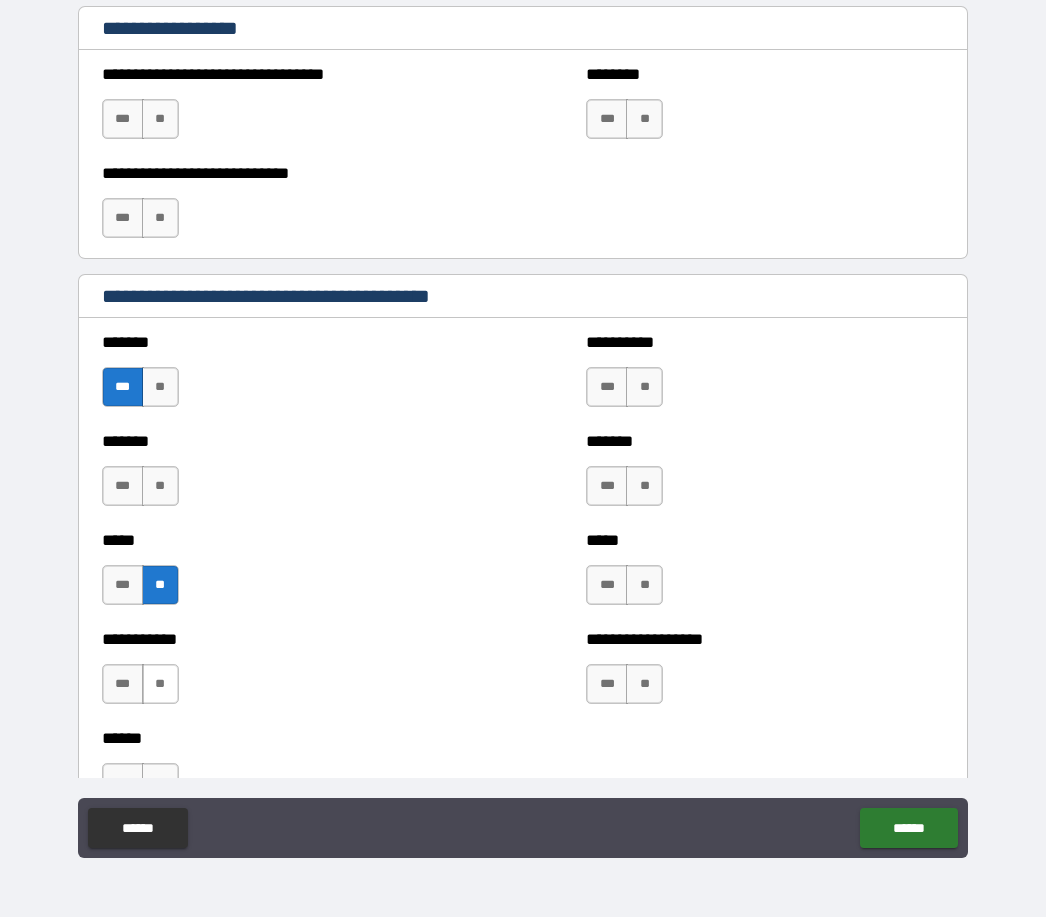 click on "**" at bounding box center [160, 684] 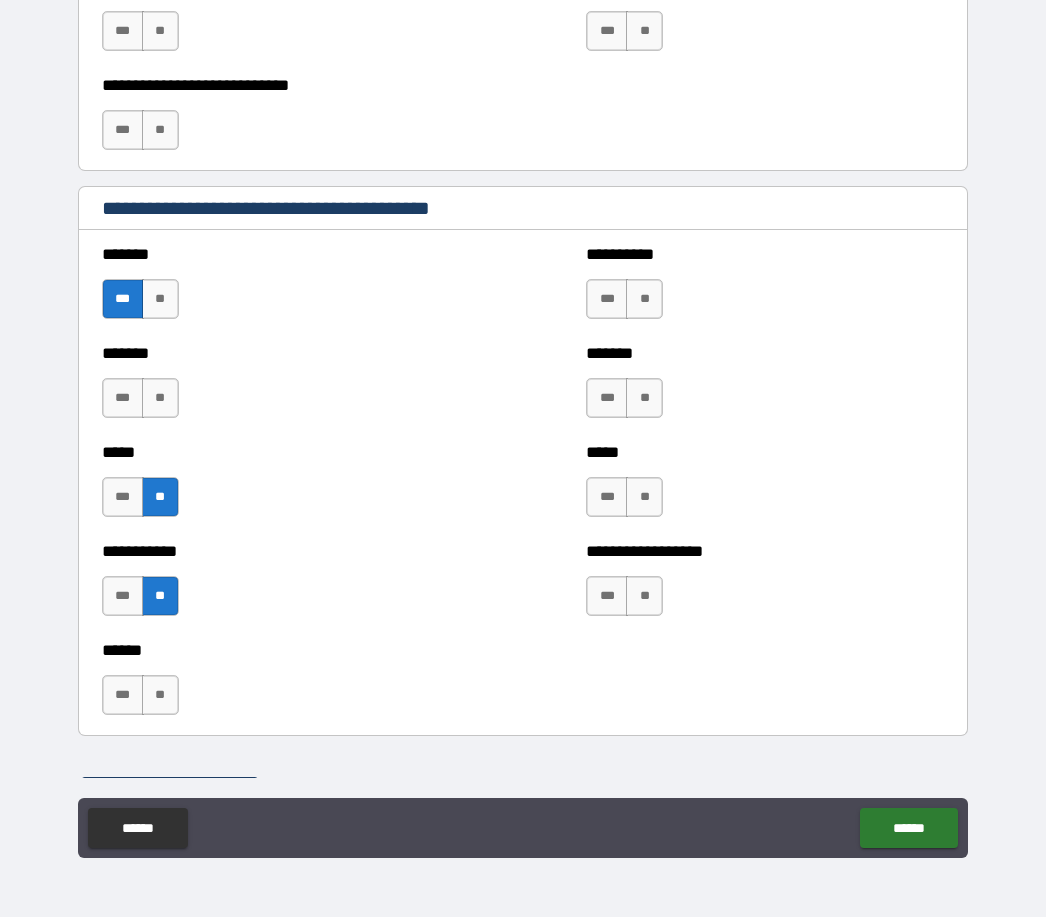 scroll, scrollTop: 1526, scrollLeft: 0, axis: vertical 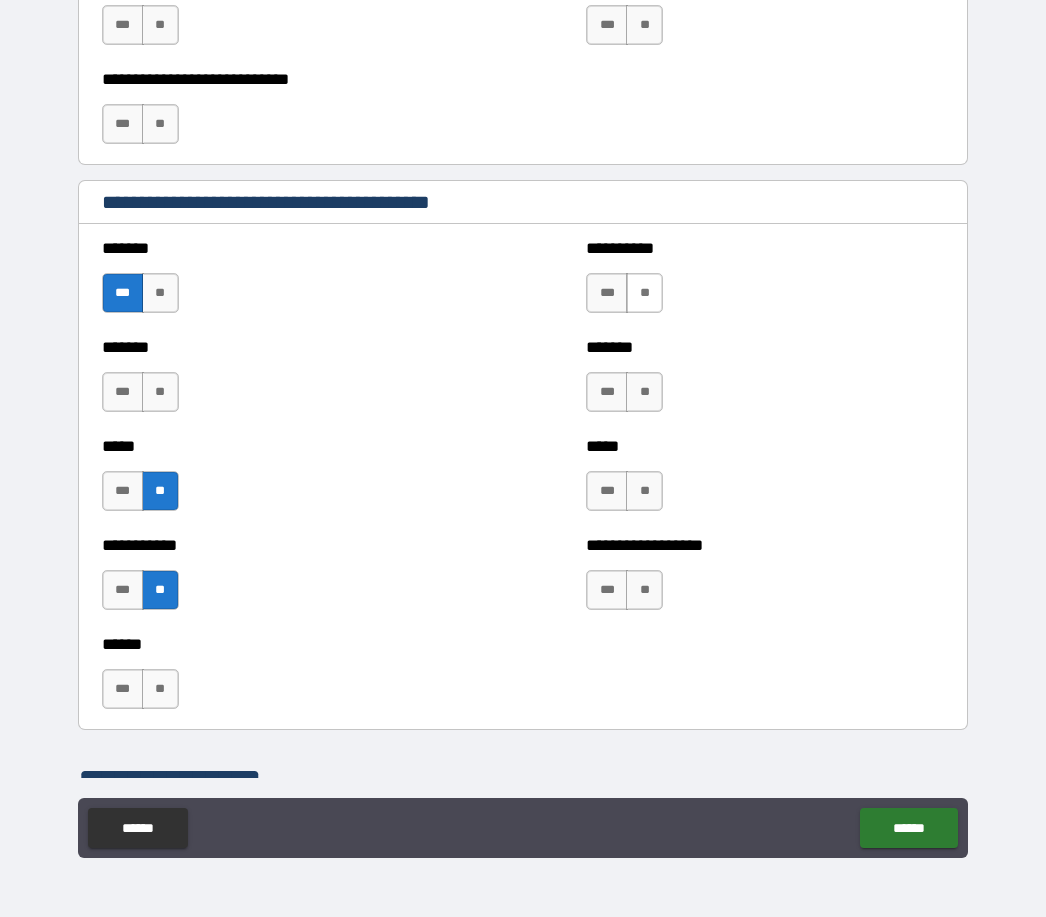 click on "**" at bounding box center [644, 293] 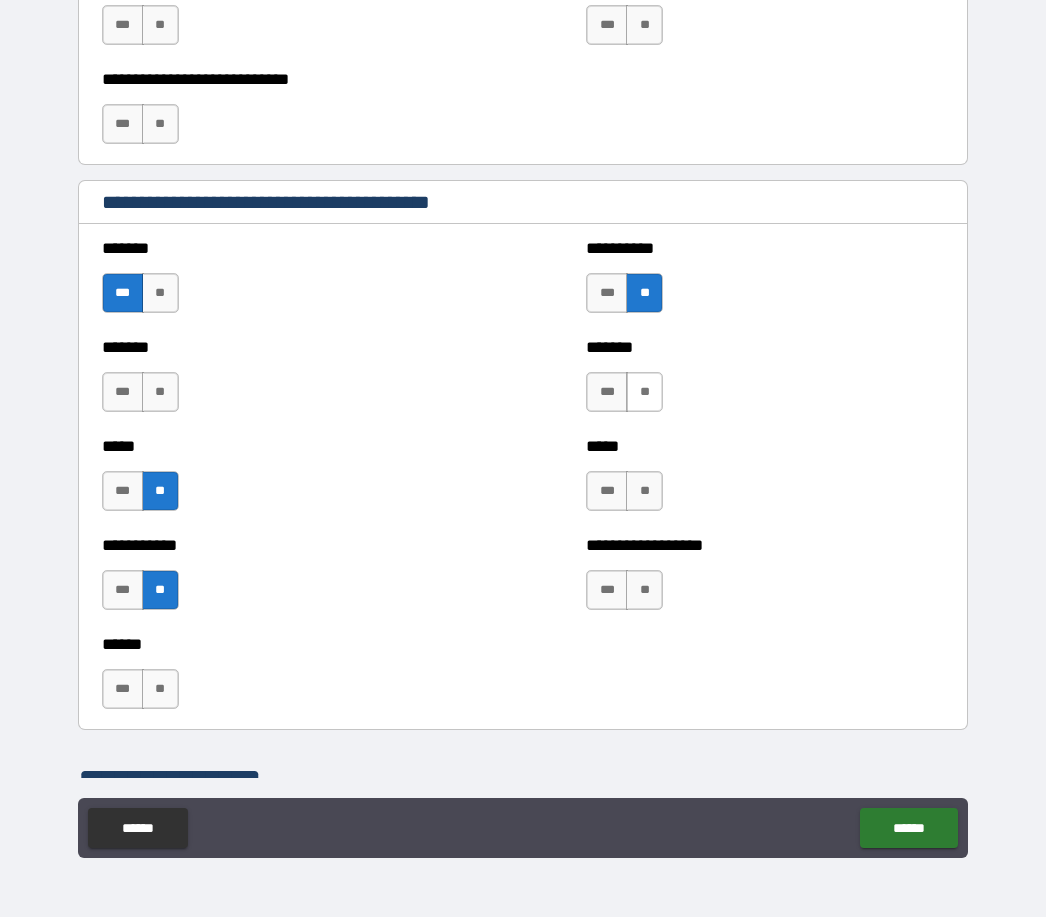 click on "**" at bounding box center [644, 392] 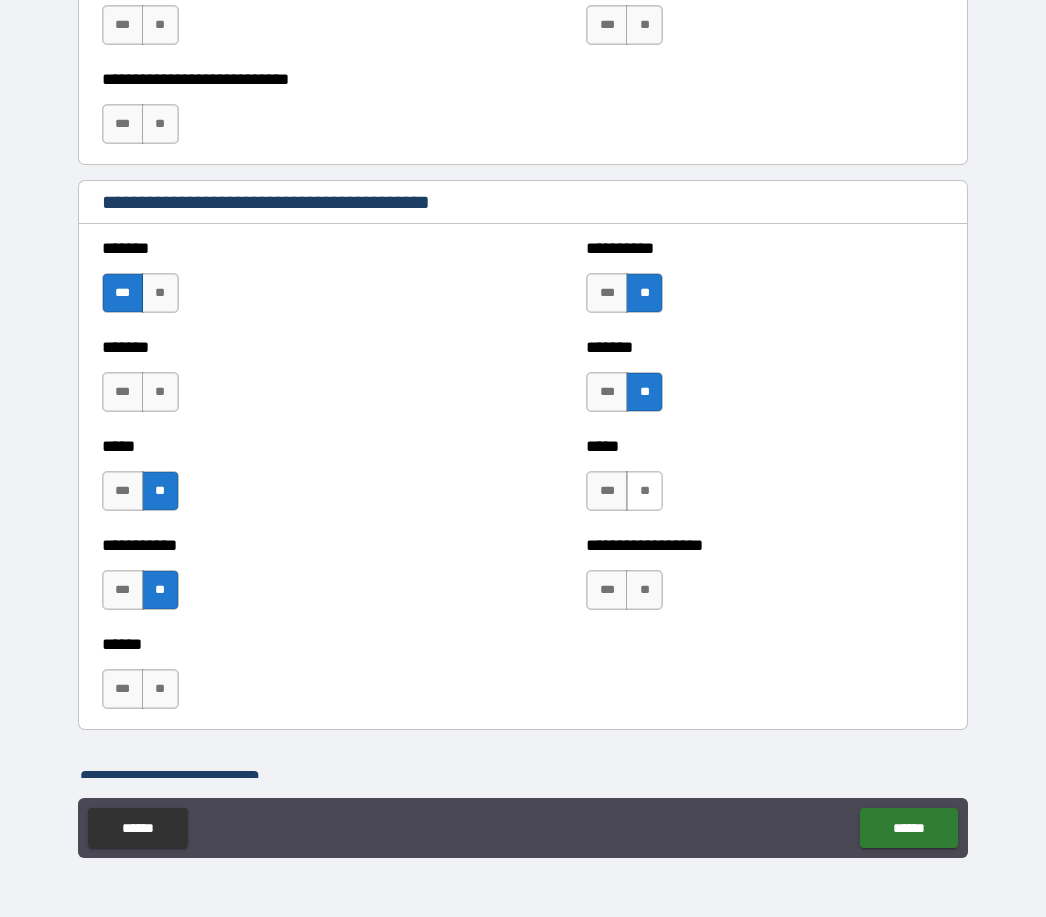click on "**" at bounding box center [644, 491] 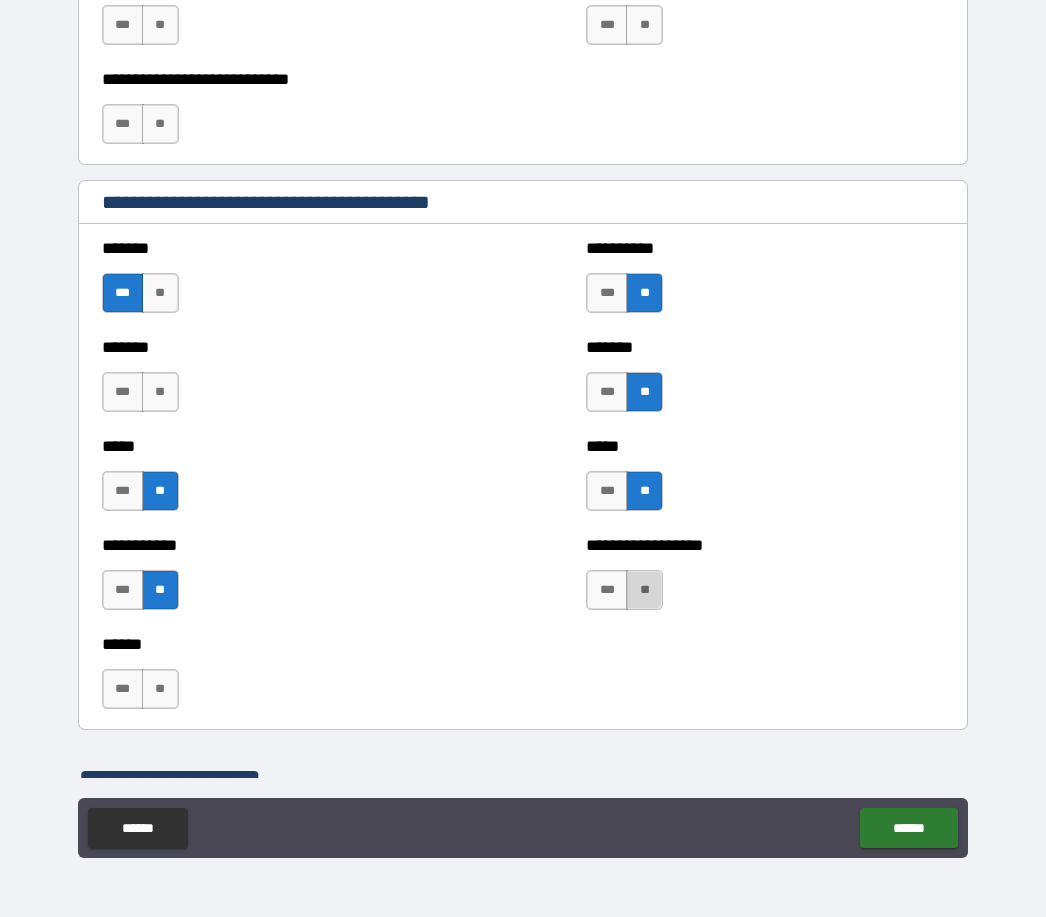 click on "**" at bounding box center (644, 590) 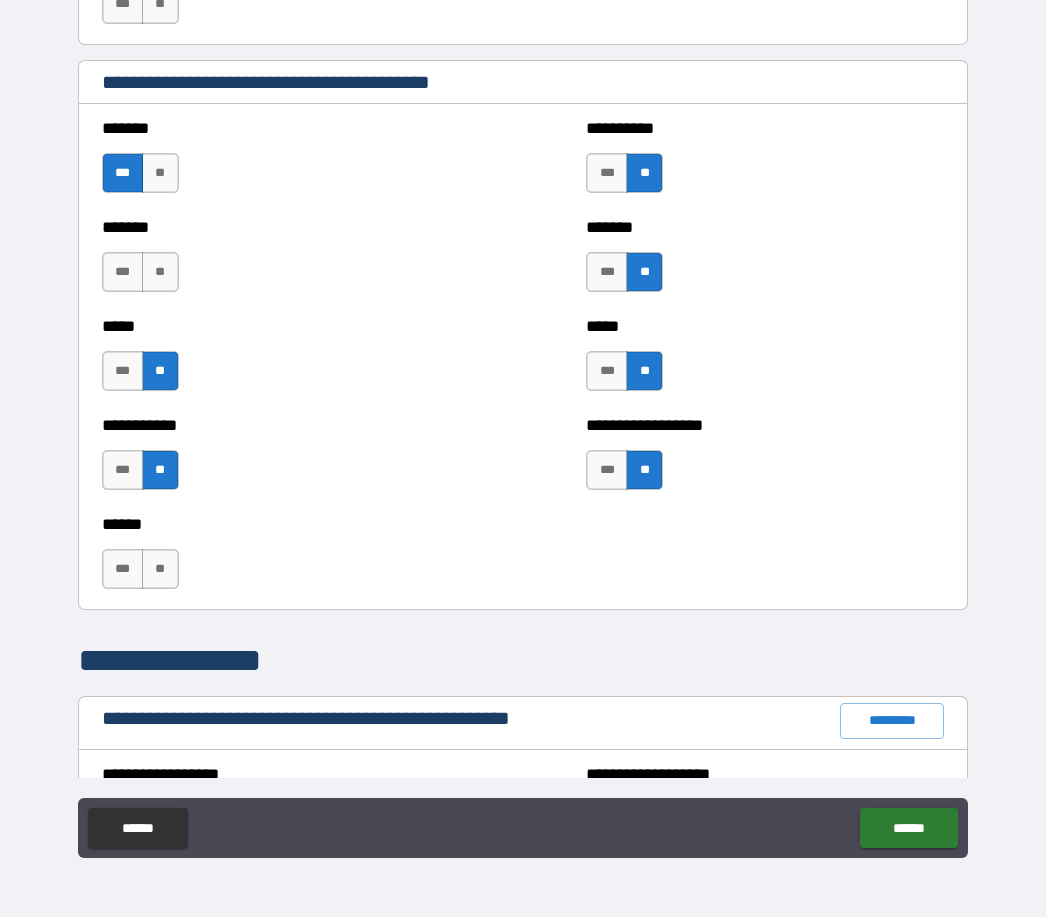 scroll, scrollTop: 1650, scrollLeft: 0, axis: vertical 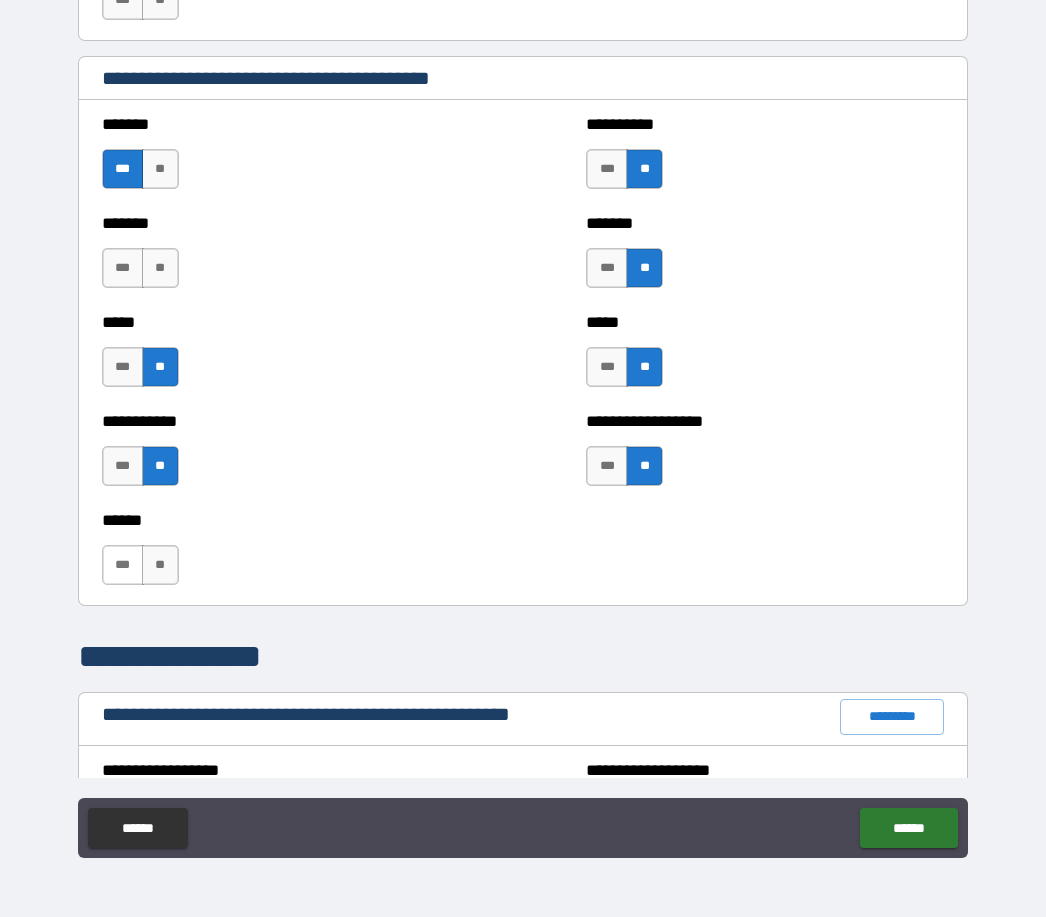 click on "***" at bounding box center [123, 565] 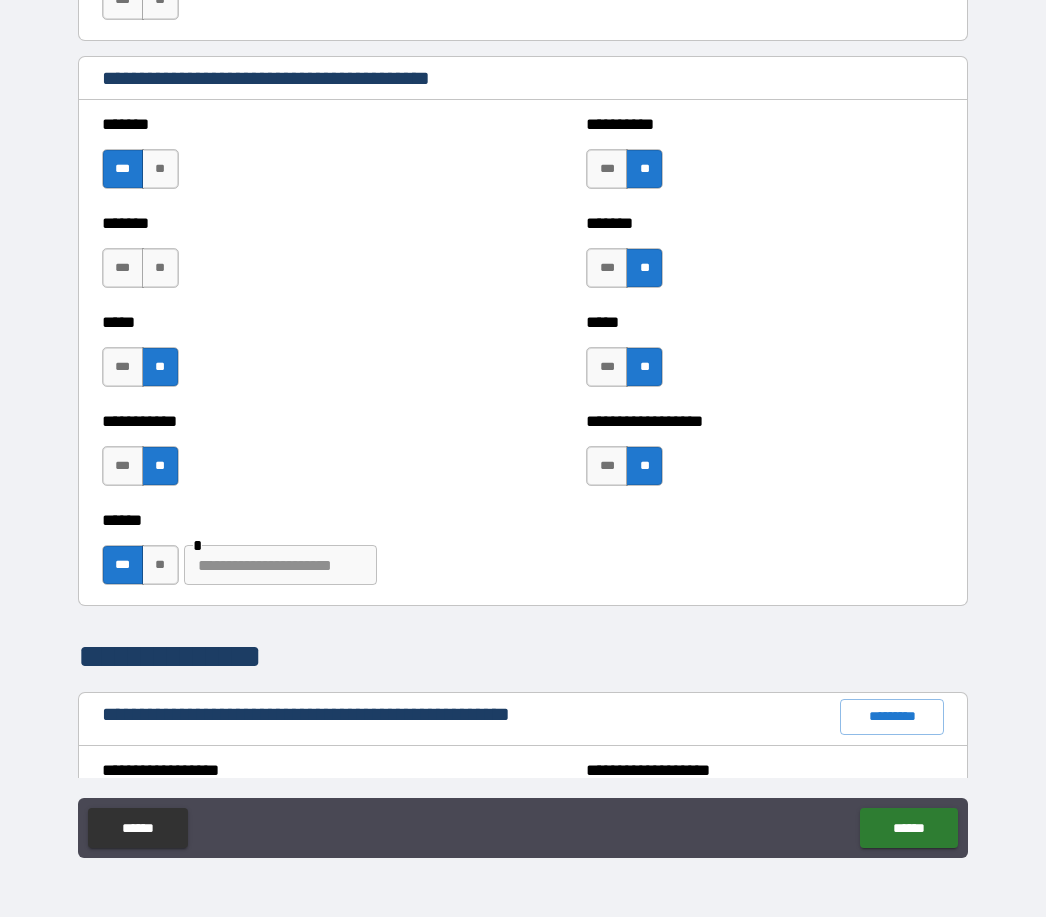 click at bounding box center [280, 565] 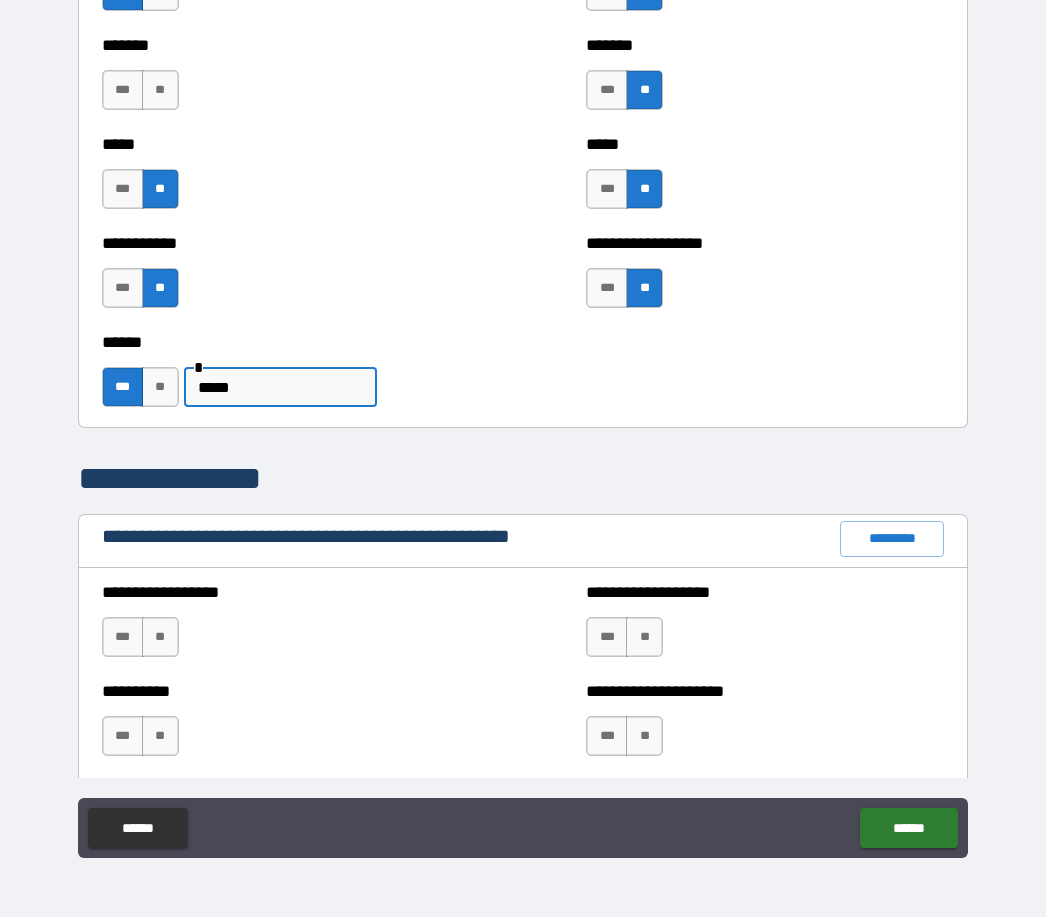 scroll, scrollTop: 1834, scrollLeft: 0, axis: vertical 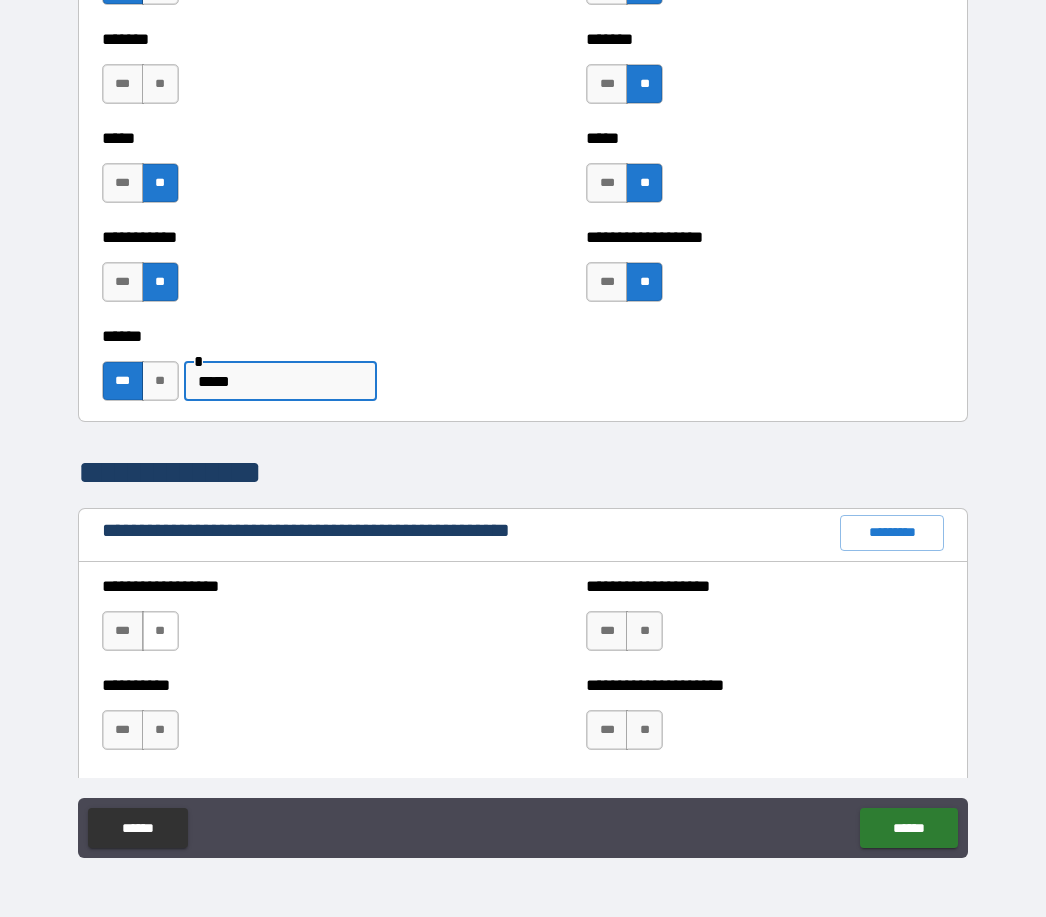 type on "*****" 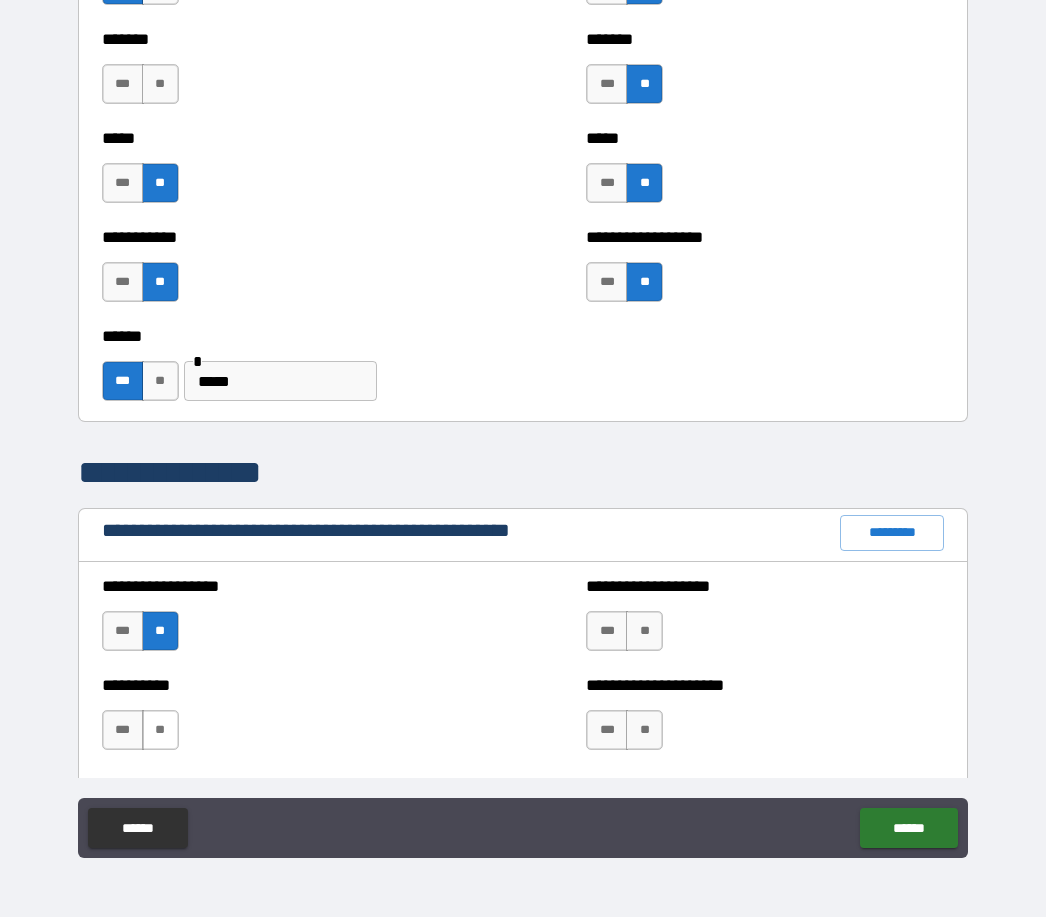 click on "**" at bounding box center [160, 730] 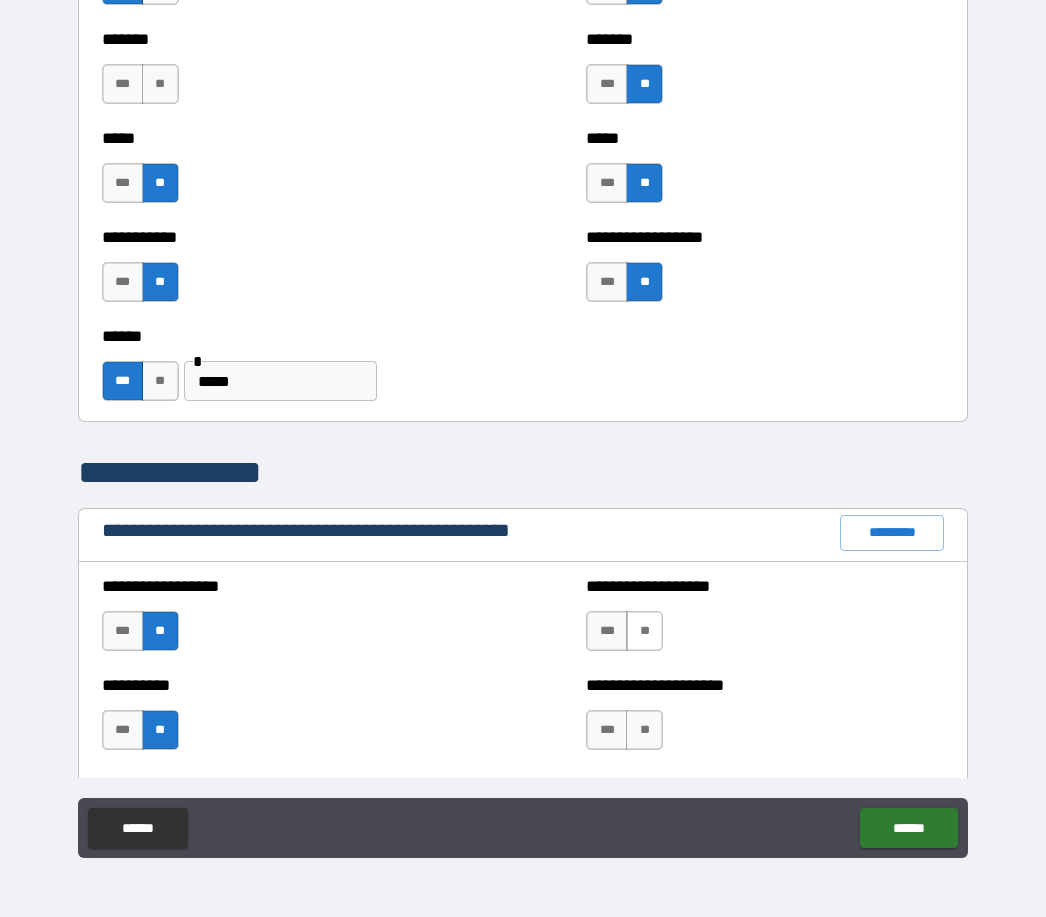 click on "**" at bounding box center [644, 631] 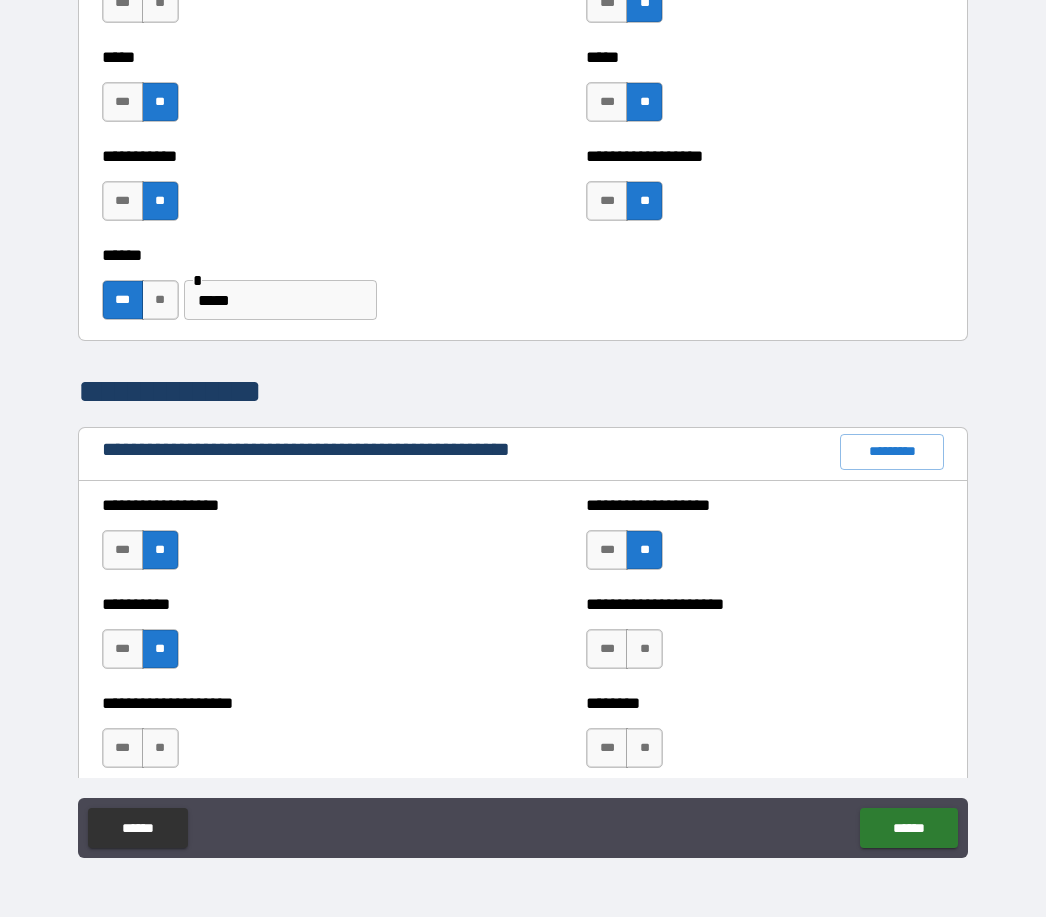scroll, scrollTop: 1925, scrollLeft: 0, axis: vertical 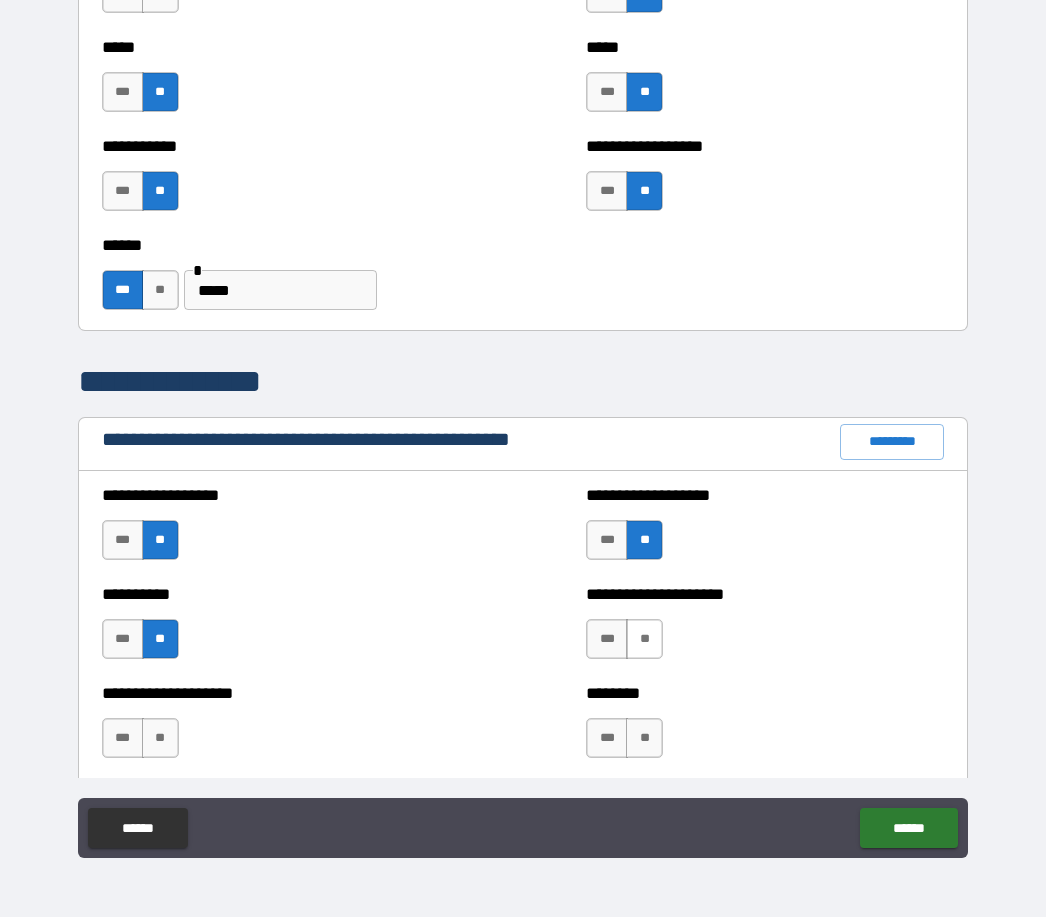 click on "**" at bounding box center (644, 639) 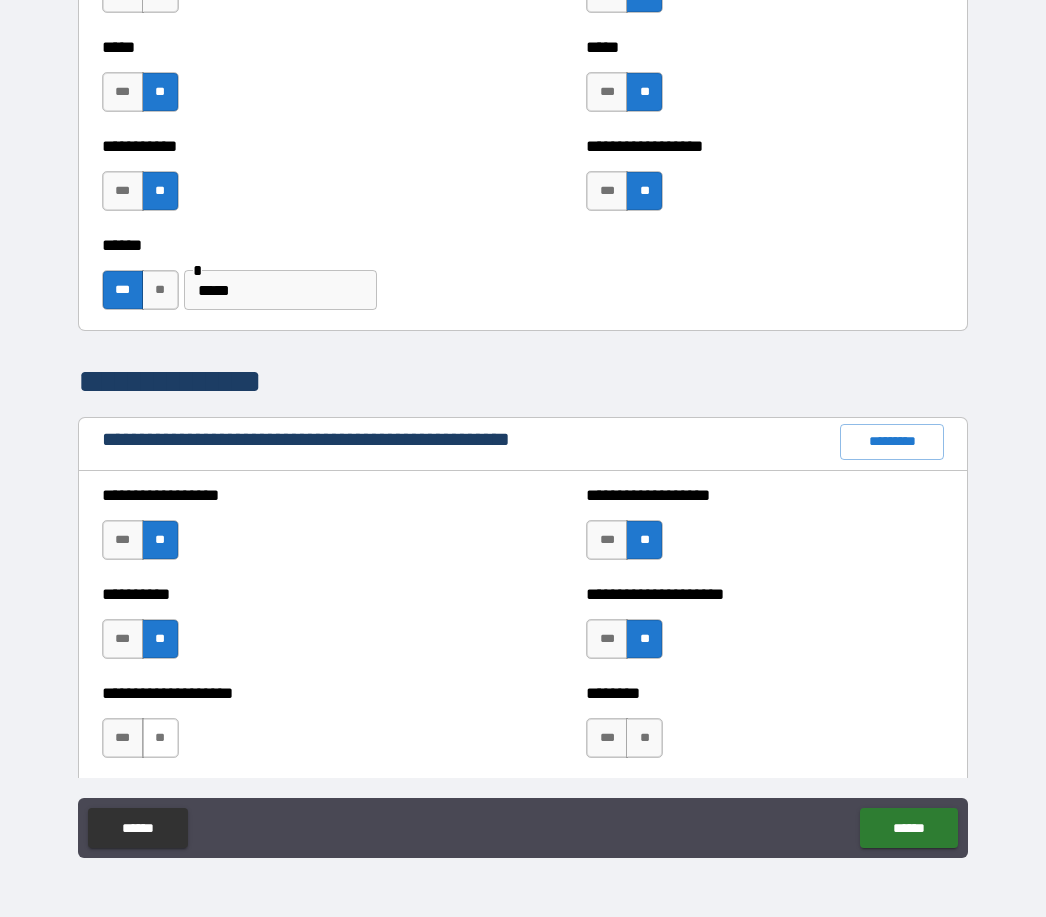 click on "**" at bounding box center [160, 738] 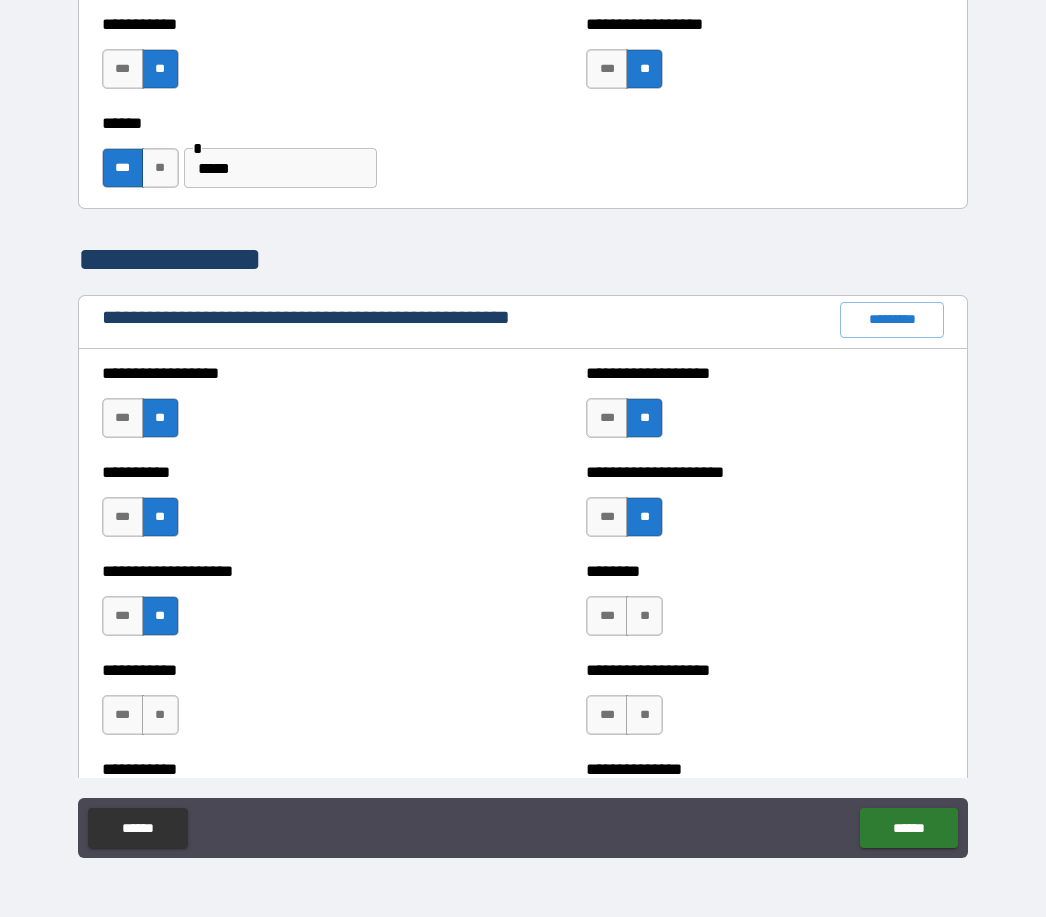 scroll, scrollTop: 2054, scrollLeft: 0, axis: vertical 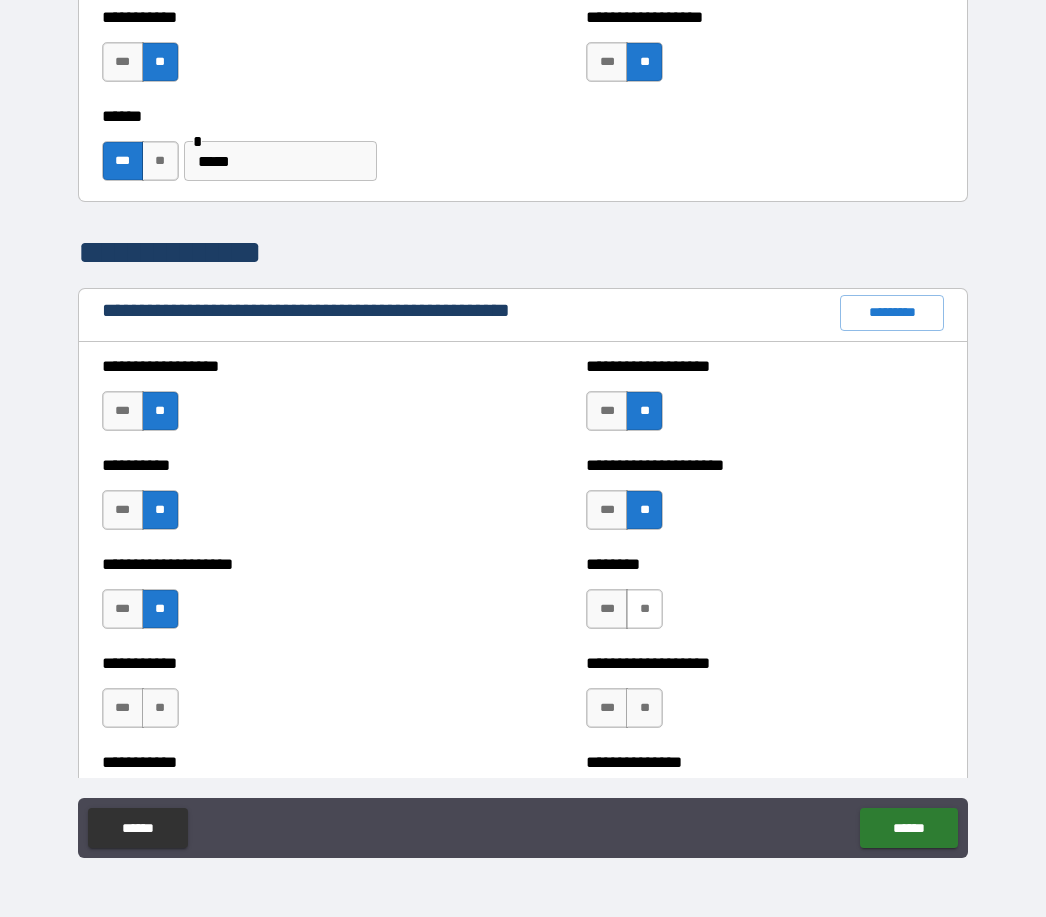 click on "**" at bounding box center [644, 609] 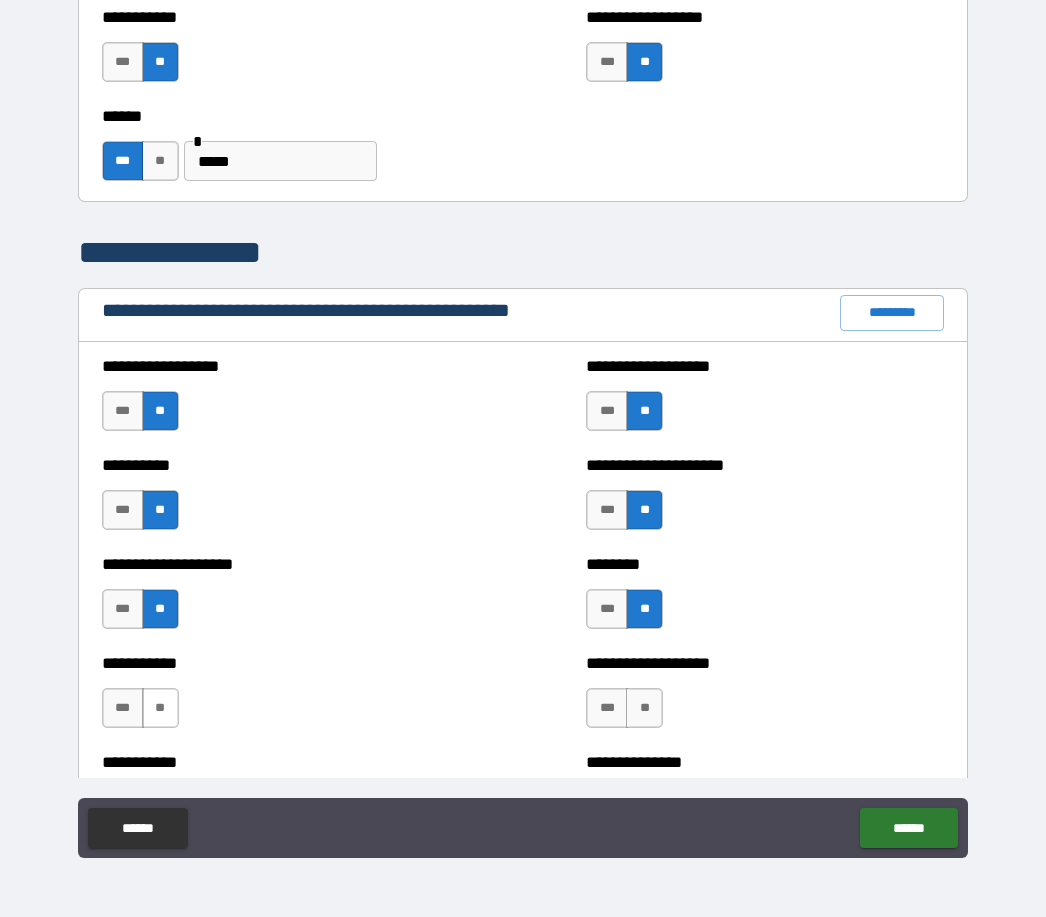 click on "**" at bounding box center [160, 708] 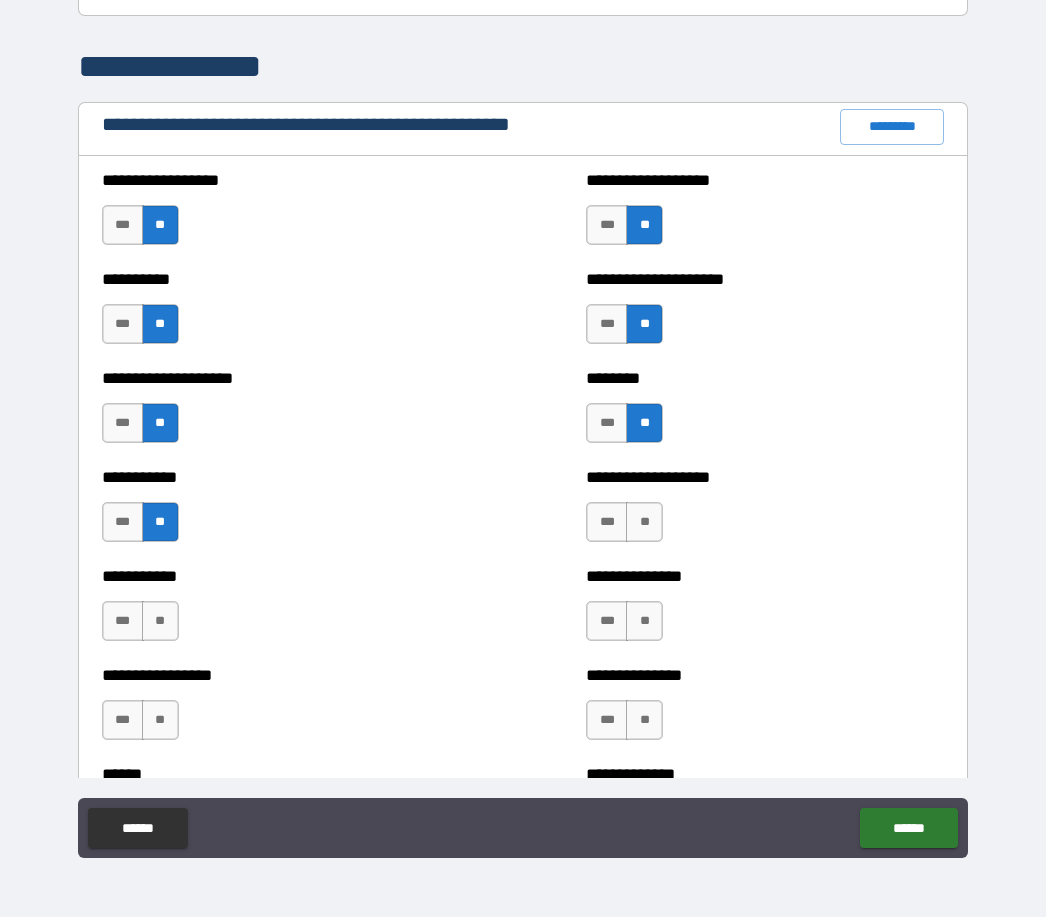 scroll, scrollTop: 2239, scrollLeft: 0, axis: vertical 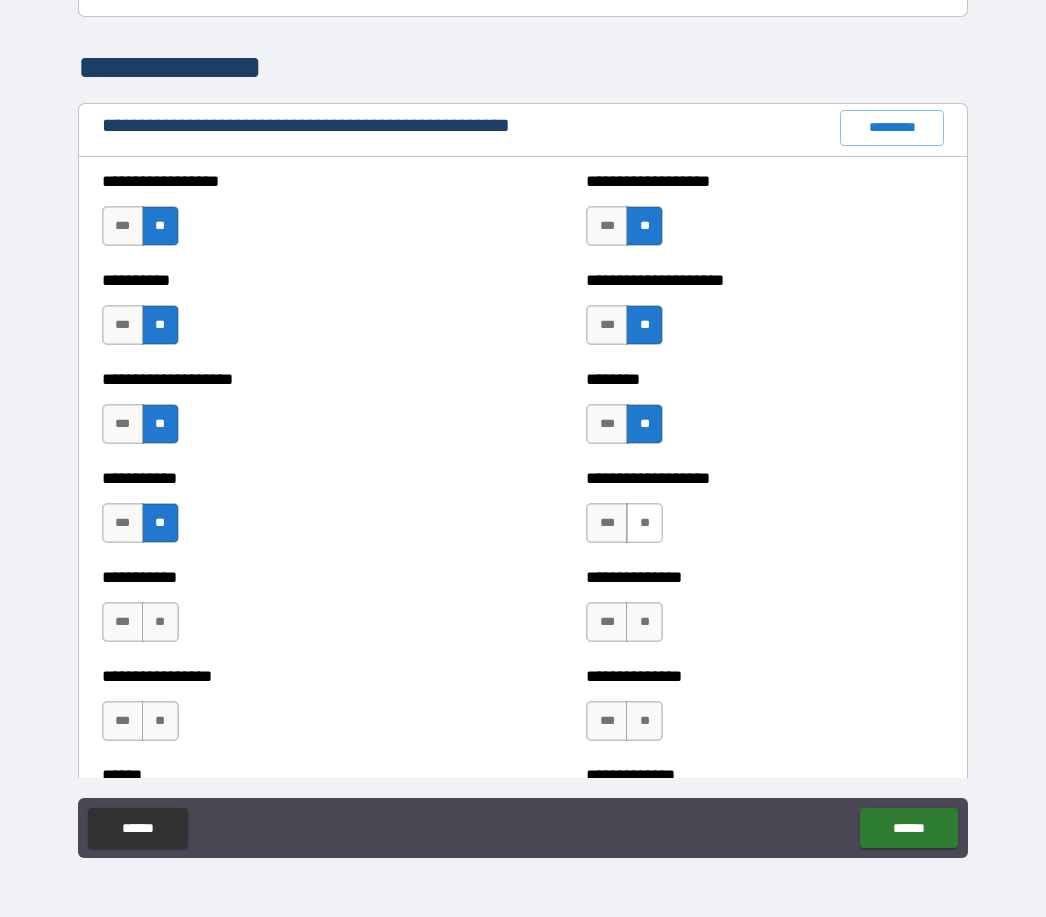 click on "**" at bounding box center (644, 523) 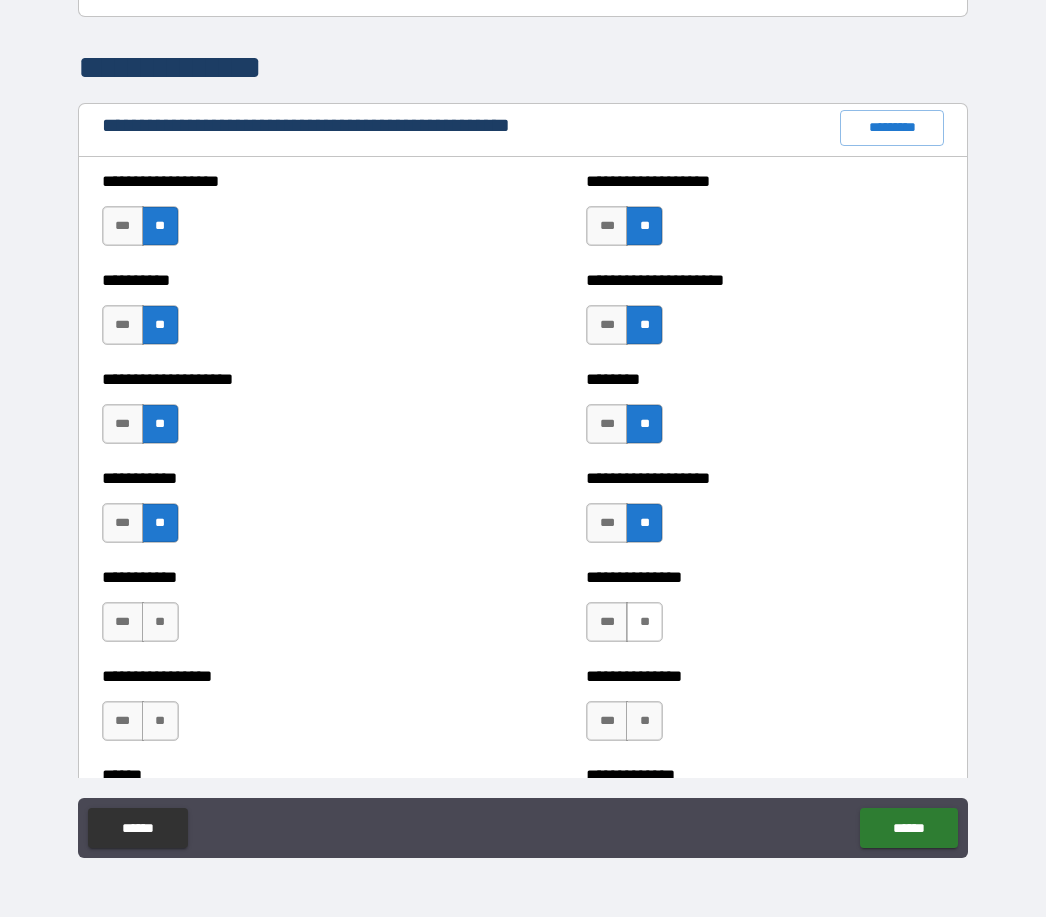 click on "**" at bounding box center (644, 622) 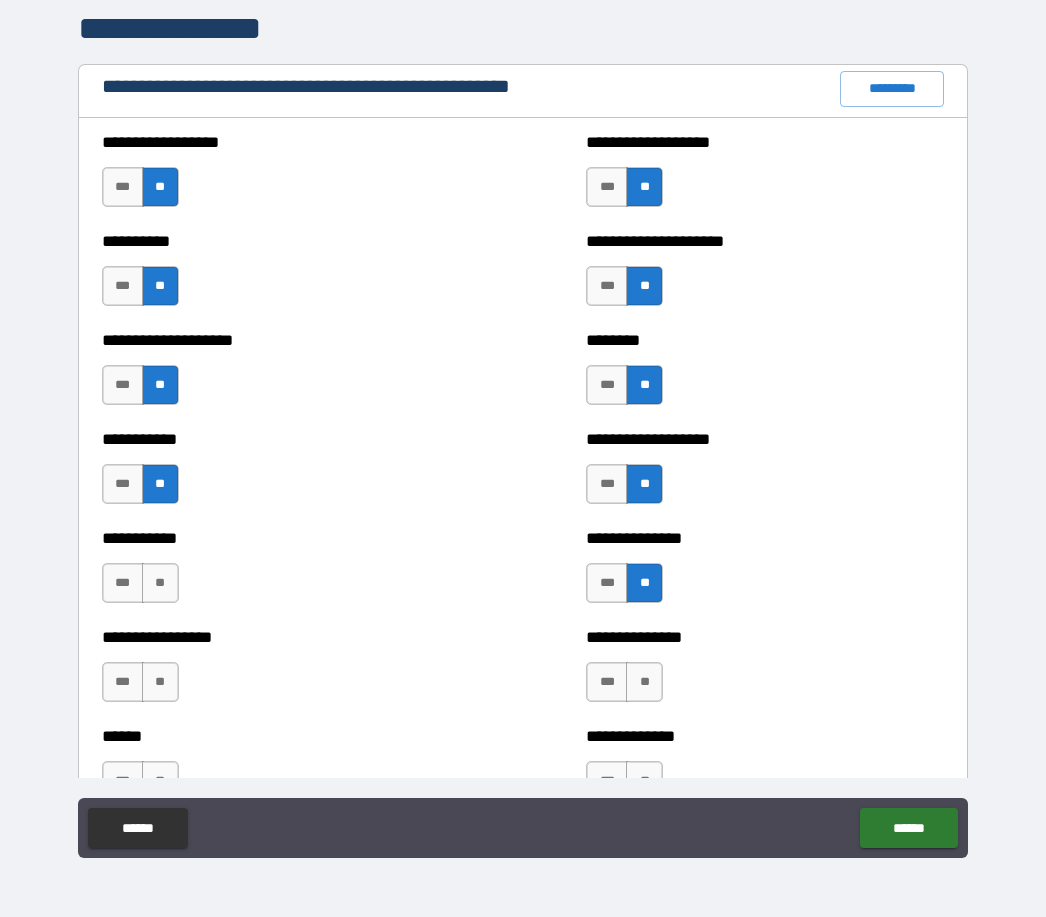 scroll, scrollTop: 2324, scrollLeft: 0, axis: vertical 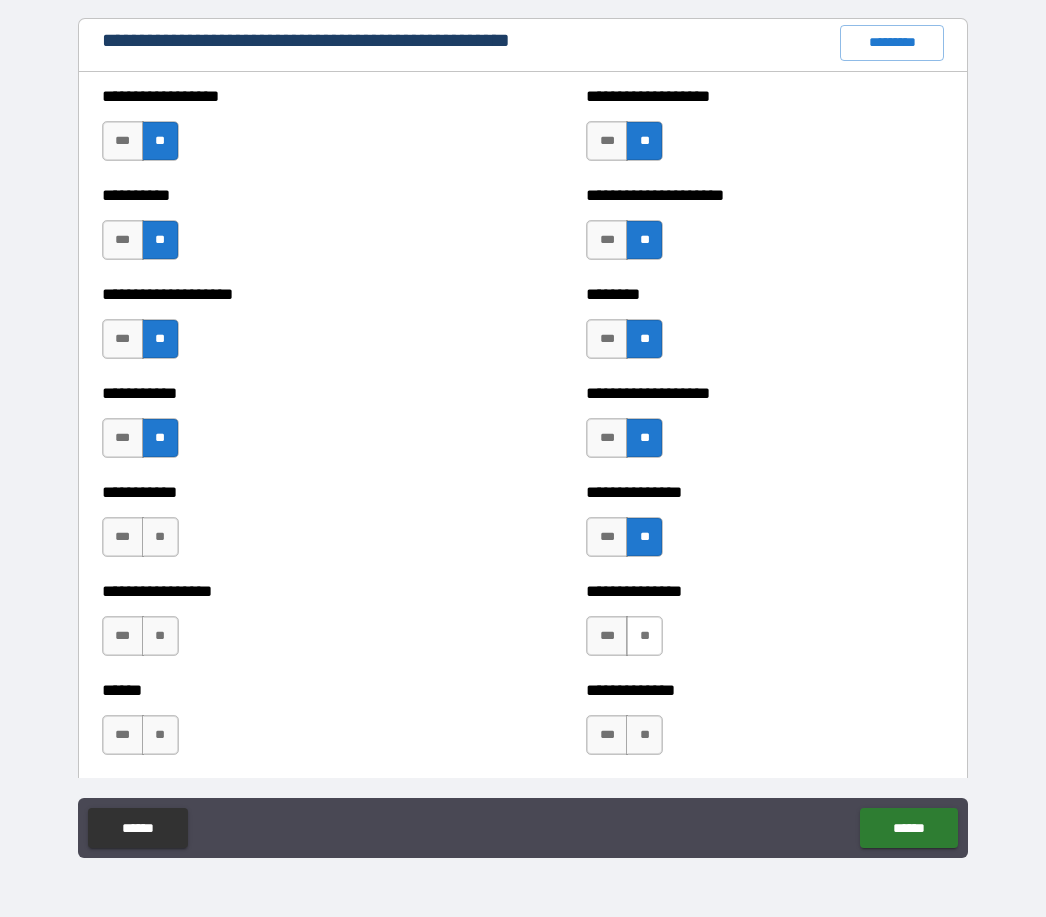 click on "**" at bounding box center [644, 636] 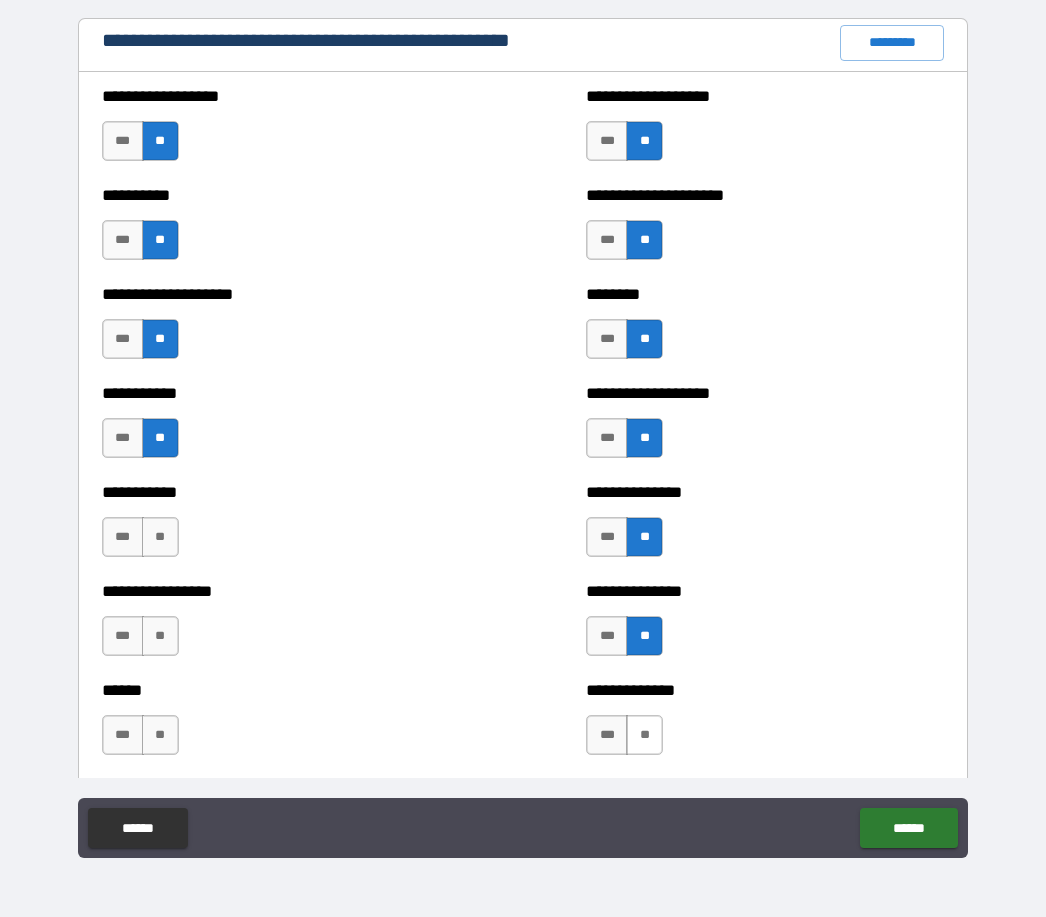 click on "**" at bounding box center [644, 735] 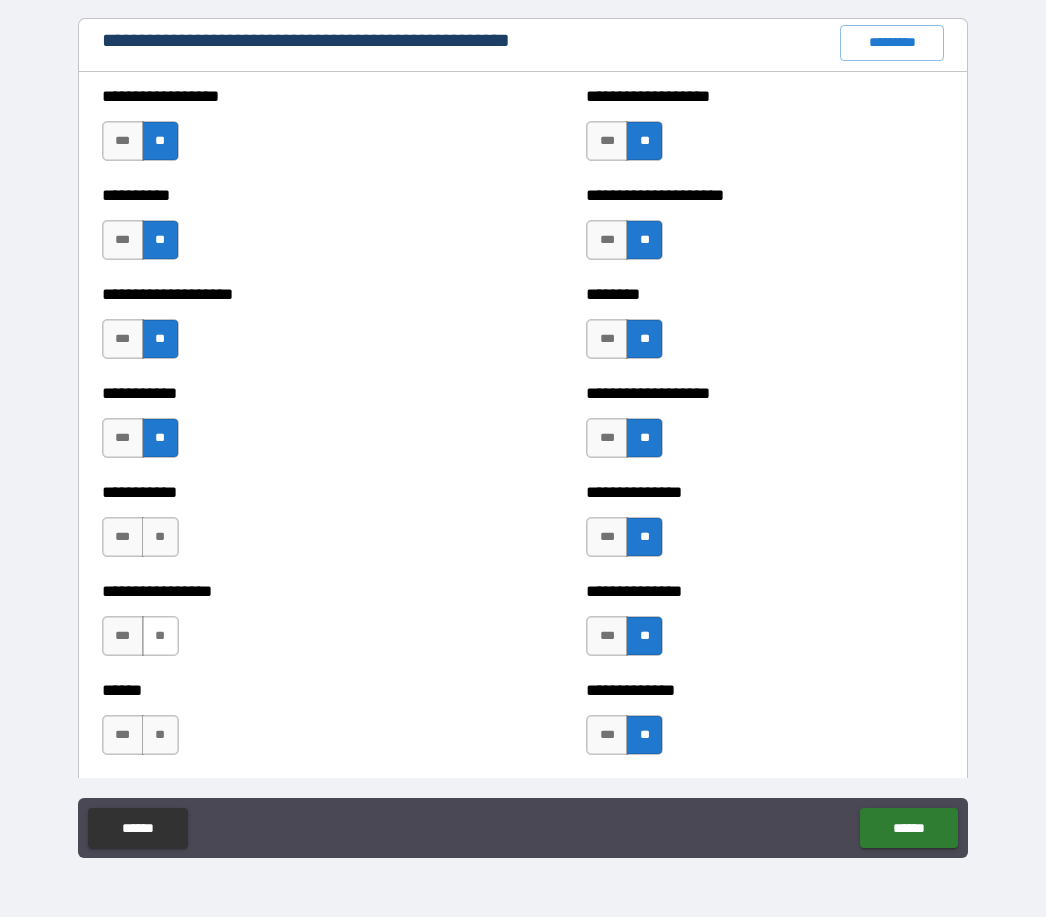 click on "**" at bounding box center [160, 636] 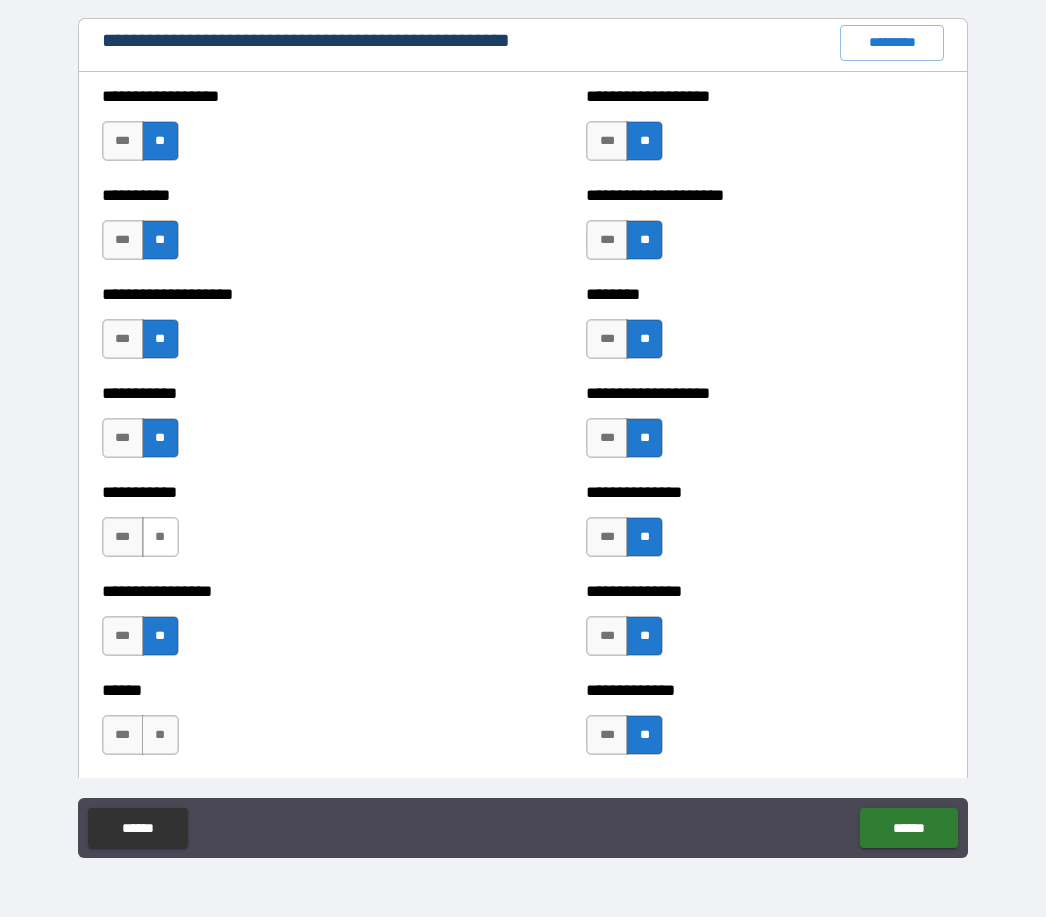click on "**" at bounding box center [160, 537] 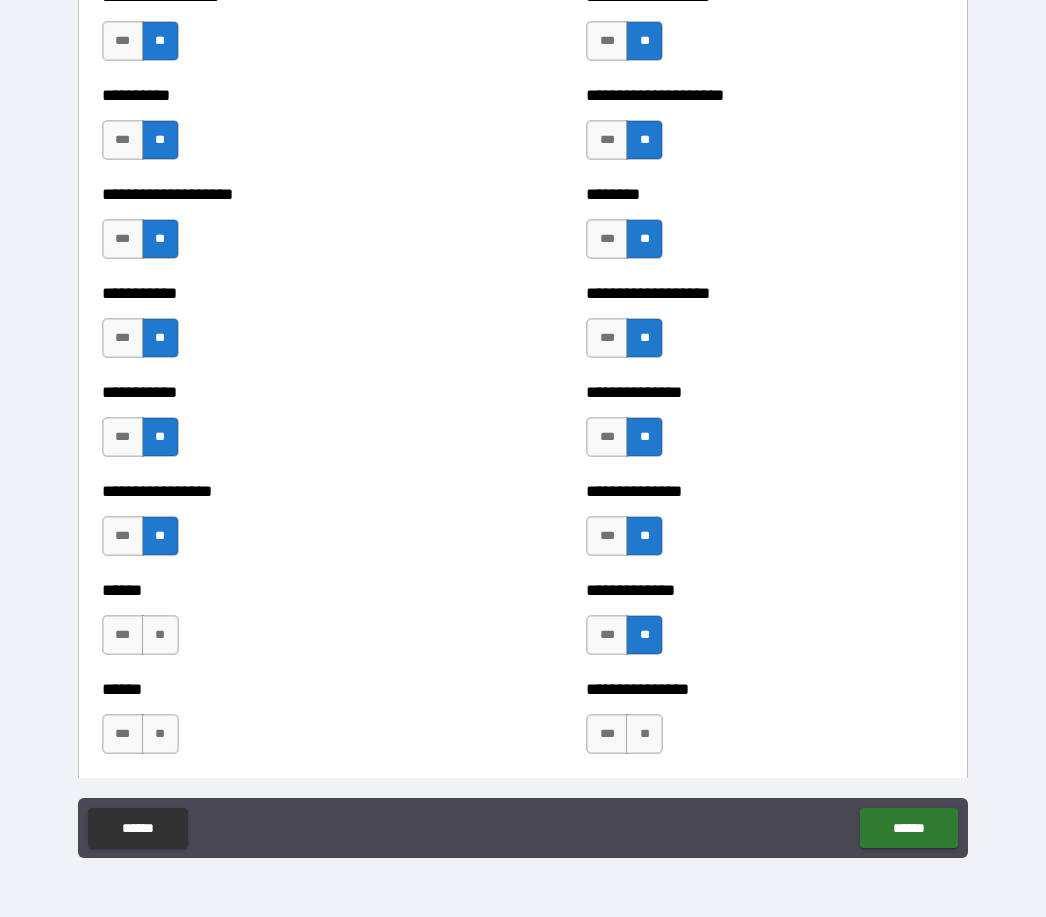 scroll, scrollTop: 2443, scrollLeft: 0, axis: vertical 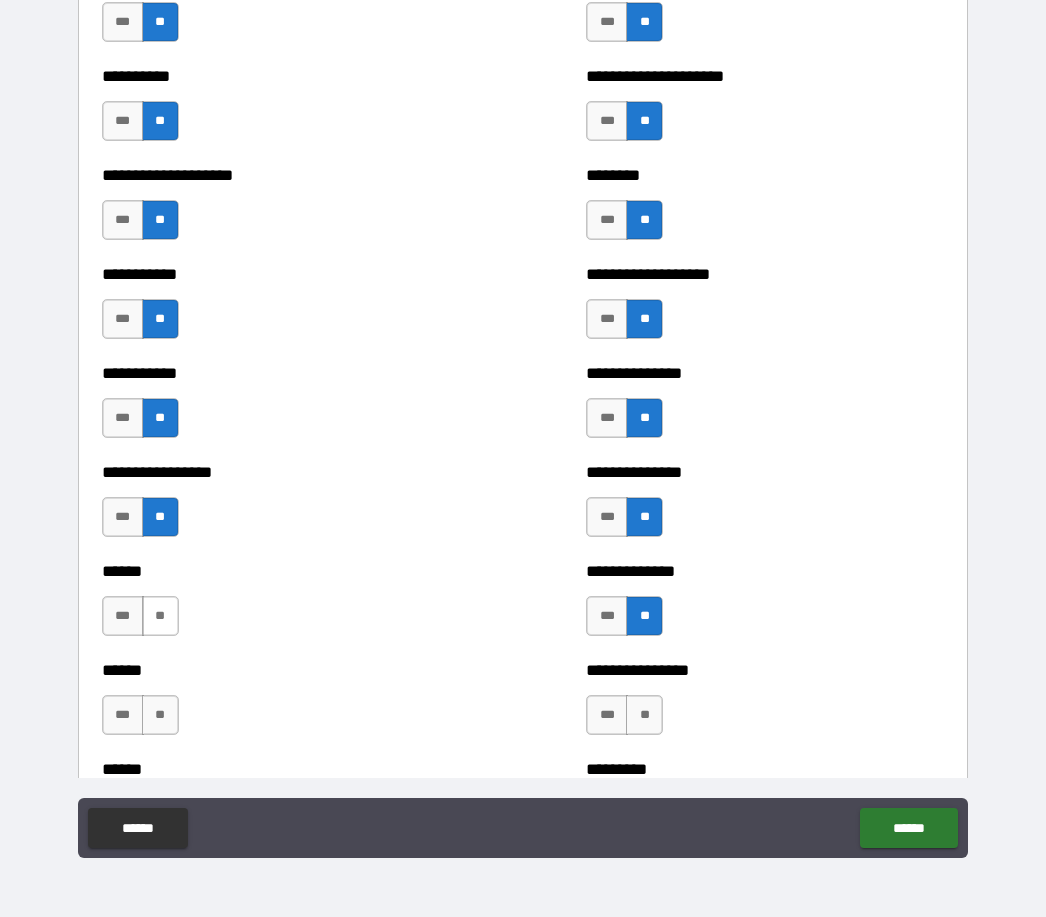 click on "**" at bounding box center [160, 616] 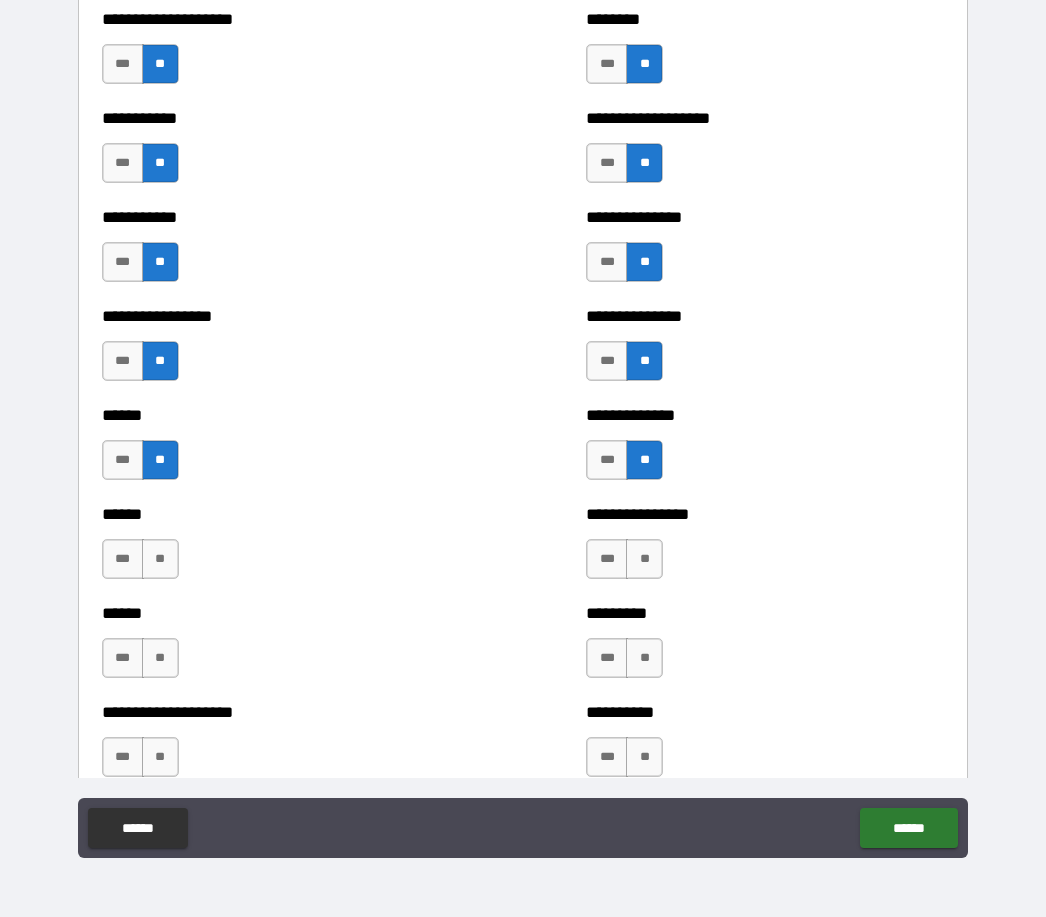 scroll, scrollTop: 2597, scrollLeft: 0, axis: vertical 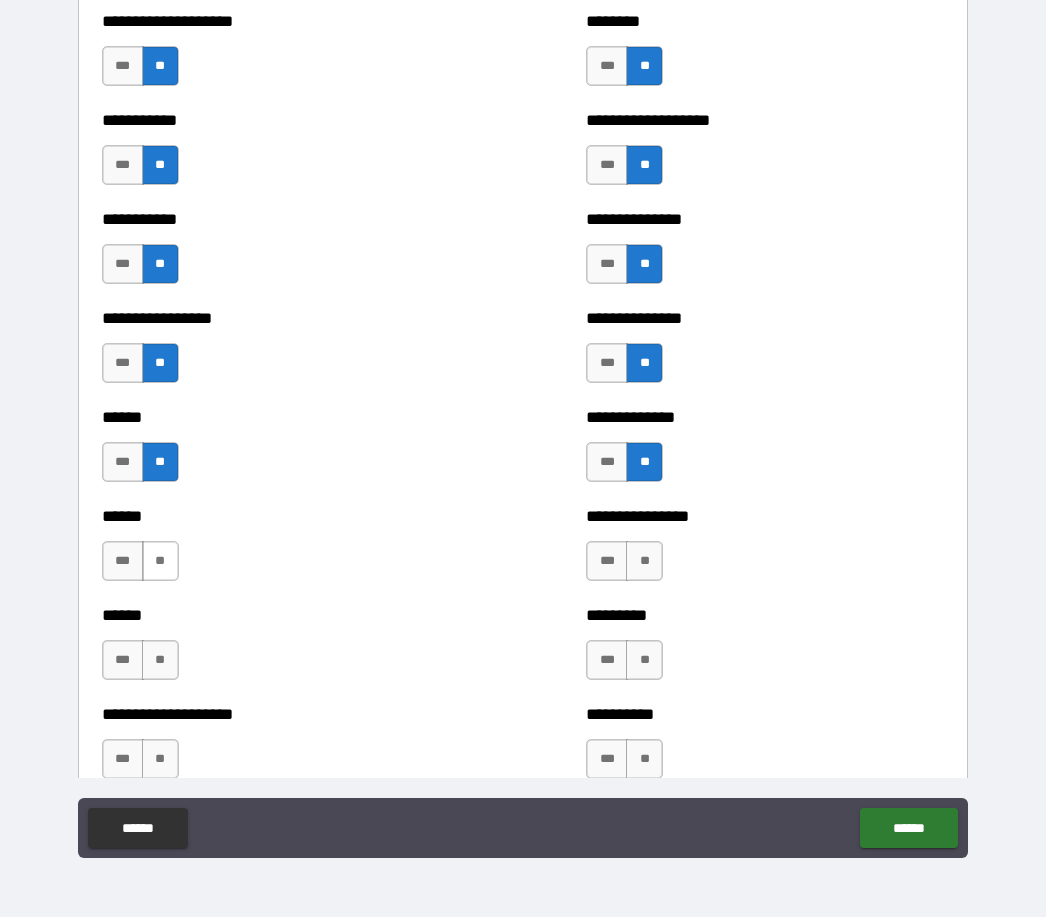 click on "**" at bounding box center (160, 561) 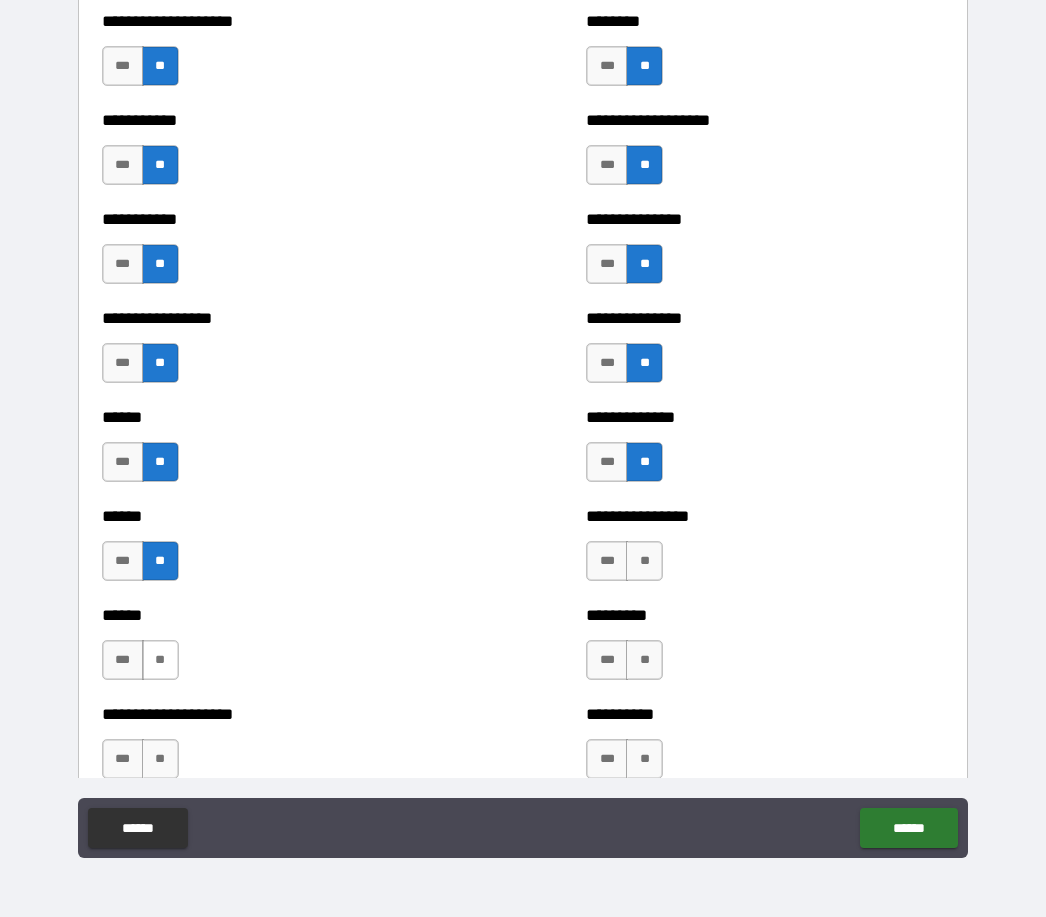click on "**" at bounding box center [160, 660] 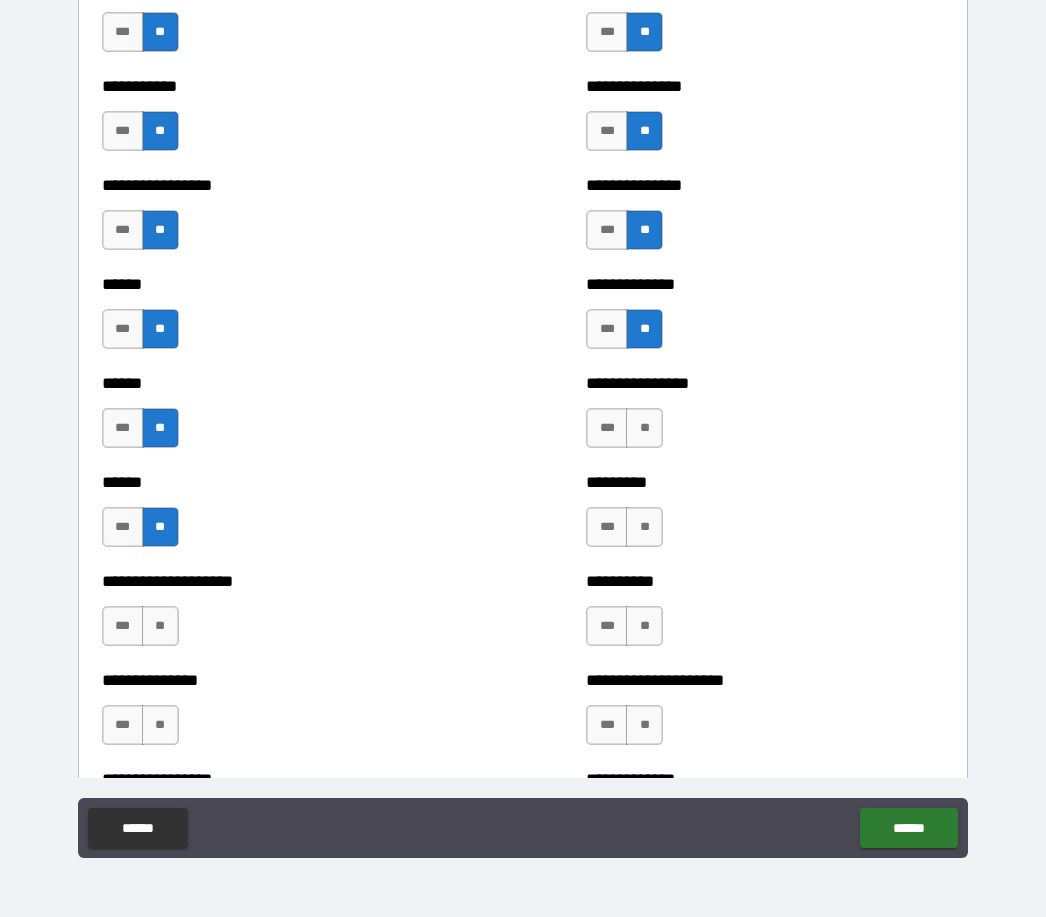 scroll, scrollTop: 2731, scrollLeft: 0, axis: vertical 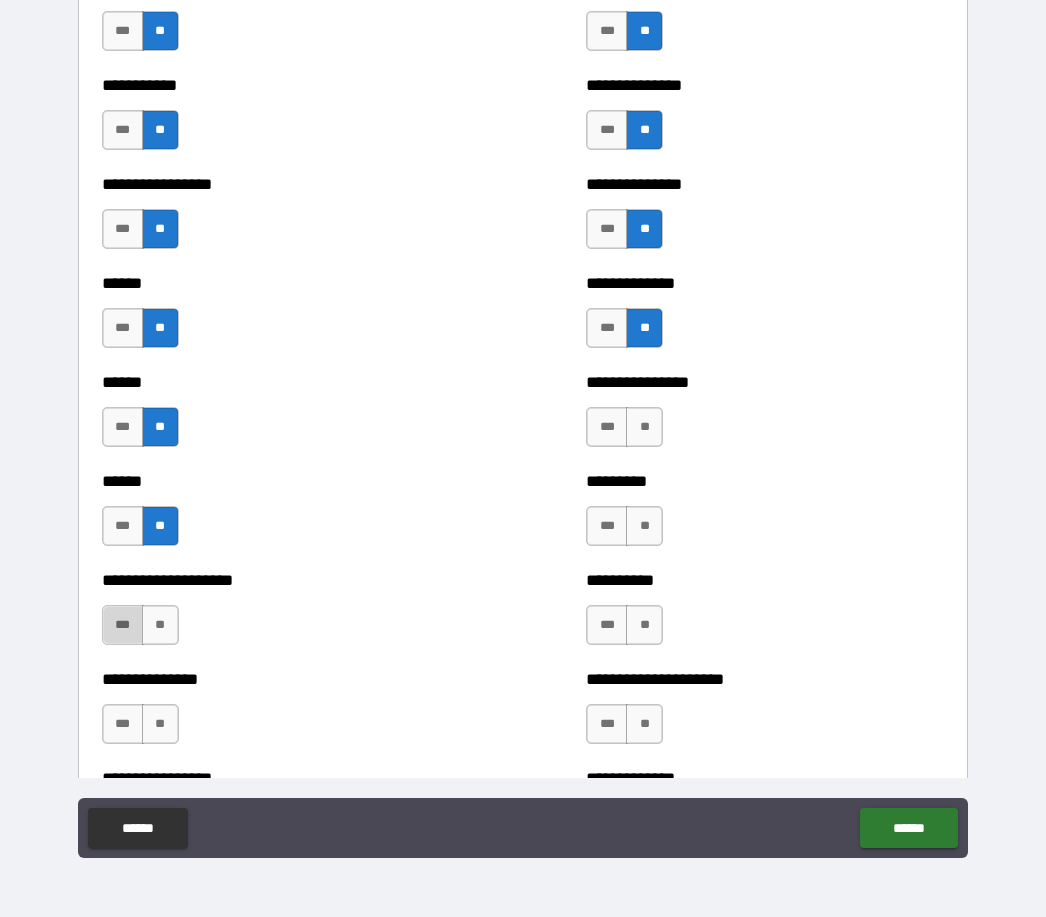 click on "***" at bounding box center (123, 625) 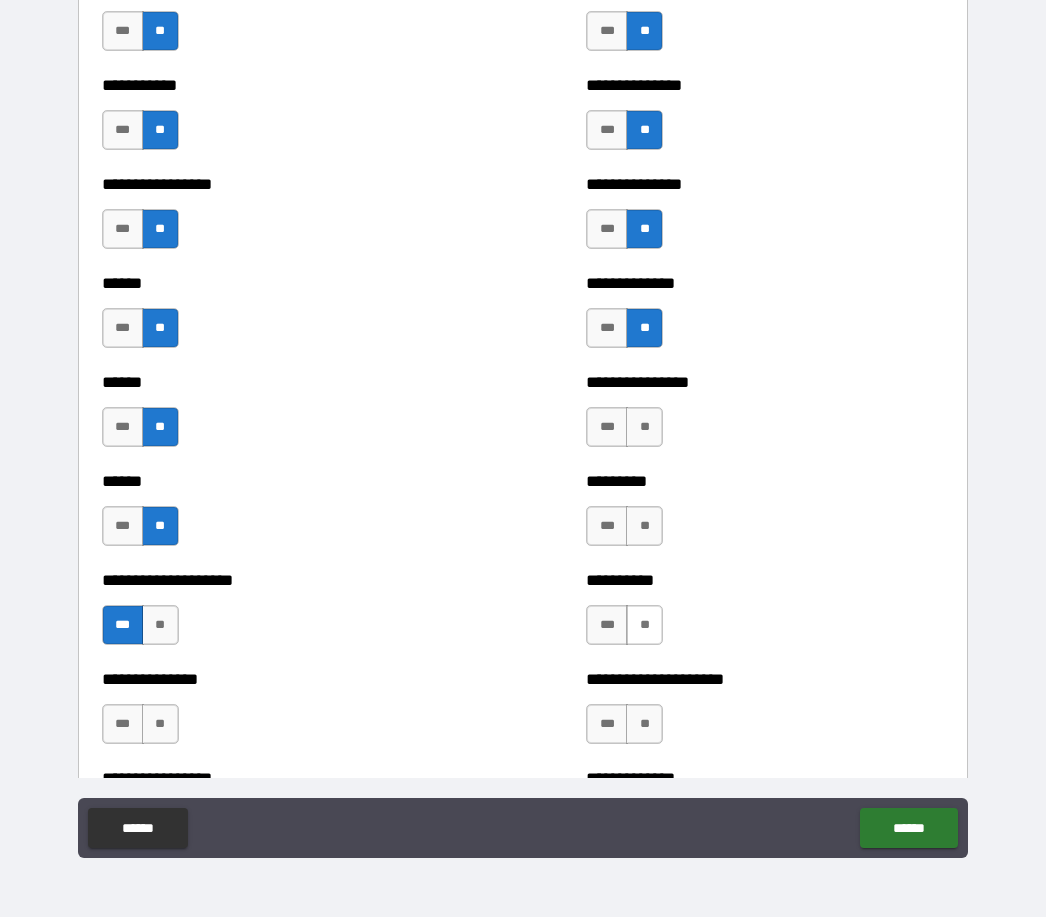 click on "**" at bounding box center [644, 625] 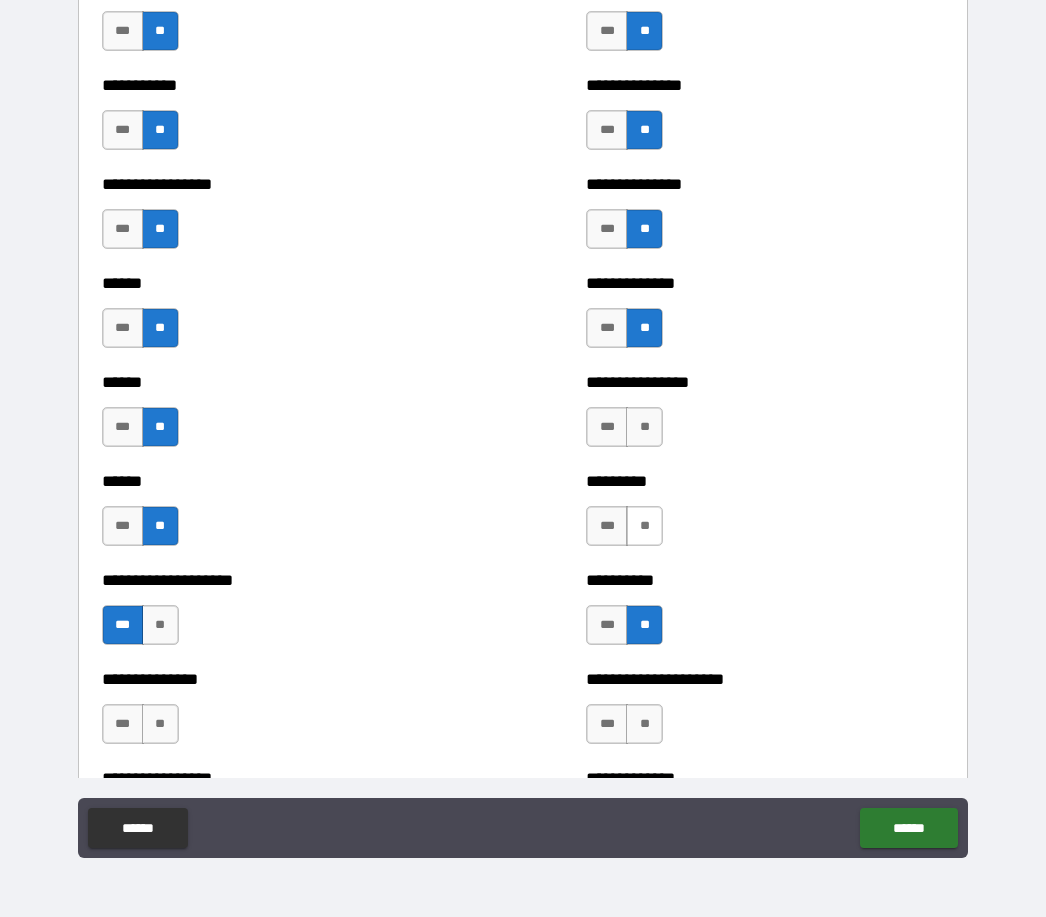 click on "**" at bounding box center [644, 526] 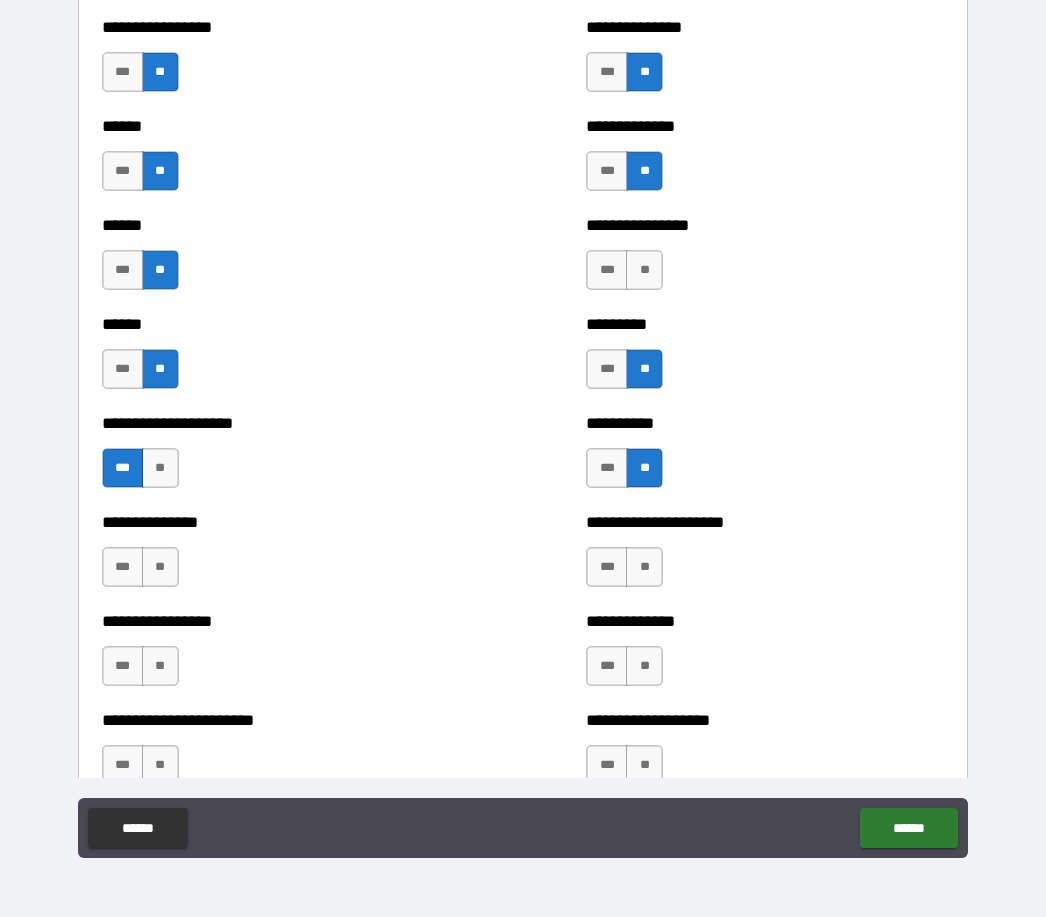 scroll, scrollTop: 2909, scrollLeft: 0, axis: vertical 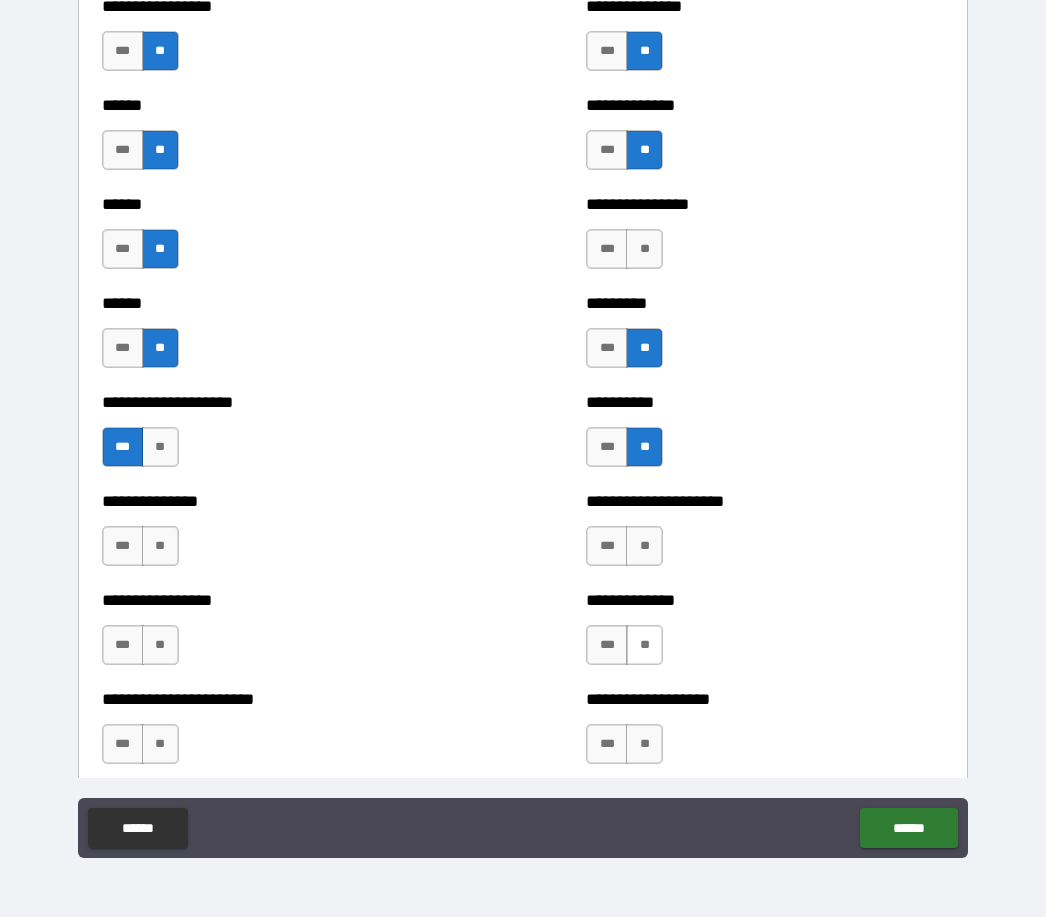 click on "**" at bounding box center [644, 645] 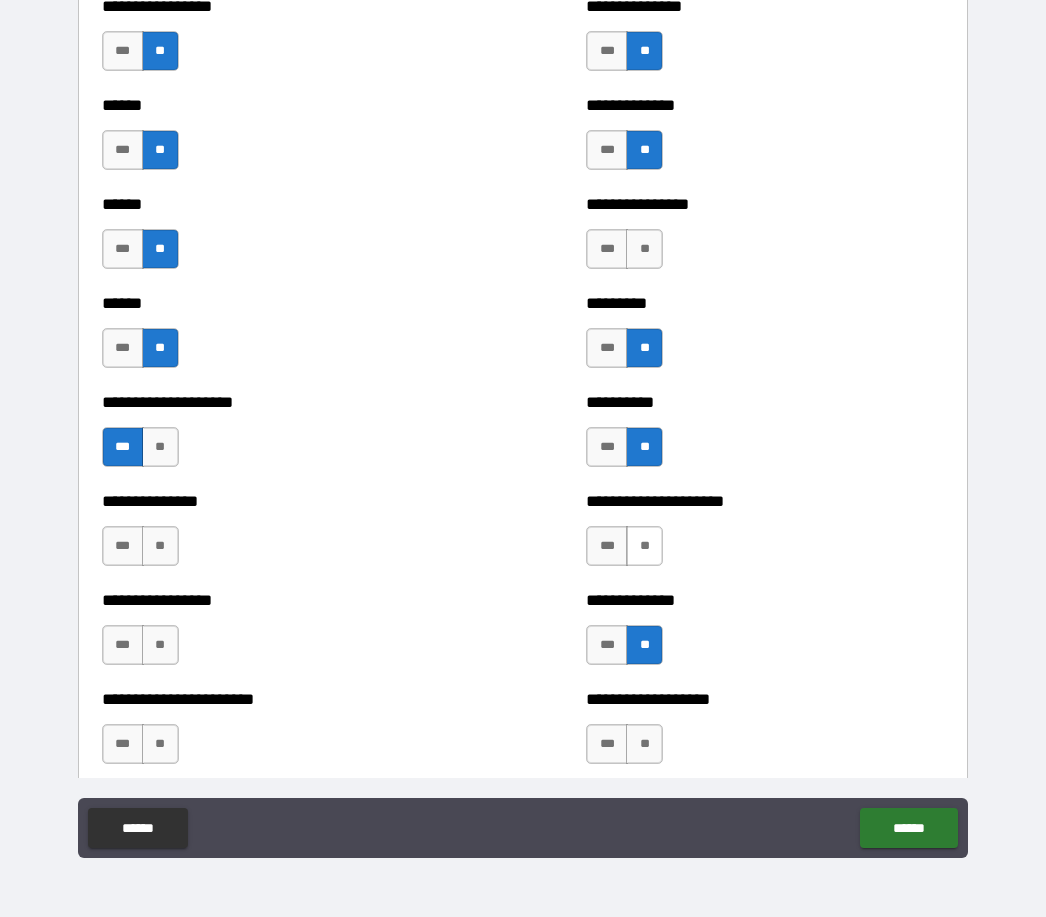 click on "**" at bounding box center [644, 546] 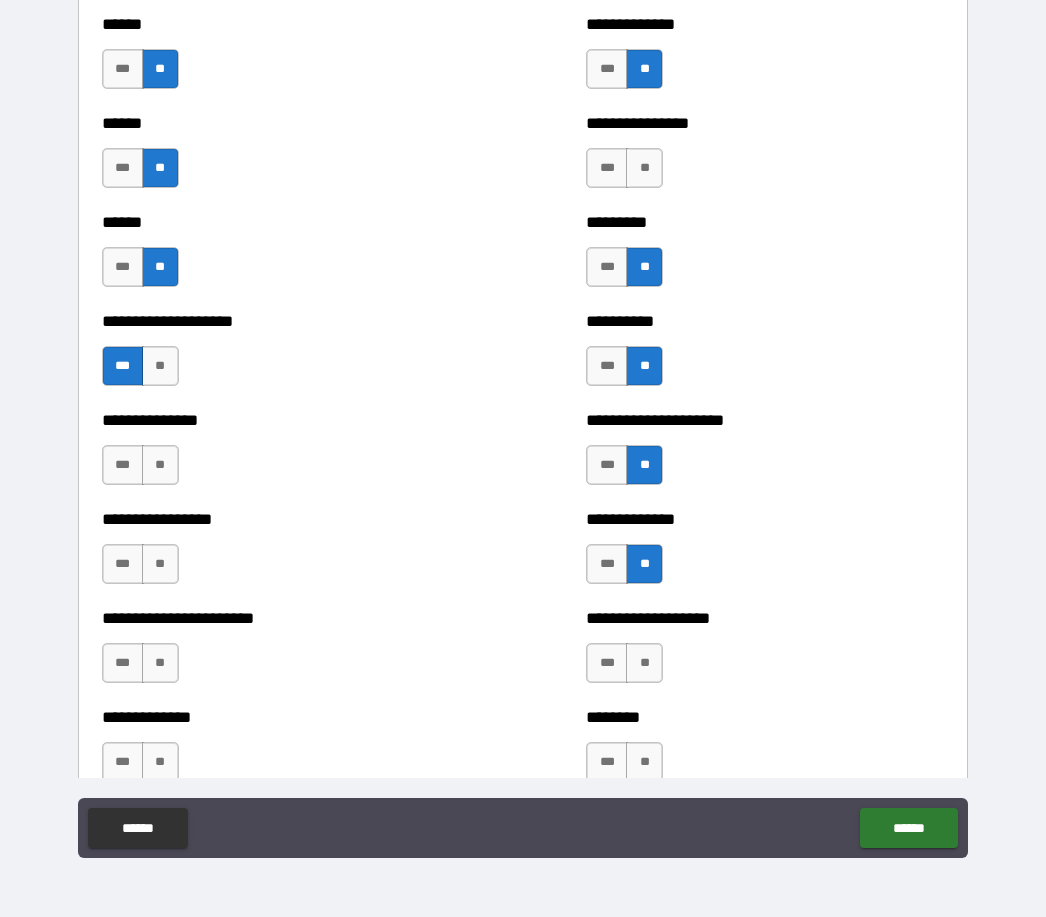 scroll, scrollTop: 2993, scrollLeft: 0, axis: vertical 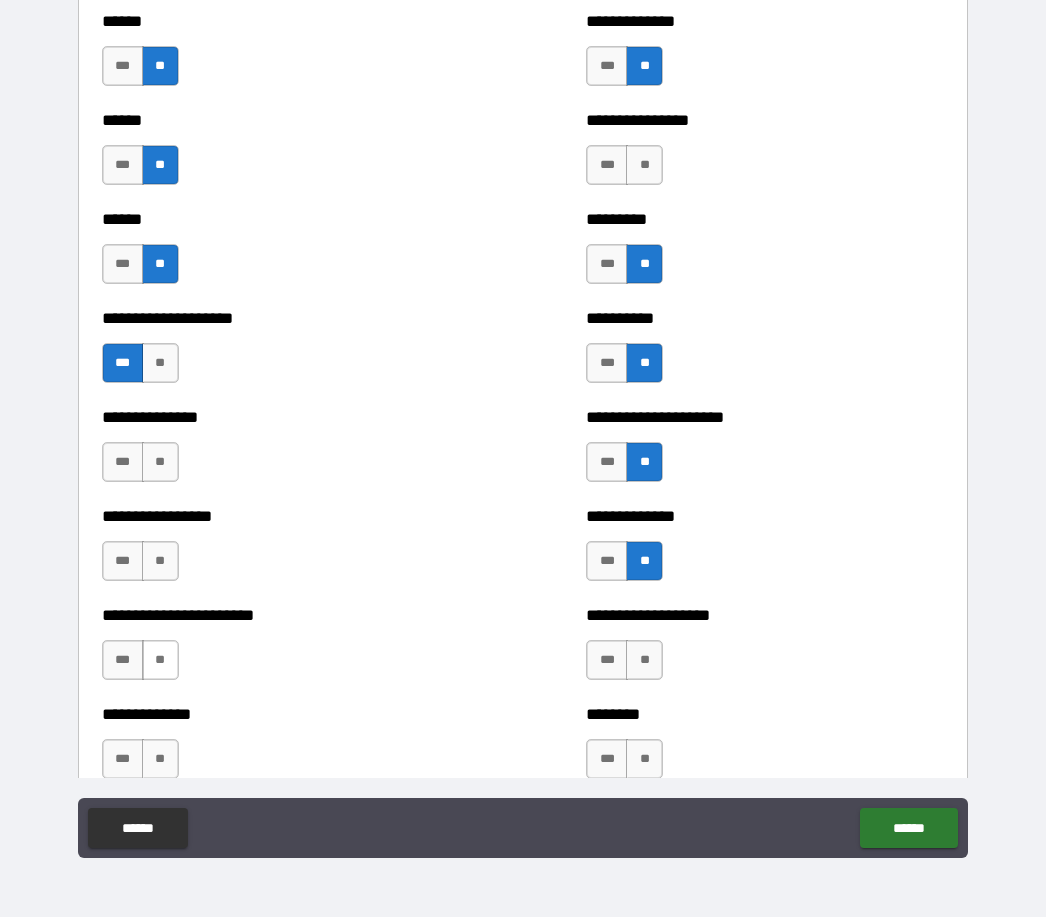 click on "**" at bounding box center (160, 660) 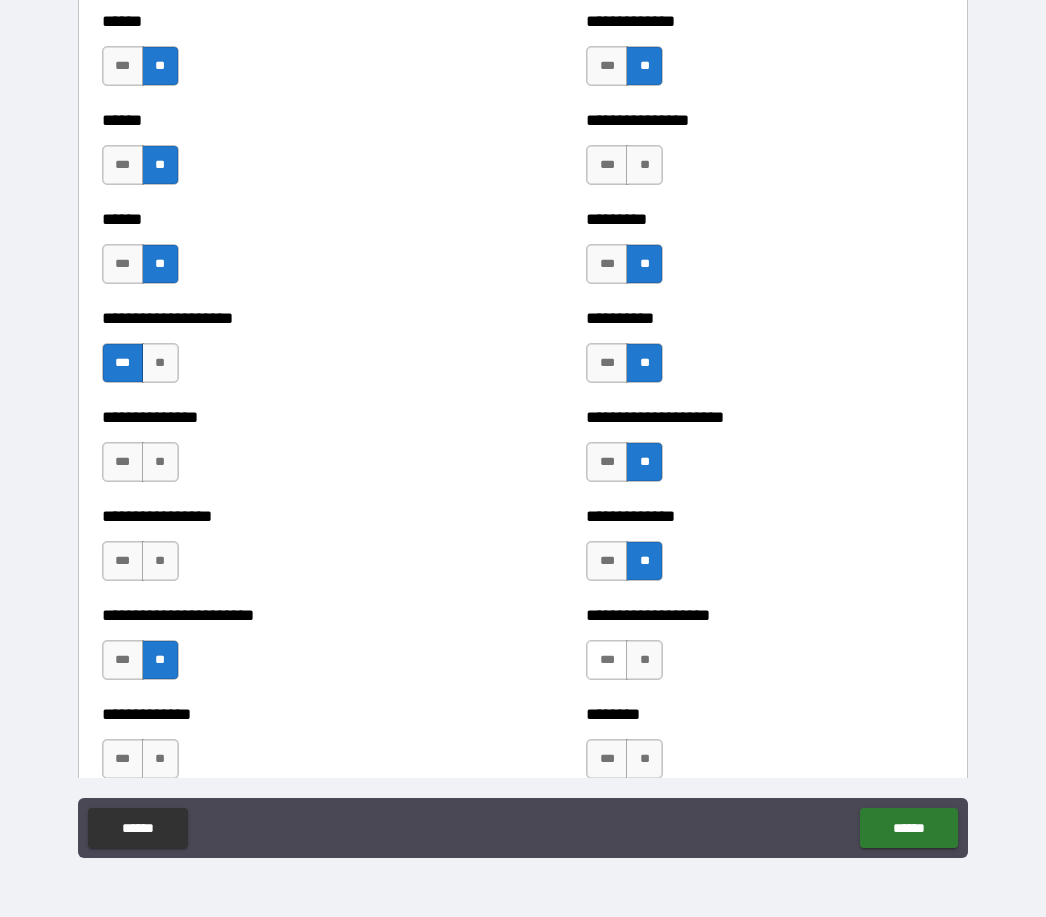 click on "***" at bounding box center (607, 660) 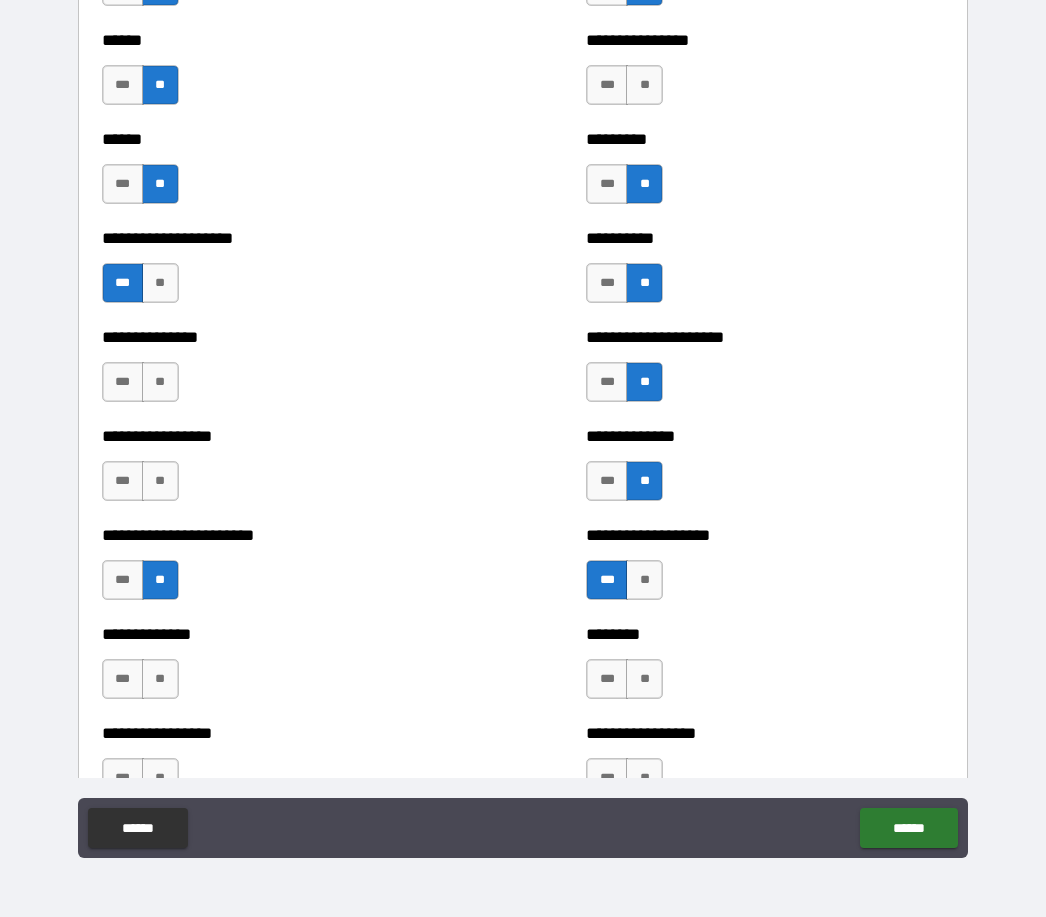 scroll, scrollTop: 3074, scrollLeft: 0, axis: vertical 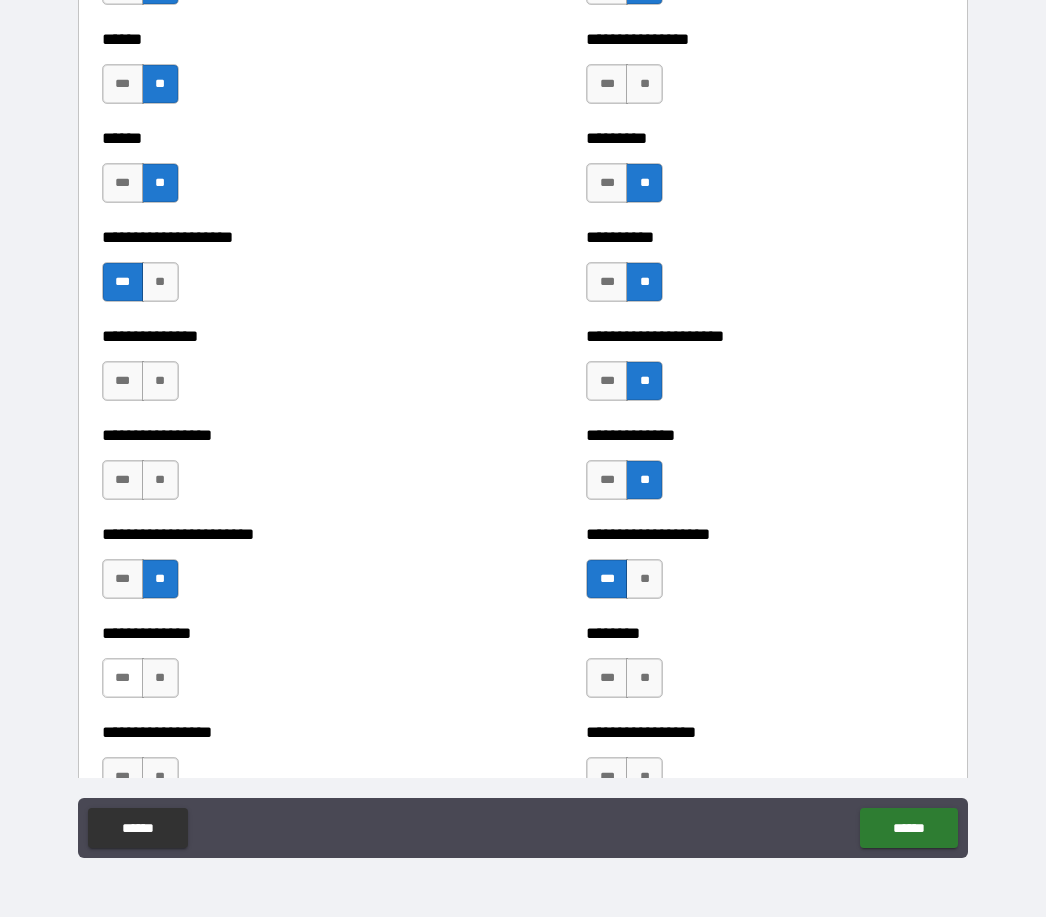 click on "***" at bounding box center [123, 678] 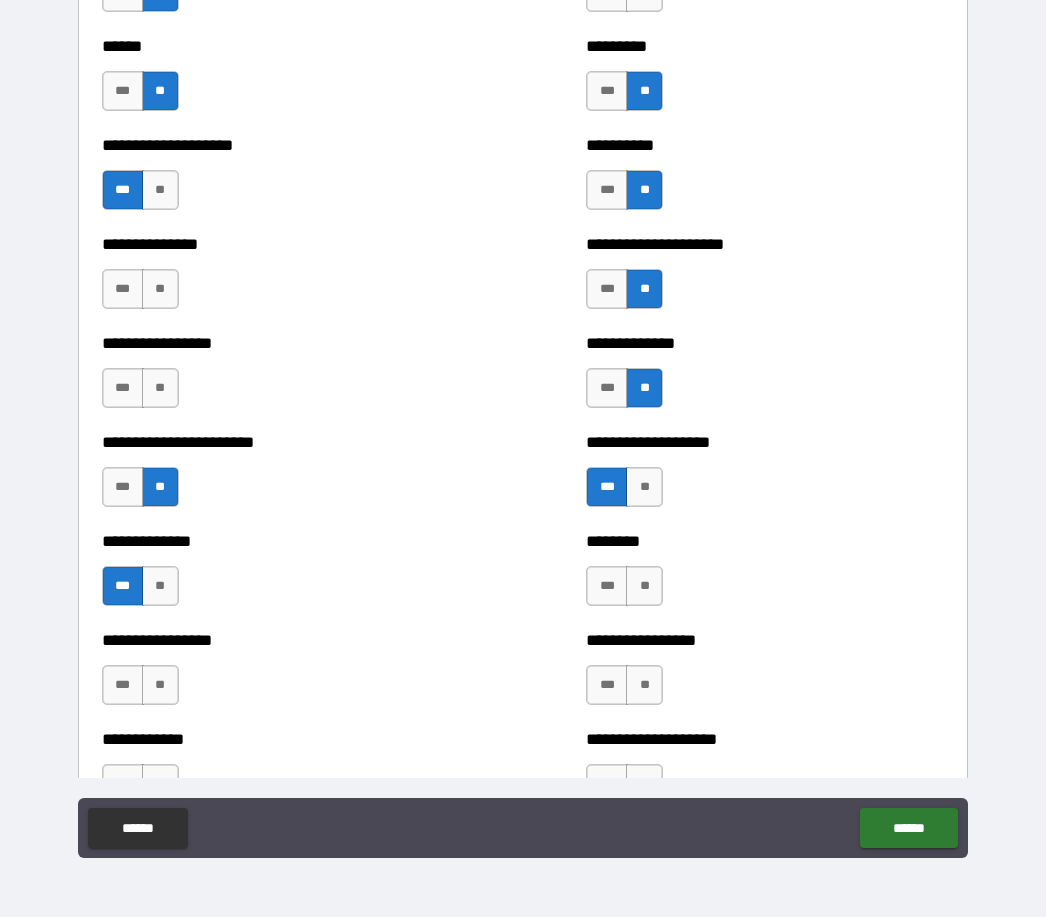 scroll, scrollTop: 3174, scrollLeft: 0, axis: vertical 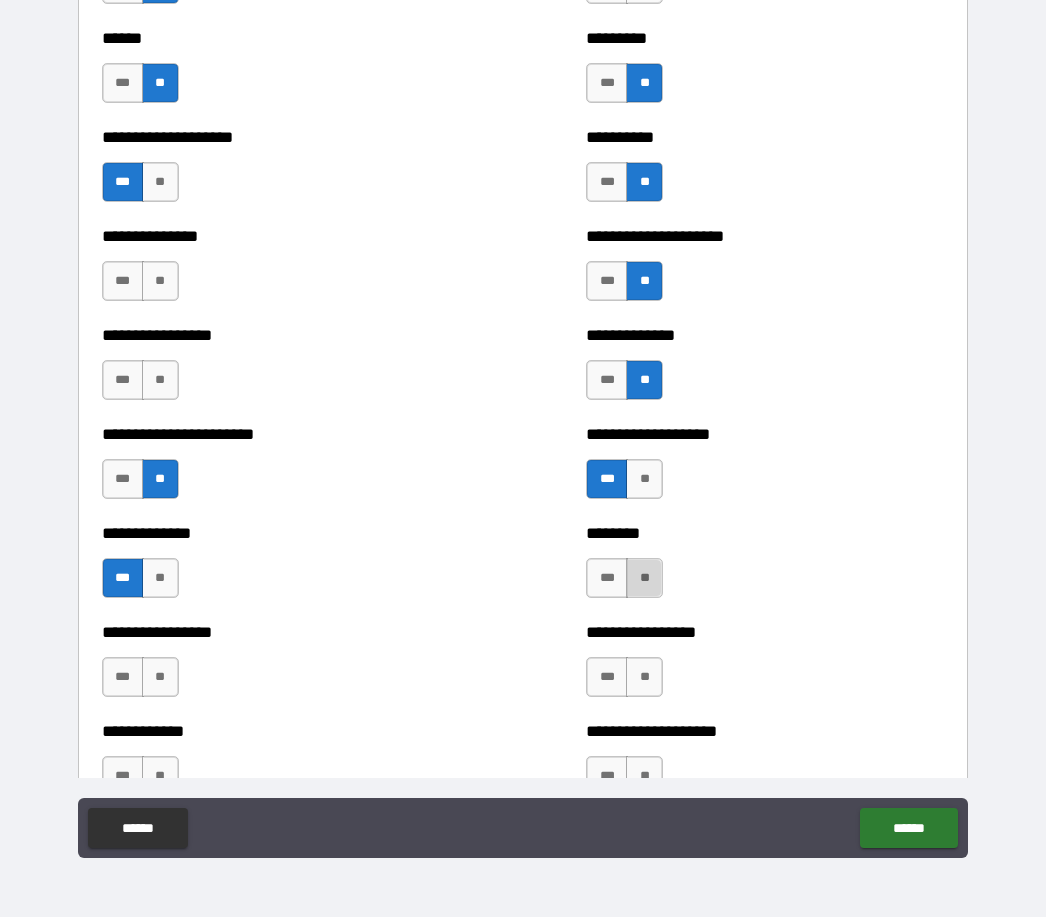click on "**" at bounding box center [644, 578] 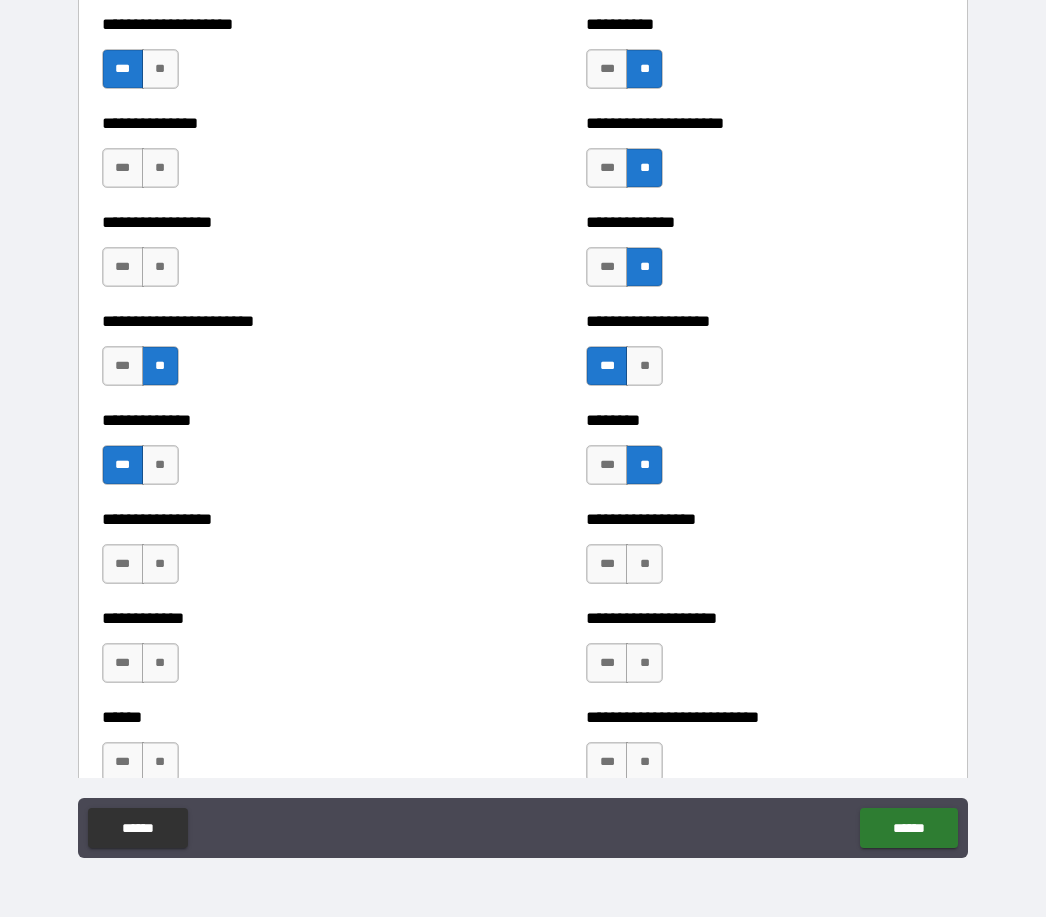 scroll, scrollTop: 3296, scrollLeft: 0, axis: vertical 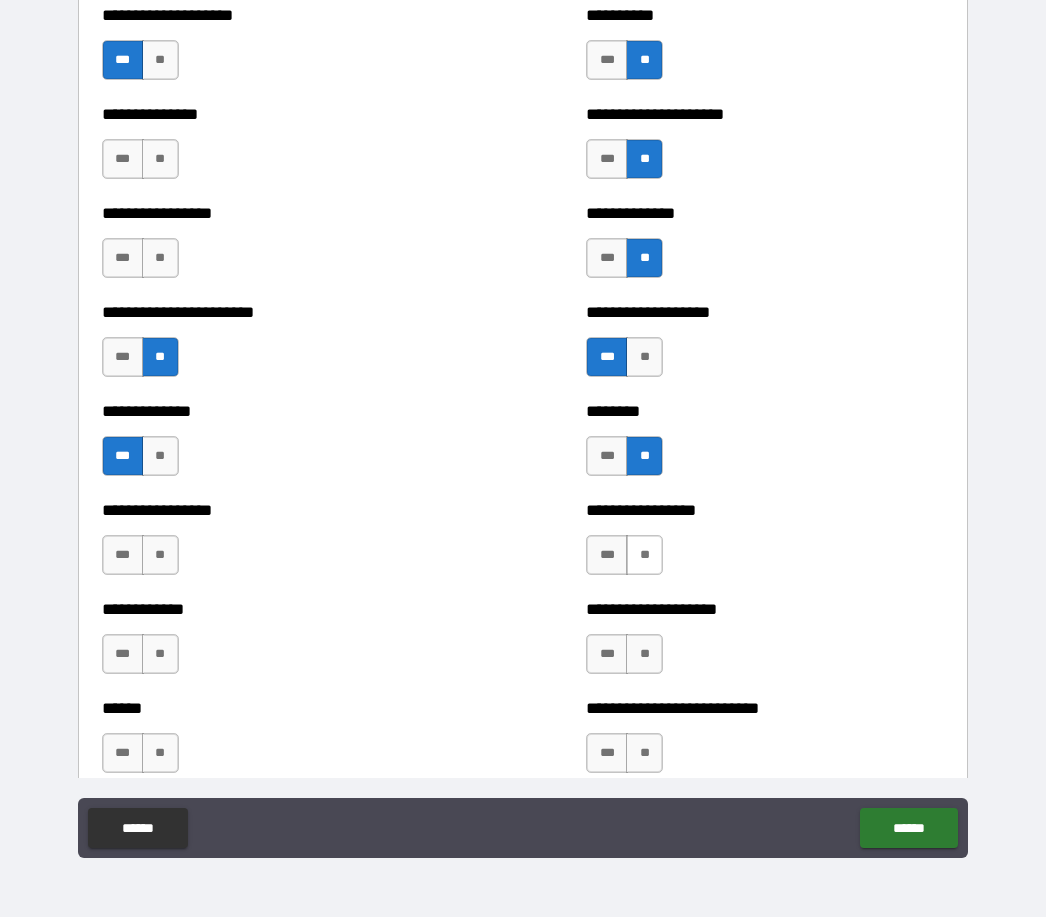 click on "**" at bounding box center (644, 555) 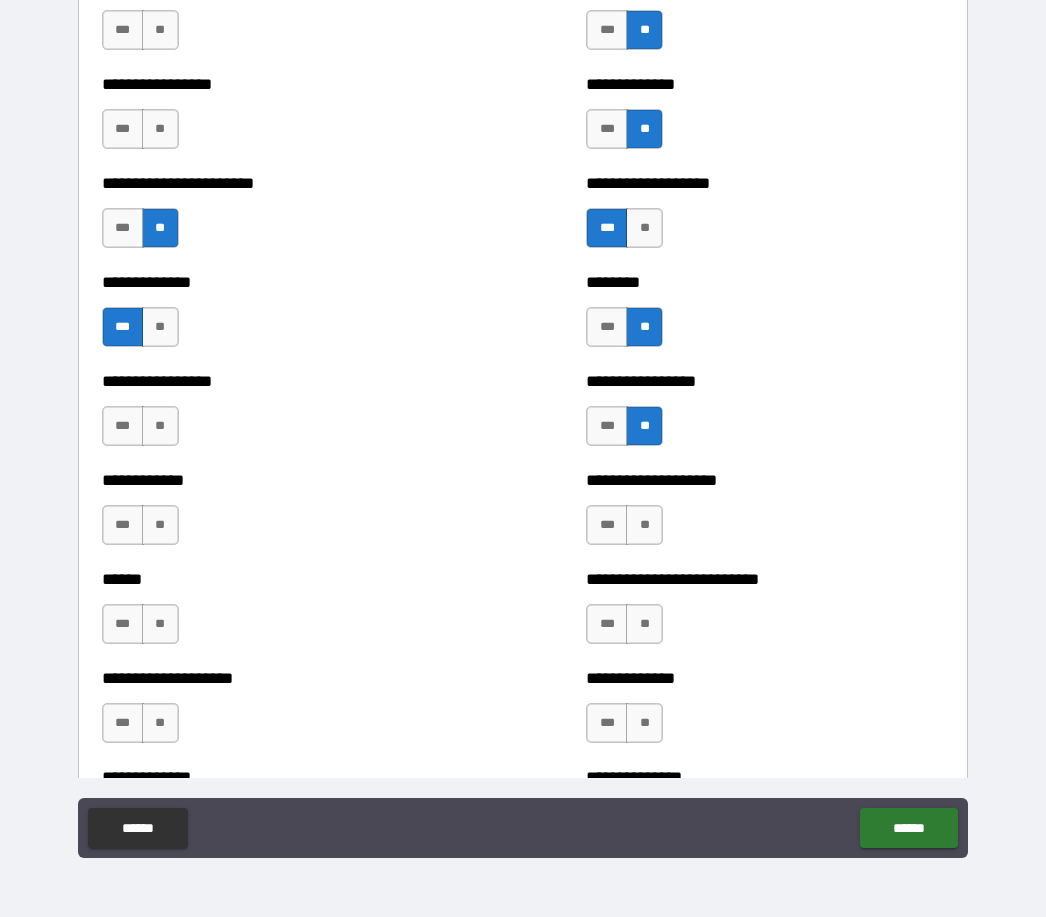 scroll, scrollTop: 3426, scrollLeft: 0, axis: vertical 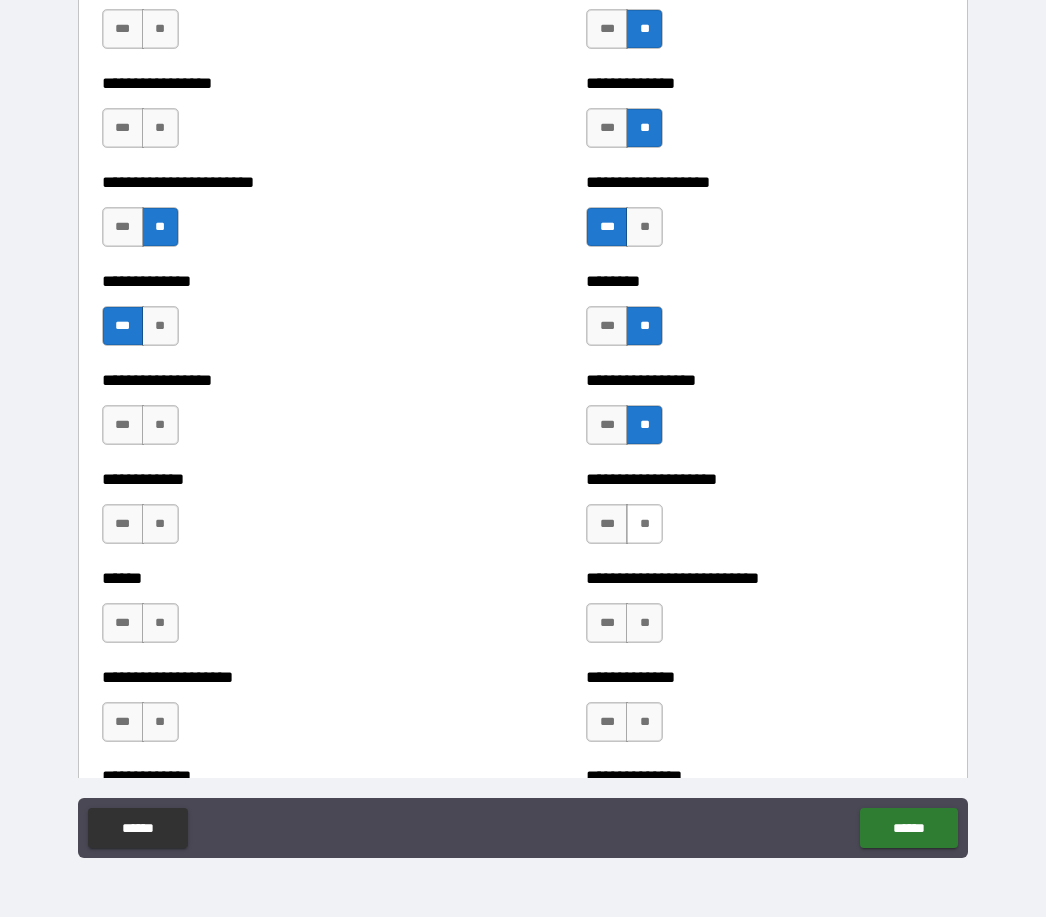 click on "**" at bounding box center [644, 524] 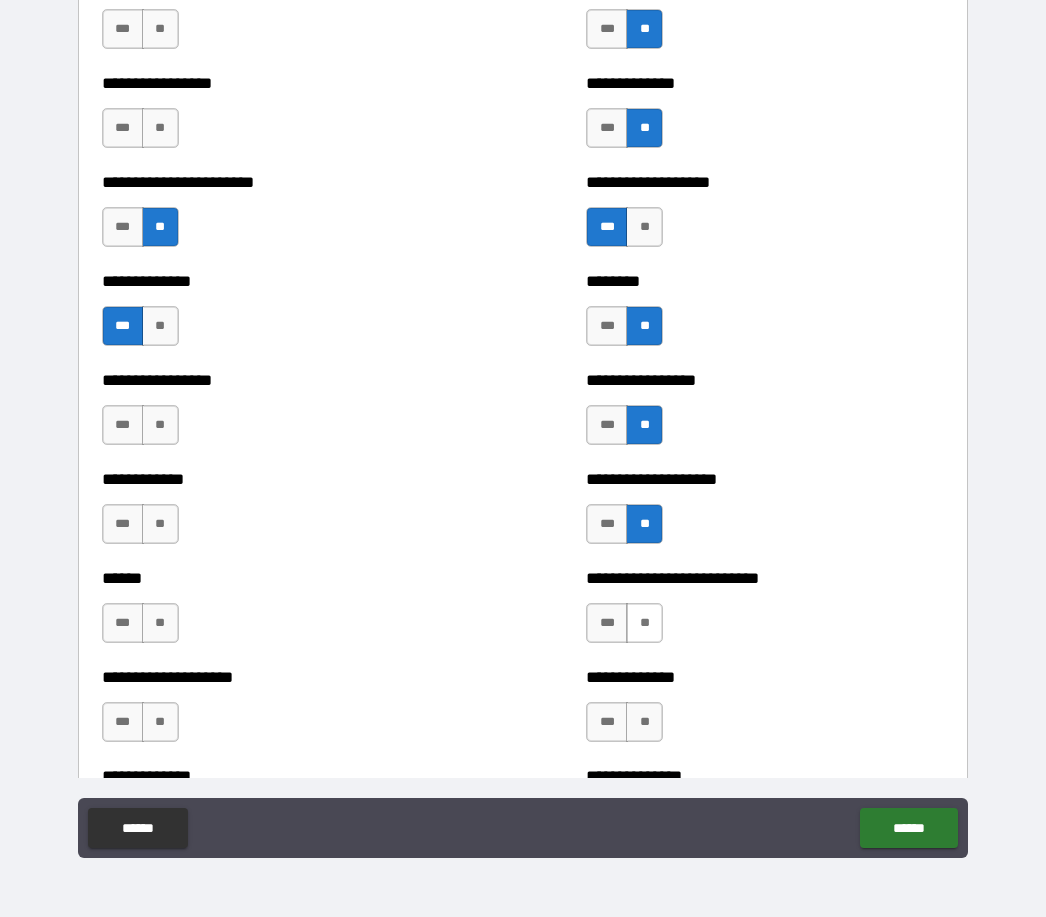 click on "**" at bounding box center (644, 623) 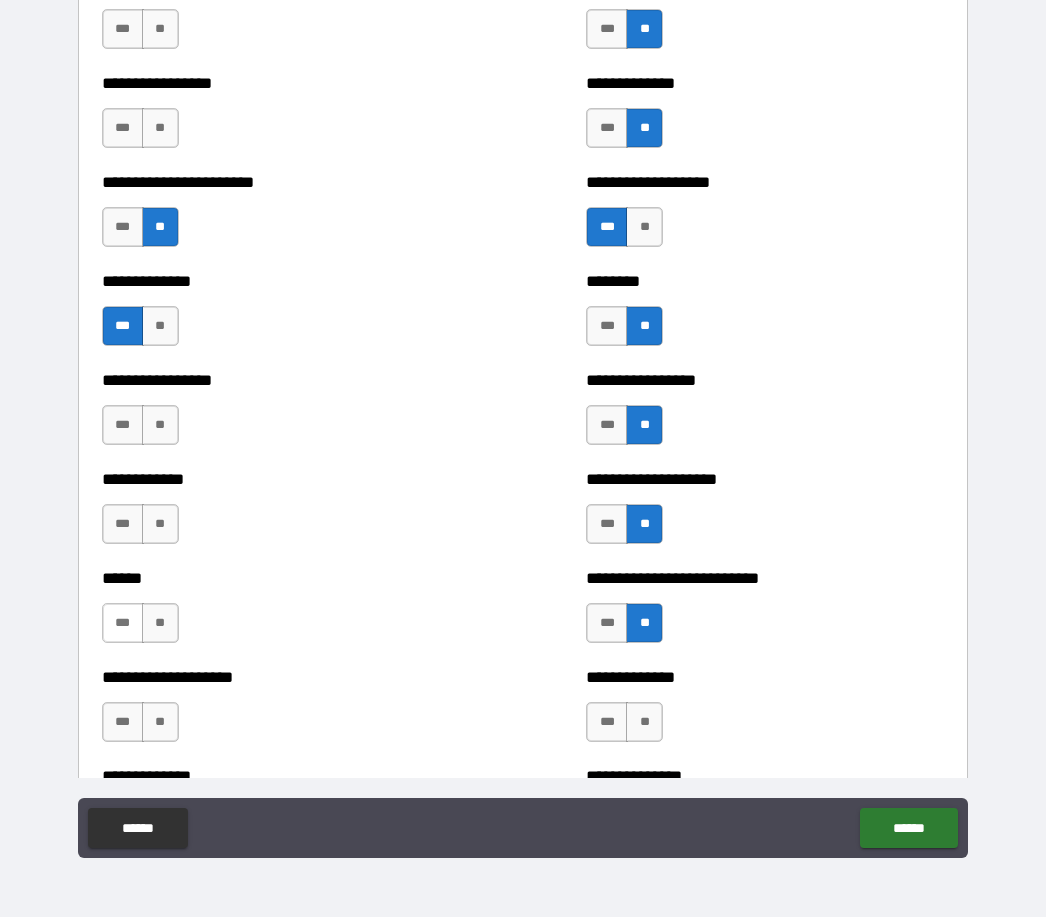 click on "***" at bounding box center [123, 623] 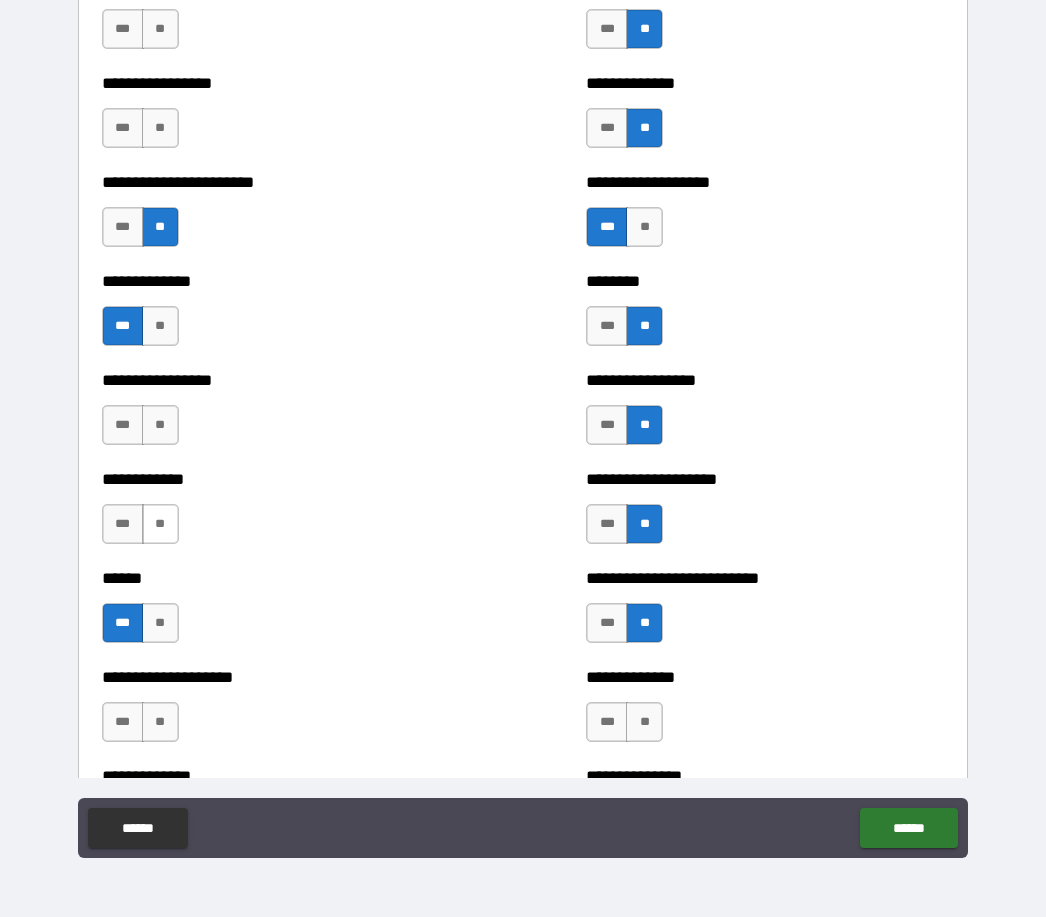 click on "**" at bounding box center [160, 524] 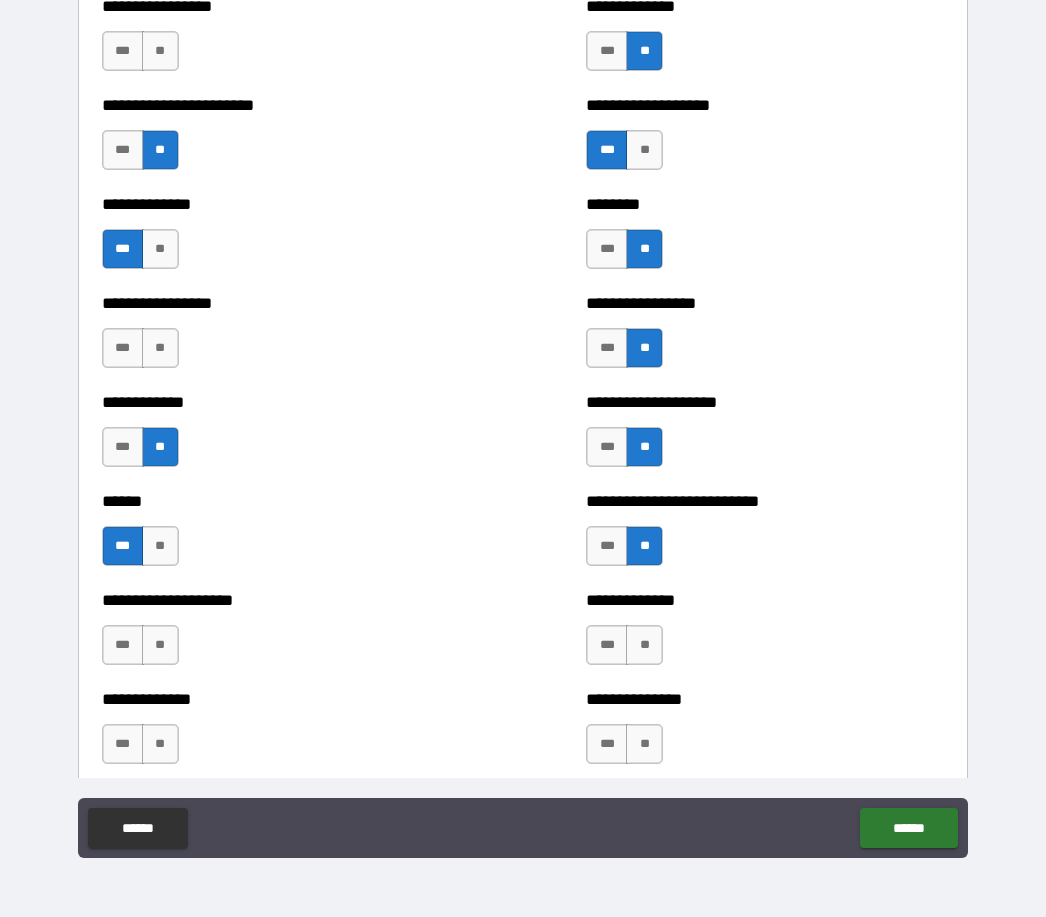 scroll, scrollTop: 3532, scrollLeft: 0, axis: vertical 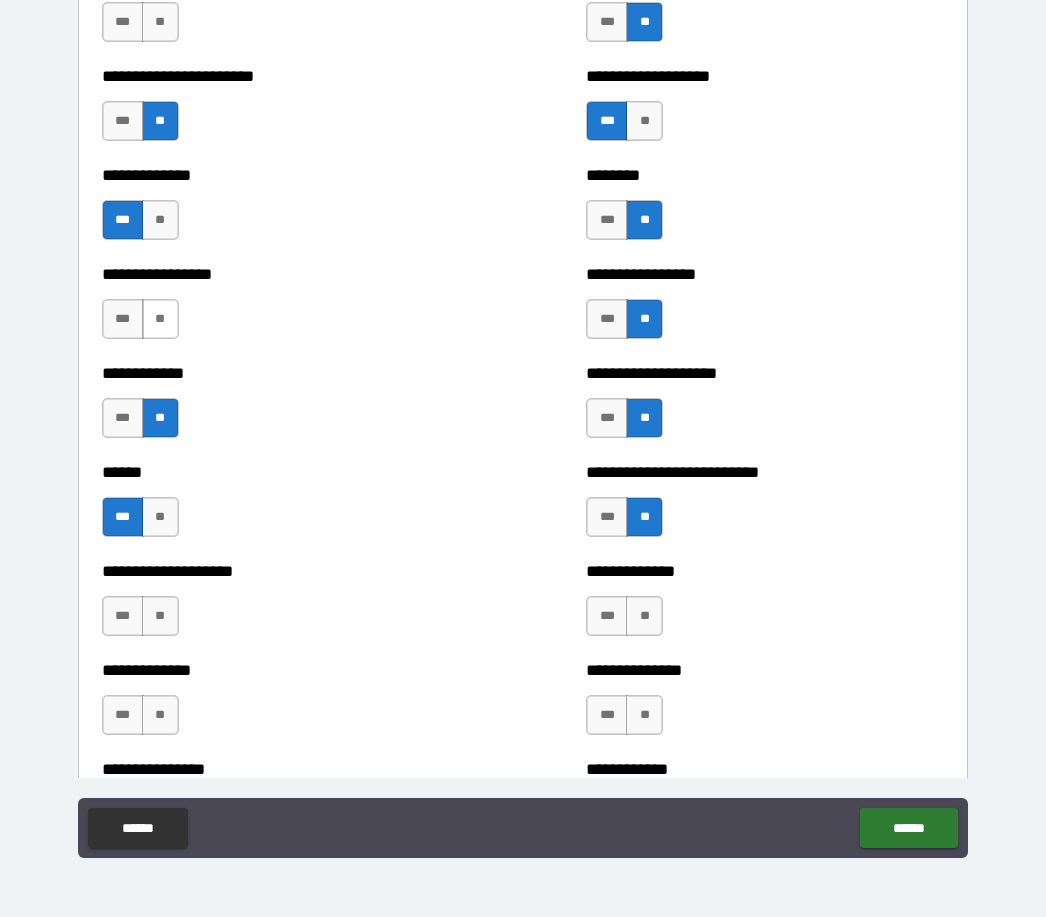 click on "**" at bounding box center (160, 319) 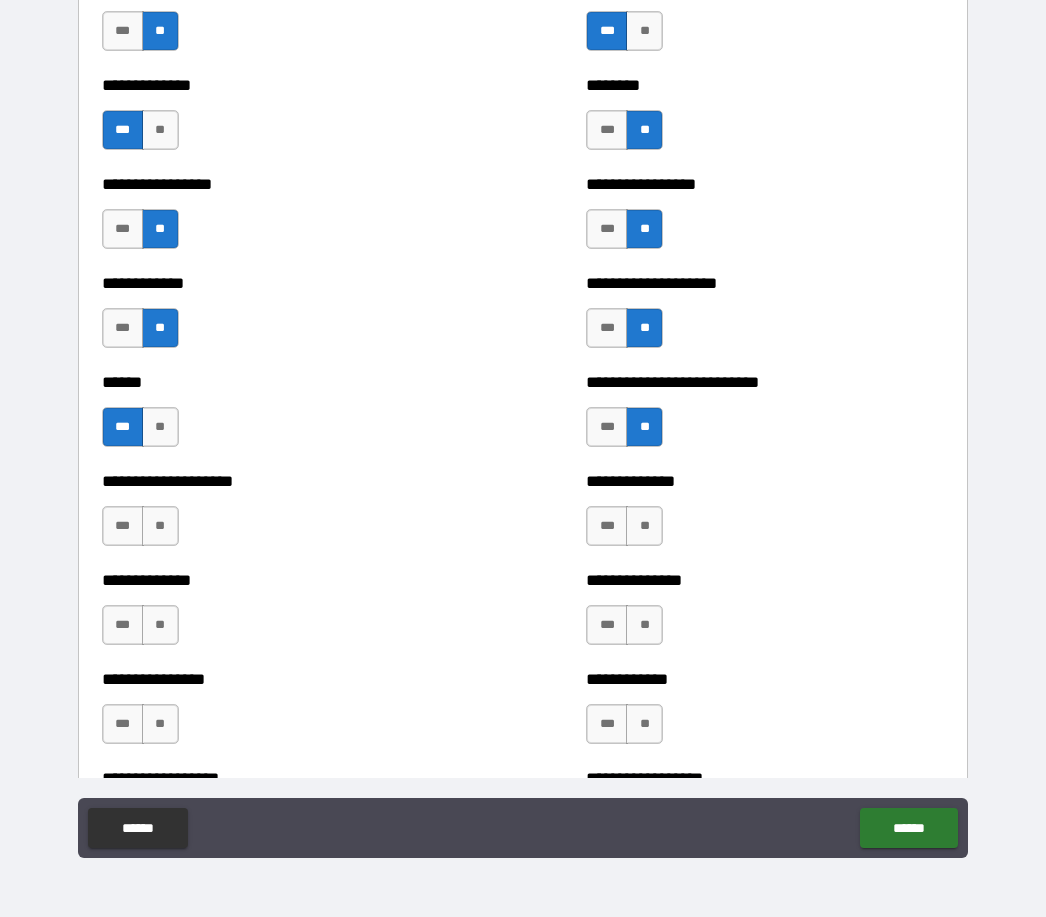 scroll, scrollTop: 3628, scrollLeft: 0, axis: vertical 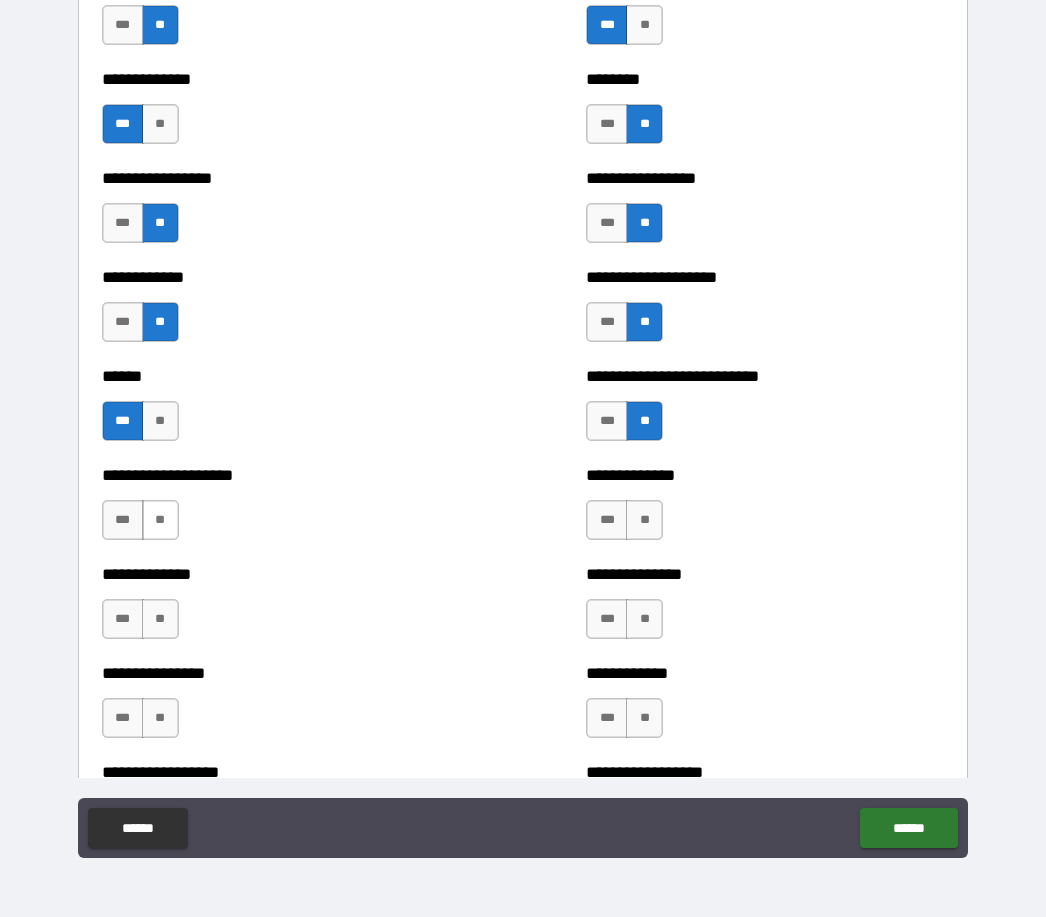 click on "**" at bounding box center [160, 520] 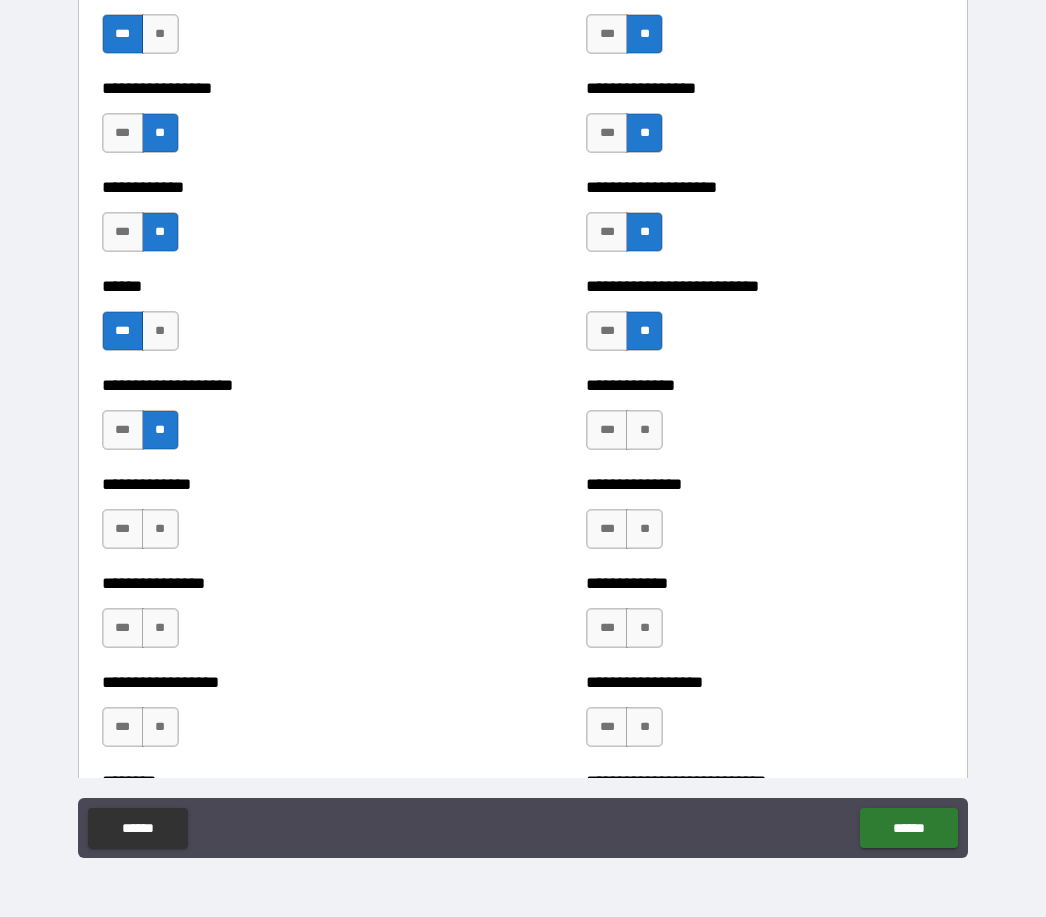 scroll, scrollTop: 3724, scrollLeft: 0, axis: vertical 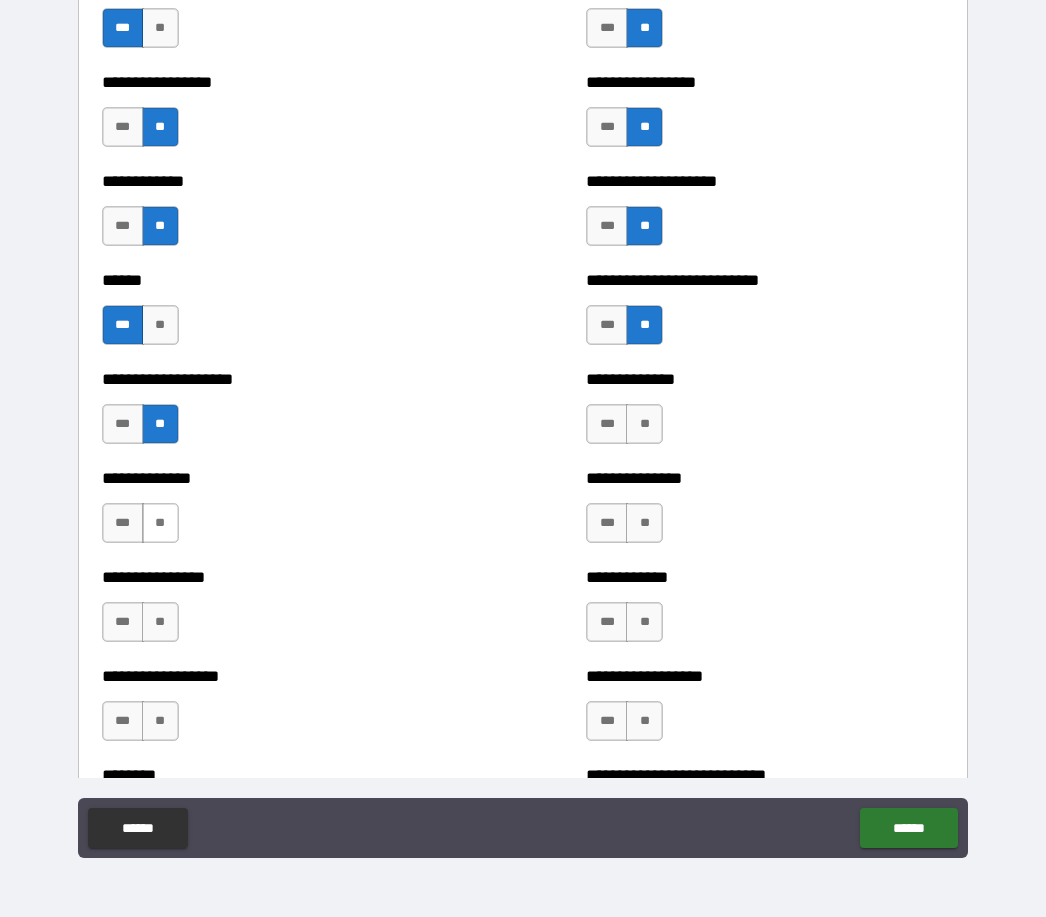click on "**" at bounding box center (160, 523) 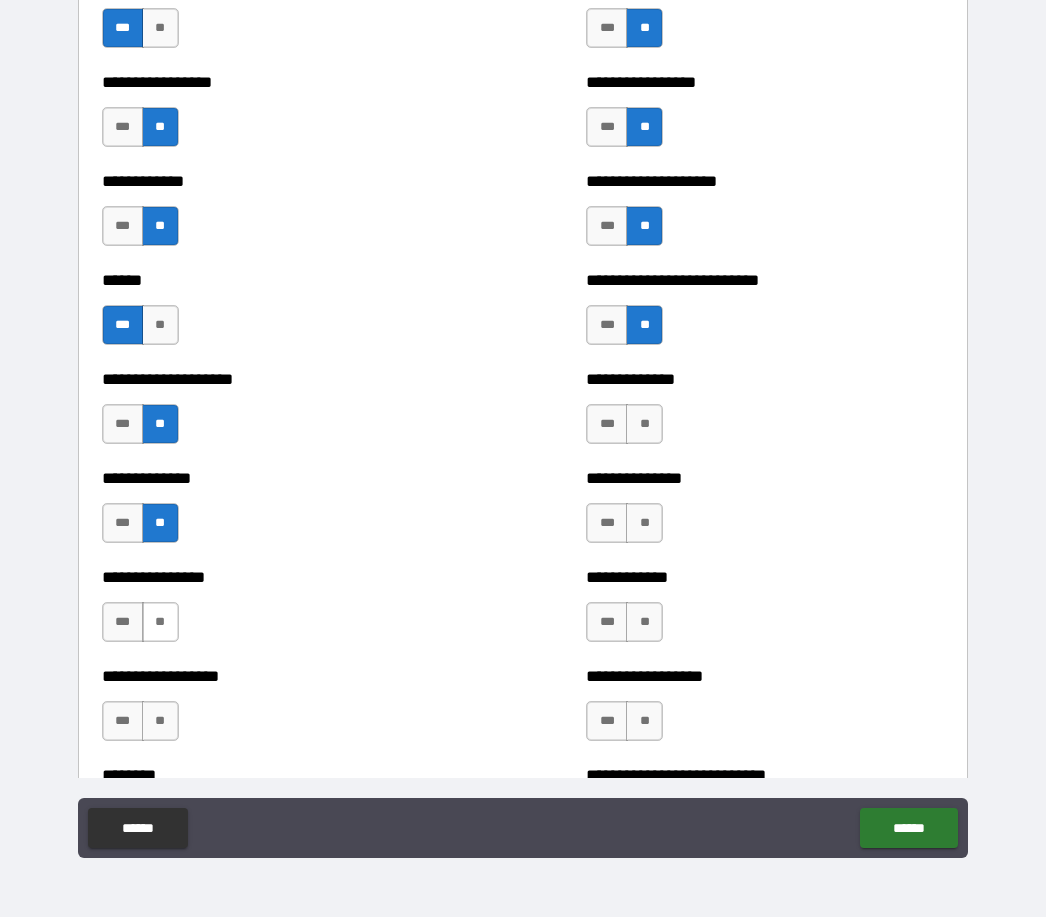 click on "**" at bounding box center [160, 622] 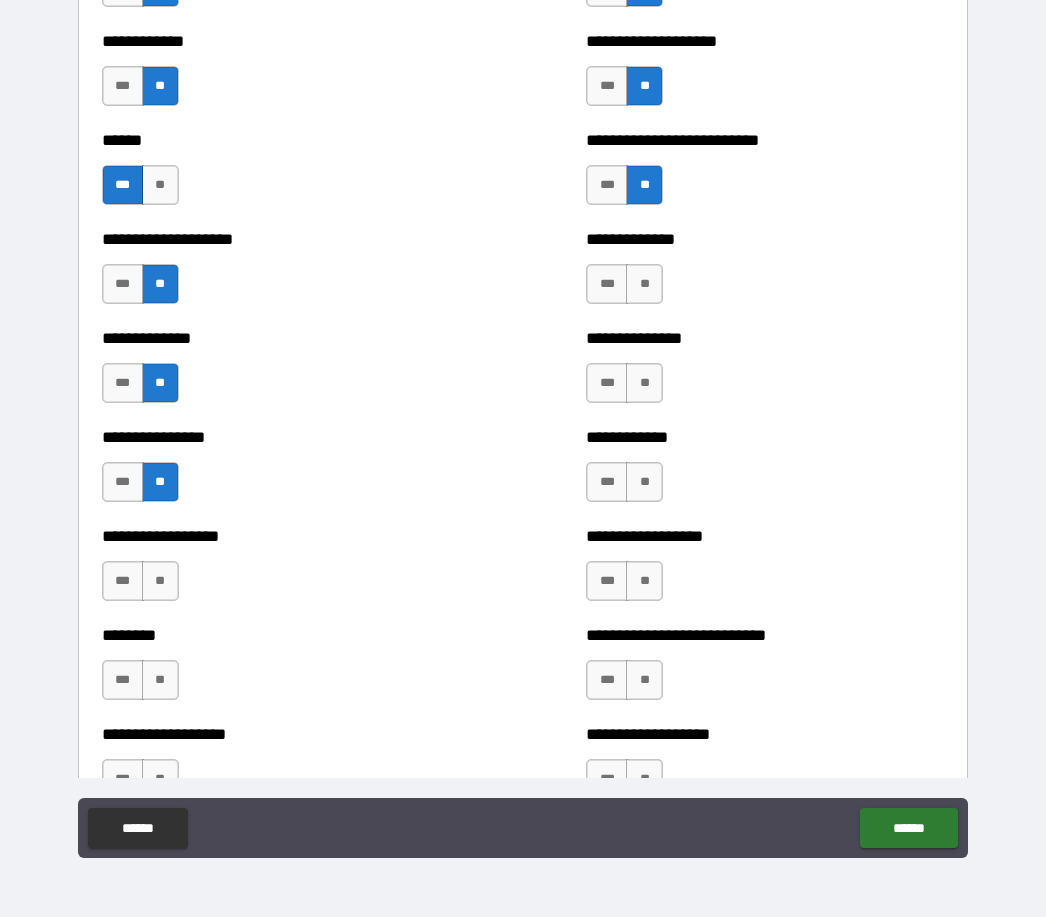 scroll, scrollTop: 3873, scrollLeft: 0, axis: vertical 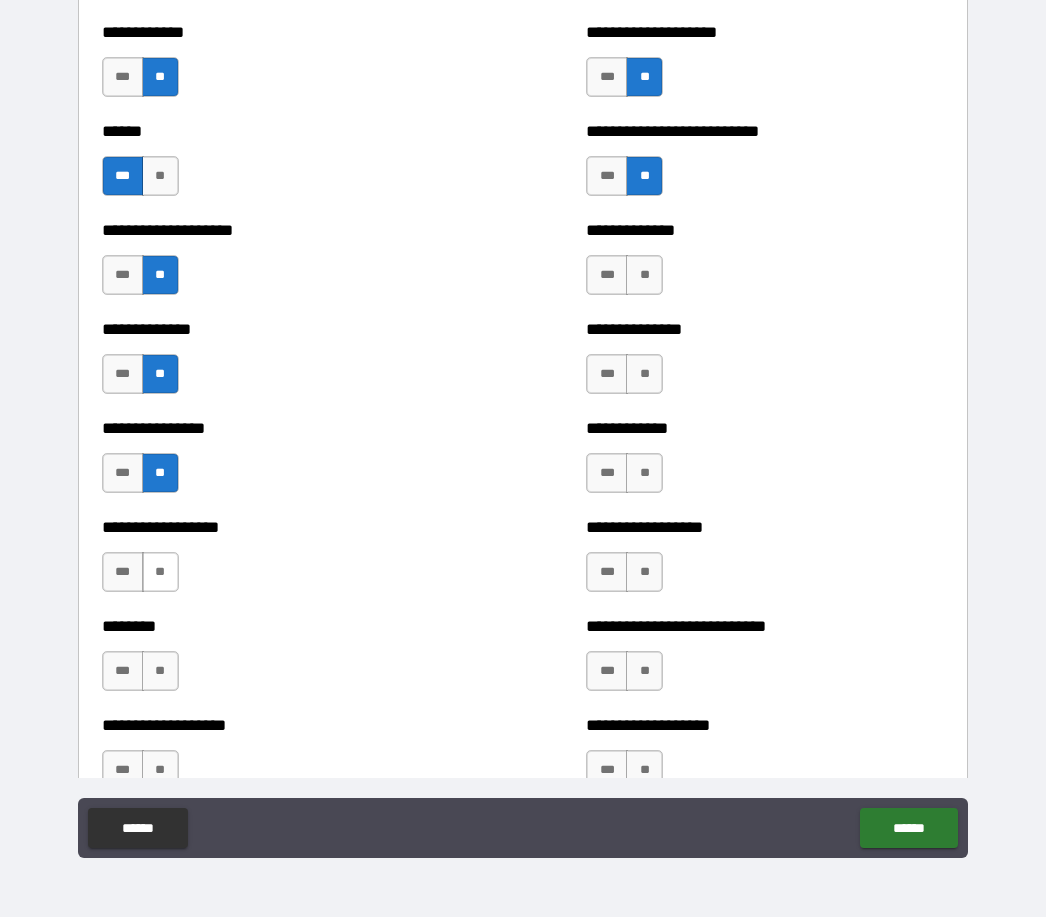 click on "**" at bounding box center [160, 572] 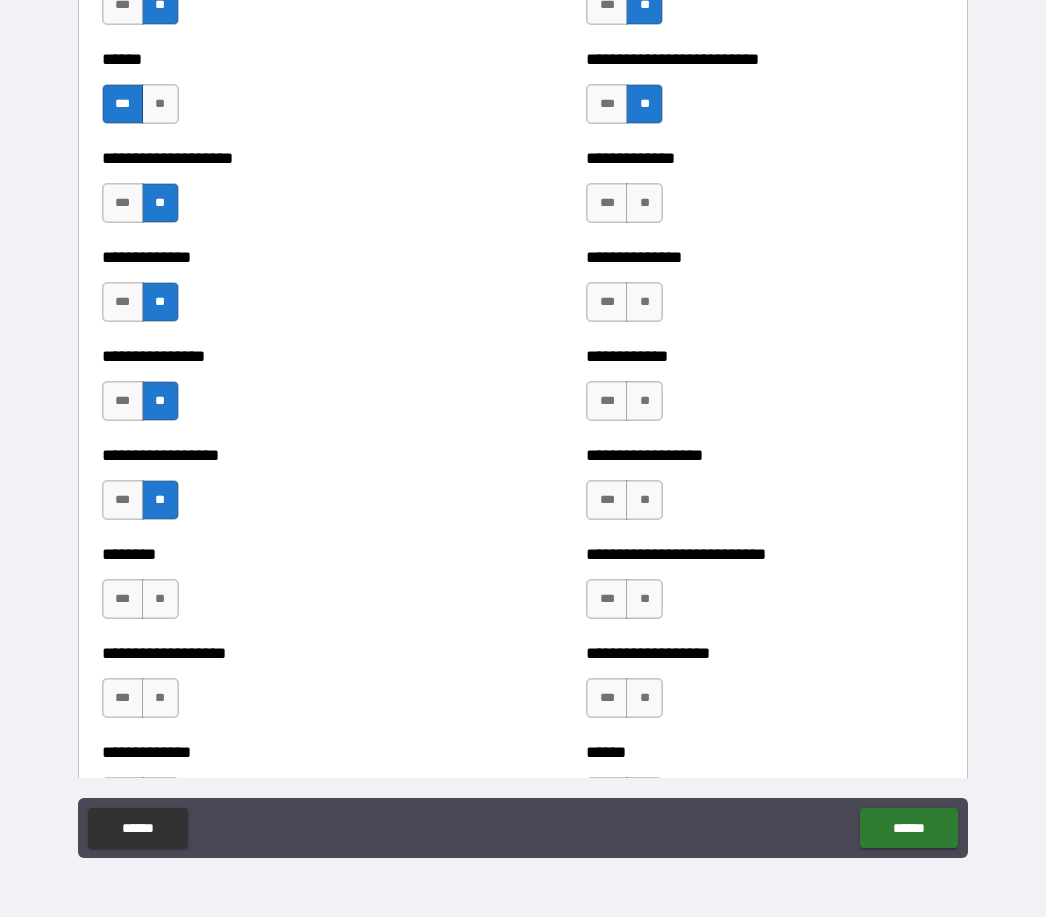 scroll, scrollTop: 3953, scrollLeft: 0, axis: vertical 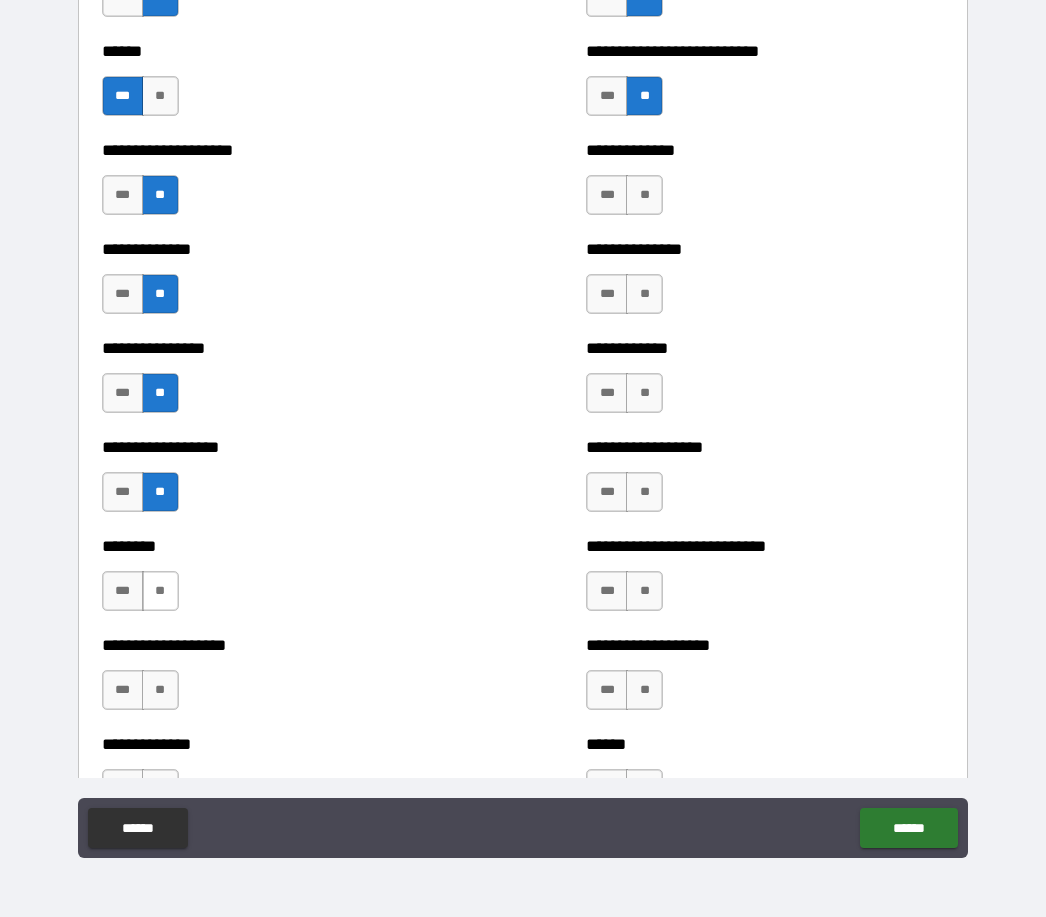 click on "**" at bounding box center [160, 591] 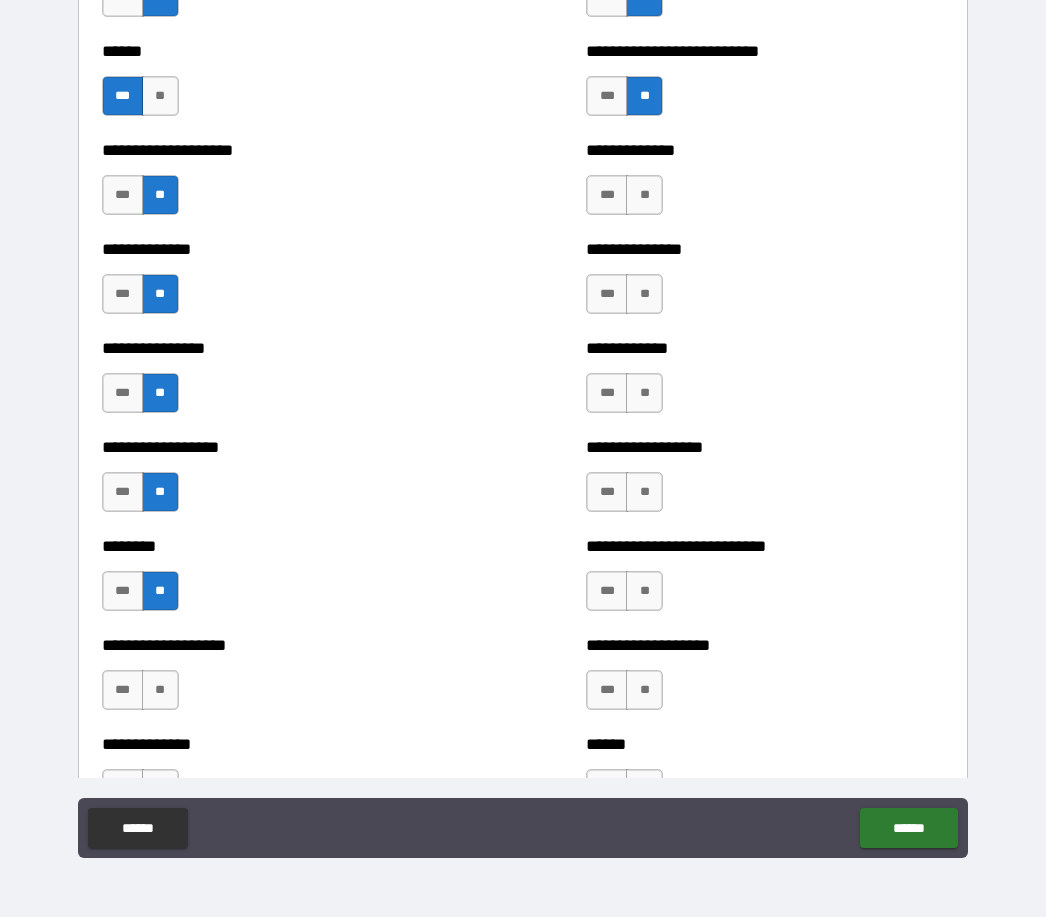 scroll, scrollTop: 4053, scrollLeft: 0, axis: vertical 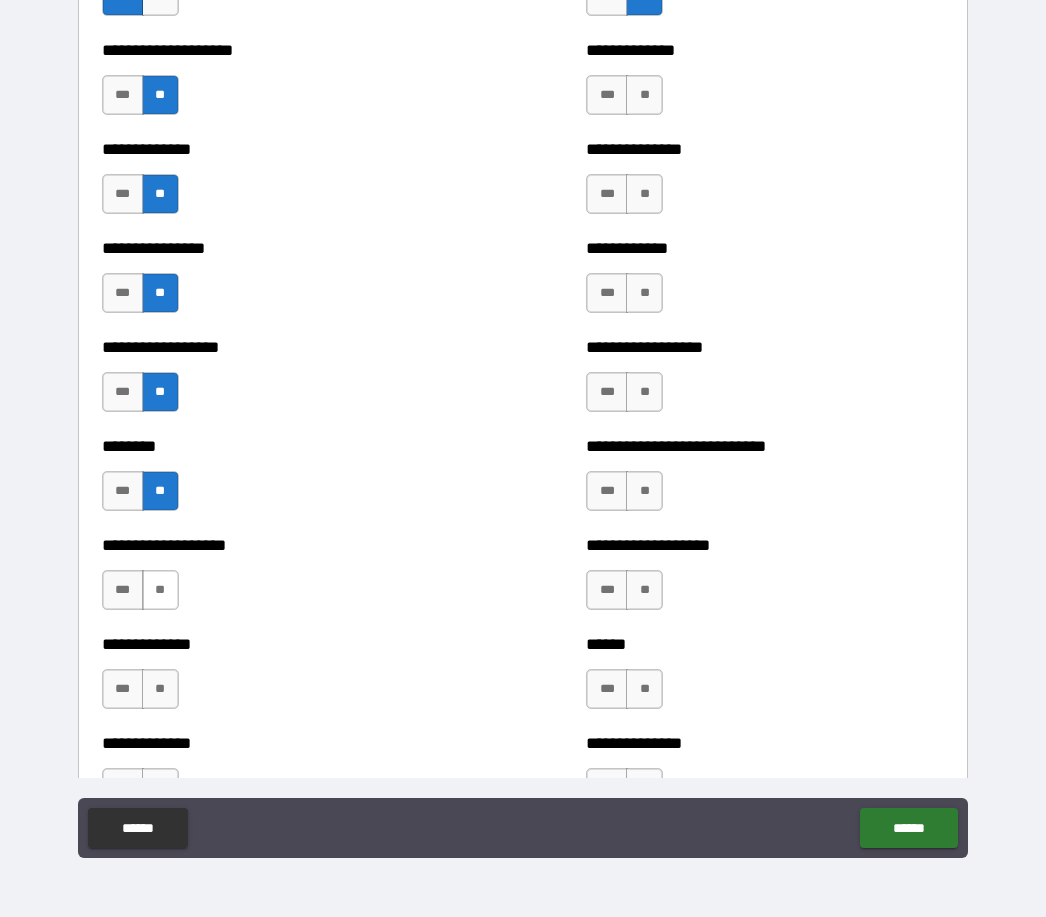 click on "**" at bounding box center (160, 590) 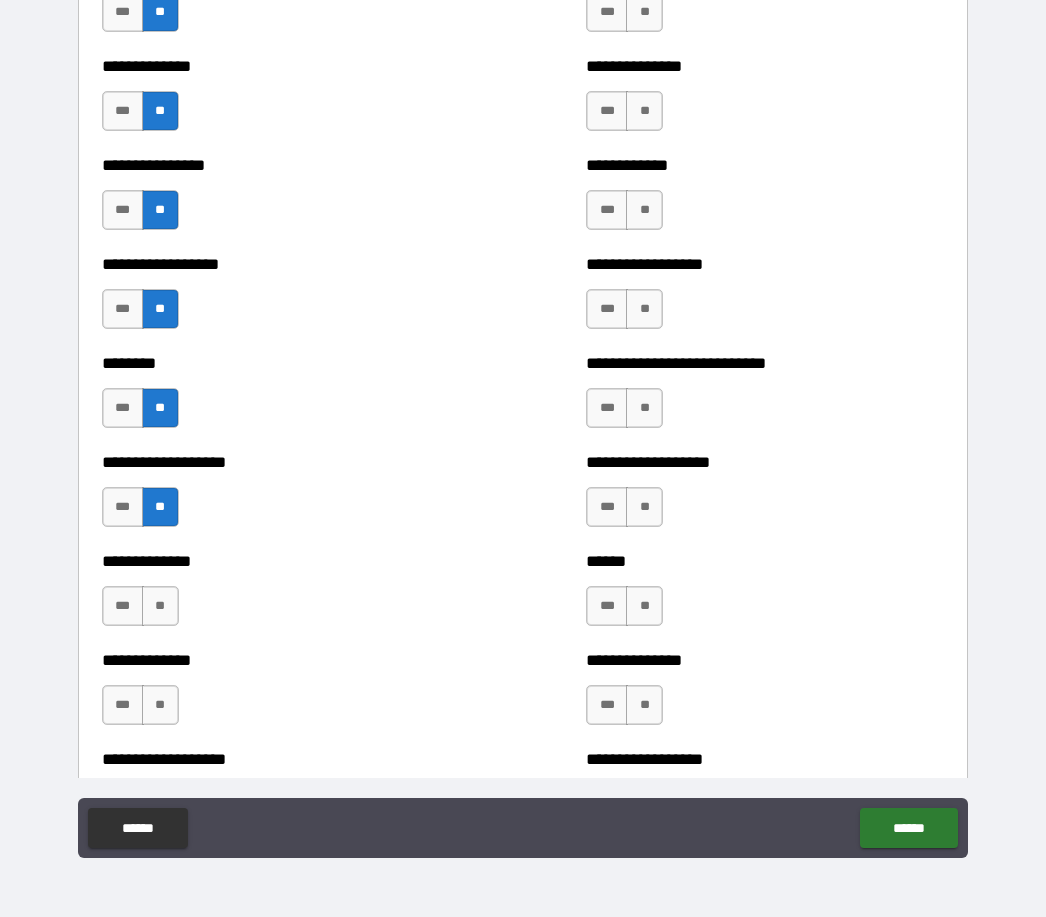 scroll, scrollTop: 4181, scrollLeft: 0, axis: vertical 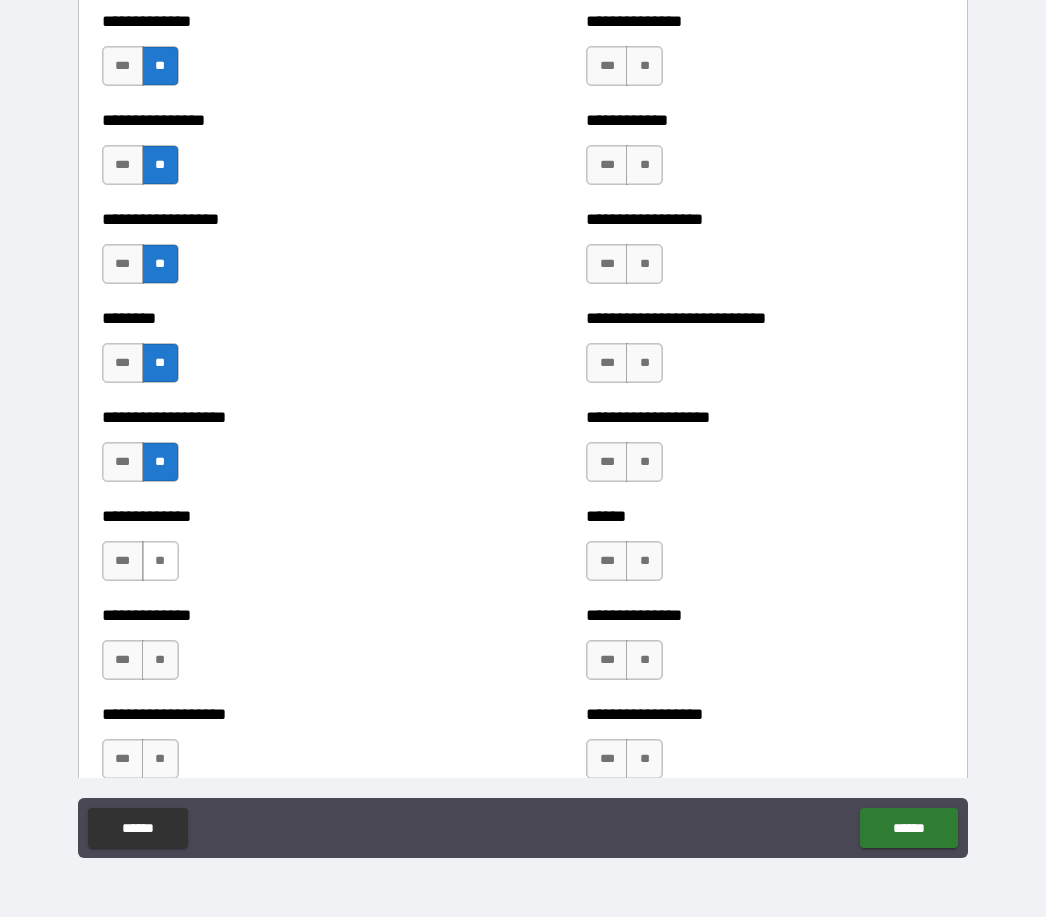click on "**" at bounding box center [160, 561] 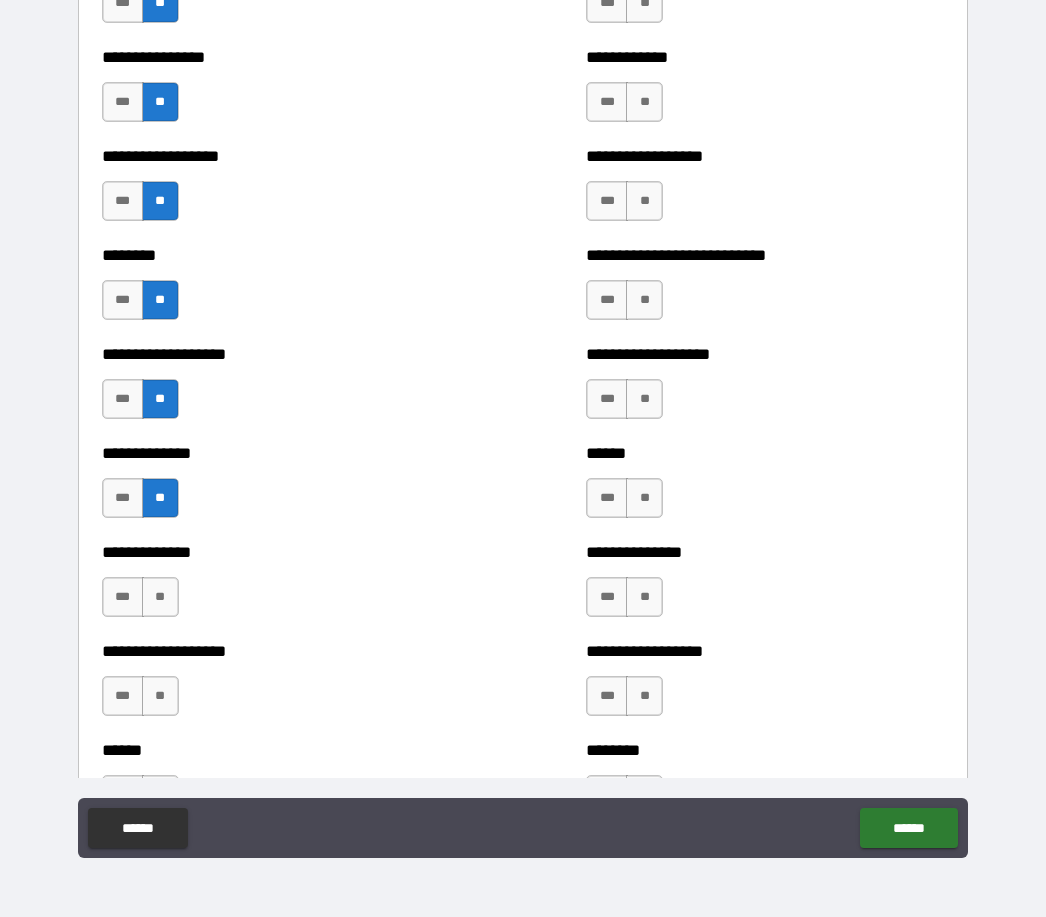 scroll, scrollTop: 4266, scrollLeft: 0, axis: vertical 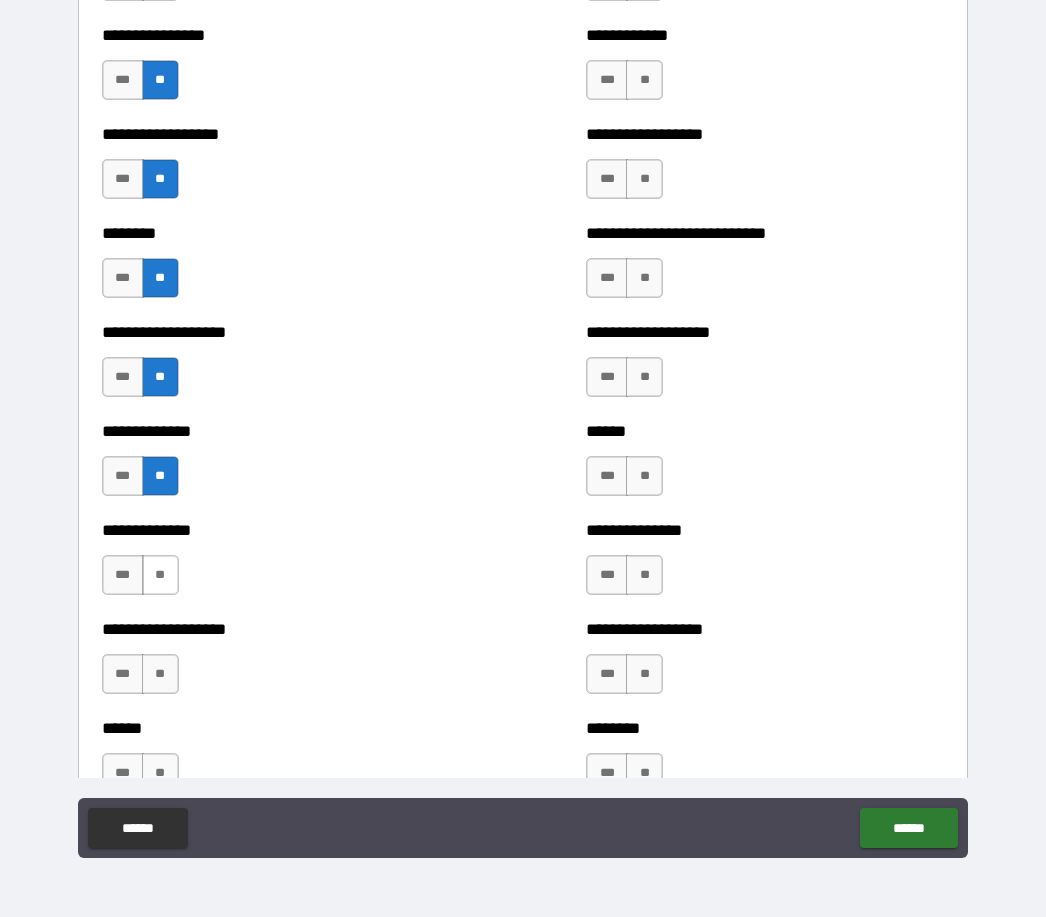 click on "**" at bounding box center (160, 575) 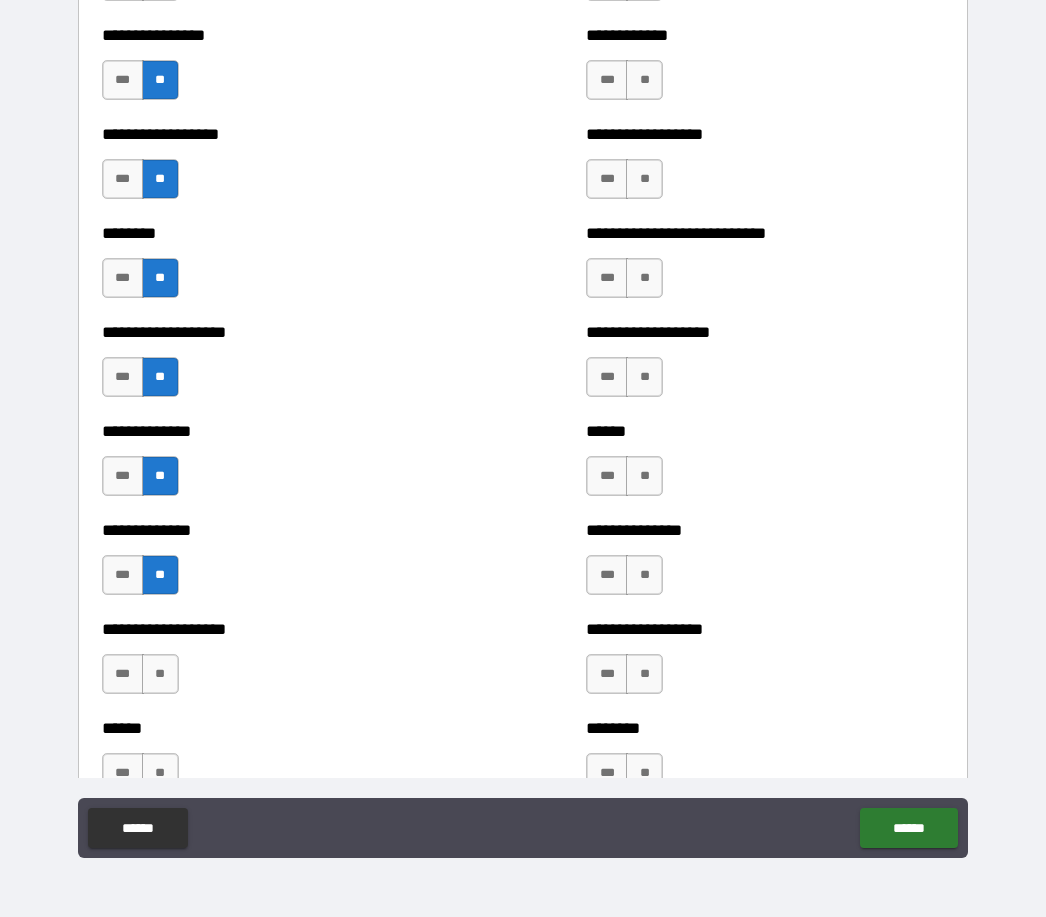 scroll, scrollTop: 4321, scrollLeft: 0, axis: vertical 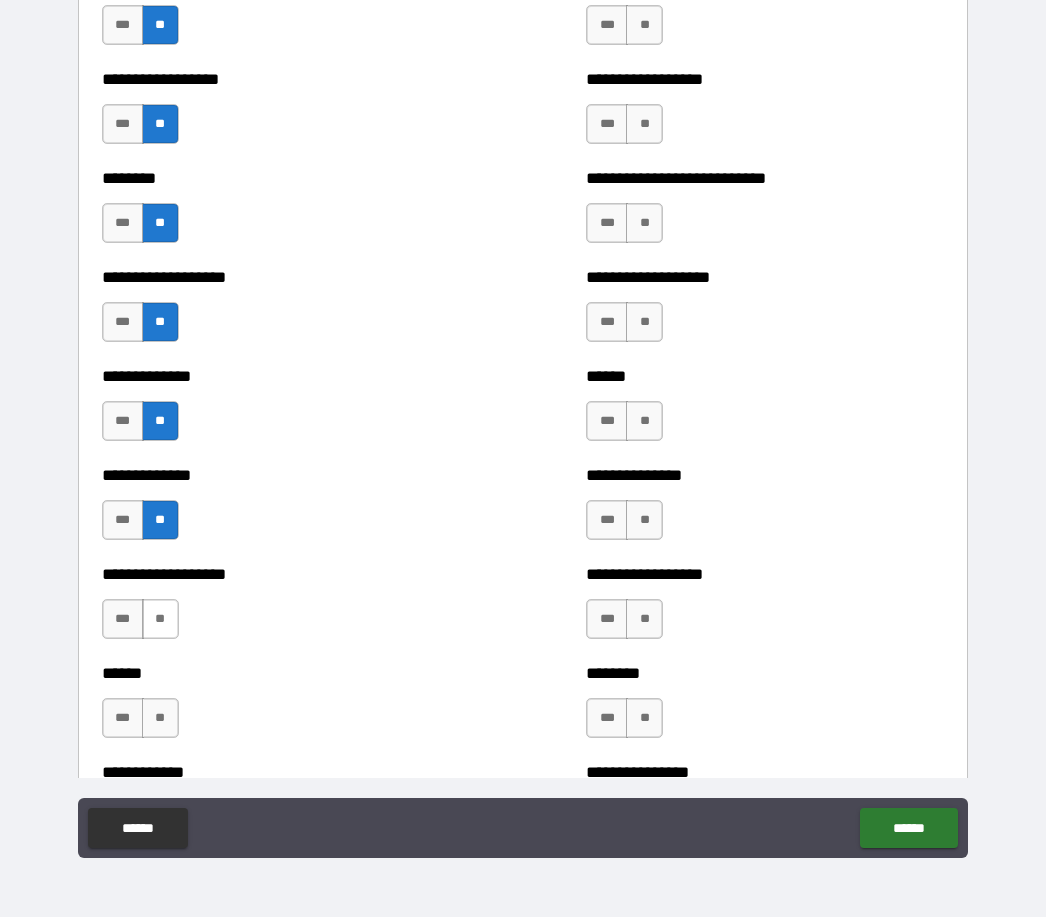 click on "**" at bounding box center (160, 619) 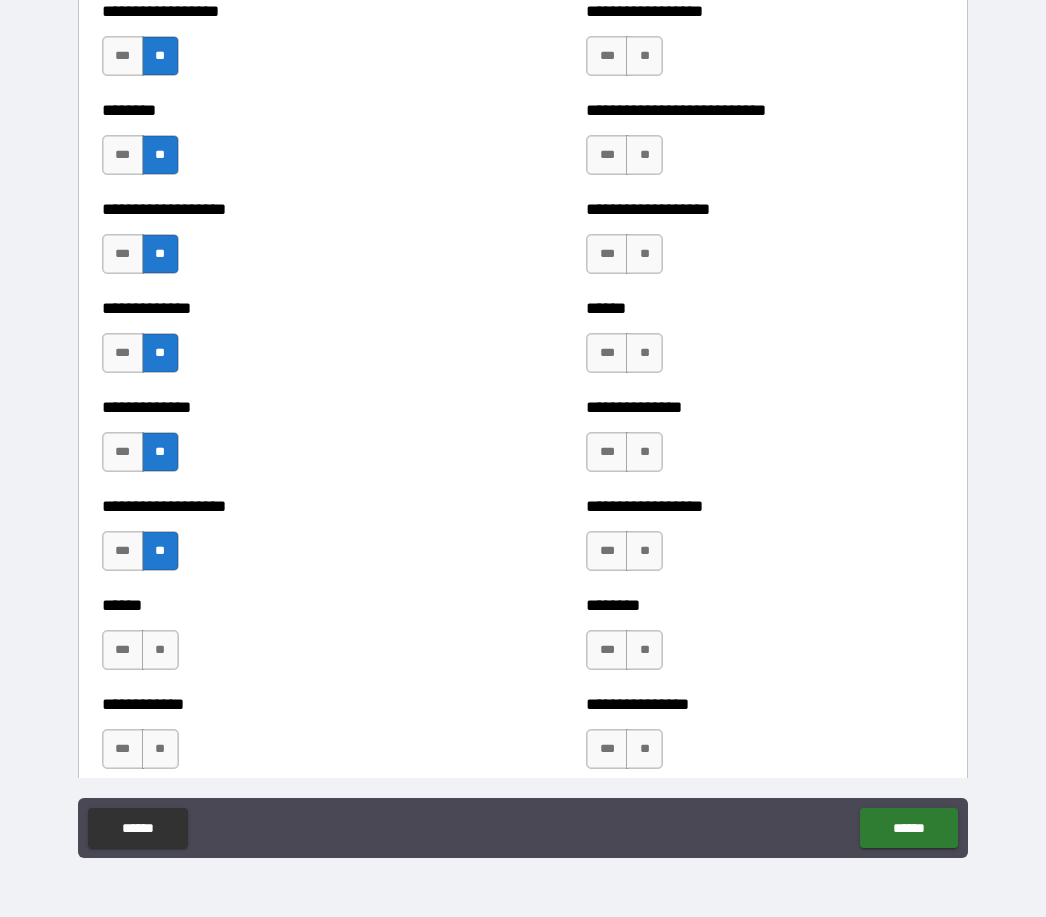 scroll, scrollTop: 4435, scrollLeft: 0, axis: vertical 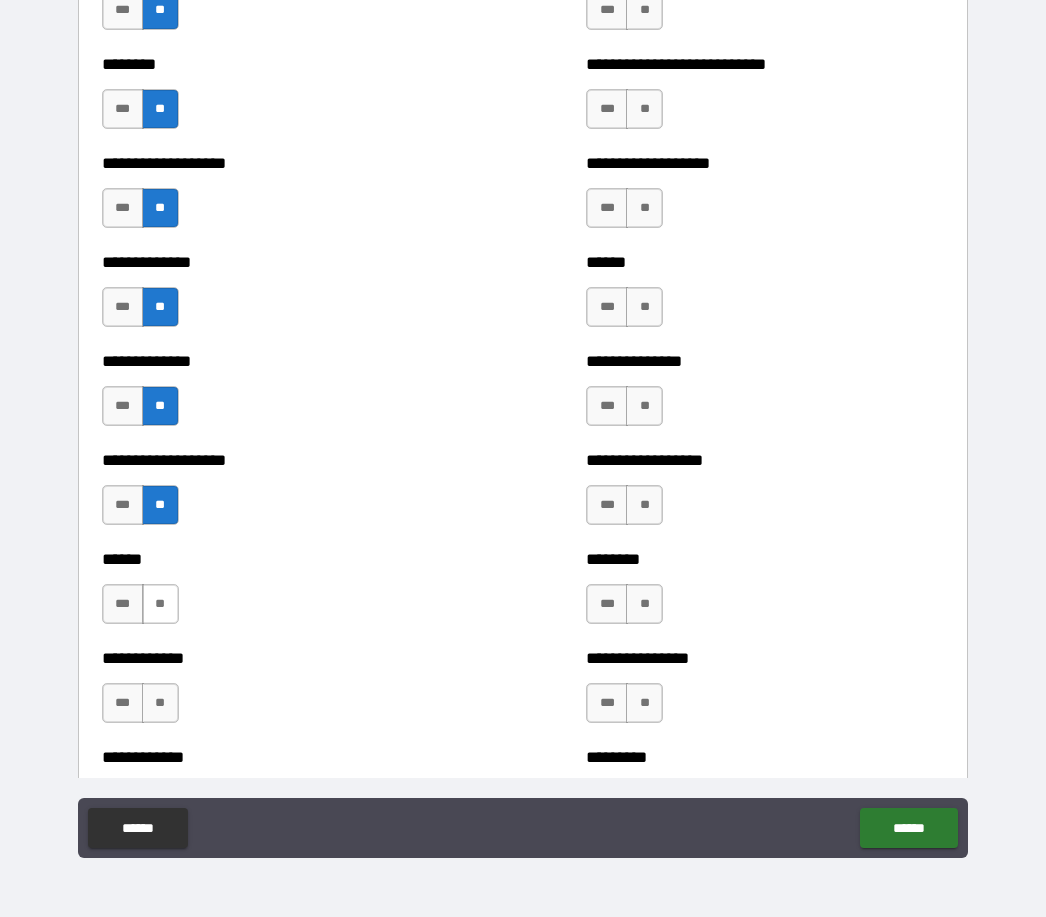 click on "**" at bounding box center [160, 604] 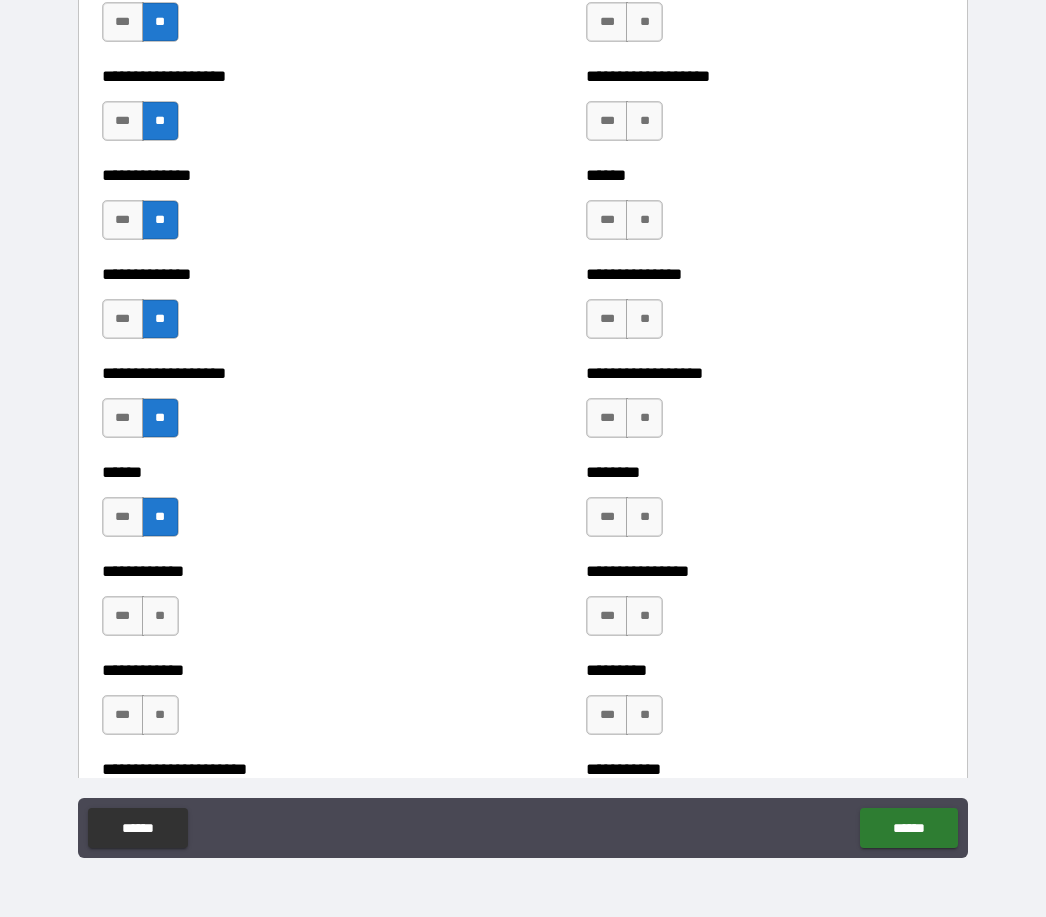 scroll, scrollTop: 4523, scrollLeft: 0, axis: vertical 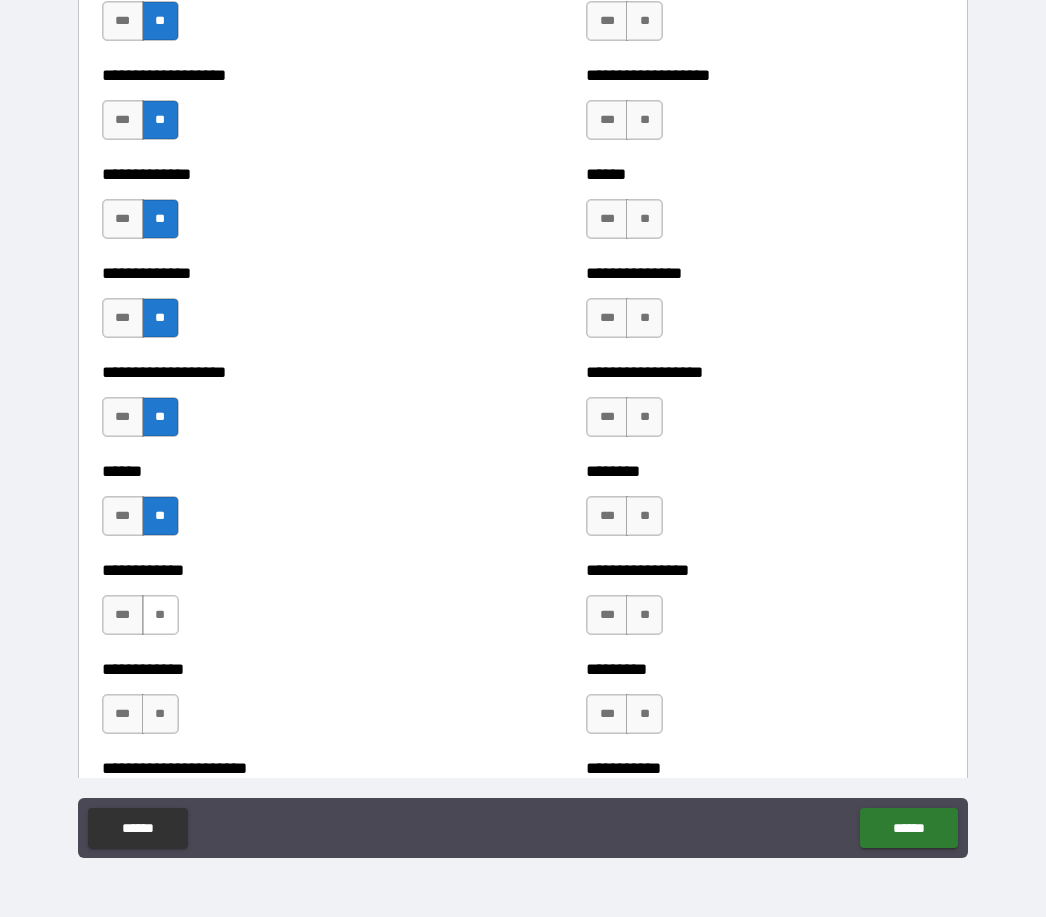 click on "**" at bounding box center (160, 615) 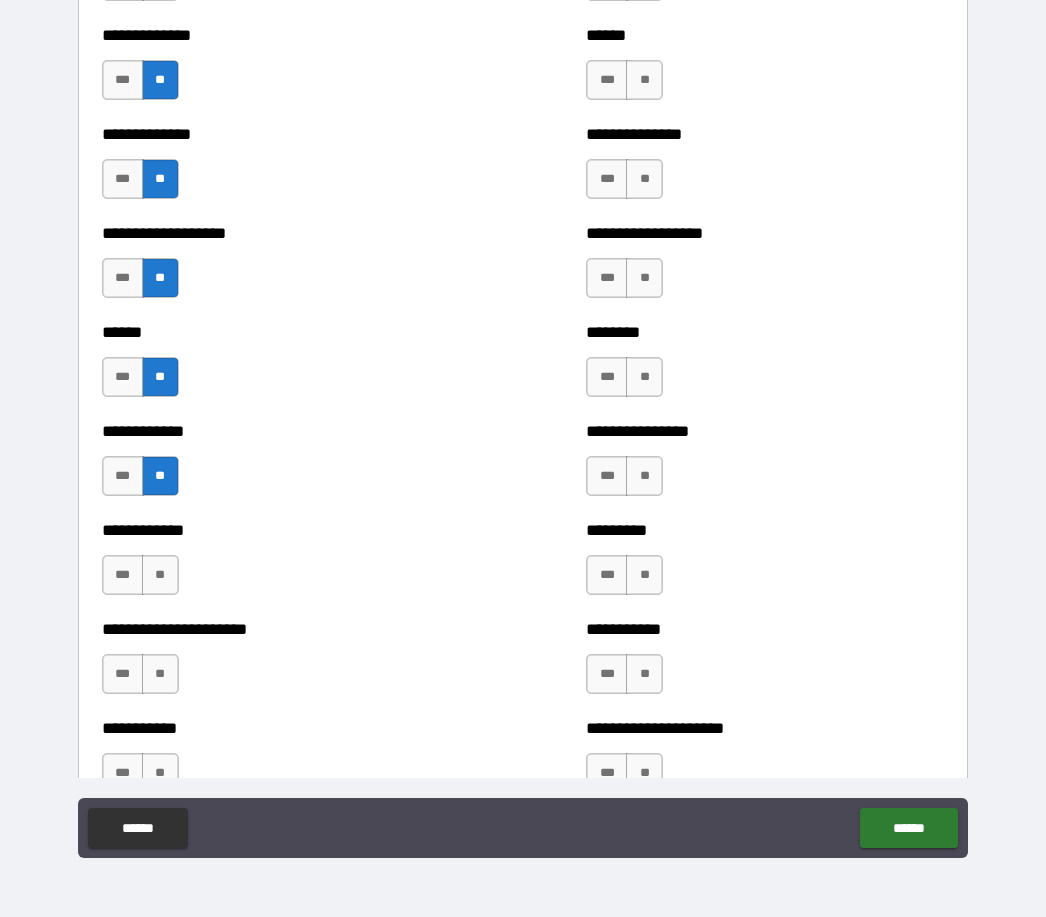 scroll, scrollTop: 4664, scrollLeft: 0, axis: vertical 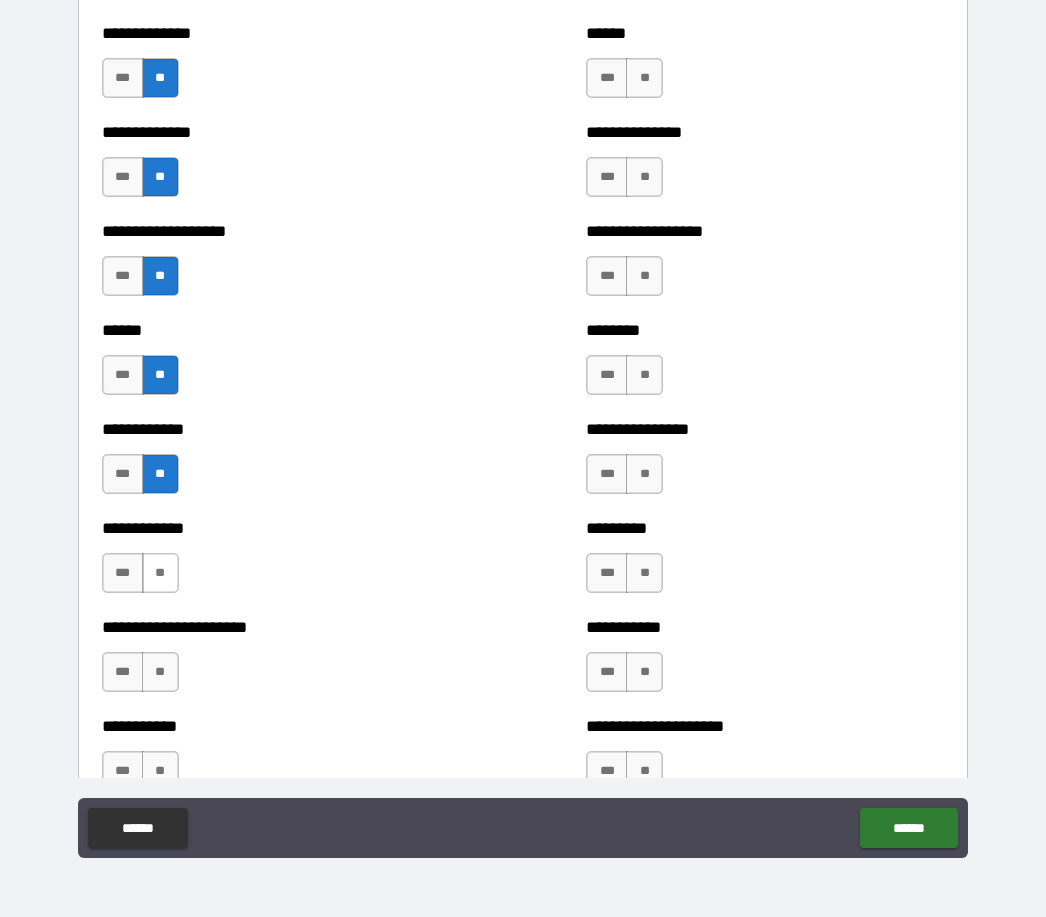 click on "**" at bounding box center [160, 573] 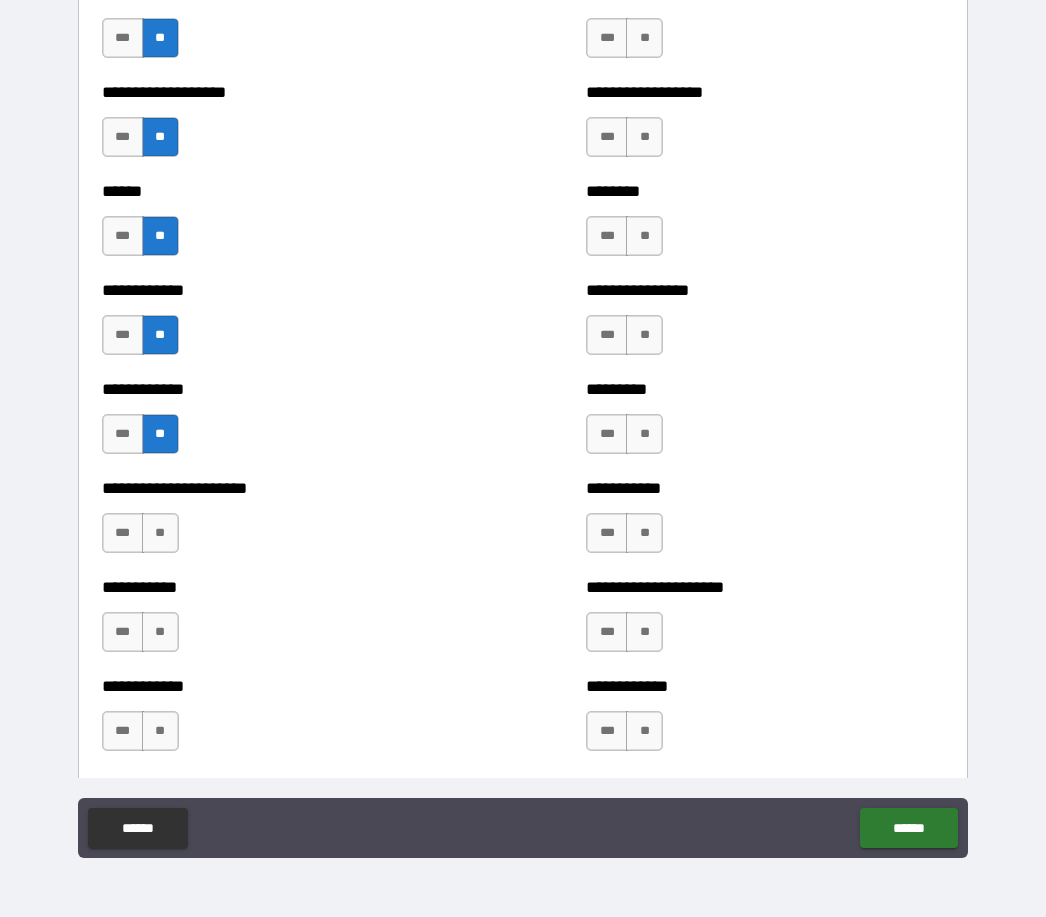 scroll, scrollTop: 4813, scrollLeft: 0, axis: vertical 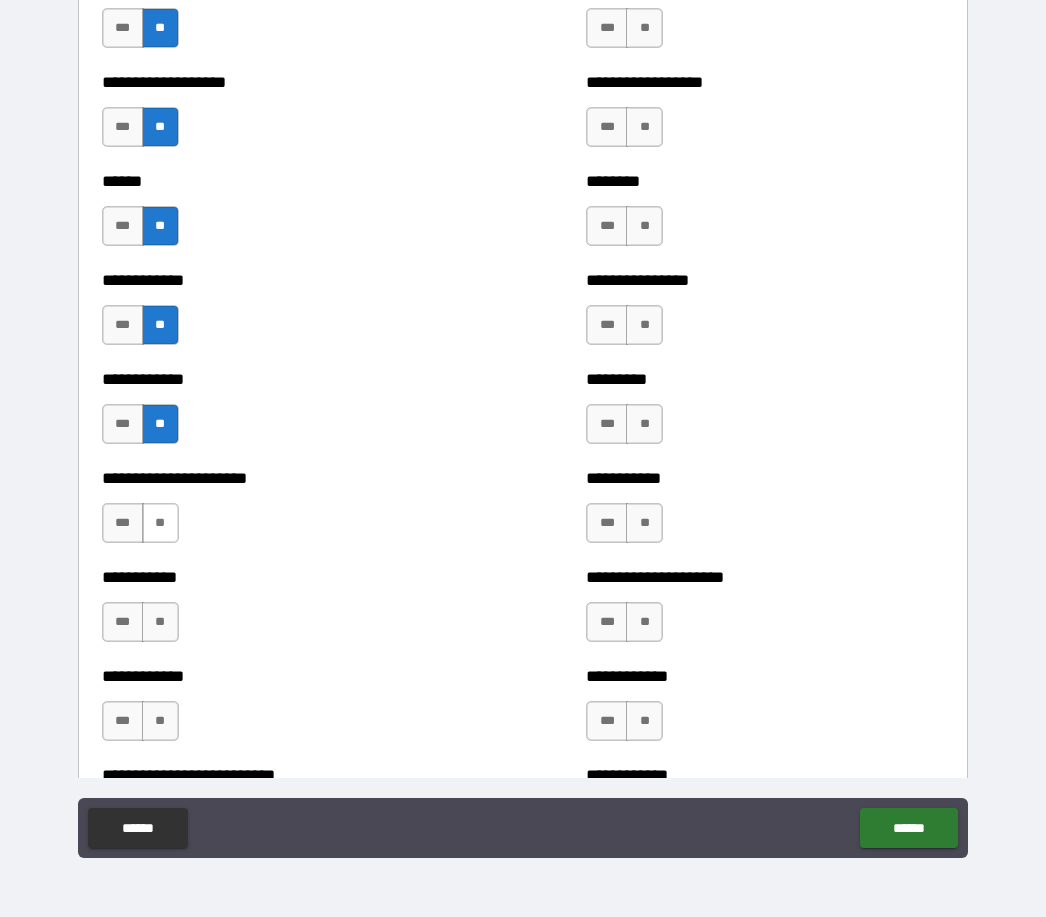click on "**" at bounding box center (160, 523) 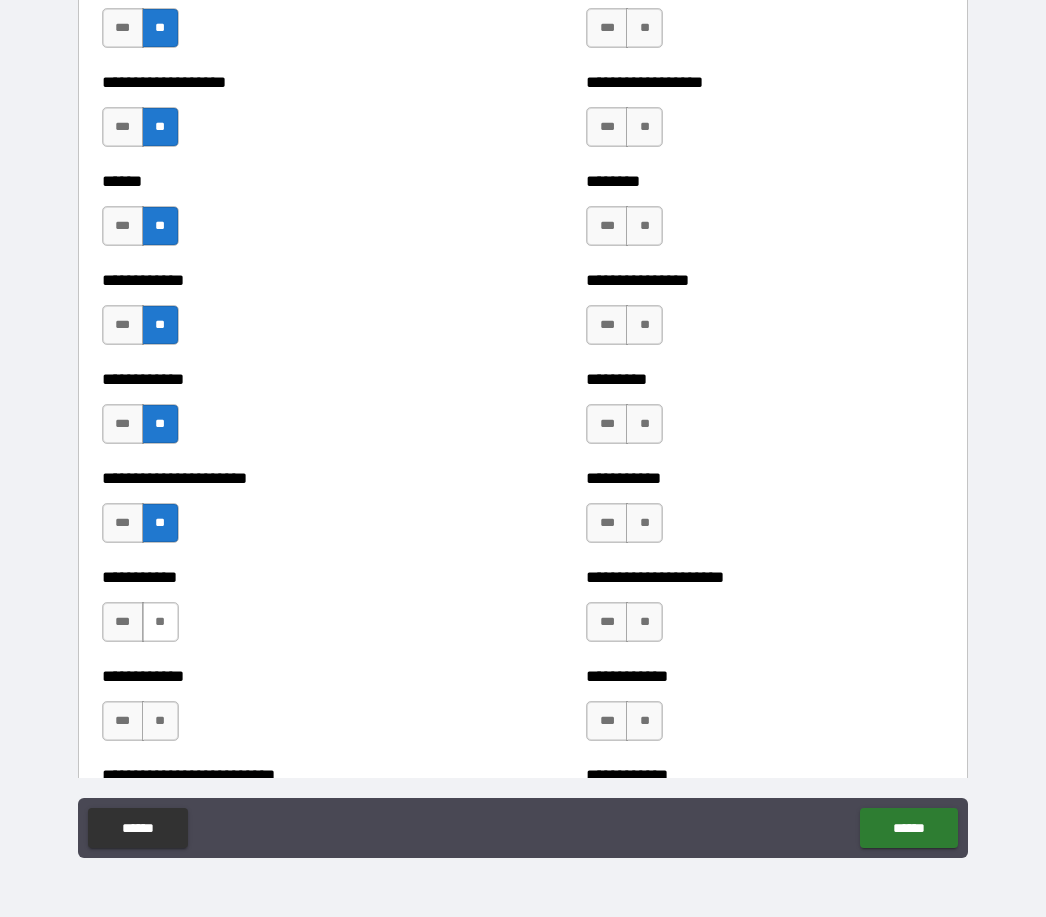 click on "**" at bounding box center (160, 622) 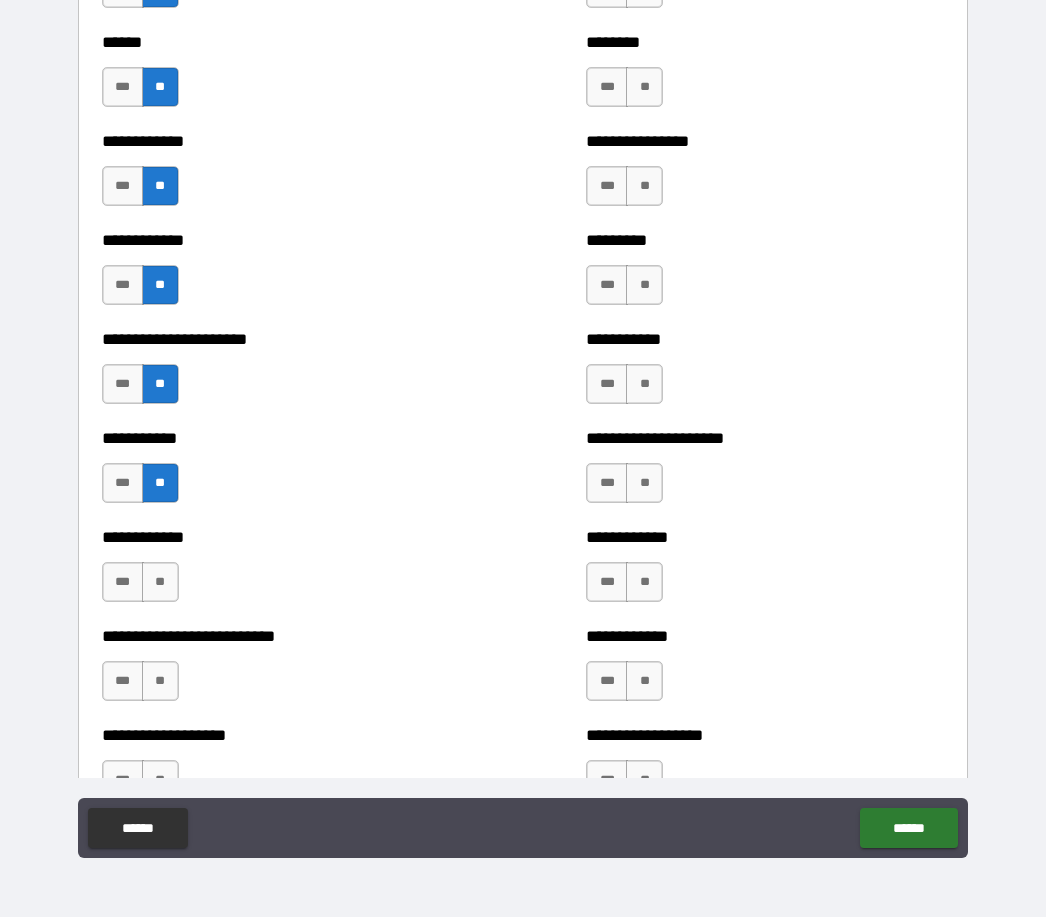 scroll, scrollTop: 4962, scrollLeft: 0, axis: vertical 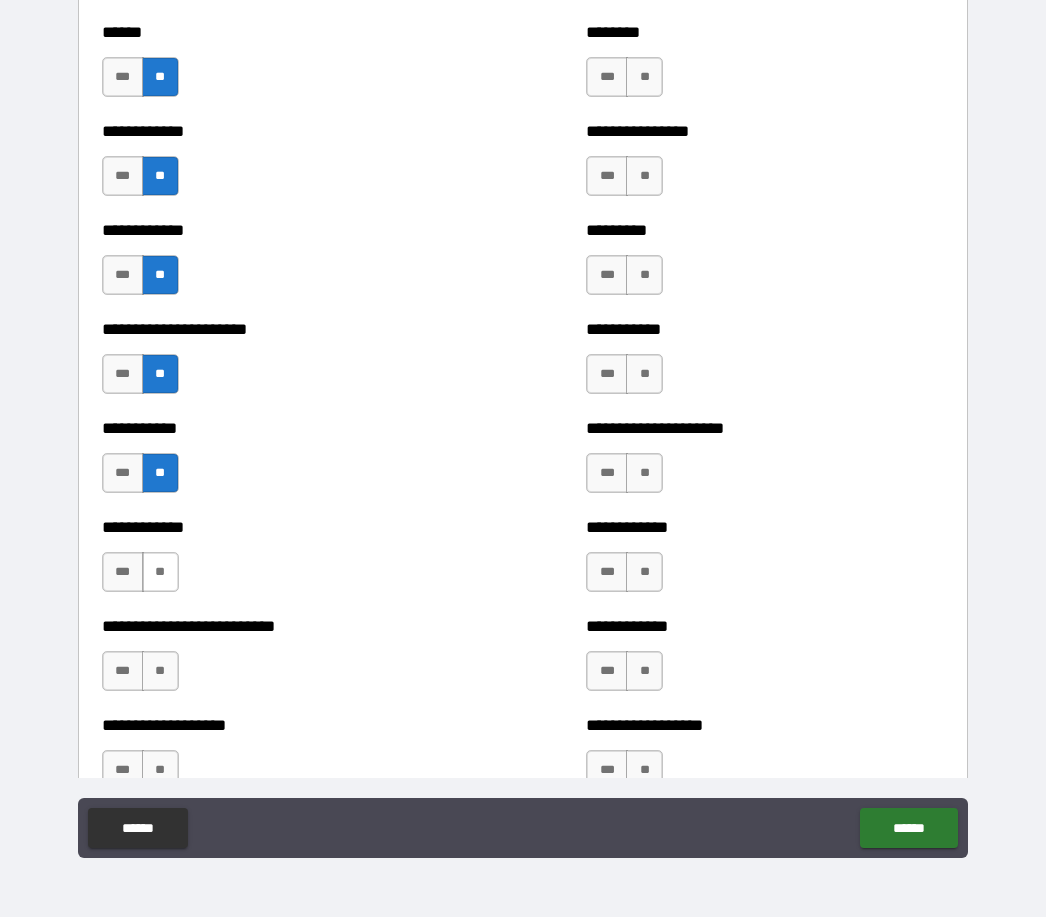 click on "**" at bounding box center [160, 572] 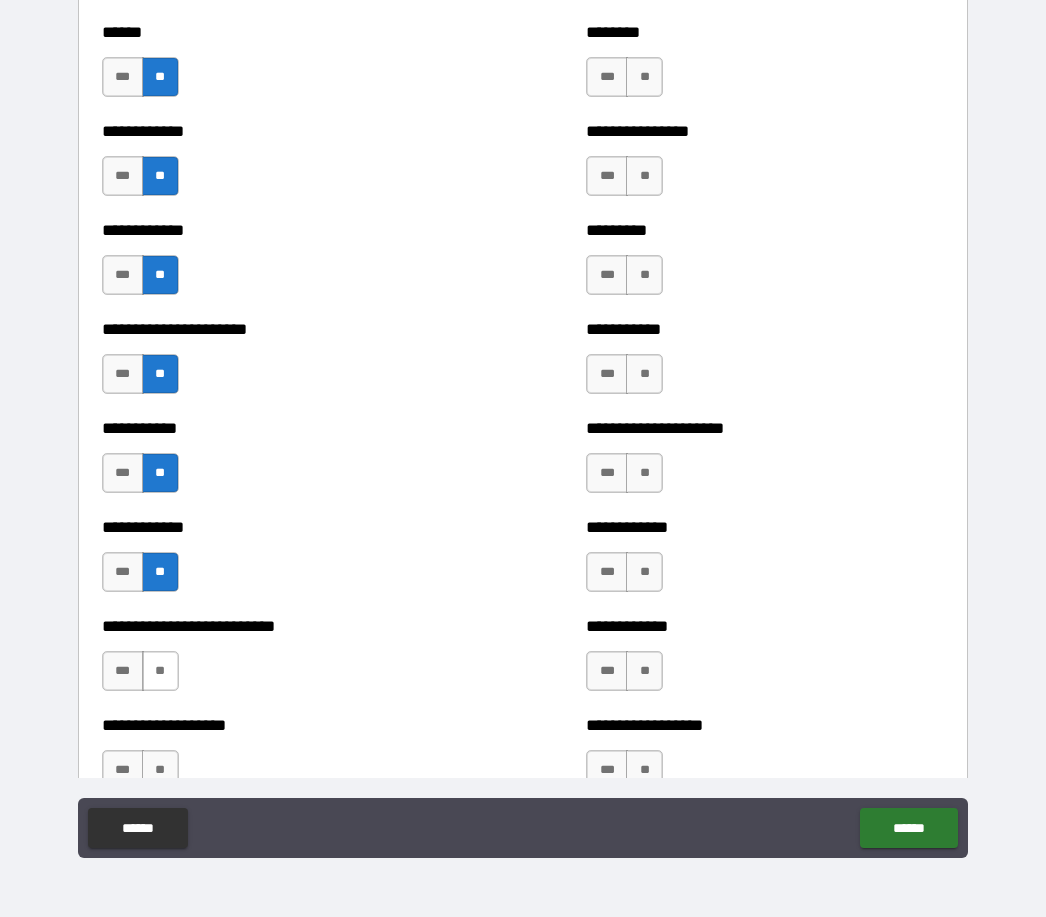 click on "**" at bounding box center (160, 671) 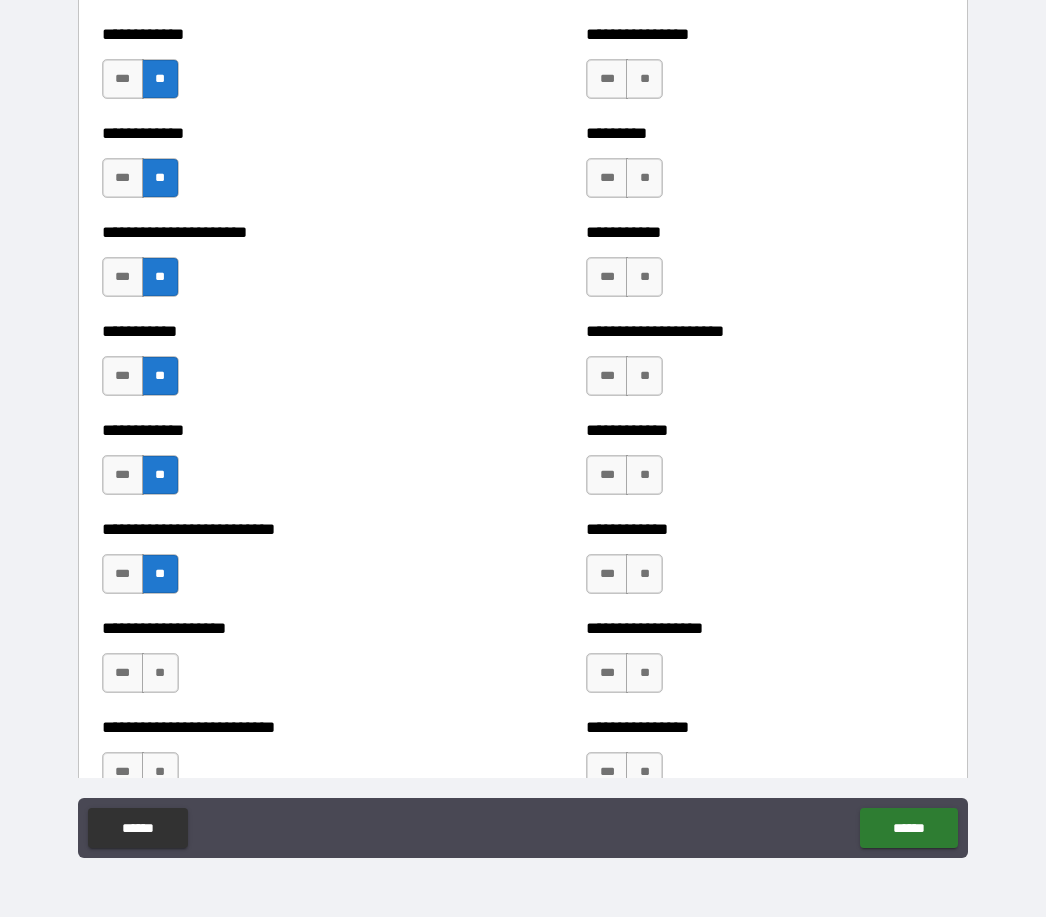 scroll, scrollTop: 5138, scrollLeft: 0, axis: vertical 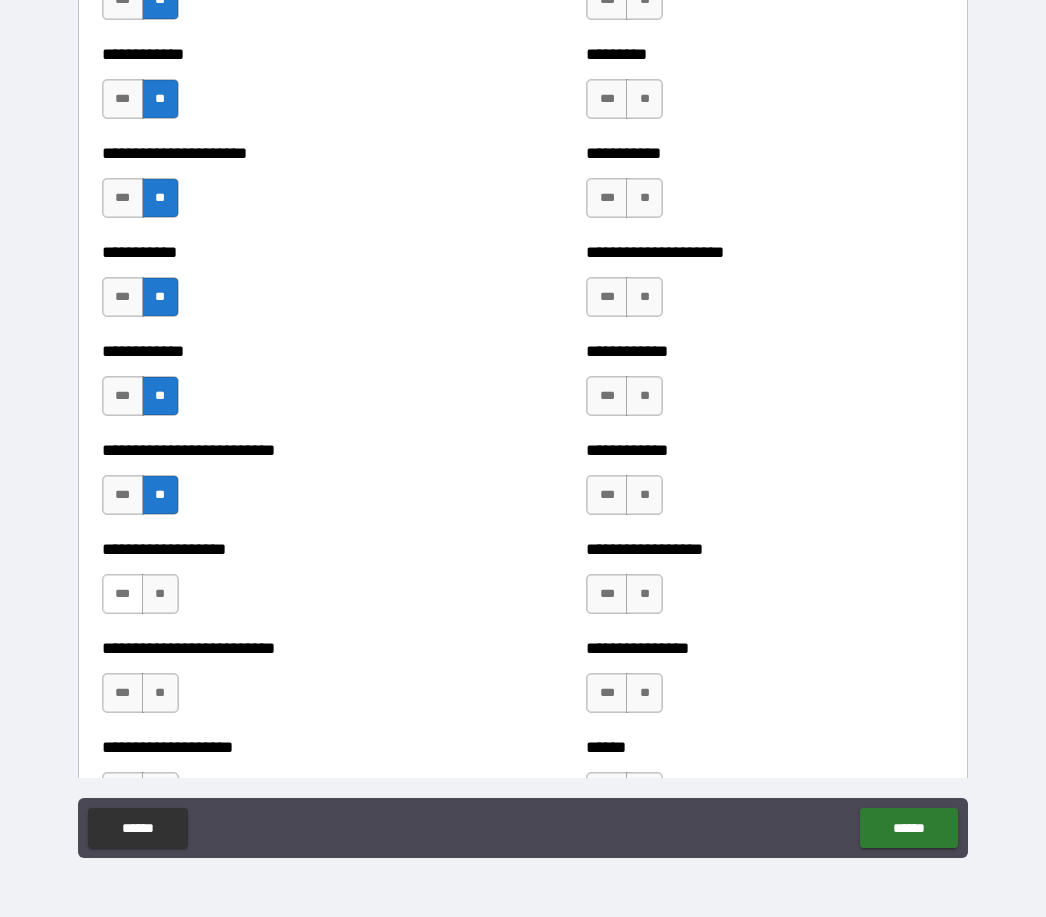 click on "***" at bounding box center (123, 594) 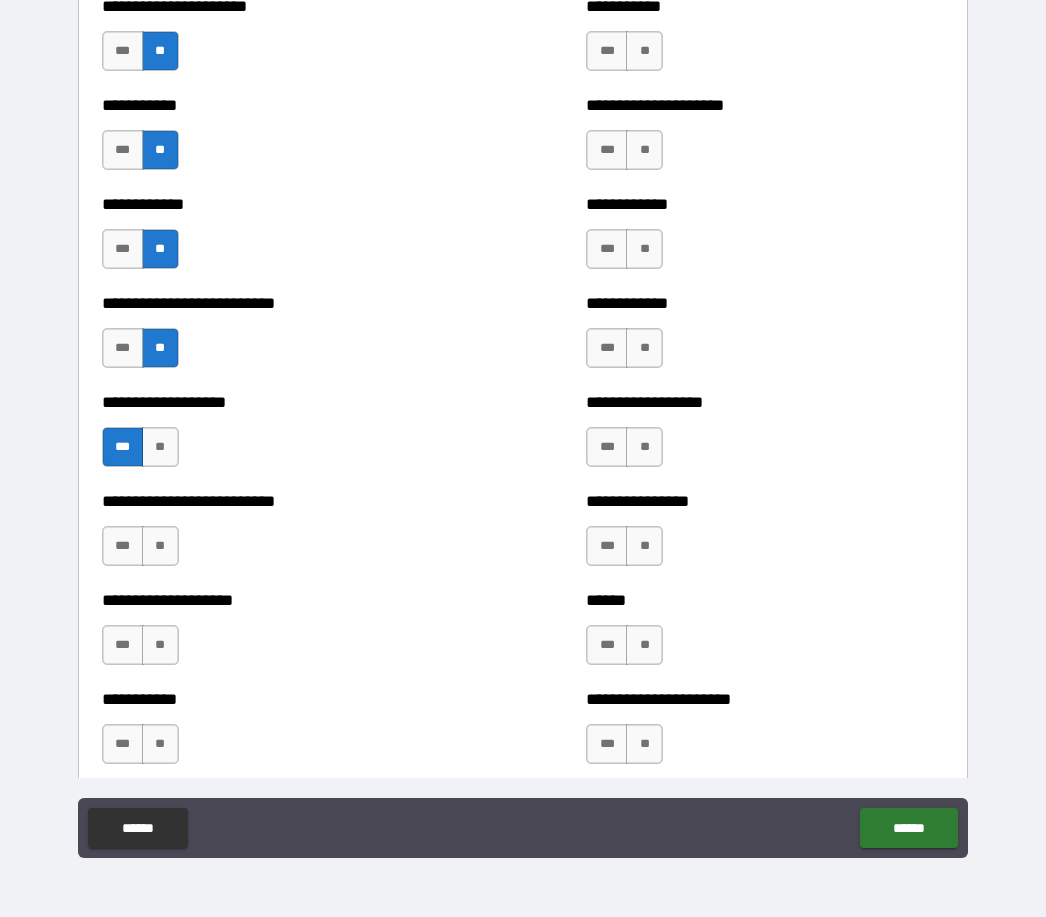 scroll, scrollTop: 5289, scrollLeft: 0, axis: vertical 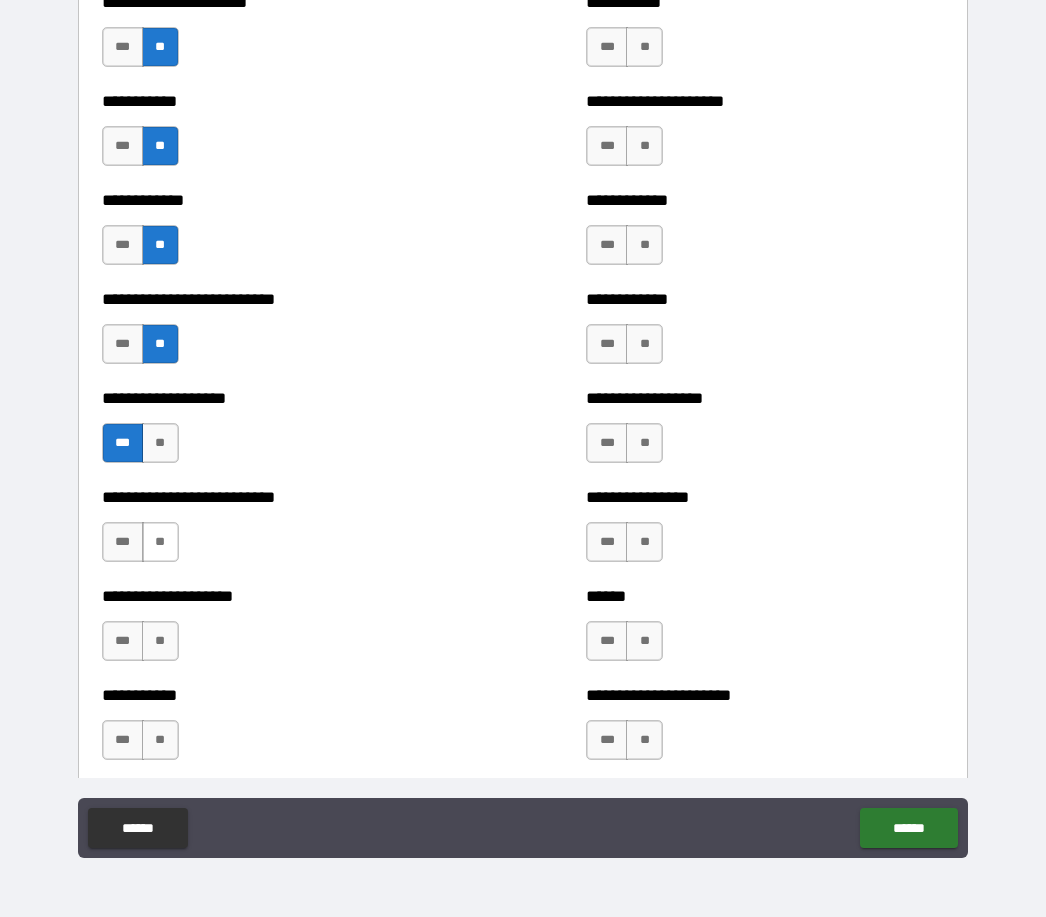 click on "**" at bounding box center [160, 542] 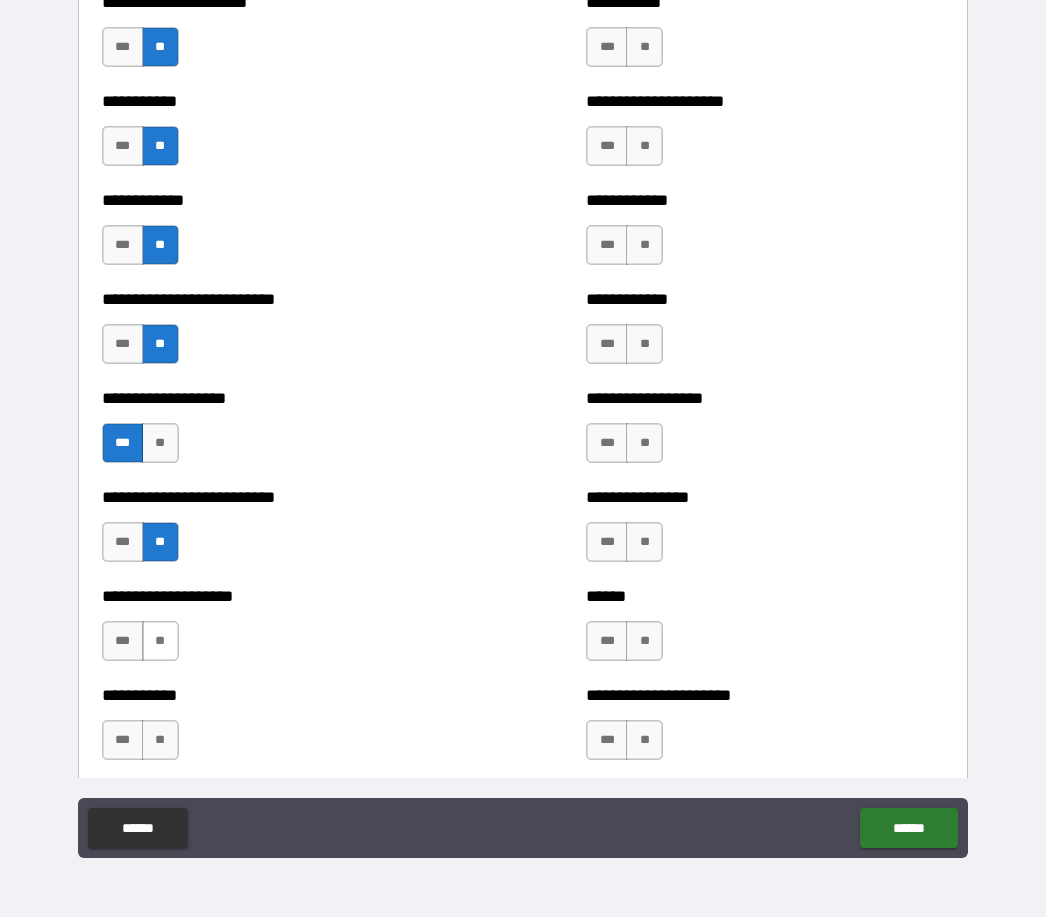 click on "**" at bounding box center [160, 641] 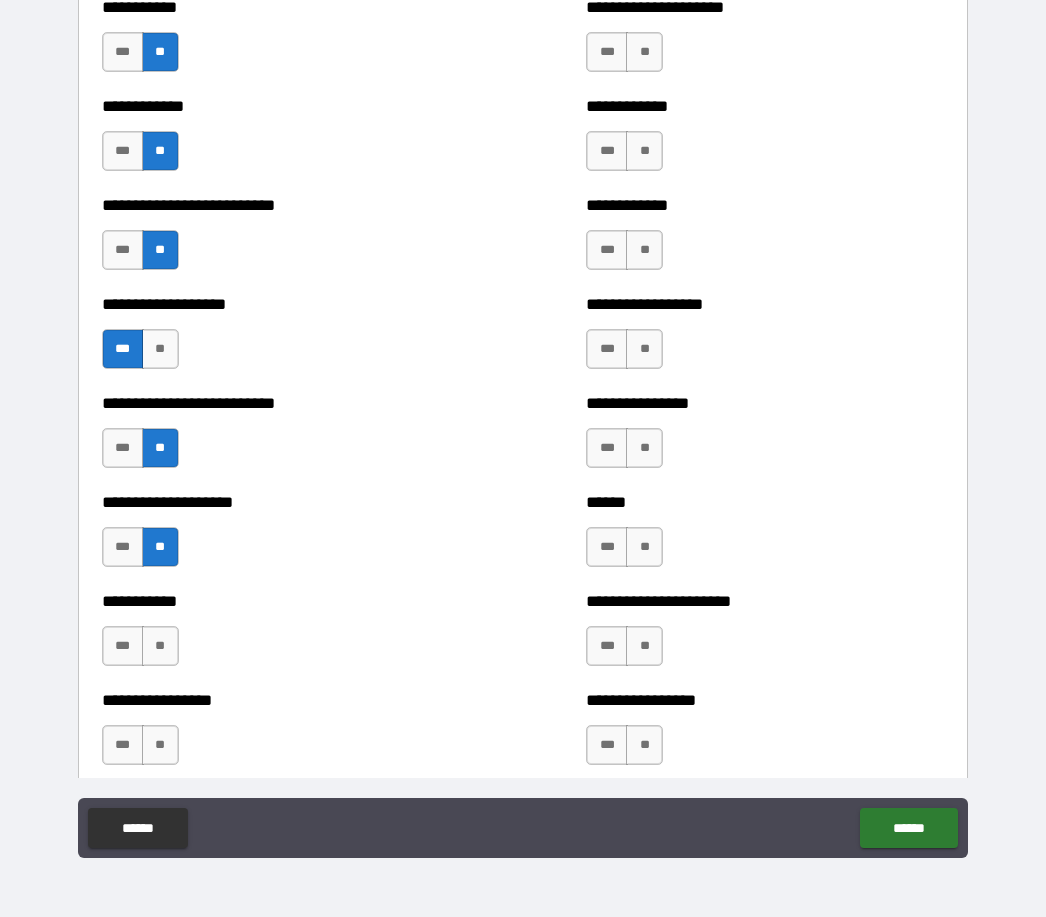 scroll, scrollTop: 5388, scrollLeft: 0, axis: vertical 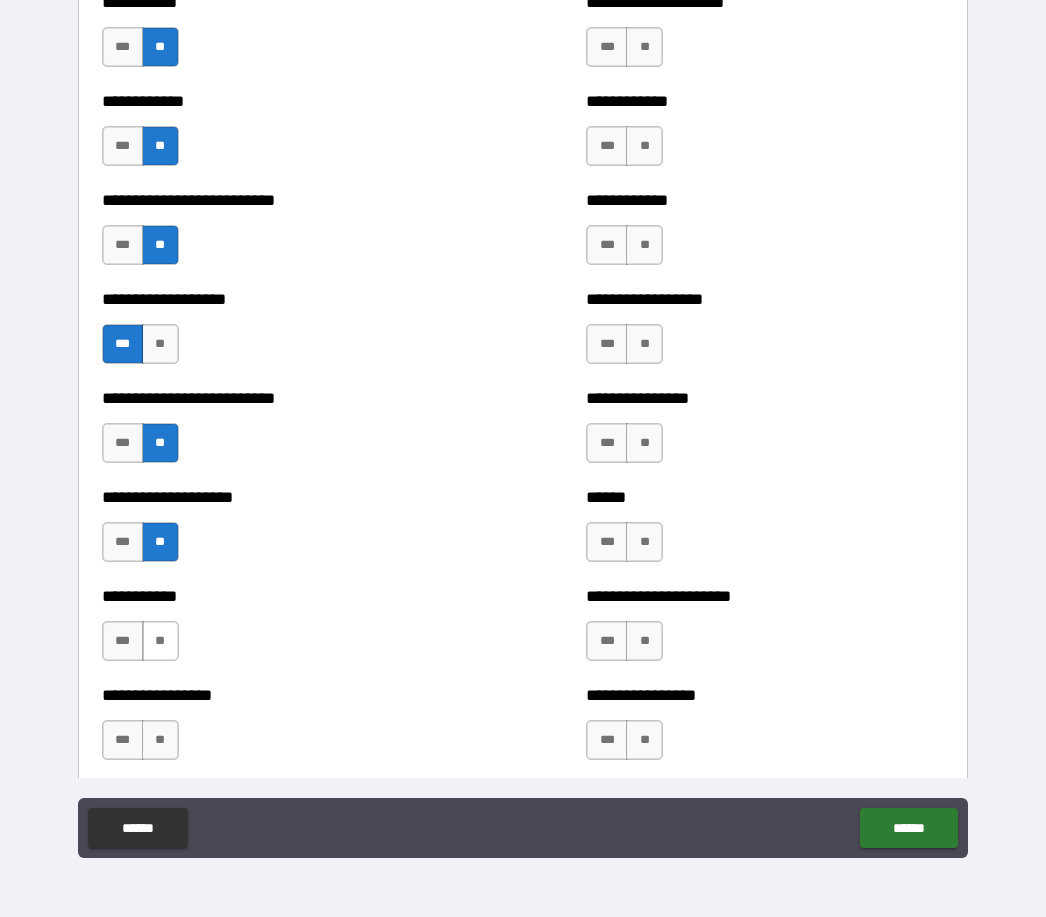 click on "**" at bounding box center [160, 641] 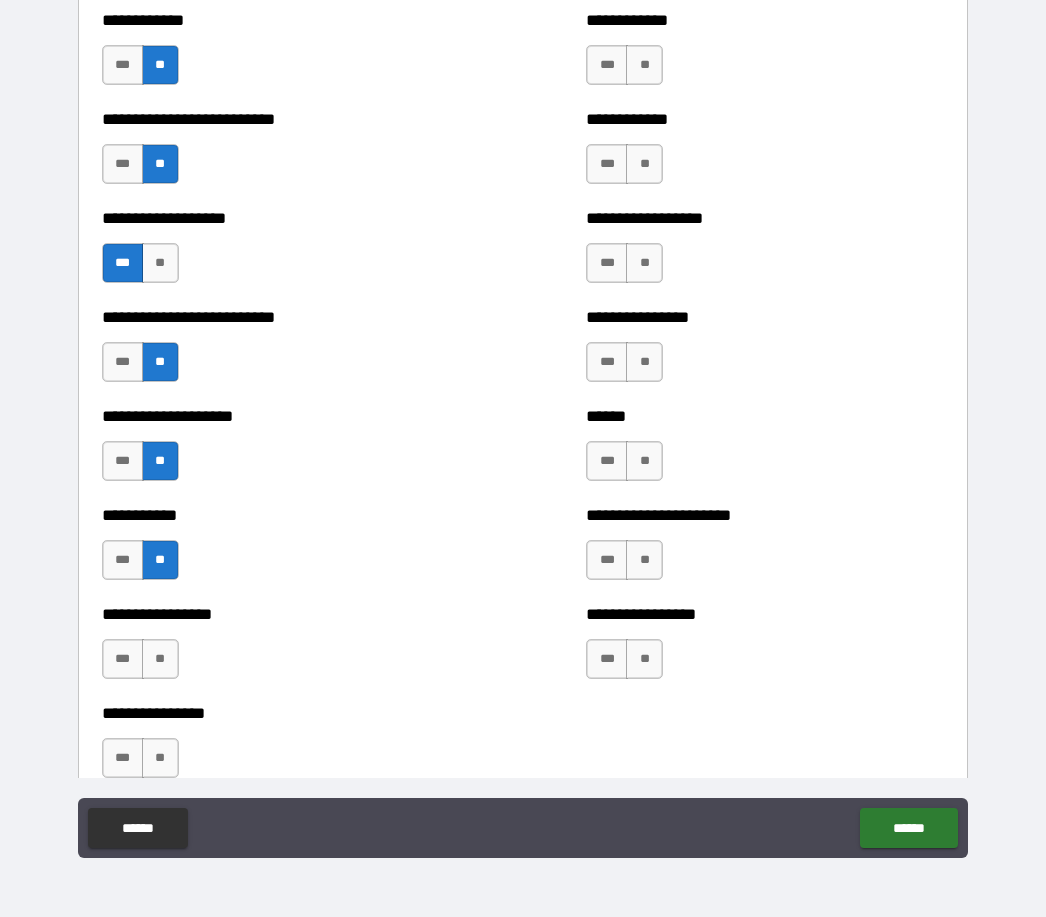 scroll, scrollTop: 5478, scrollLeft: 0, axis: vertical 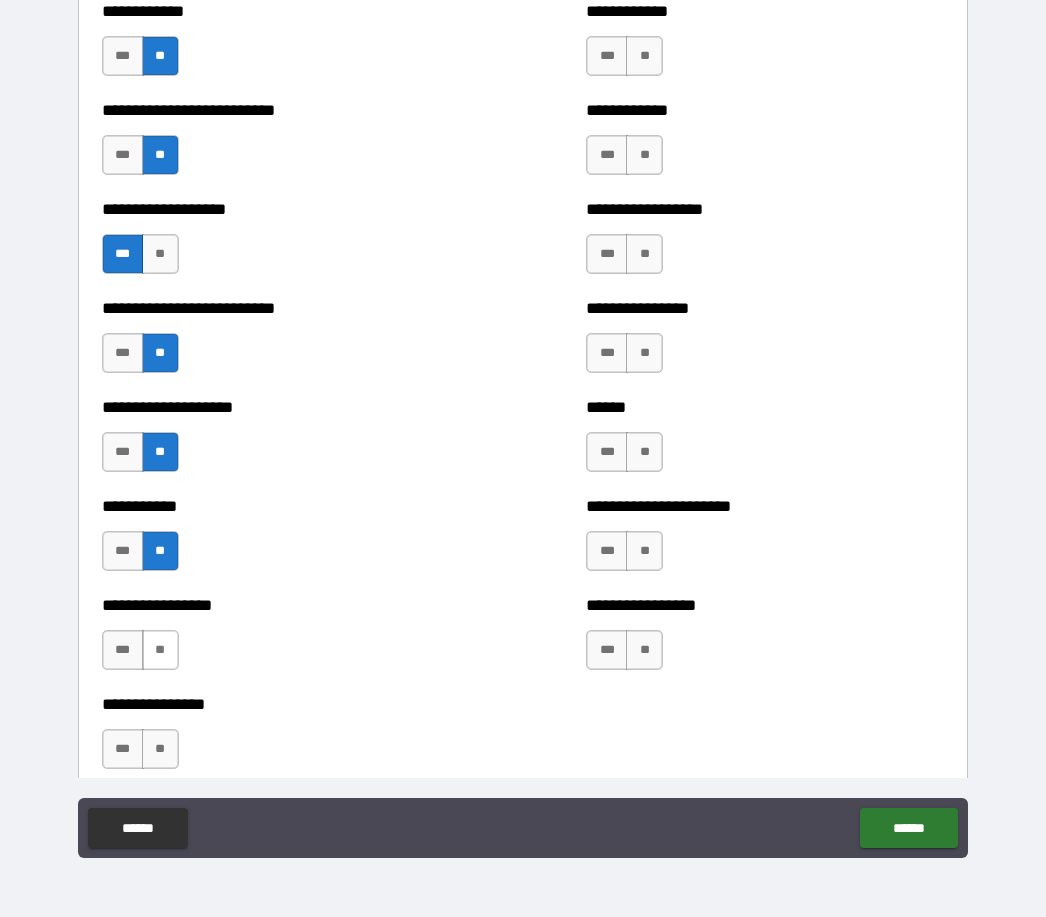click on "**" at bounding box center [160, 650] 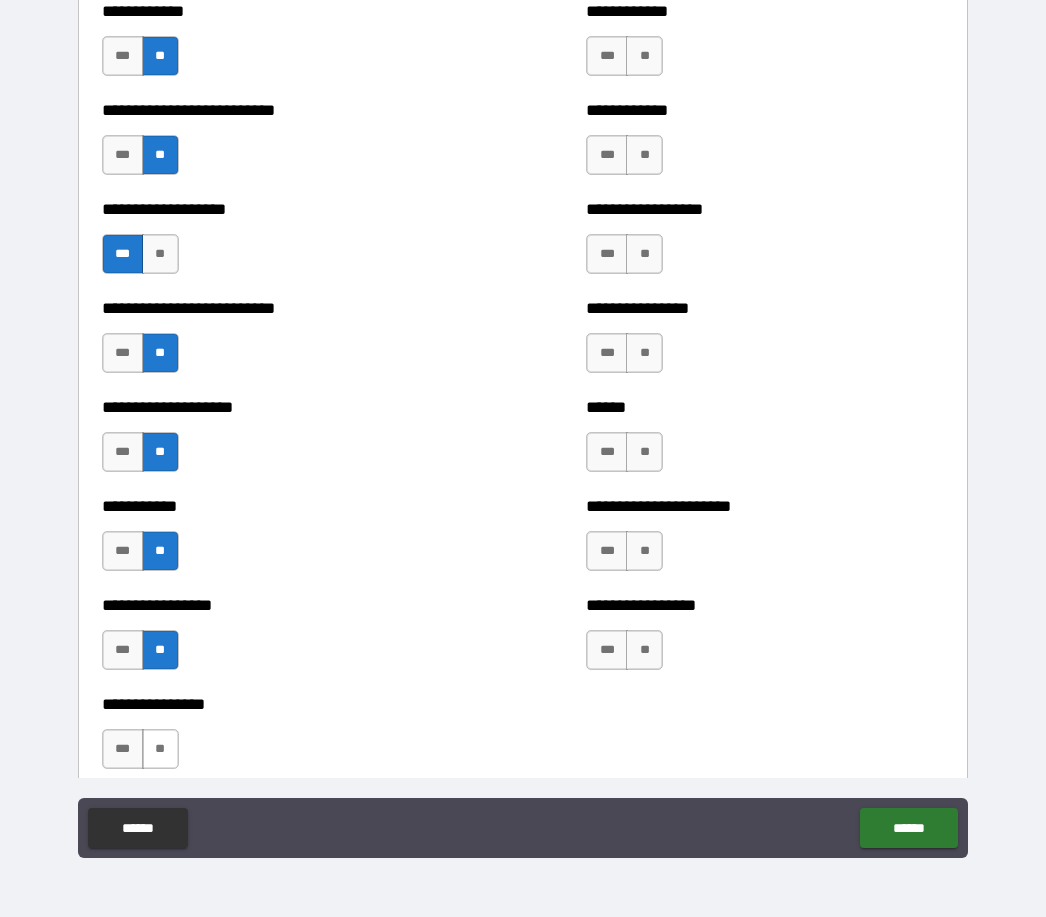 click on "**" at bounding box center [160, 749] 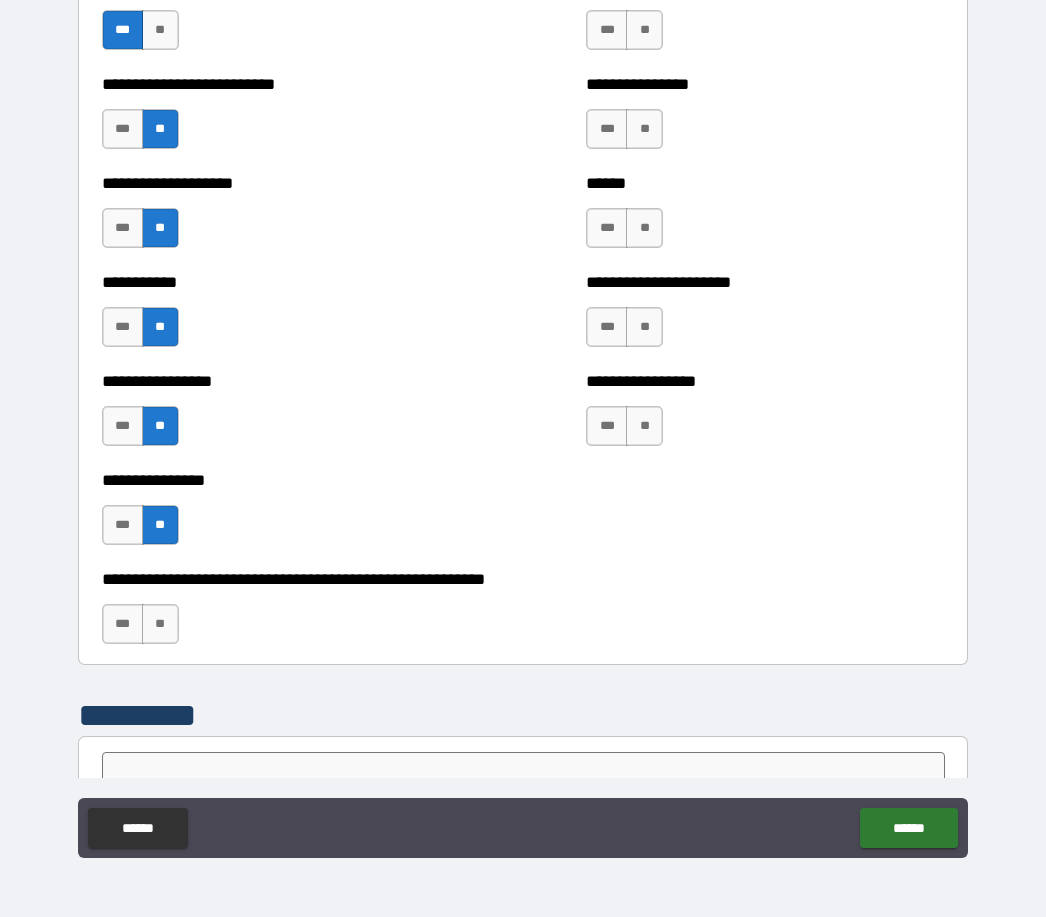 scroll, scrollTop: 5705, scrollLeft: 0, axis: vertical 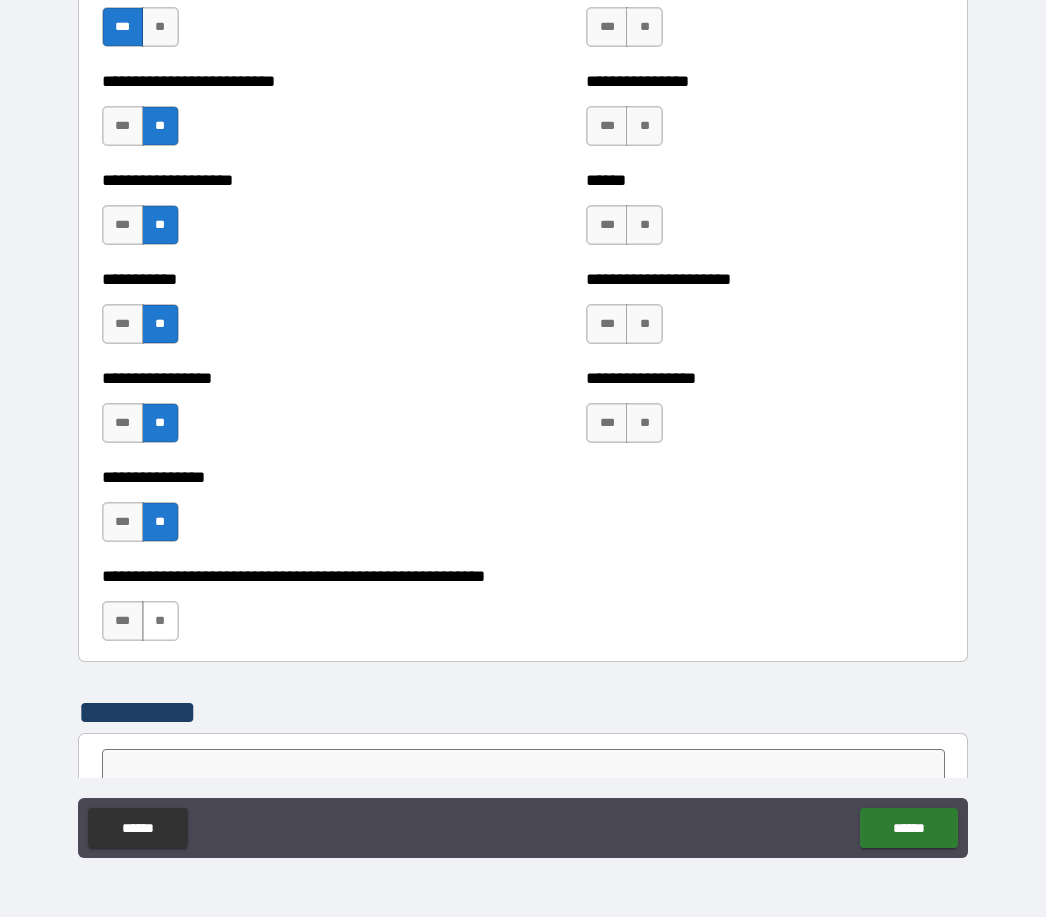click on "**" at bounding box center [160, 621] 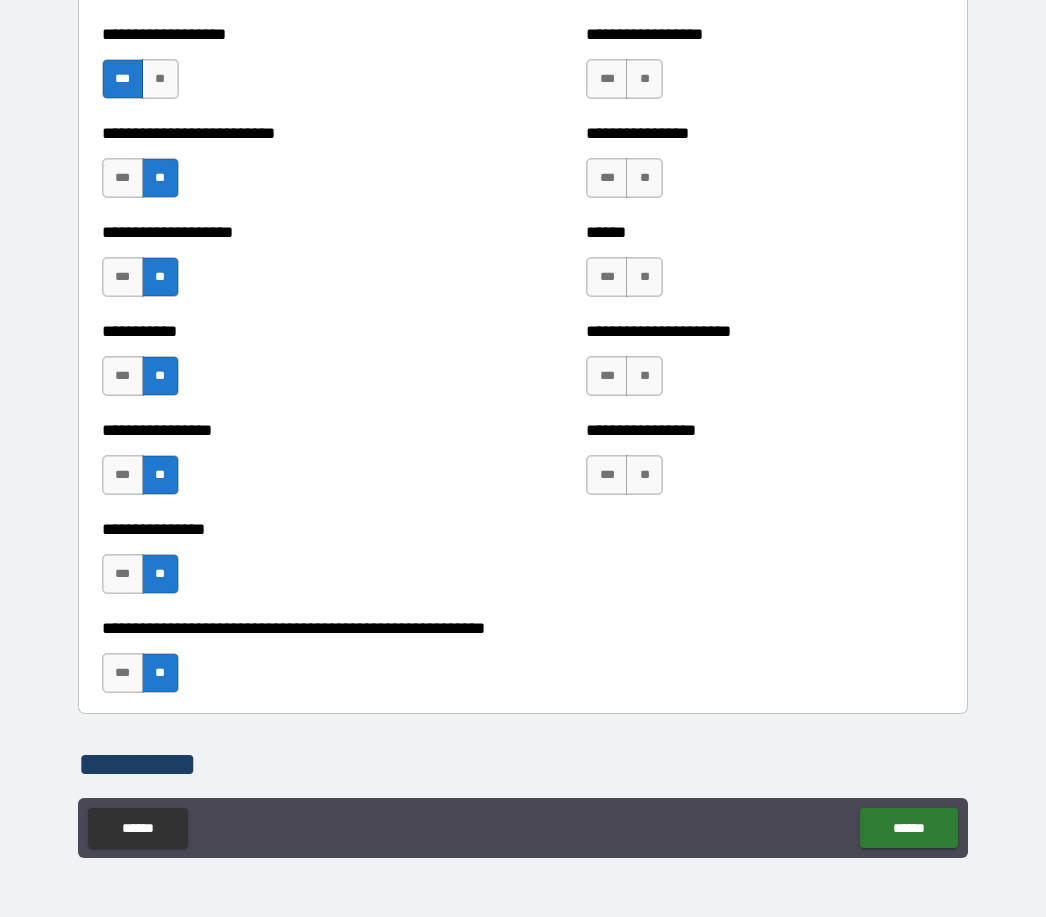 scroll, scrollTop: 5650, scrollLeft: 0, axis: vertical 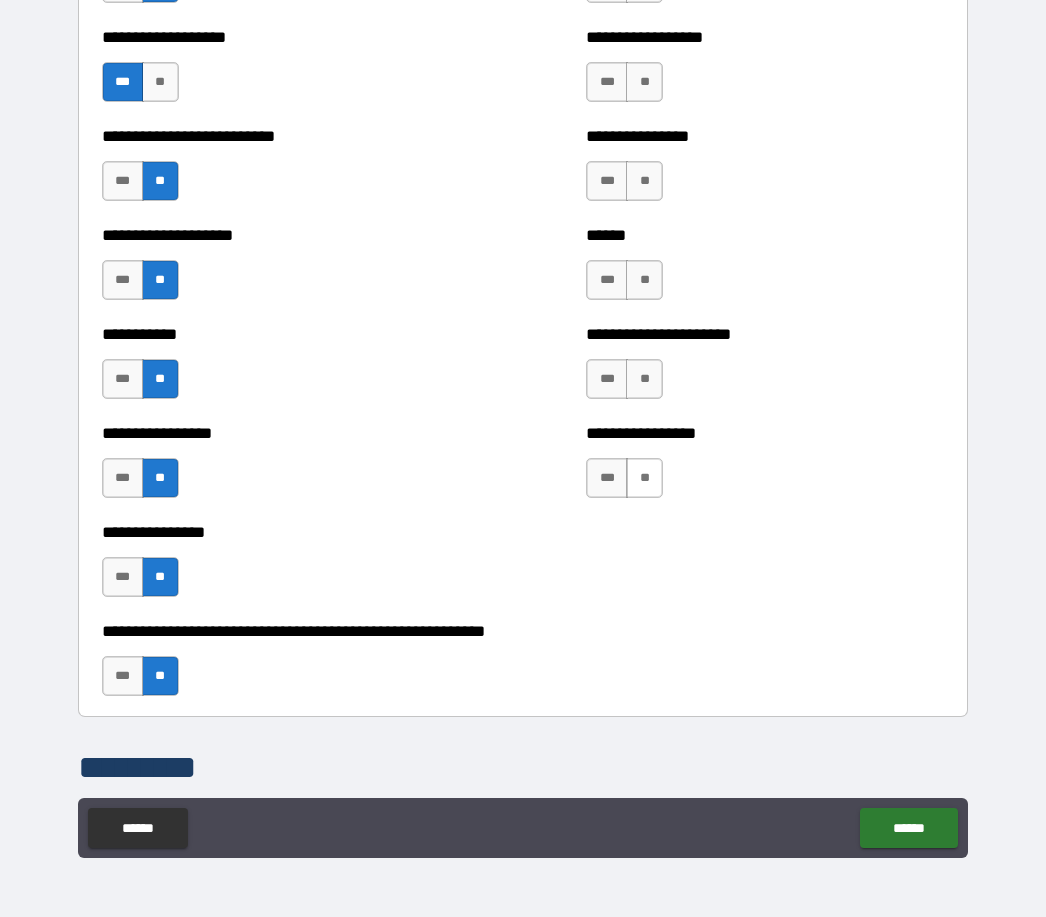 click on "**" at bounding box center (644, 478) 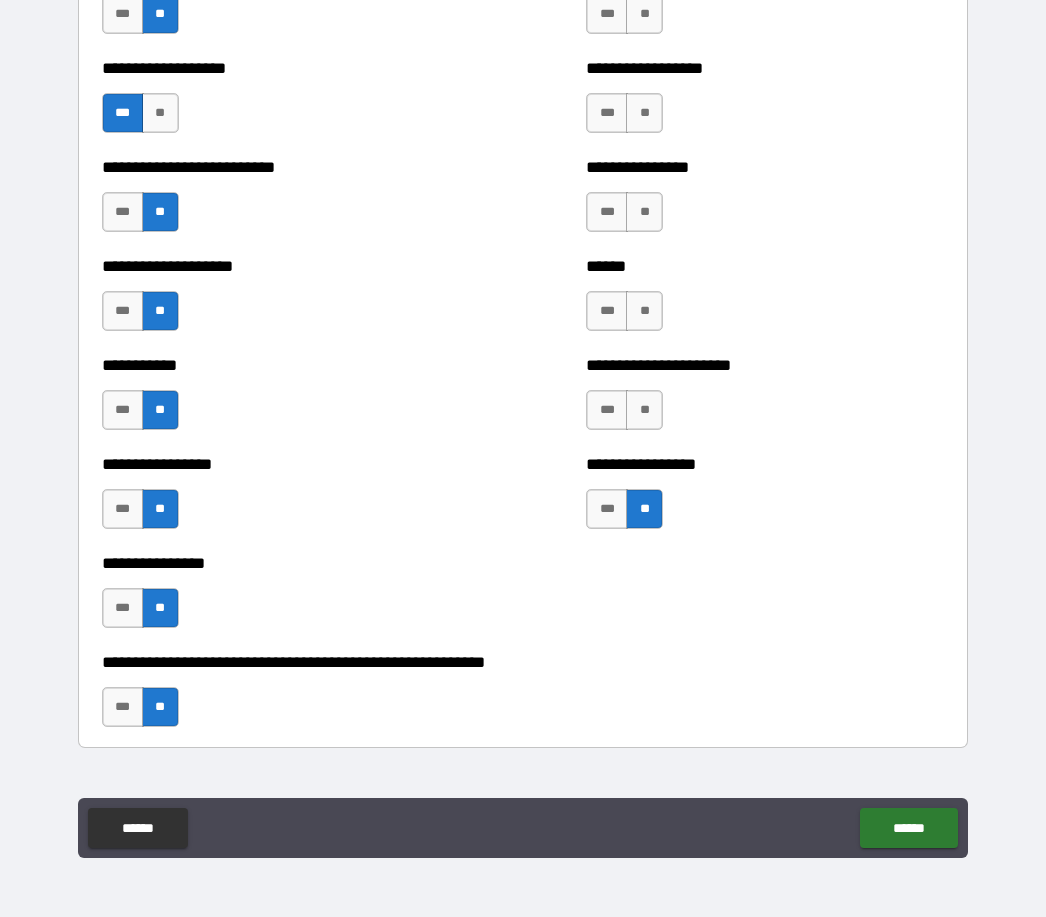 scroll, scrollTop: 5602, scrollLeft: 0, axis: vertical 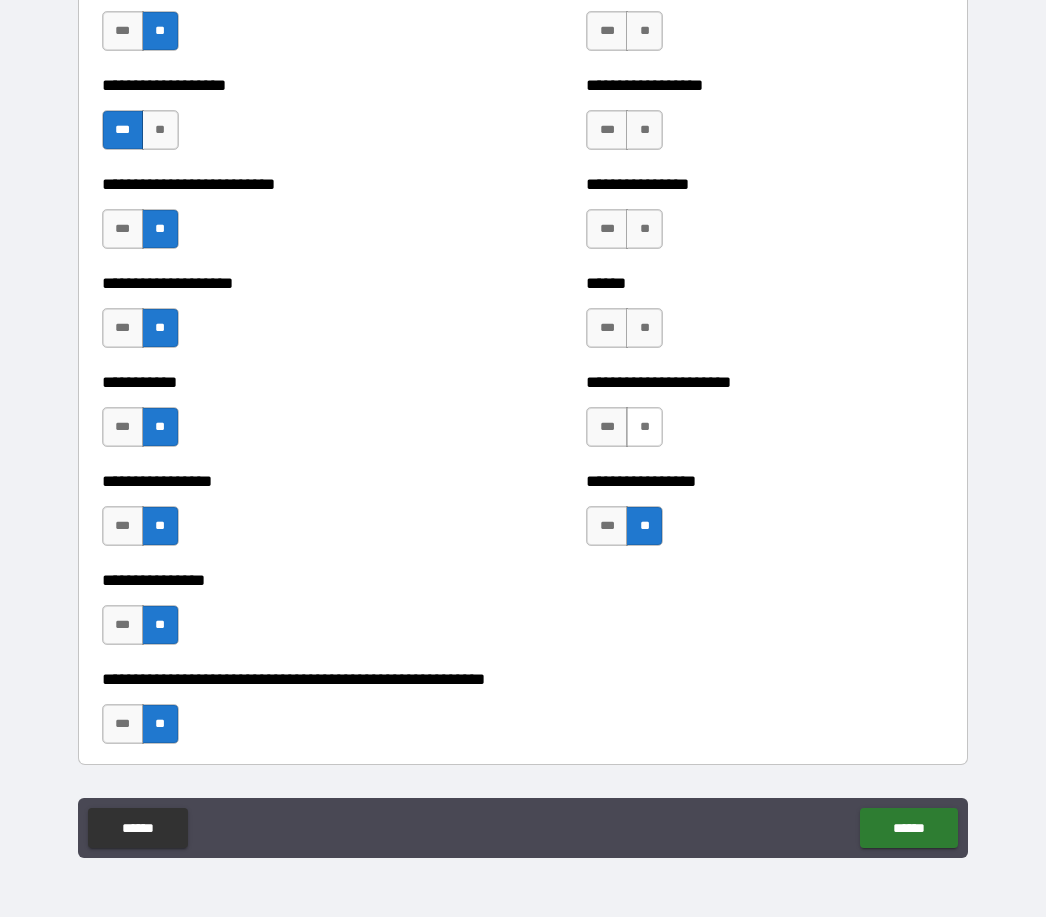 click on "**" at bounding box center [644, 427] 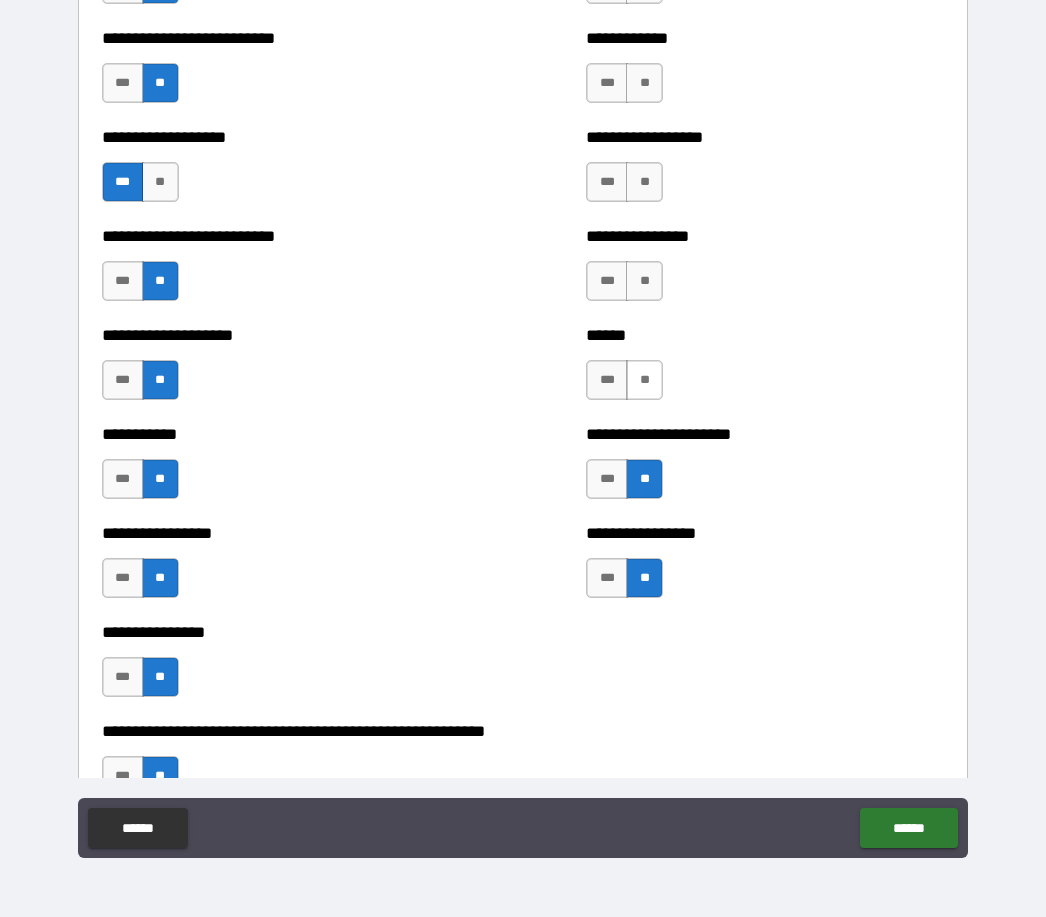 click on "**" at bounding box center (644, 380) 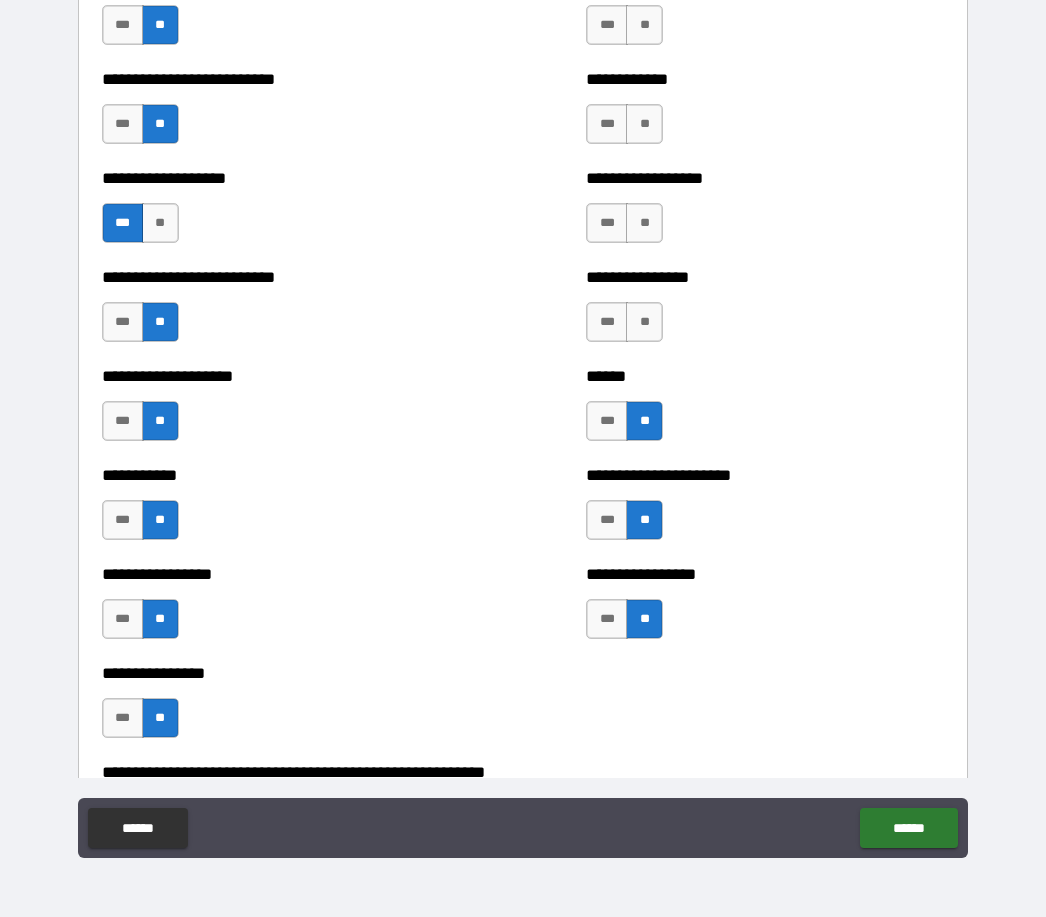 scroll, scrollTop: 5493, scrollLeft: 0, axis: vertical 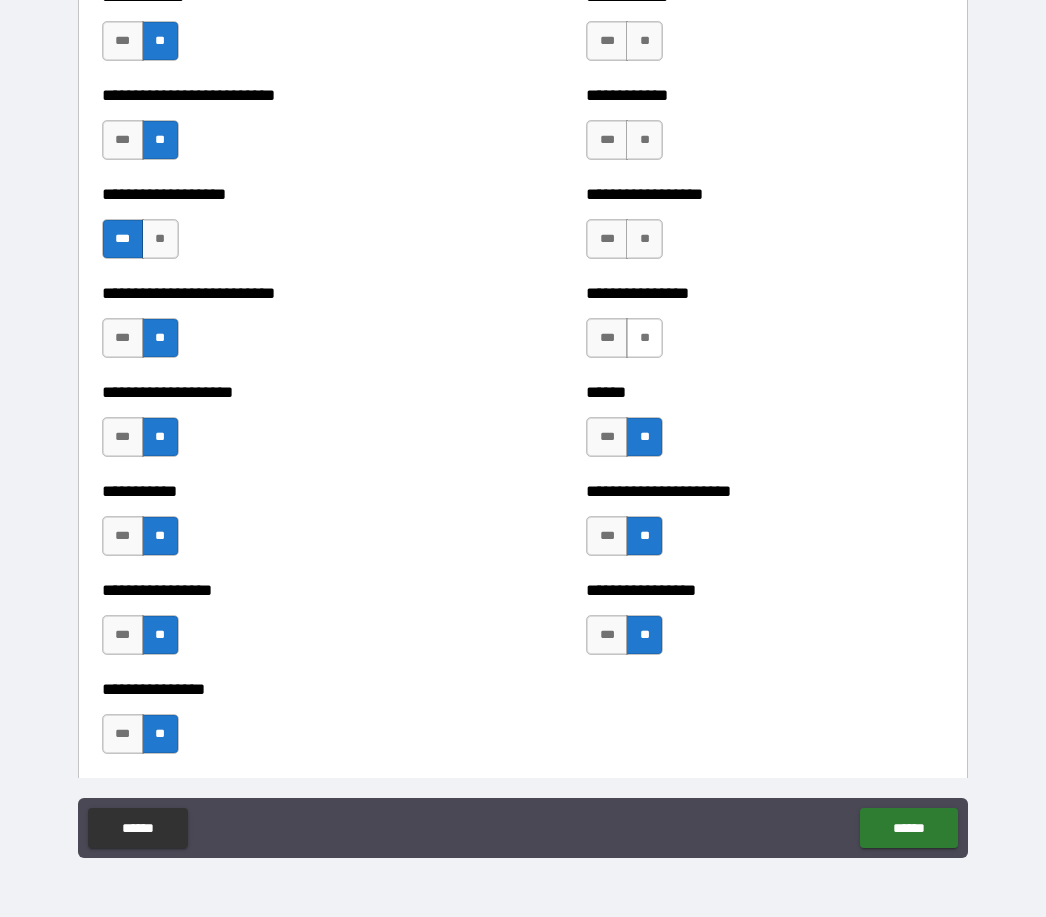 click on "**" at bounding box center (644, 338) 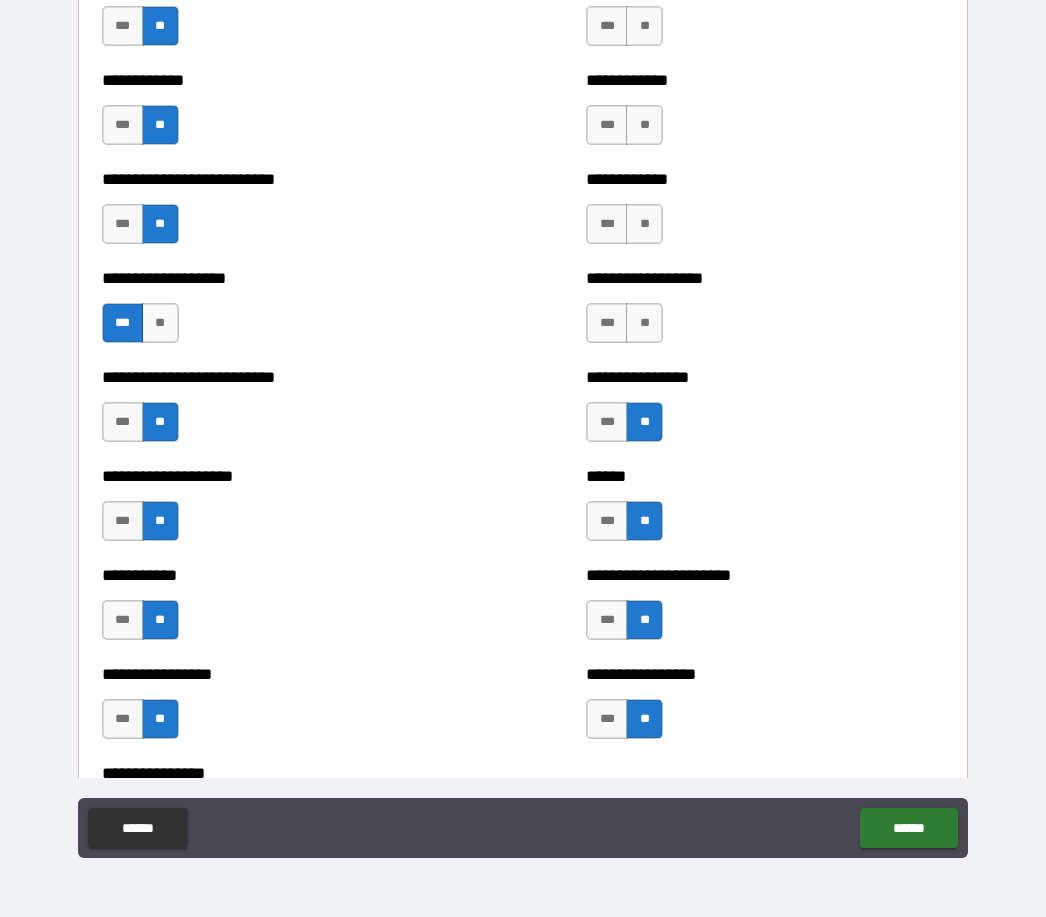 scroll, scrollTop: 5400, scrollLeft: 0, axis: vertical 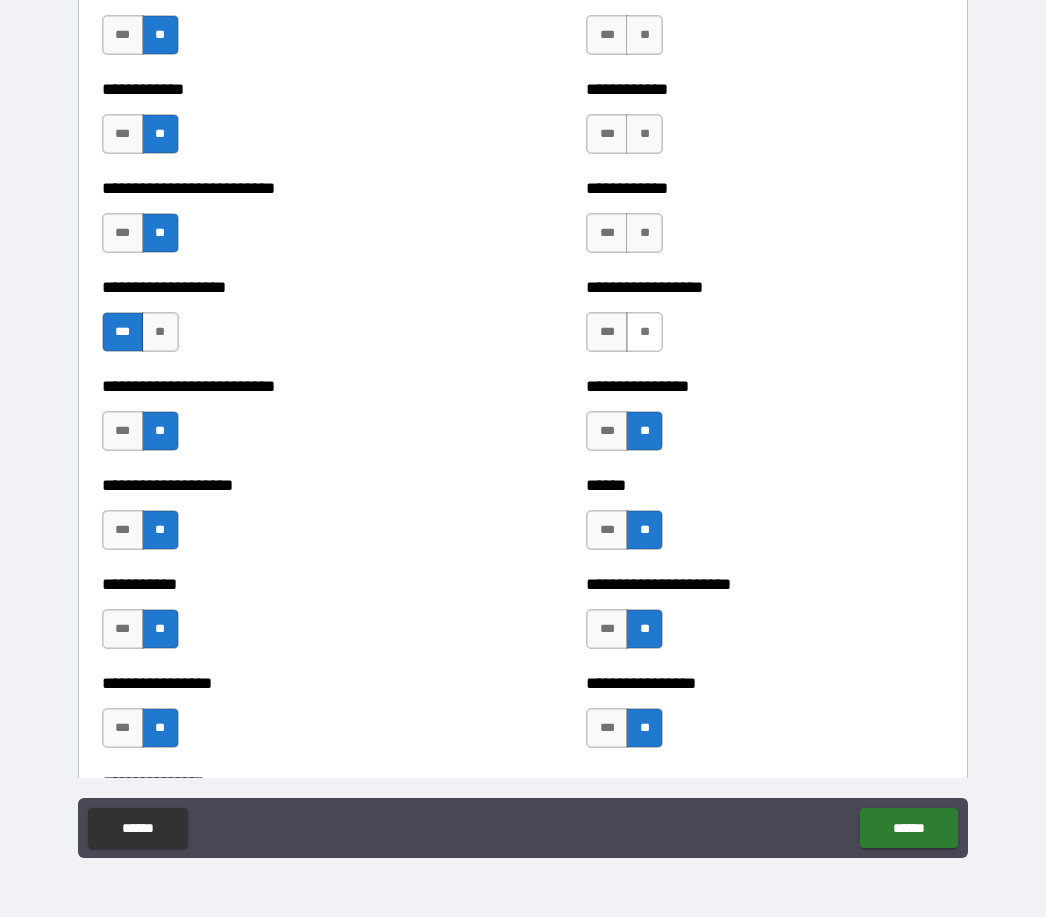 click on "**" at bounding box center [644, 332] 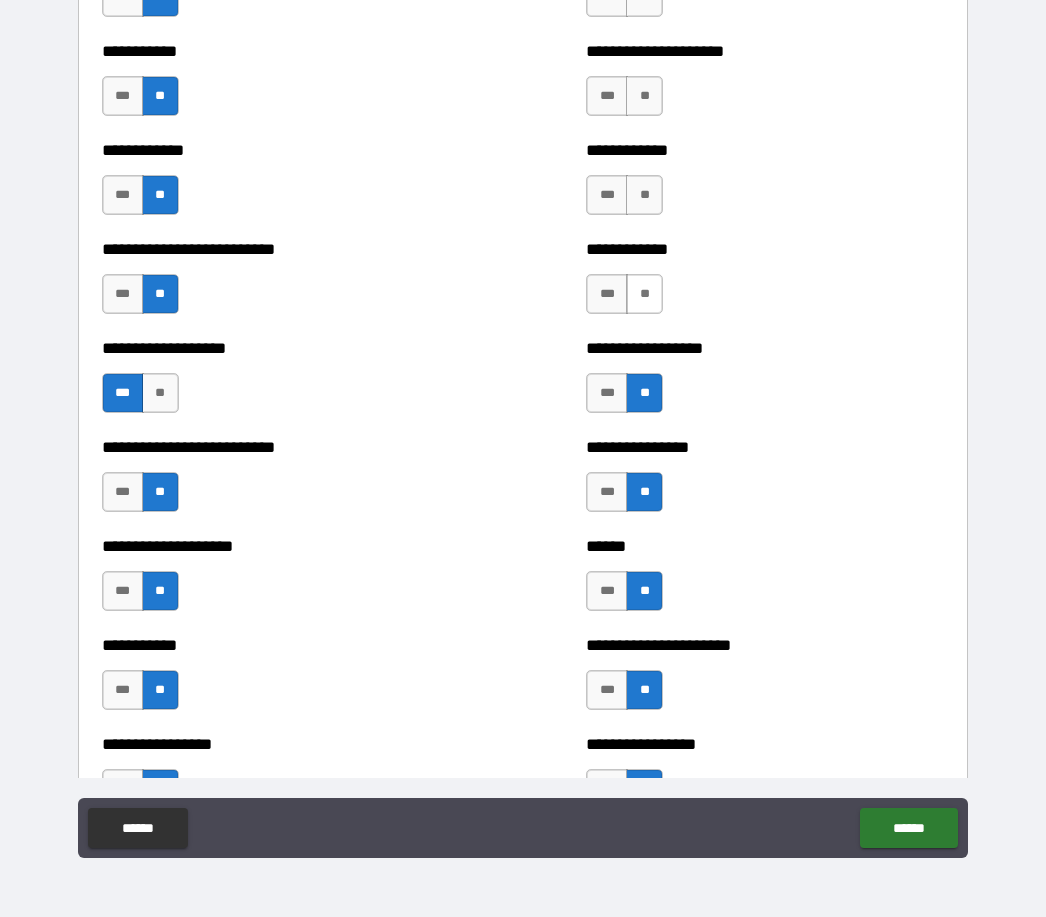 click on "**" at bounding box center [644, 294] 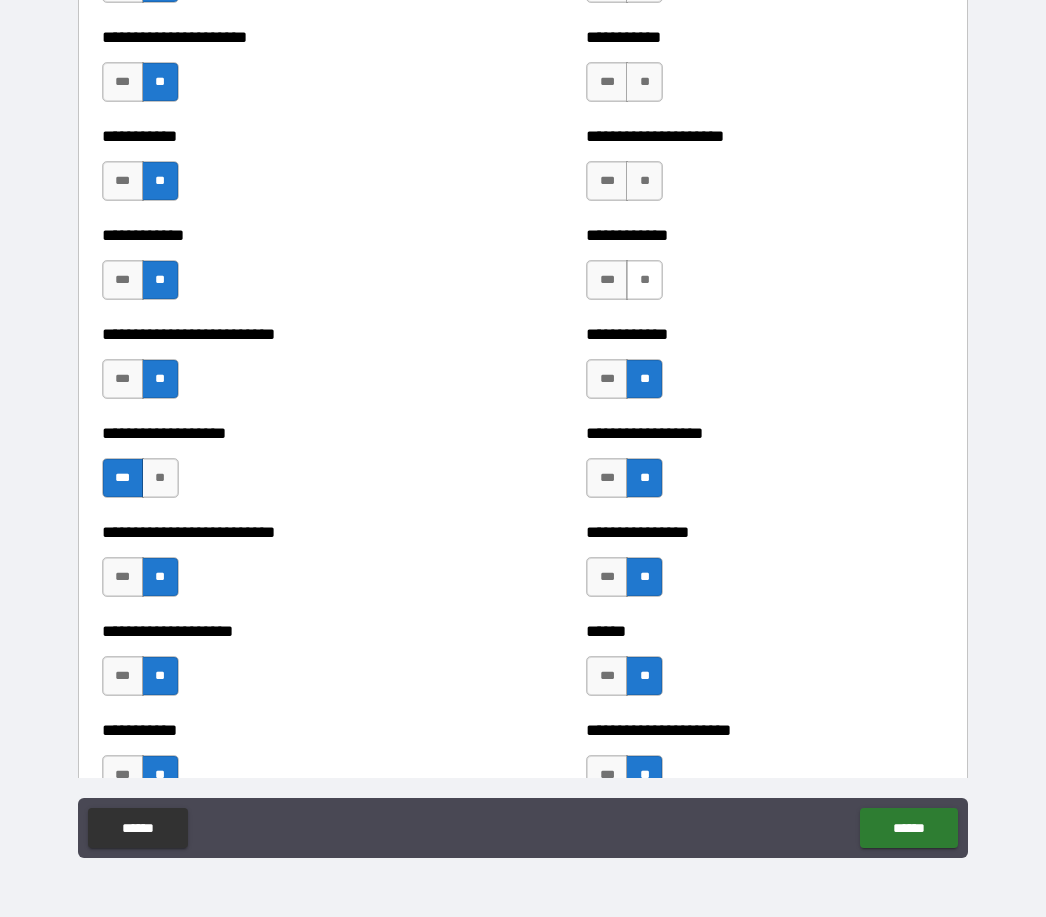 click on "**" at bounding box center (644, 280) 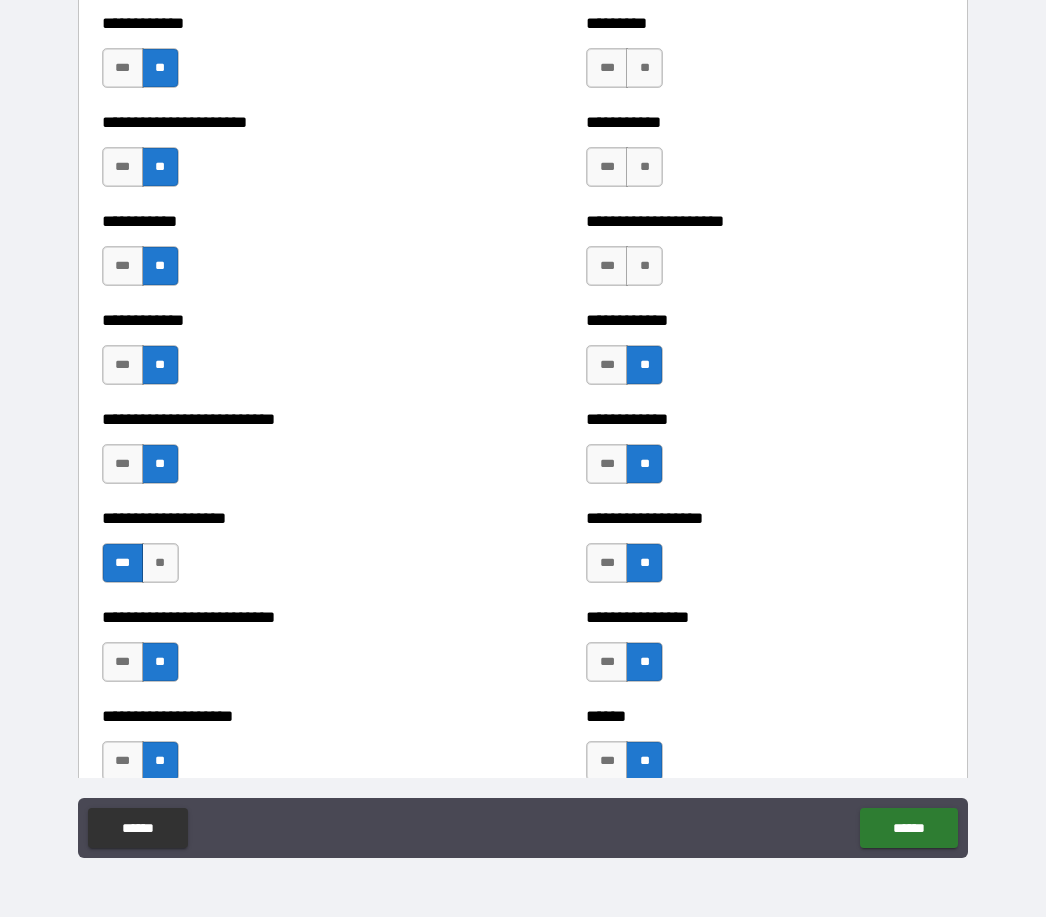 scroll, scrollTop: 5167, scrollLeft: 0, axis: vertical 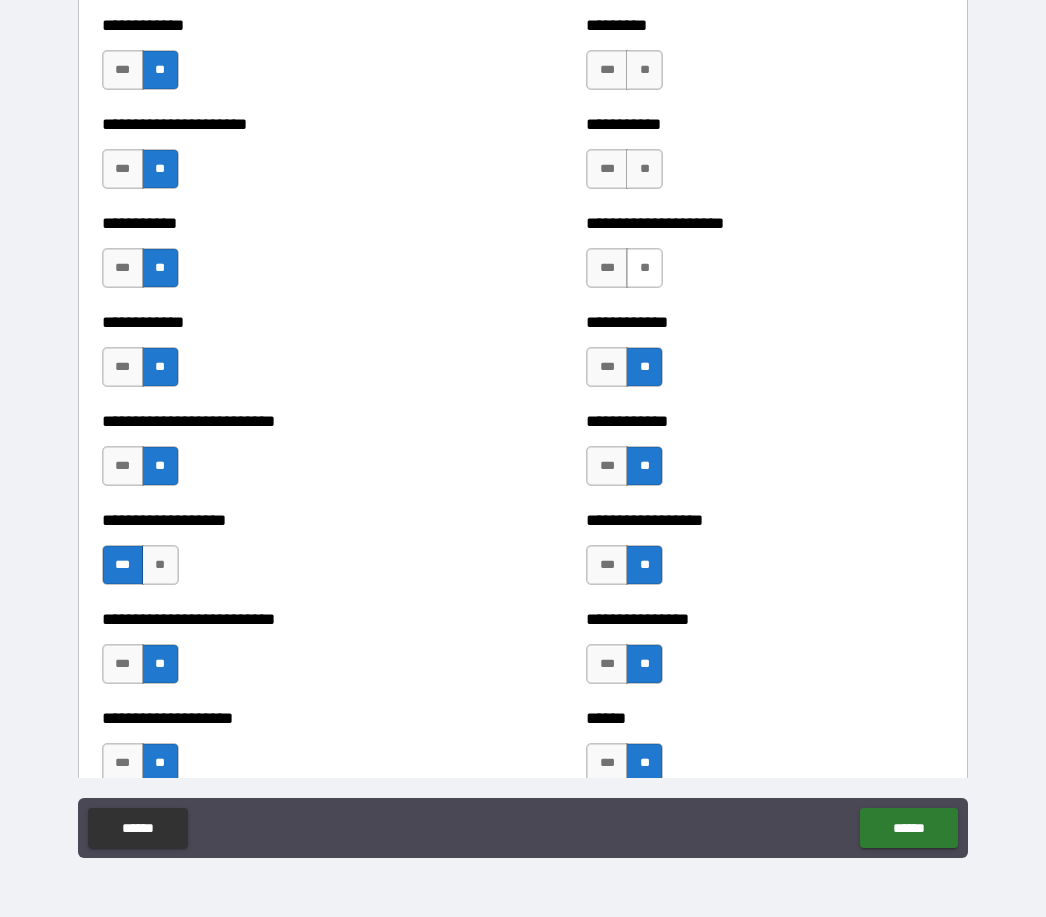 click on "**" at bounding box center [644, 268] 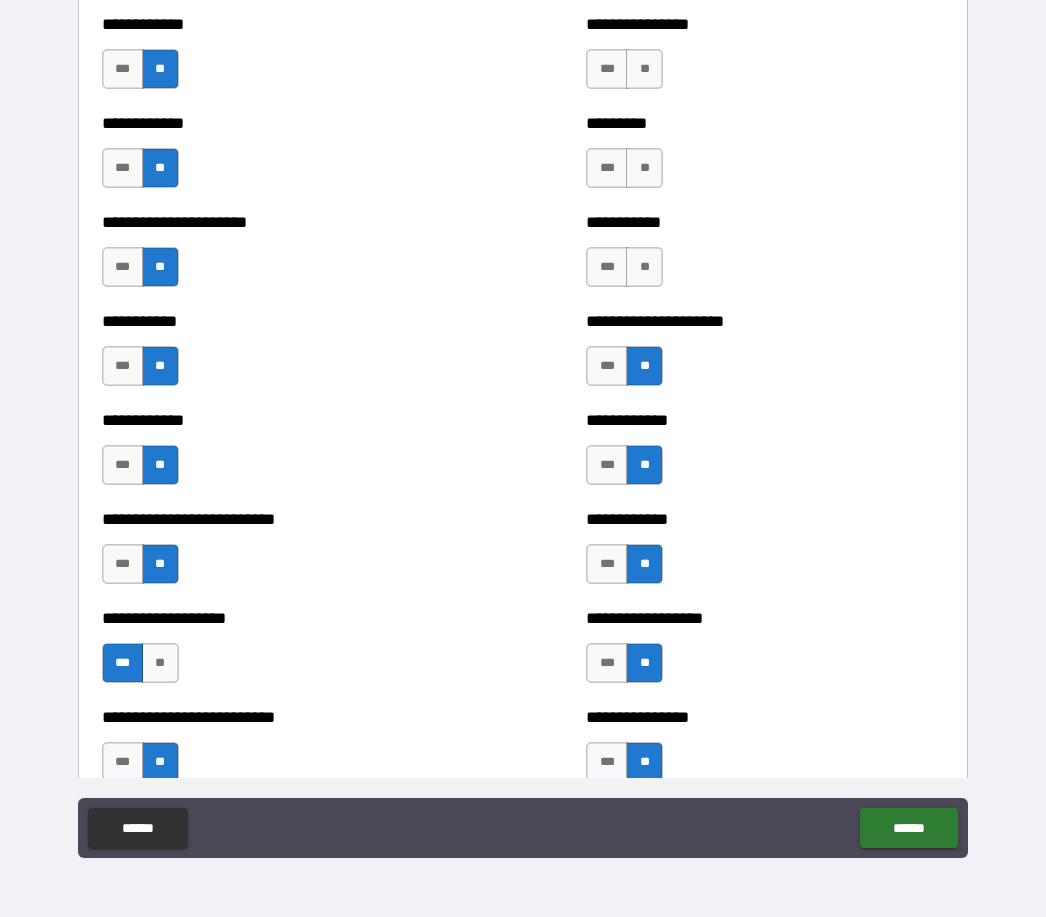 scroll, scrollTop: 5068, scrollLeft: 0, axis: vertical 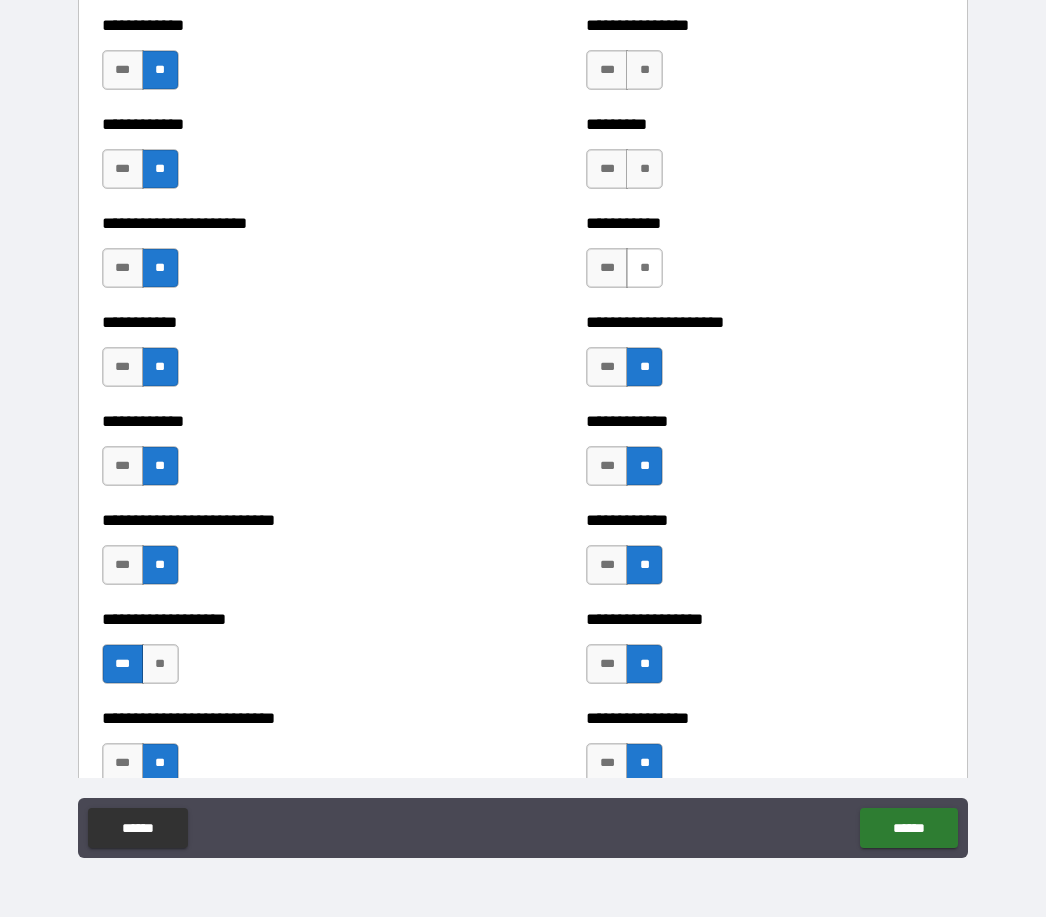 click on "**" at bounding box center [644, 268] 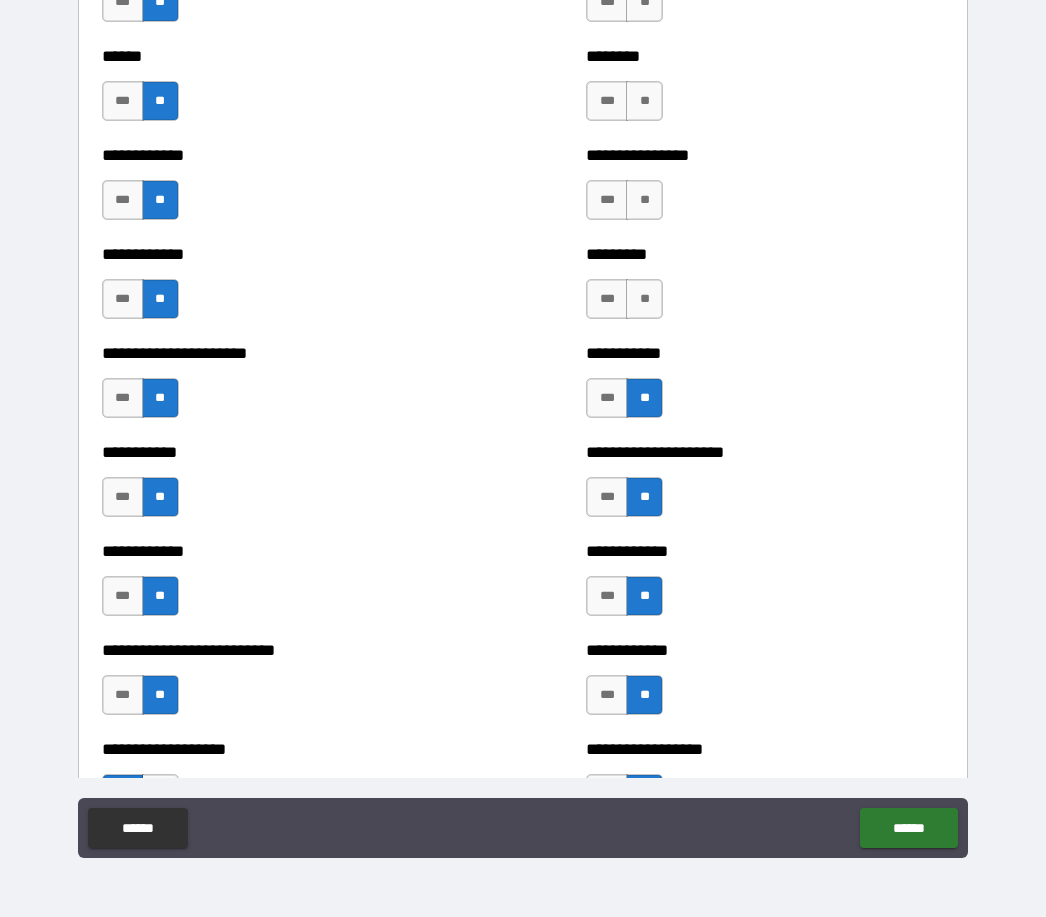 scroll, scrollTop: 4922, scrollLeft: 0, axis: vertical 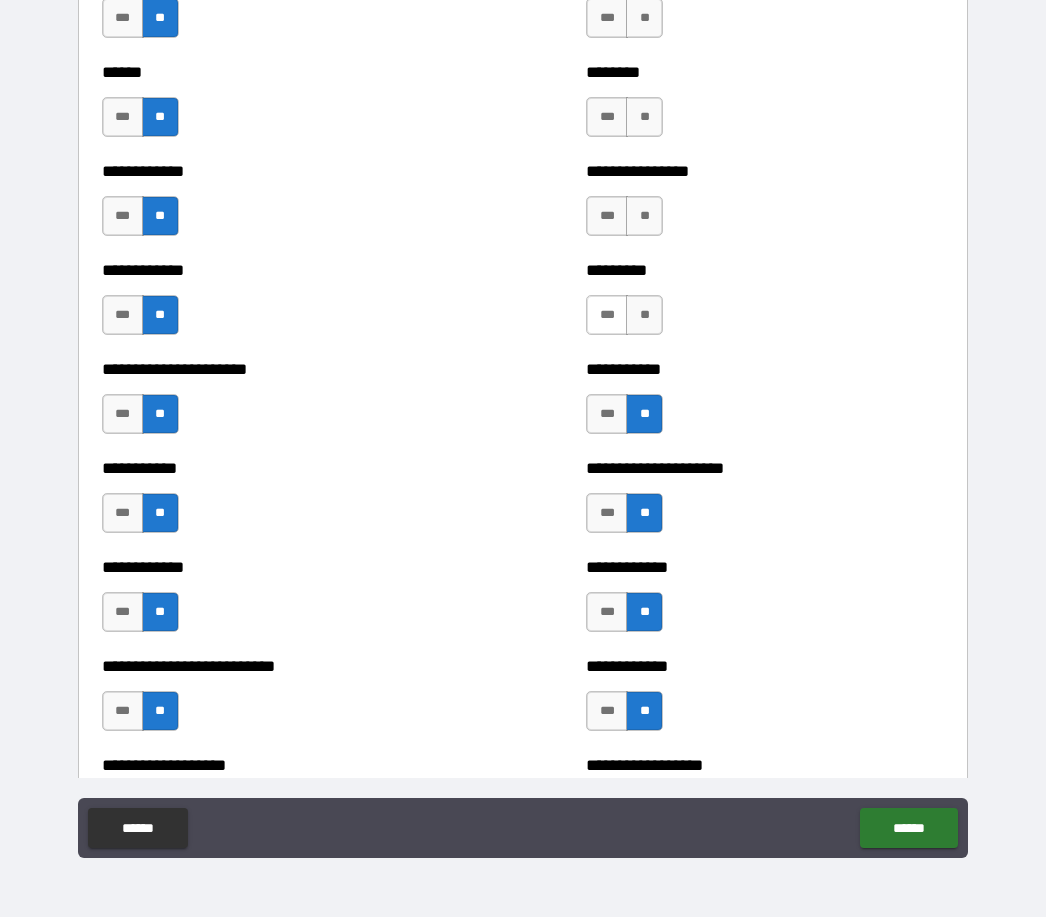 click on "***" at bounding box center (607, 315) 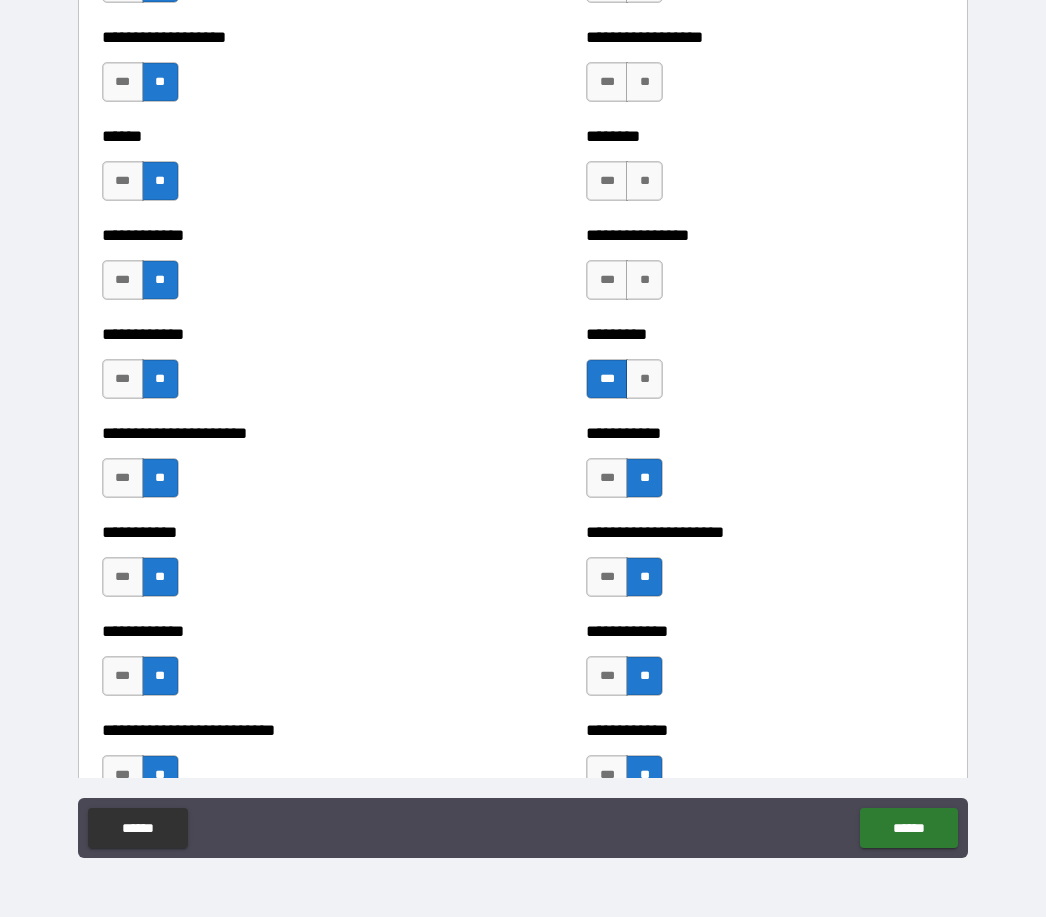 scroll, scrollTop: 4823, scrollLeft: 0, axis: vertical 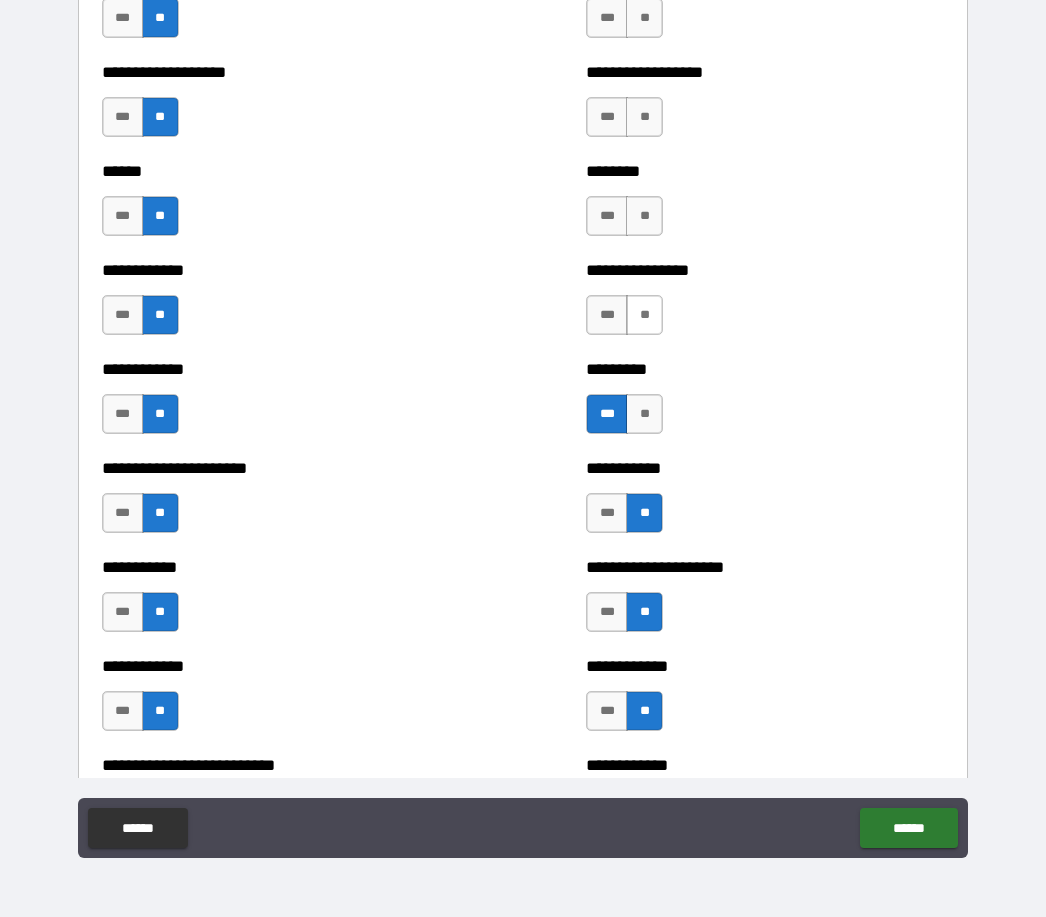 click on "**" at bounding box center (644, 315) 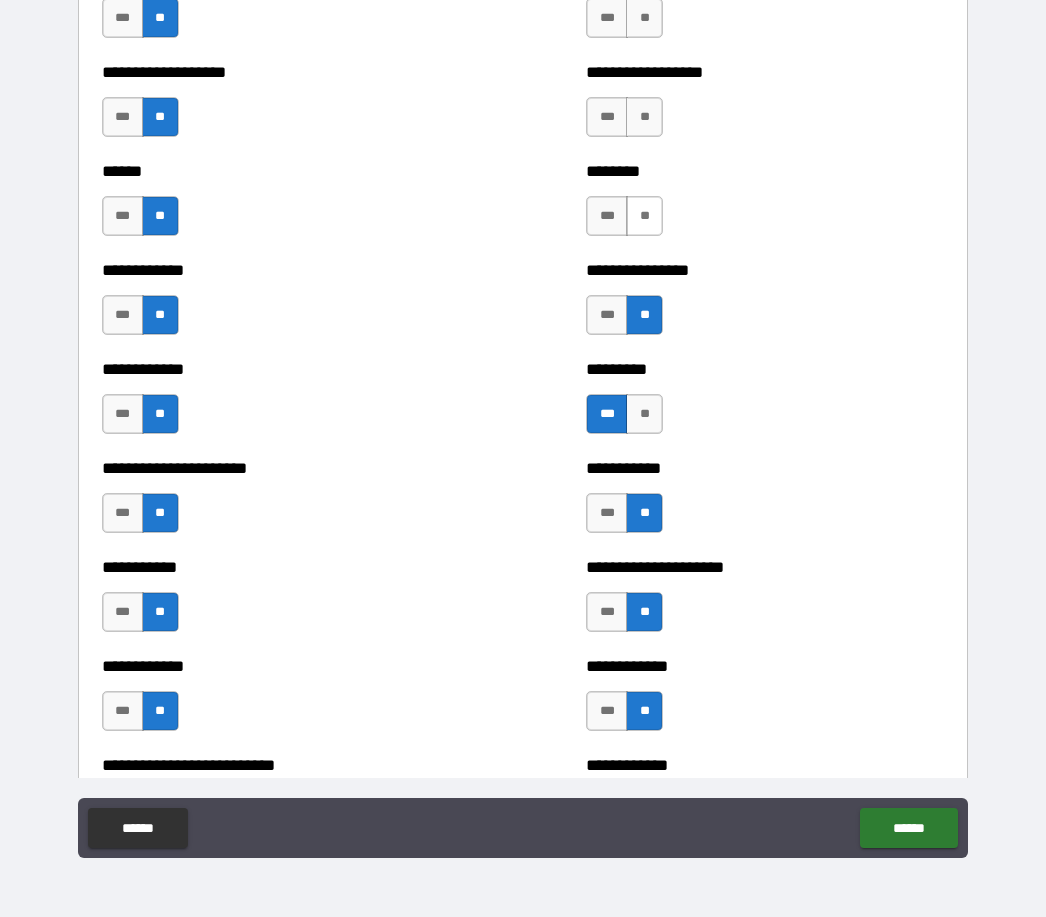 click on "**" at bounding box center [644, 216] 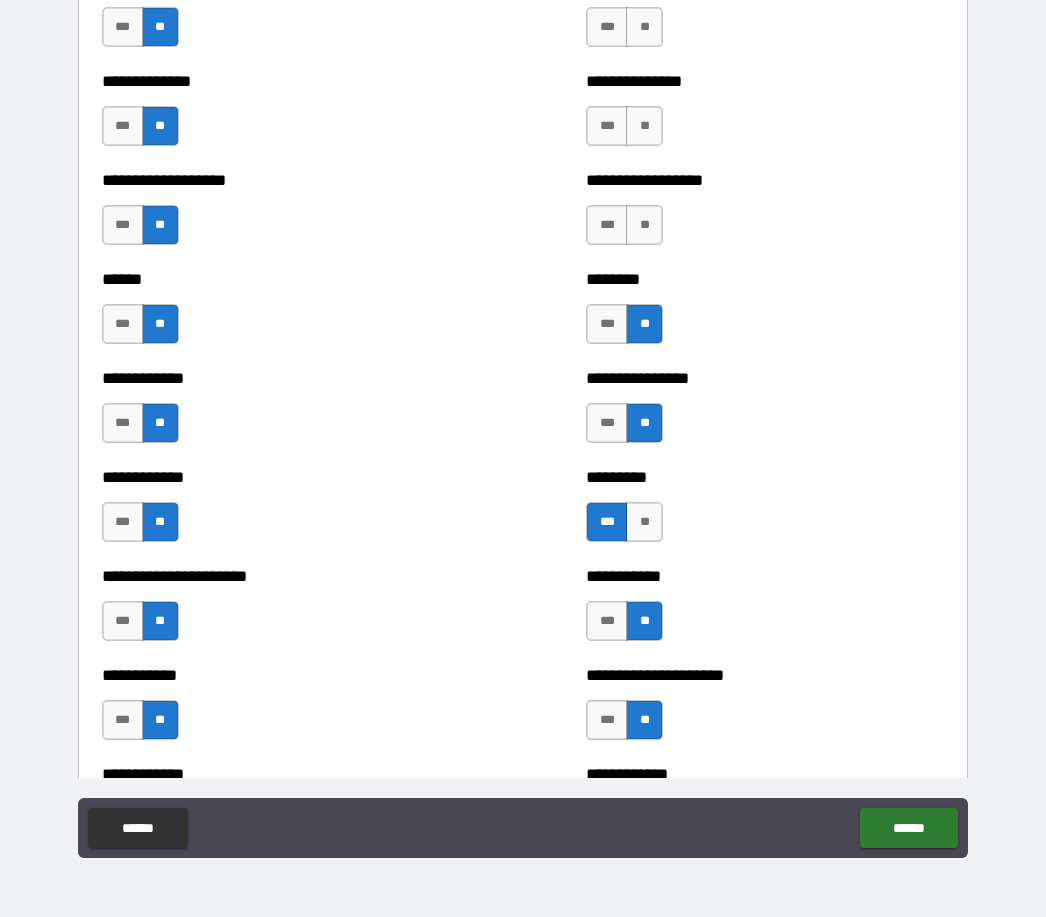 scroll, scrollTop: 4712, scrollLeft: 0, axis: vertical 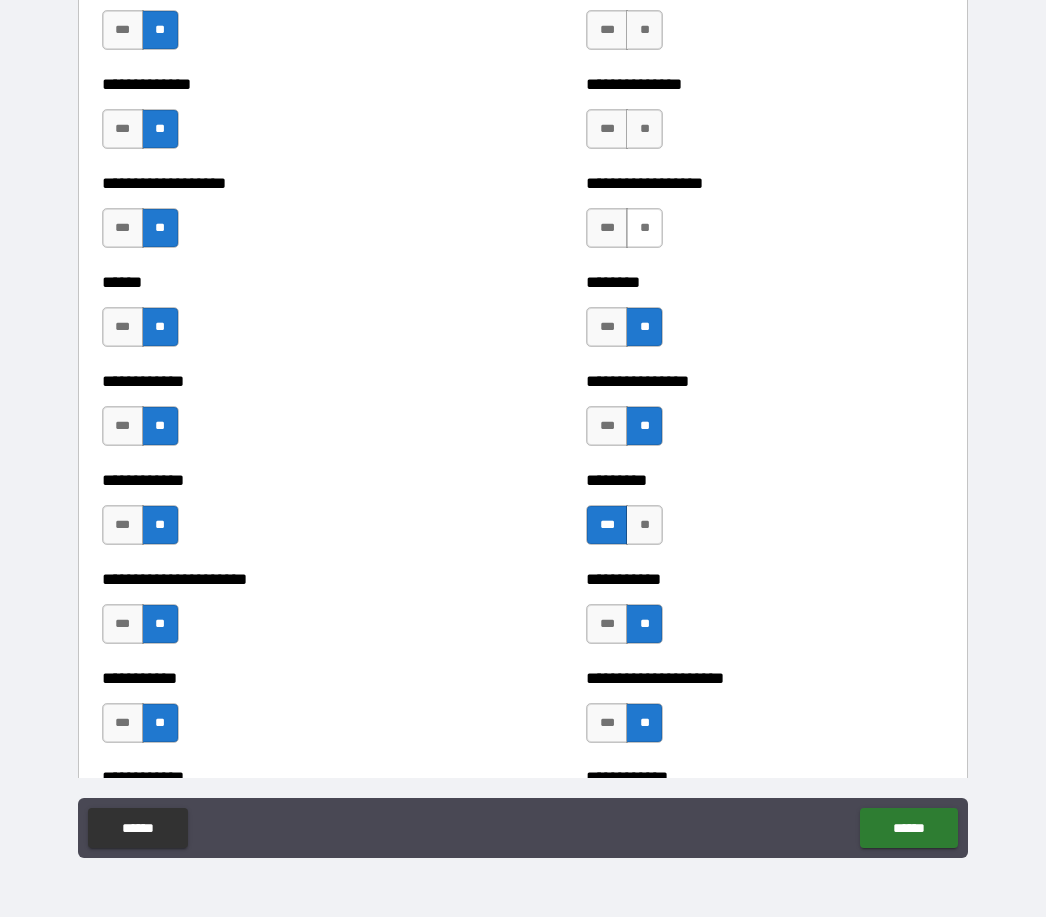 click on "**" at bounding box center (644, 228) 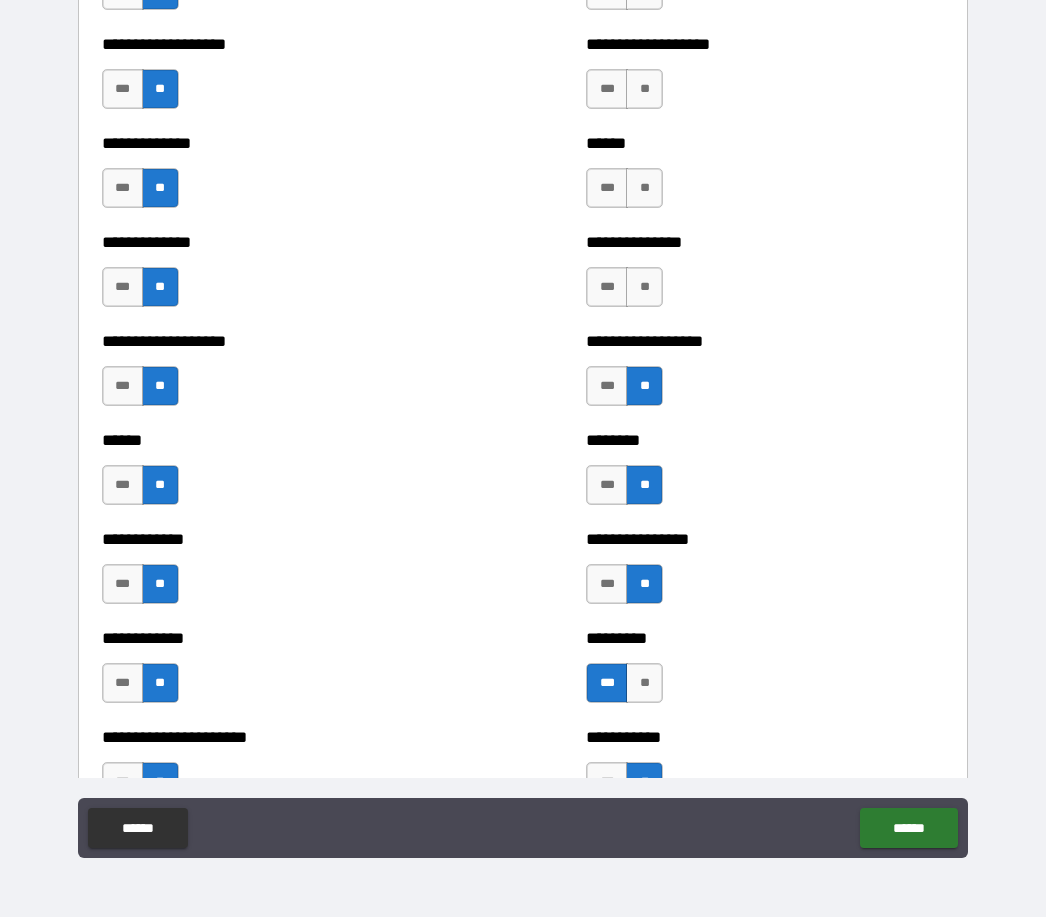 scroll, scrollTop: 4507, scrollLeft: 0, axis: vertical 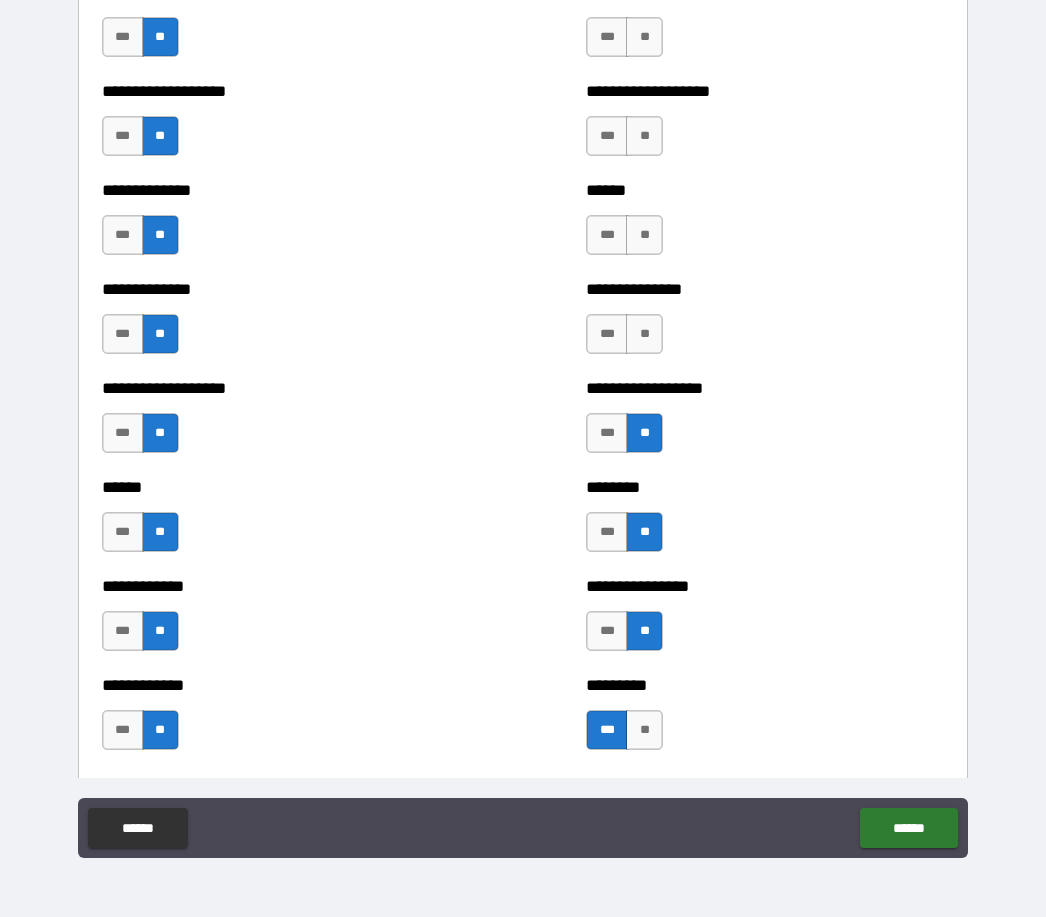 click on "****** *** **" at bounding box center (765, 225) 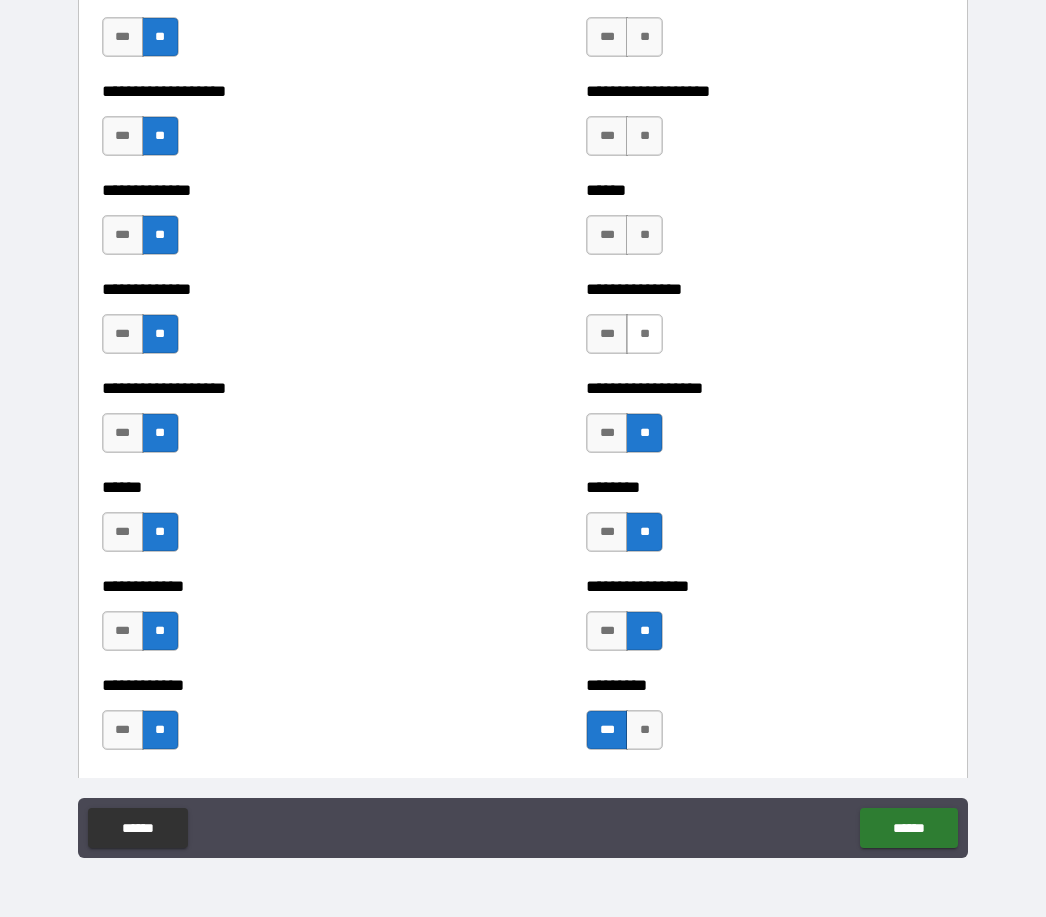 click on "**" at bounding box center [644, 334] 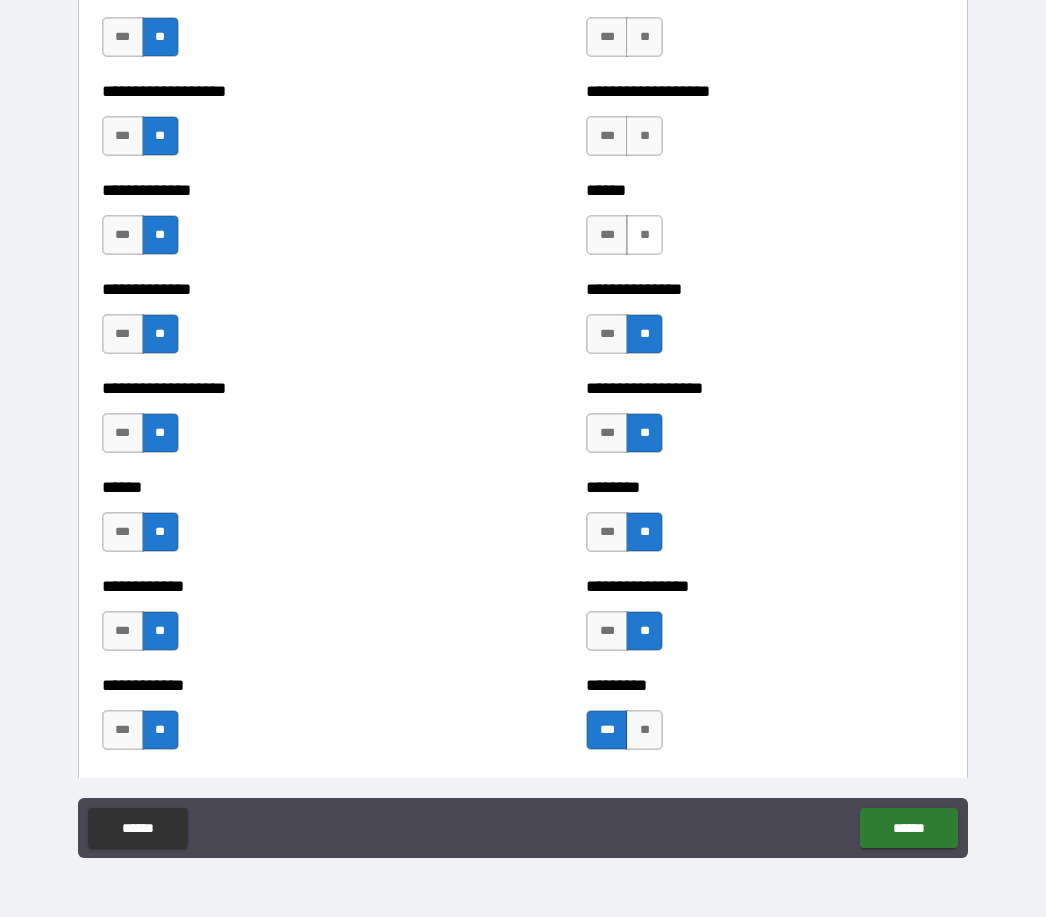 click on "**" at bounding box center [644, 235] 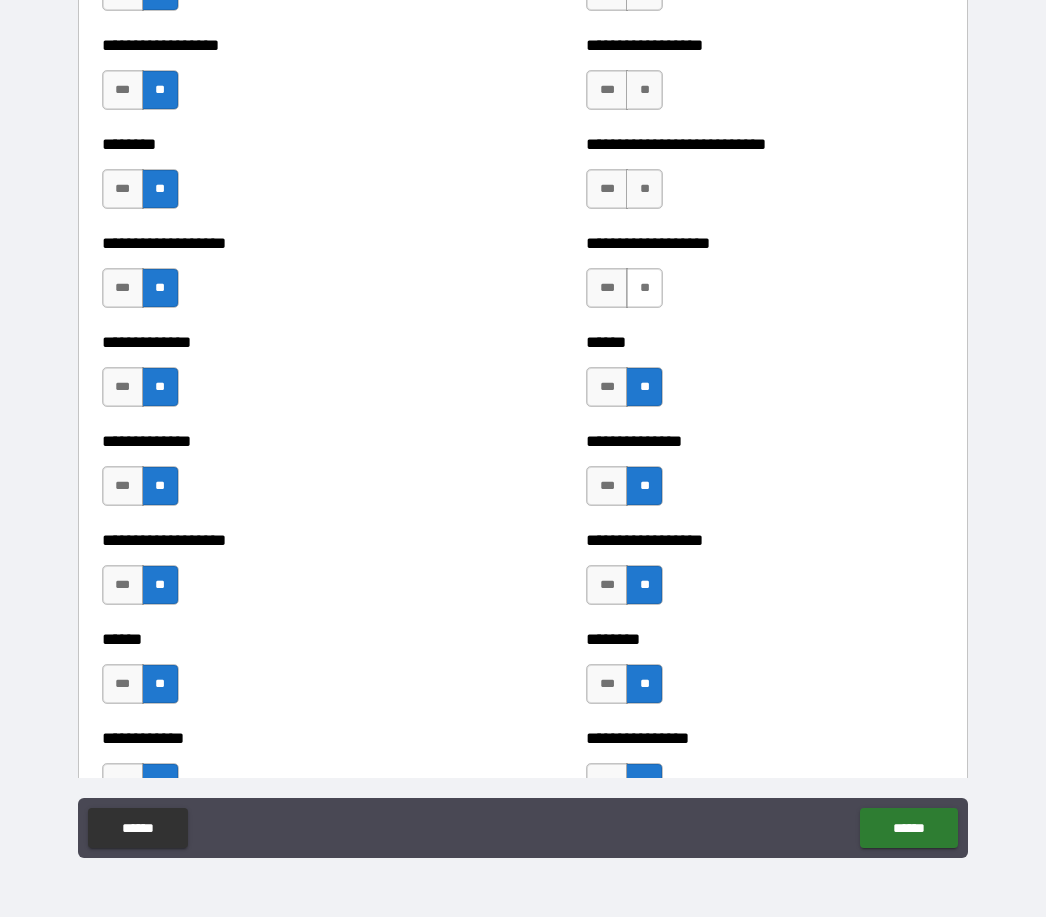click on "**" at bounding box center [644, 288] 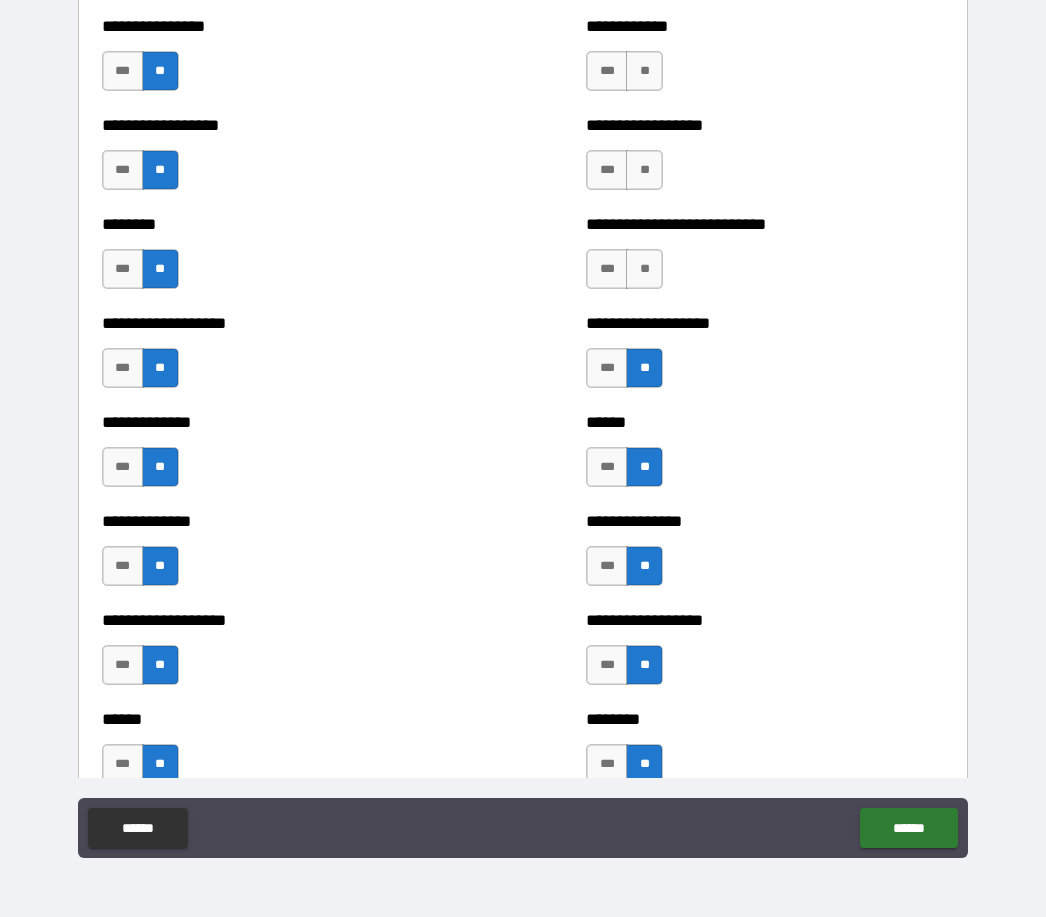 scroll, scrollTop: 4251, scrollLeft: 0, axis: vertical 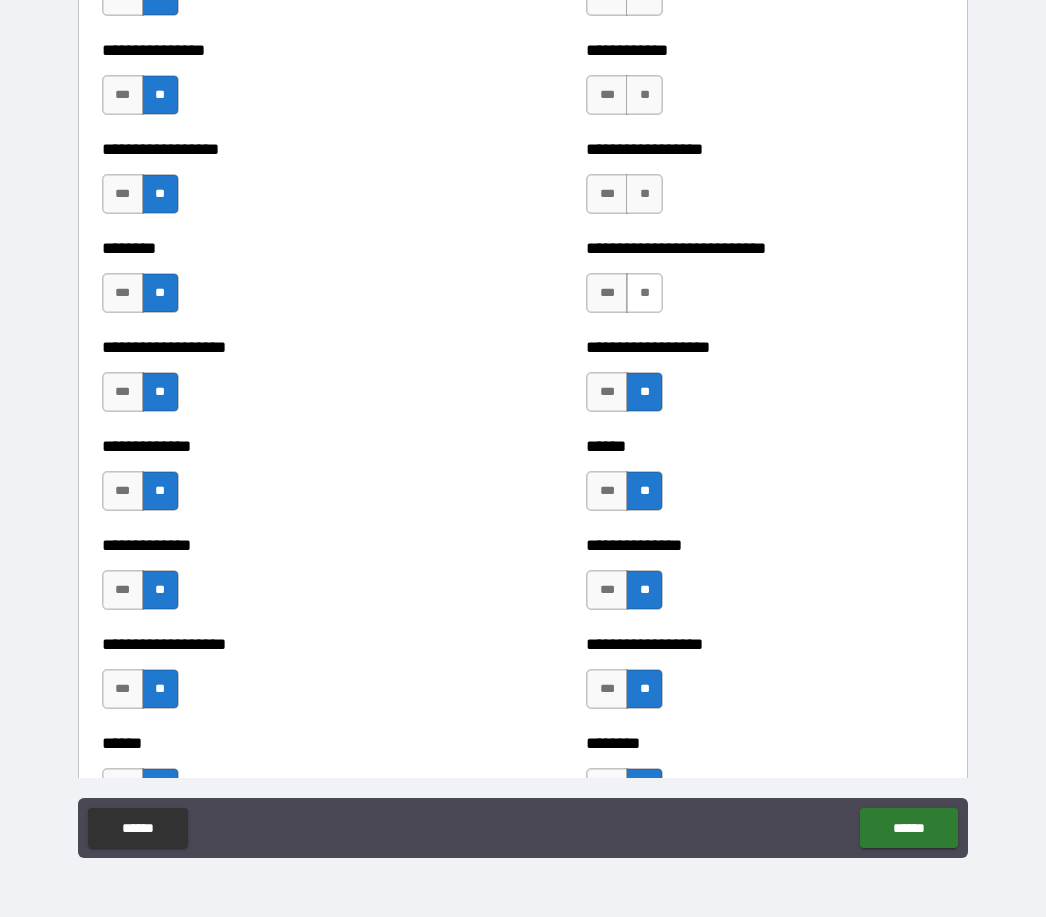click on "**" at bounding box center [644, 293] 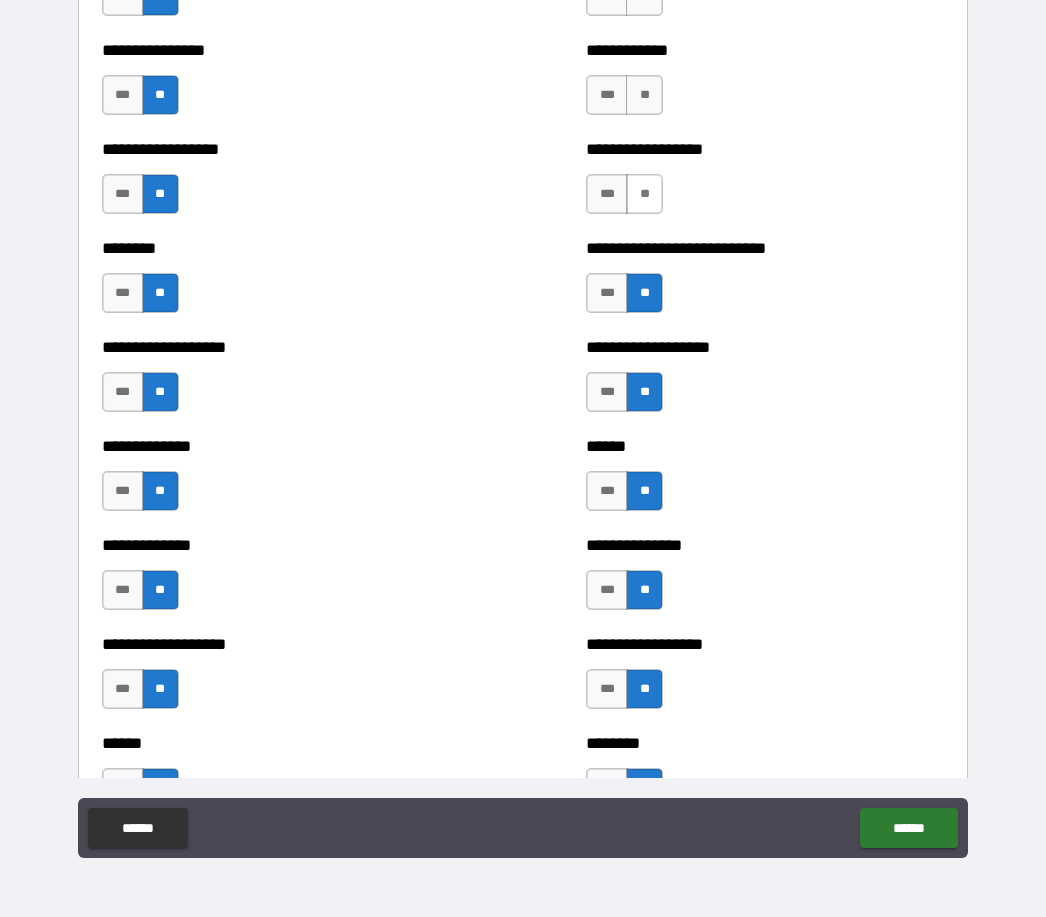 click on "**" at bounding box center (644, 194) 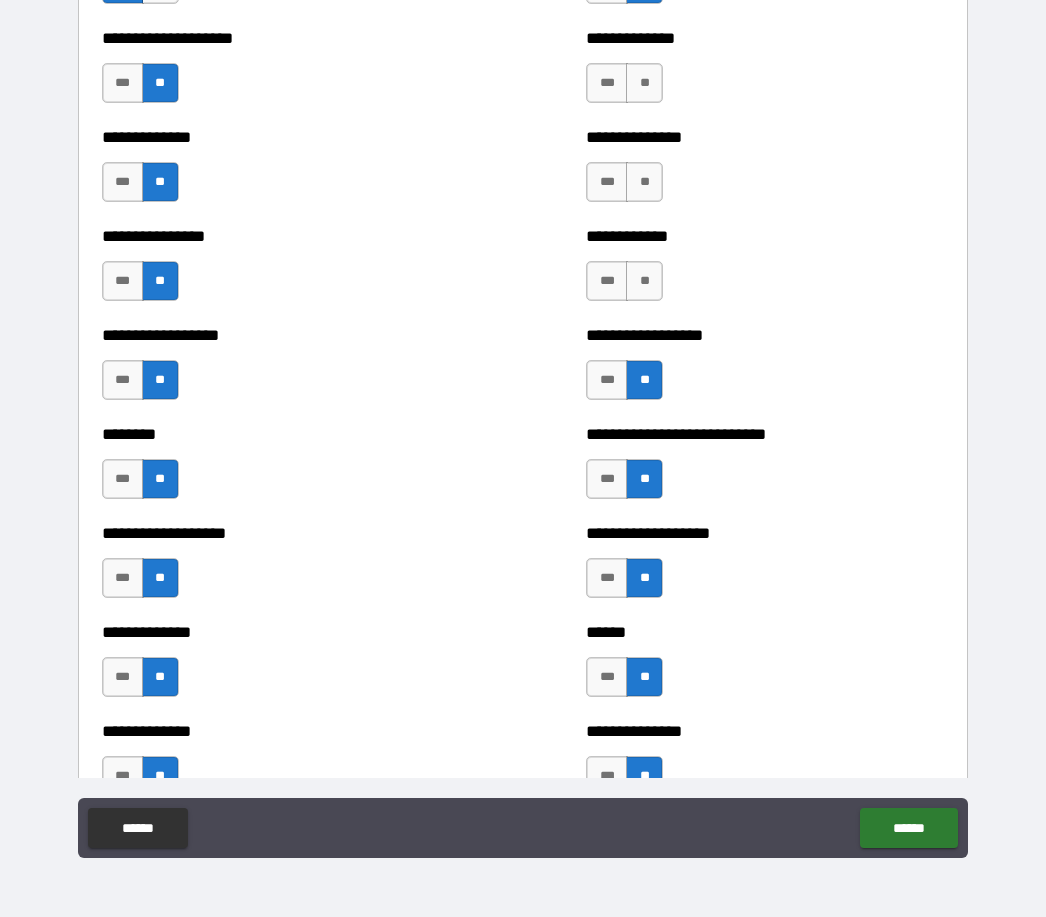 scroll, scrollTop: 4063, scrollLeft: 0, axis: vertical 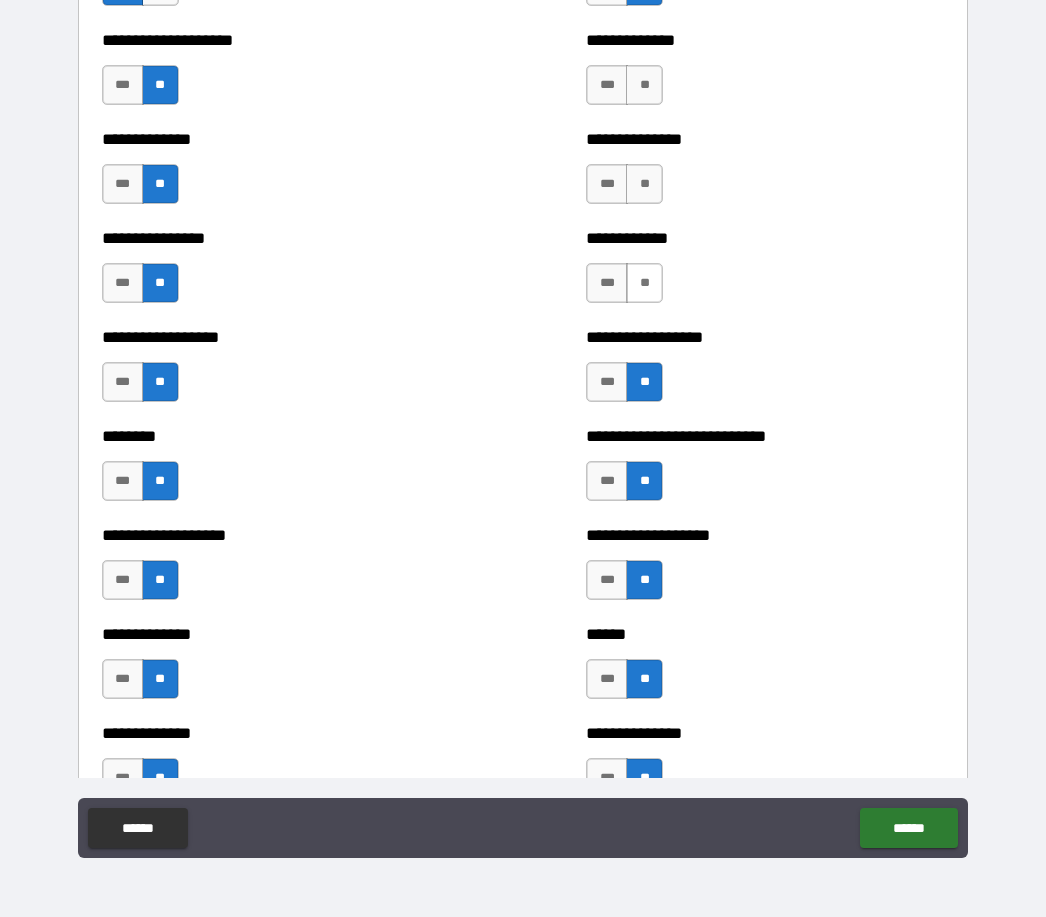 click on "**" at bounding box center [644, 283] 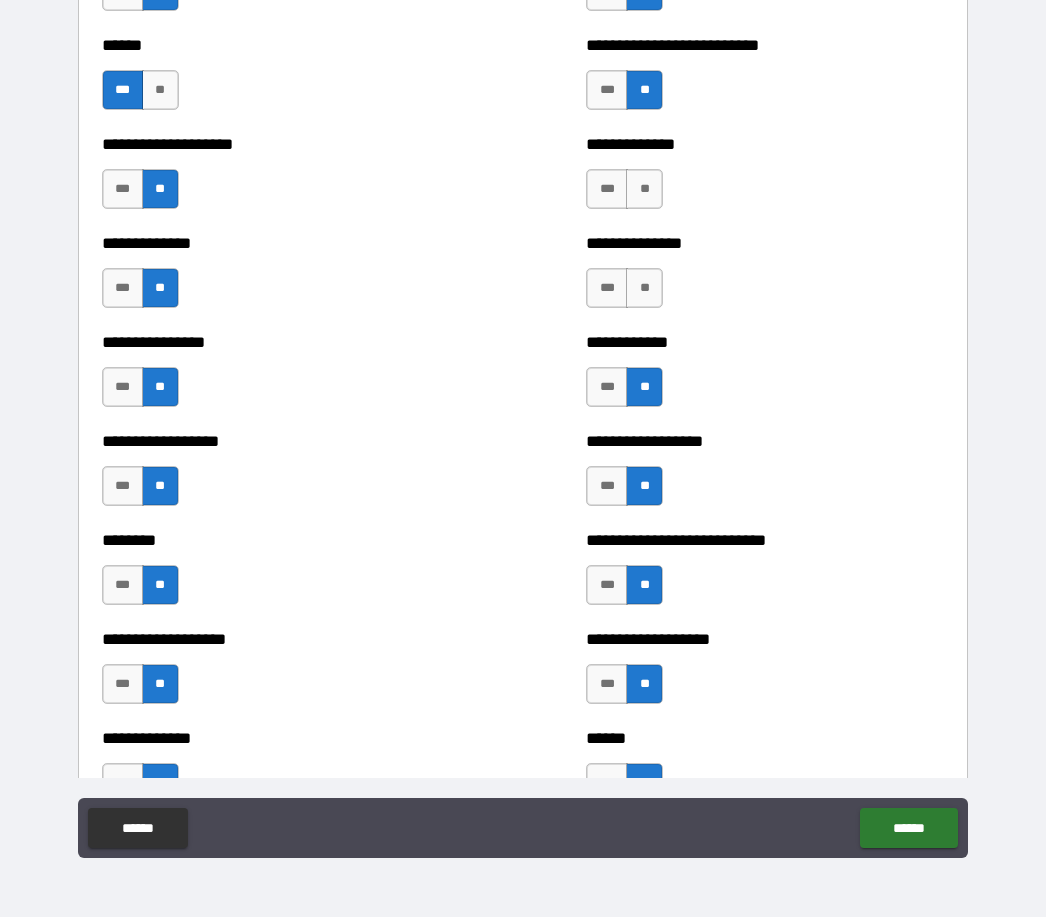 scroll, scrollTop: 3957, scrollLeft: 0, axis: vertical 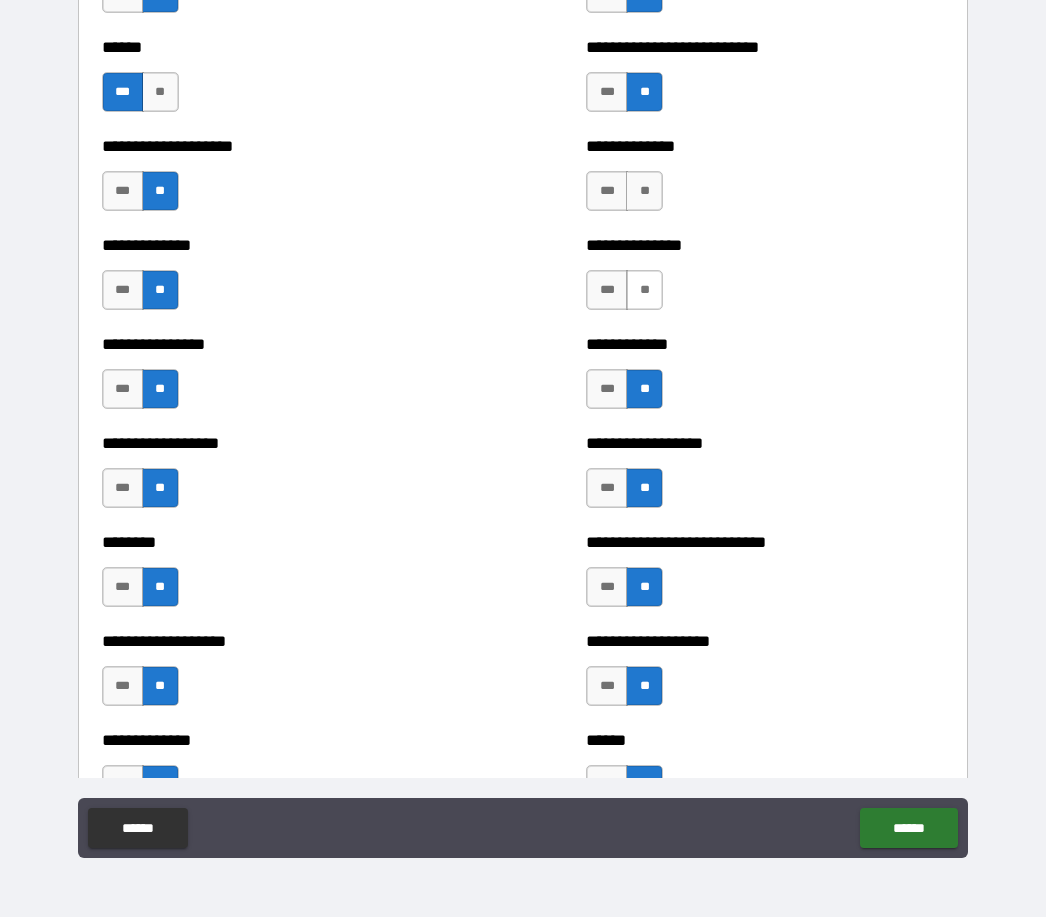 click on "**" at bounding box center [644, 290] 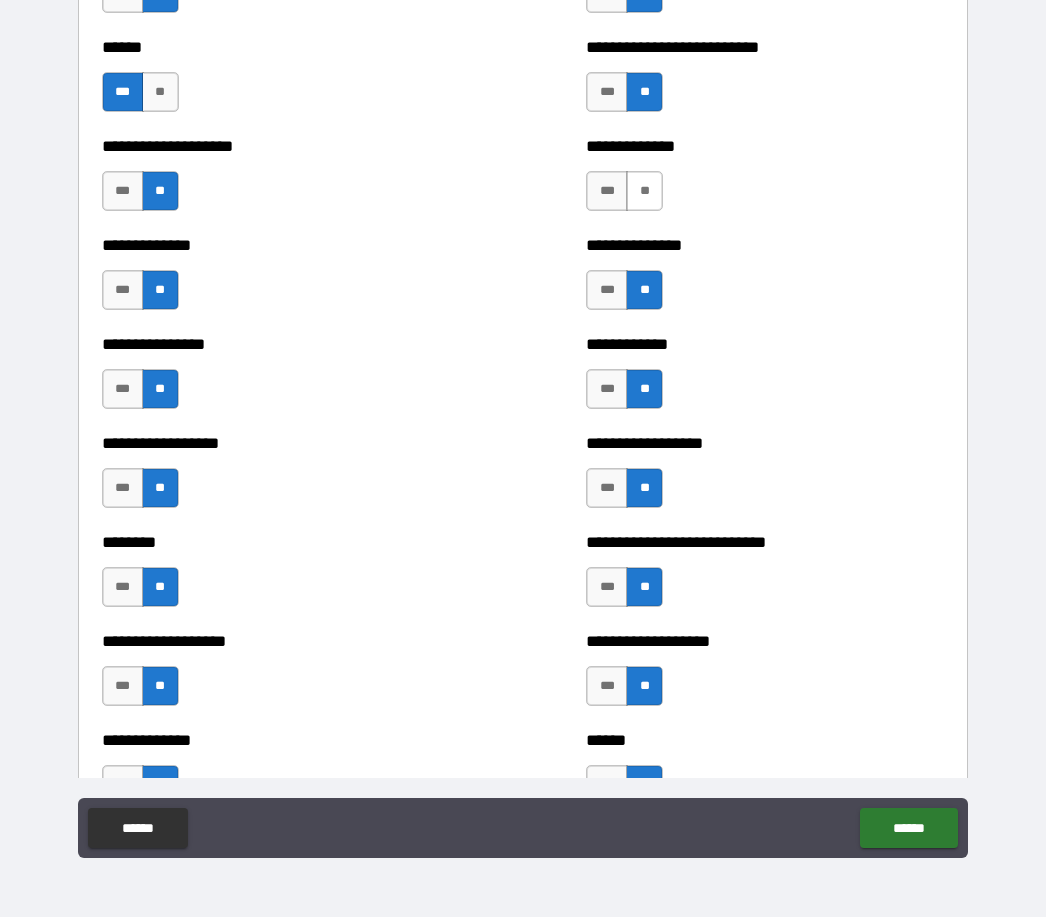 click on "**" at bounding box center (644, 191) 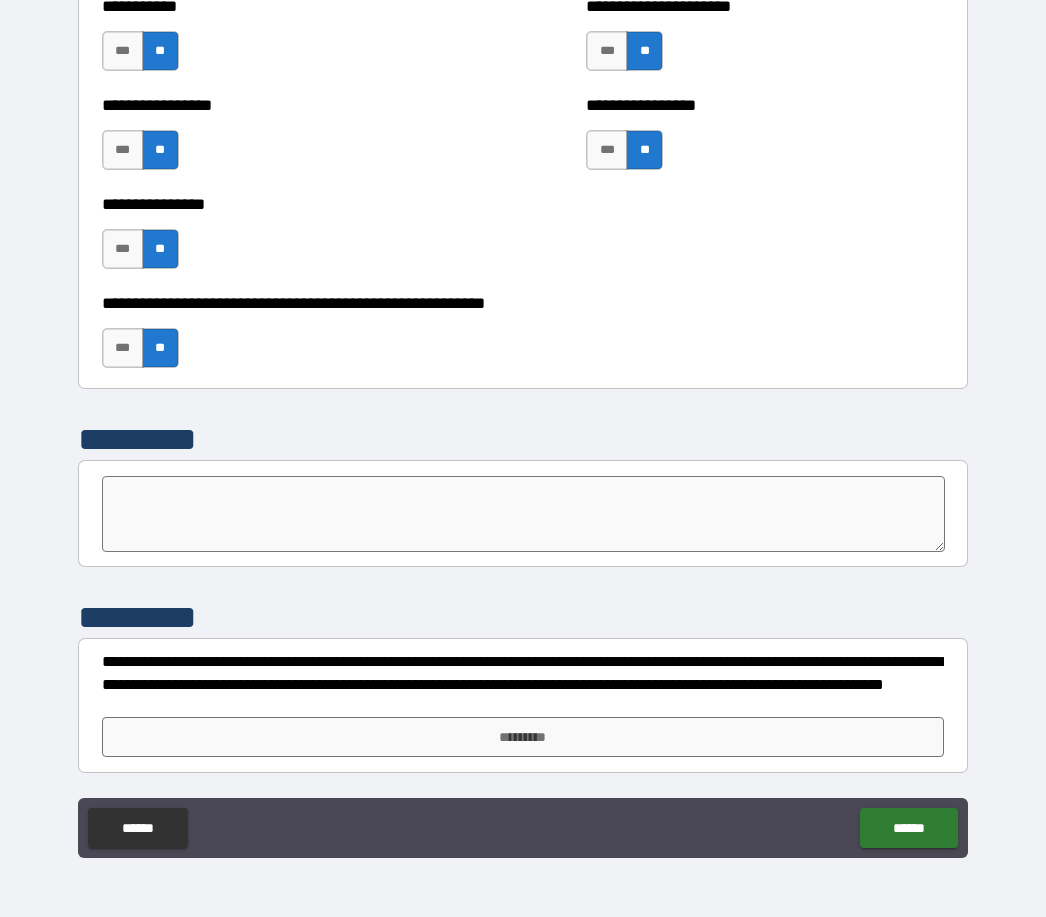 scroll, scrollTop: 5978, scrollLeft: 0, axis: vertical 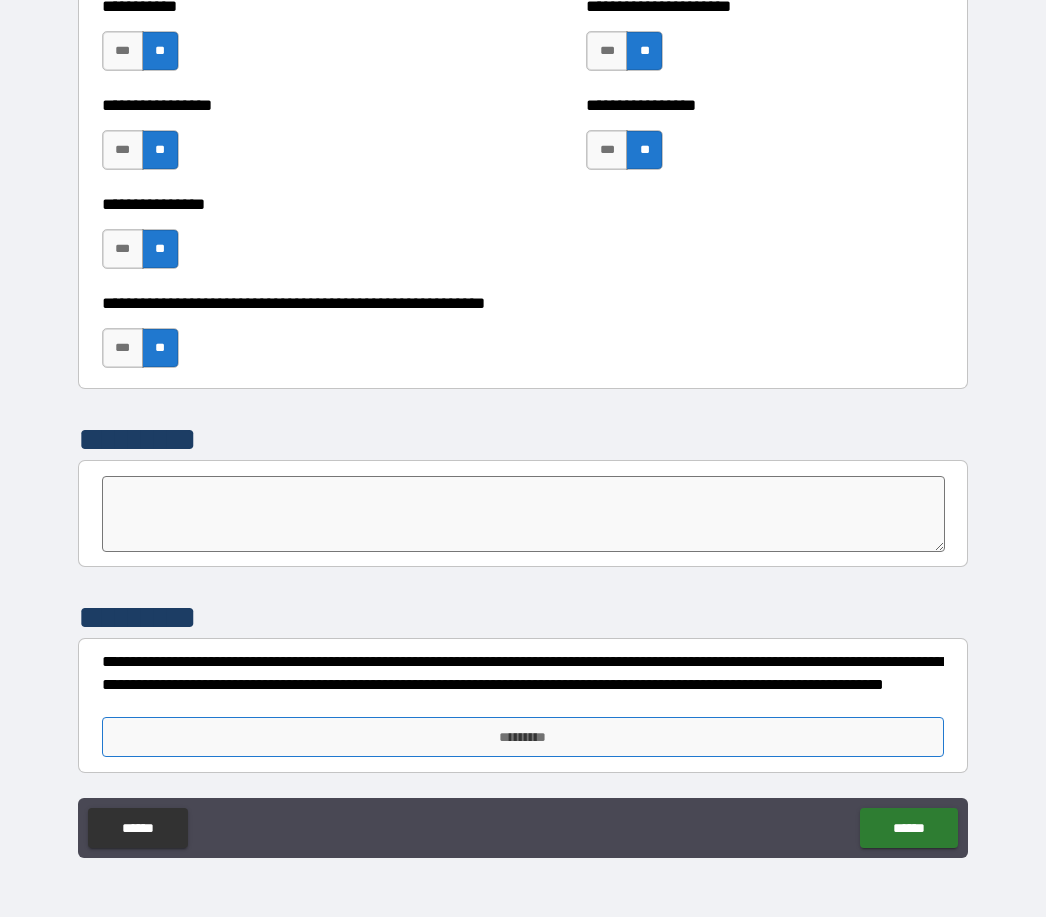 click on "*********" at bounding box center (523, 737) 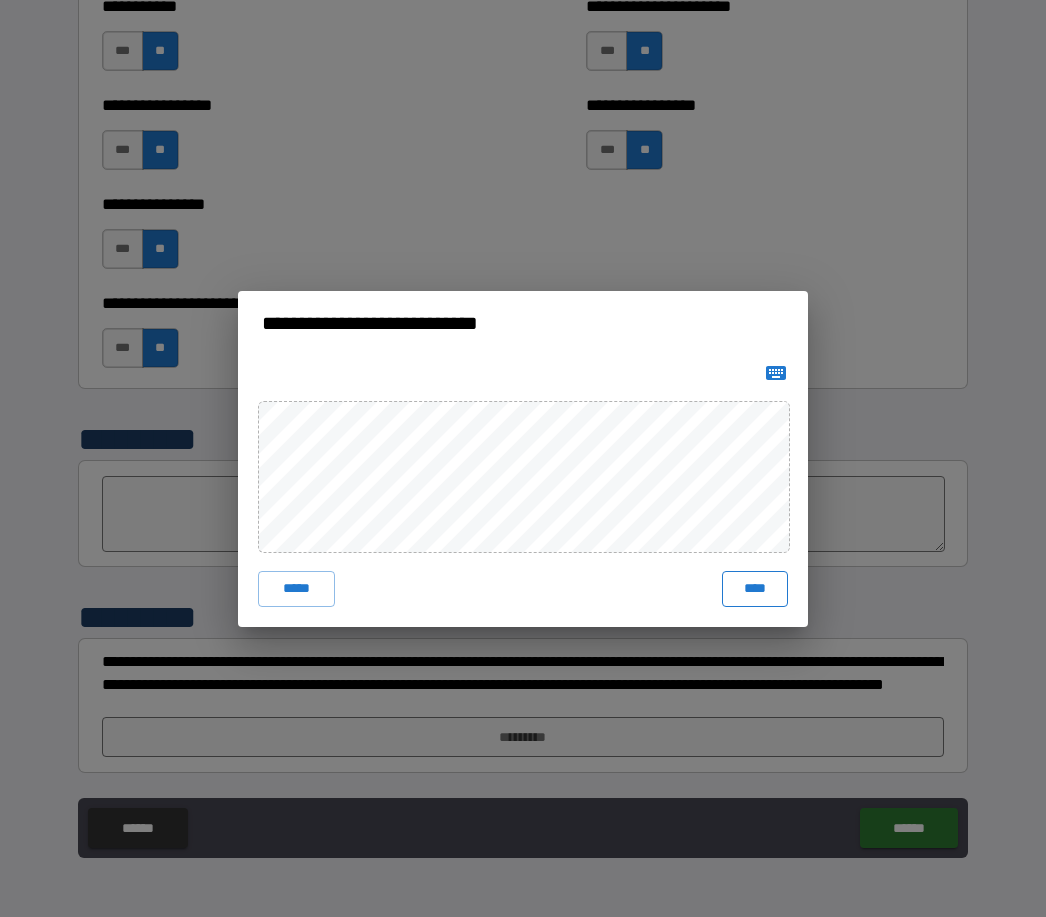click on "****" at bounding box center [755, 589] 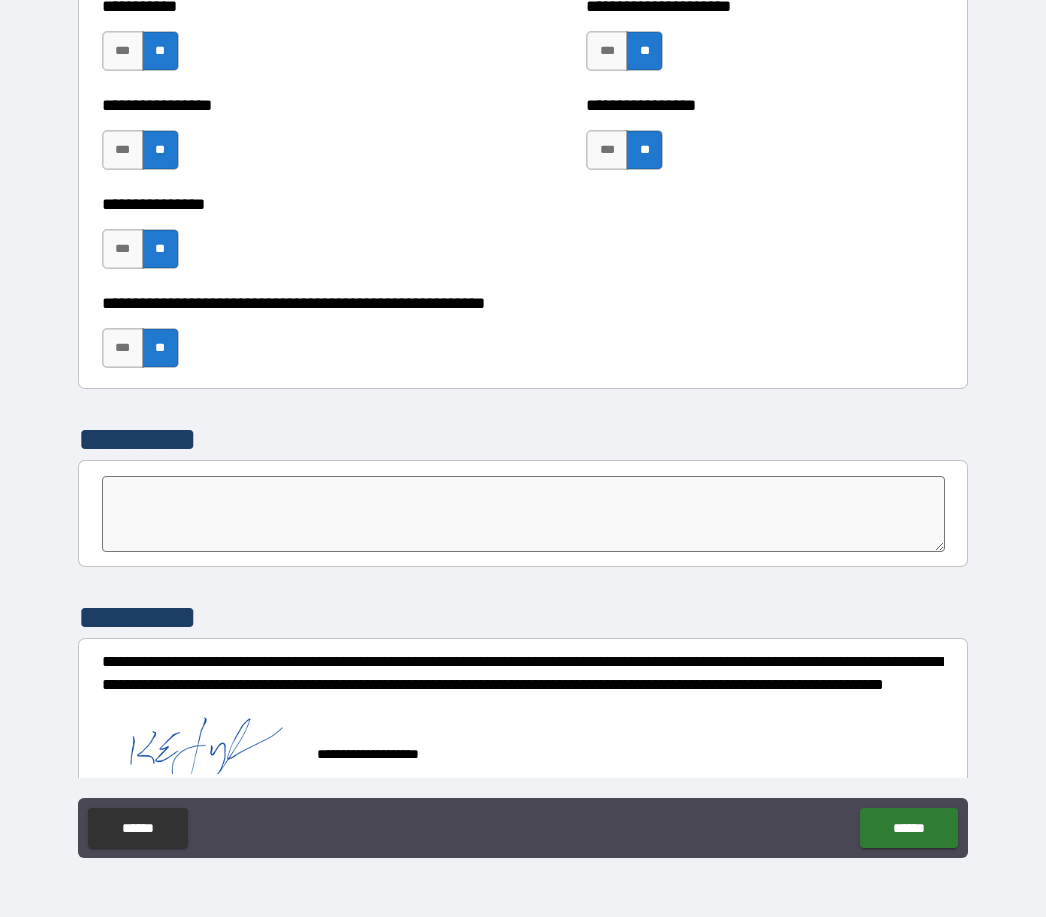 scroll, scrollTop: 5968, scrollLeft: 0, axis: vertical 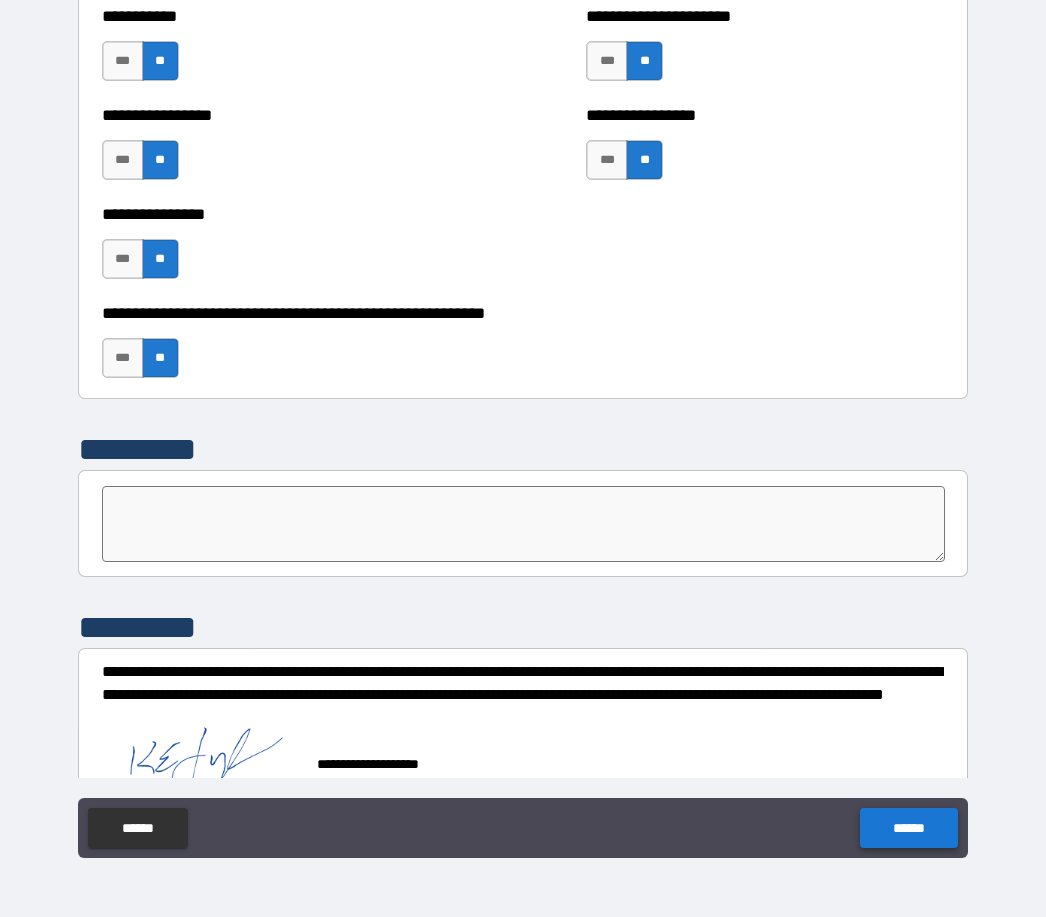 click on "******" at bounding box center [908, 828] 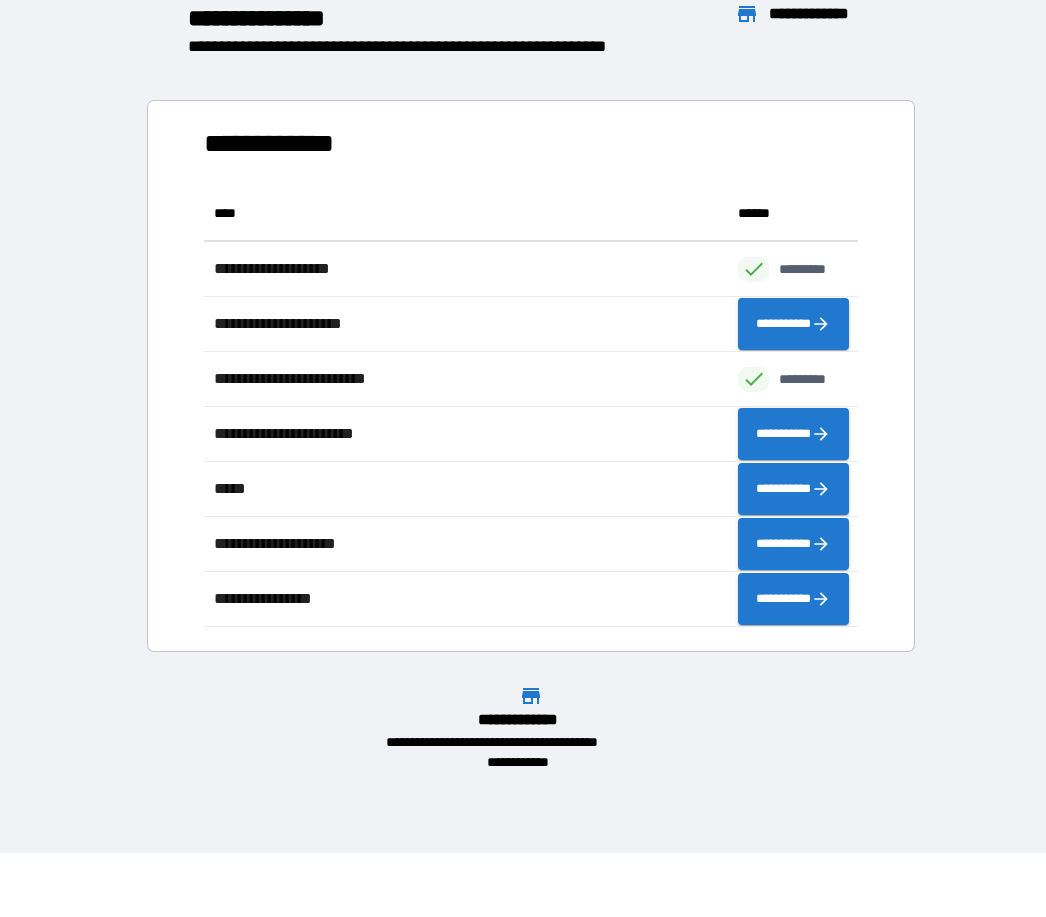 scroll, scrollTop: 1, scrollLeft: 1, axis: both 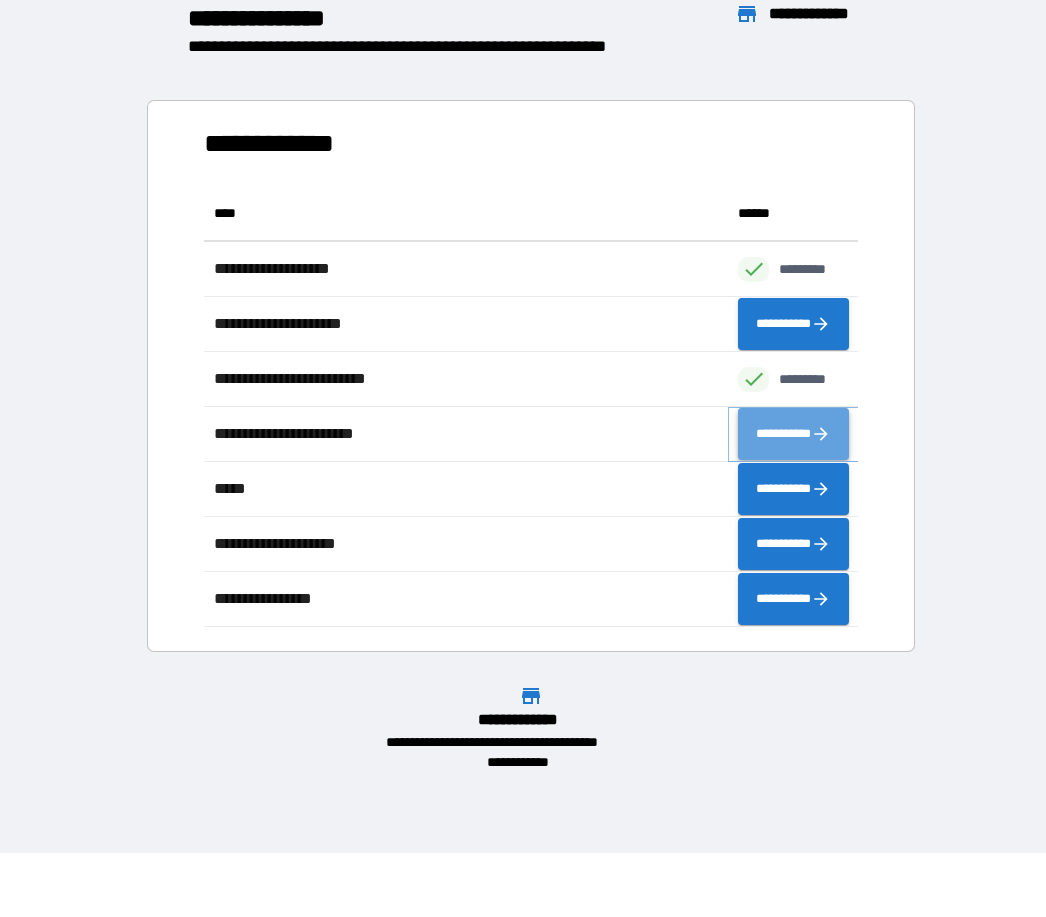 click 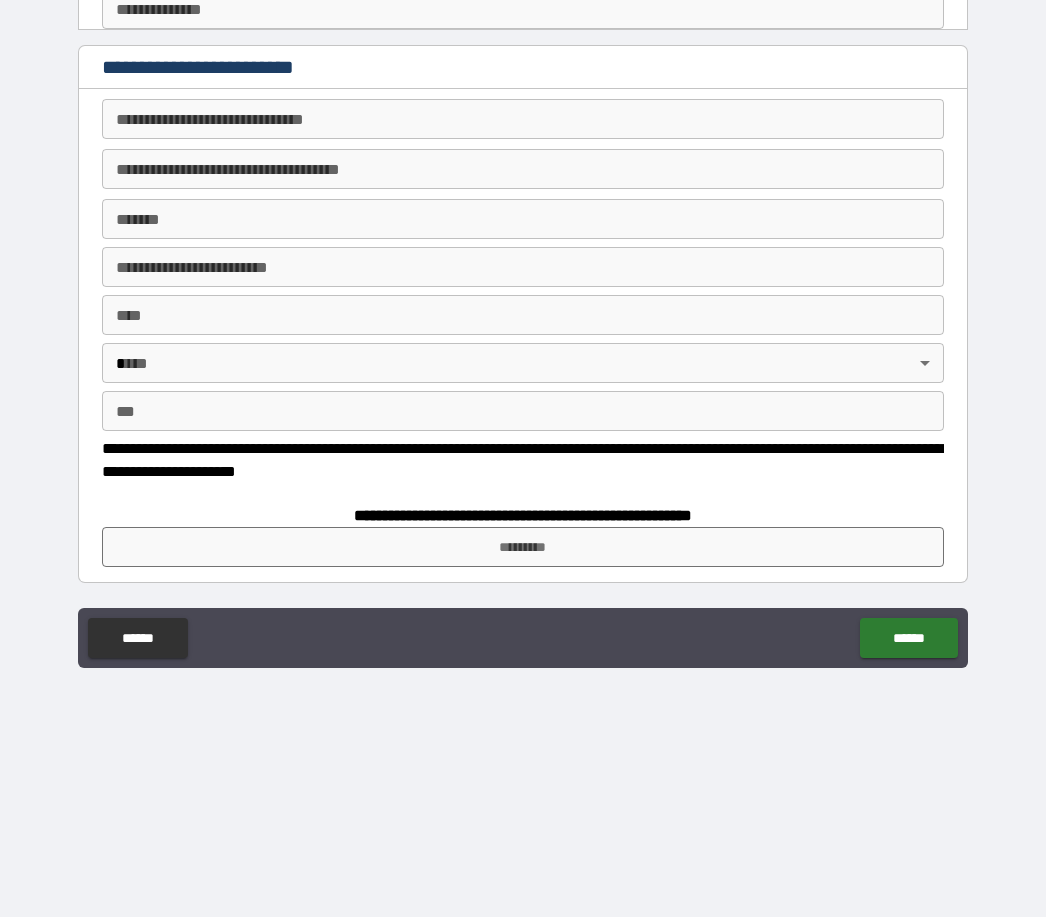click on "**********" at bounding box center [523, 119] 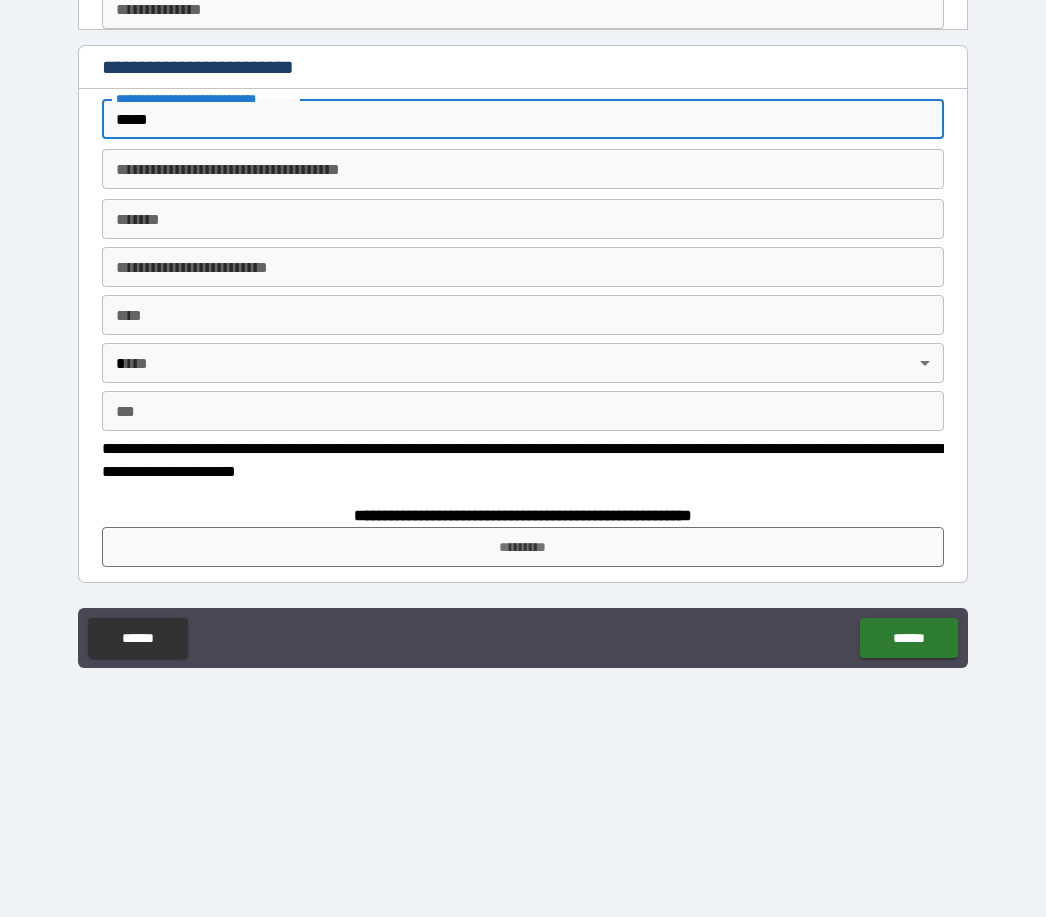 type on "*****" 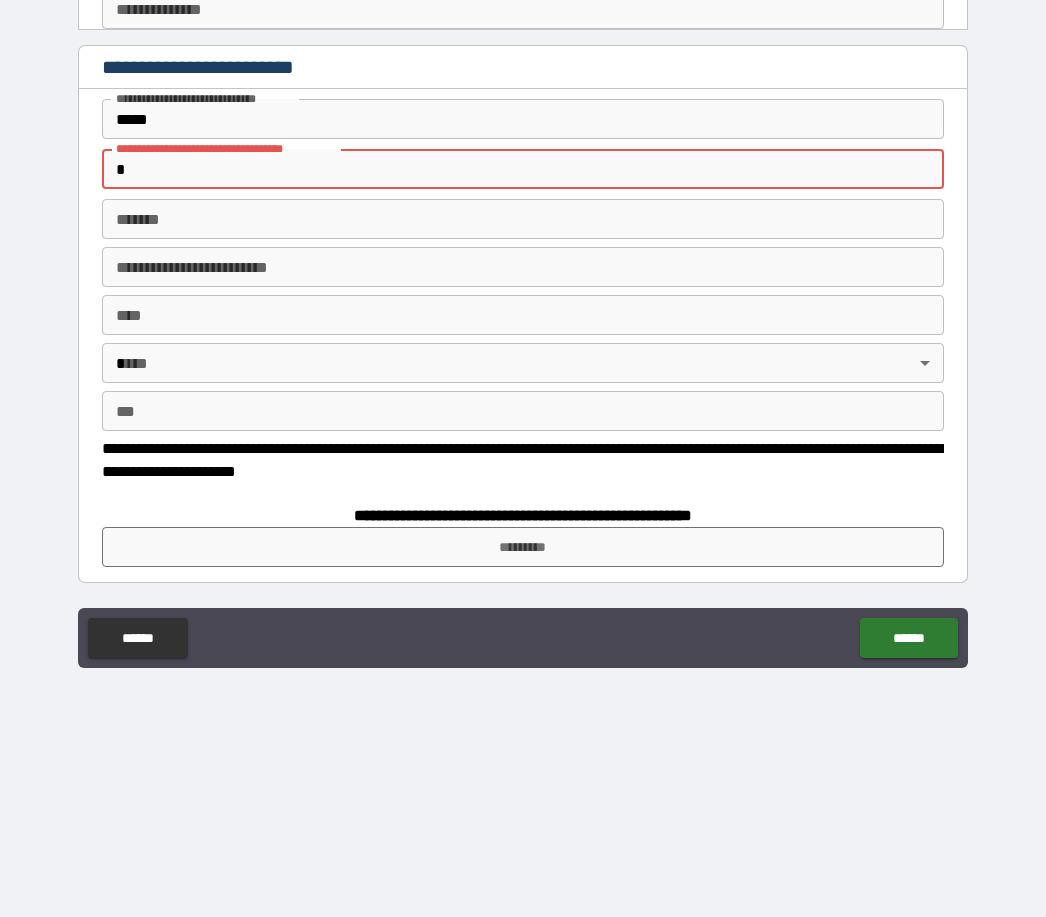 type on "*" 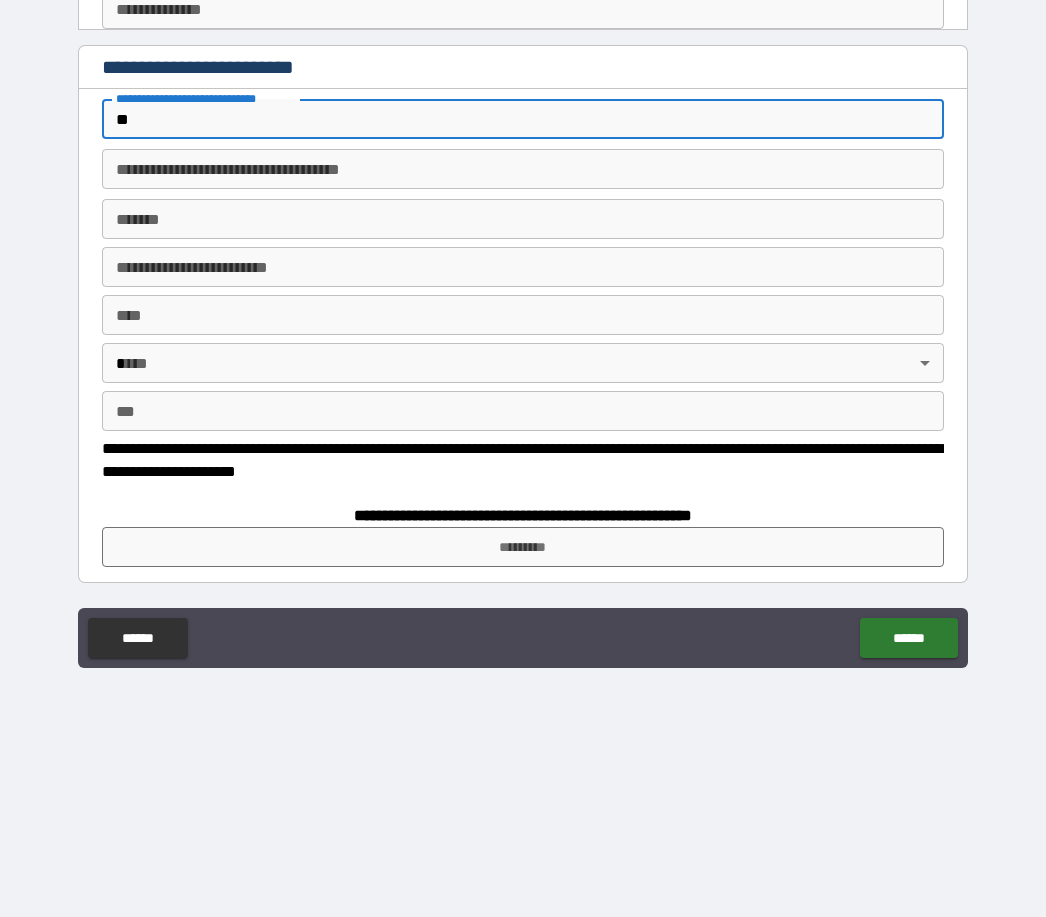 type on "*" 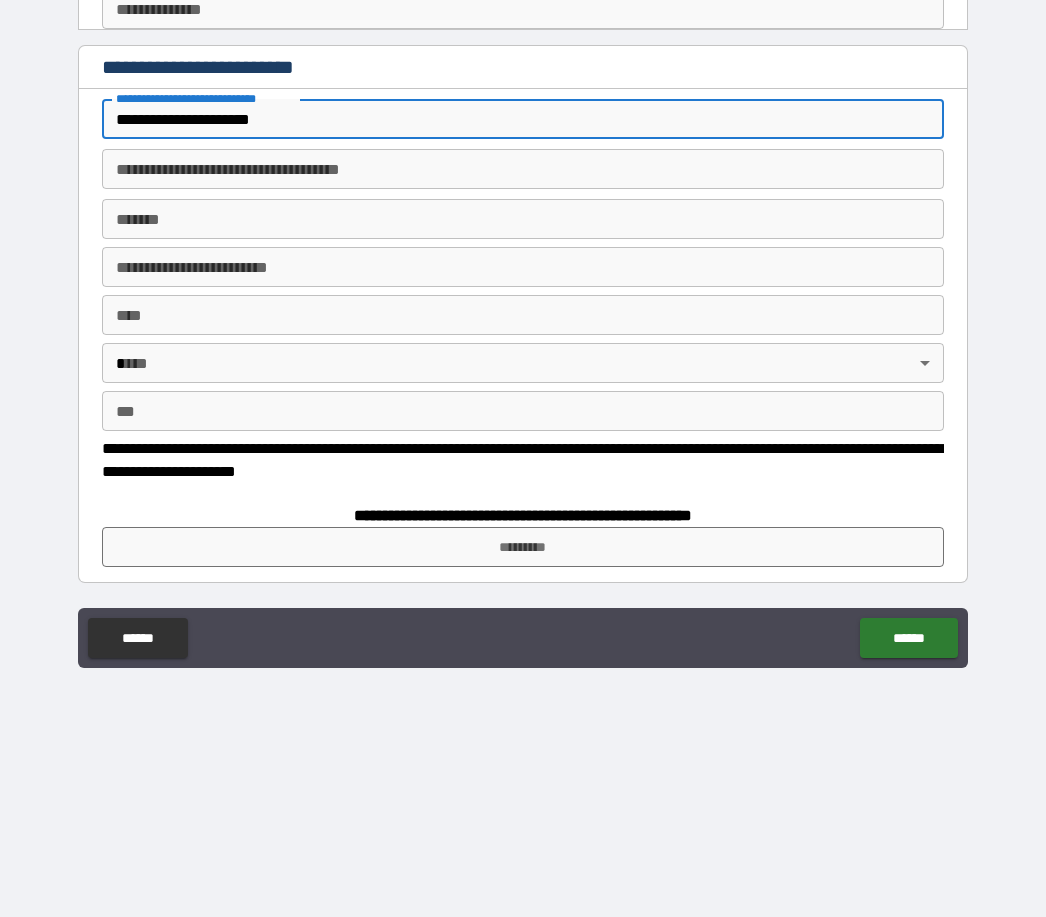 type on "**********" 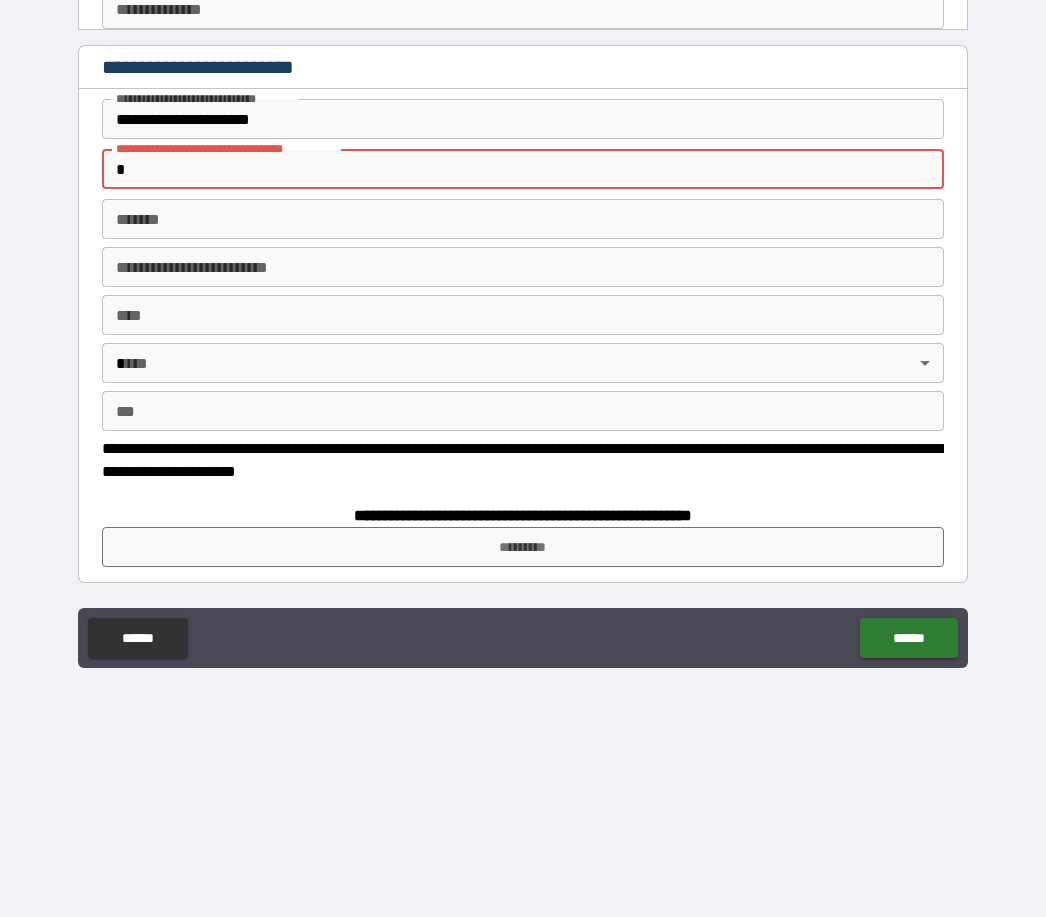 click on "**** ****" at bounding box center (523, 315) 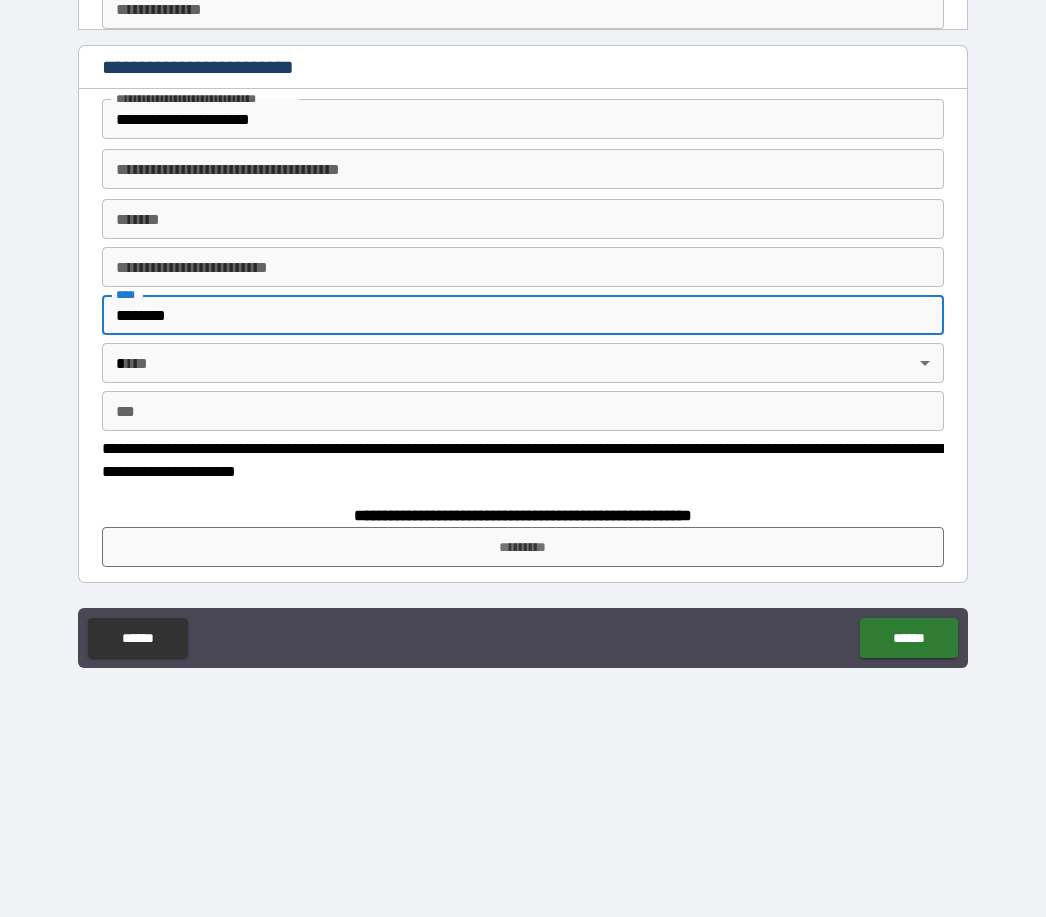 type on "********" 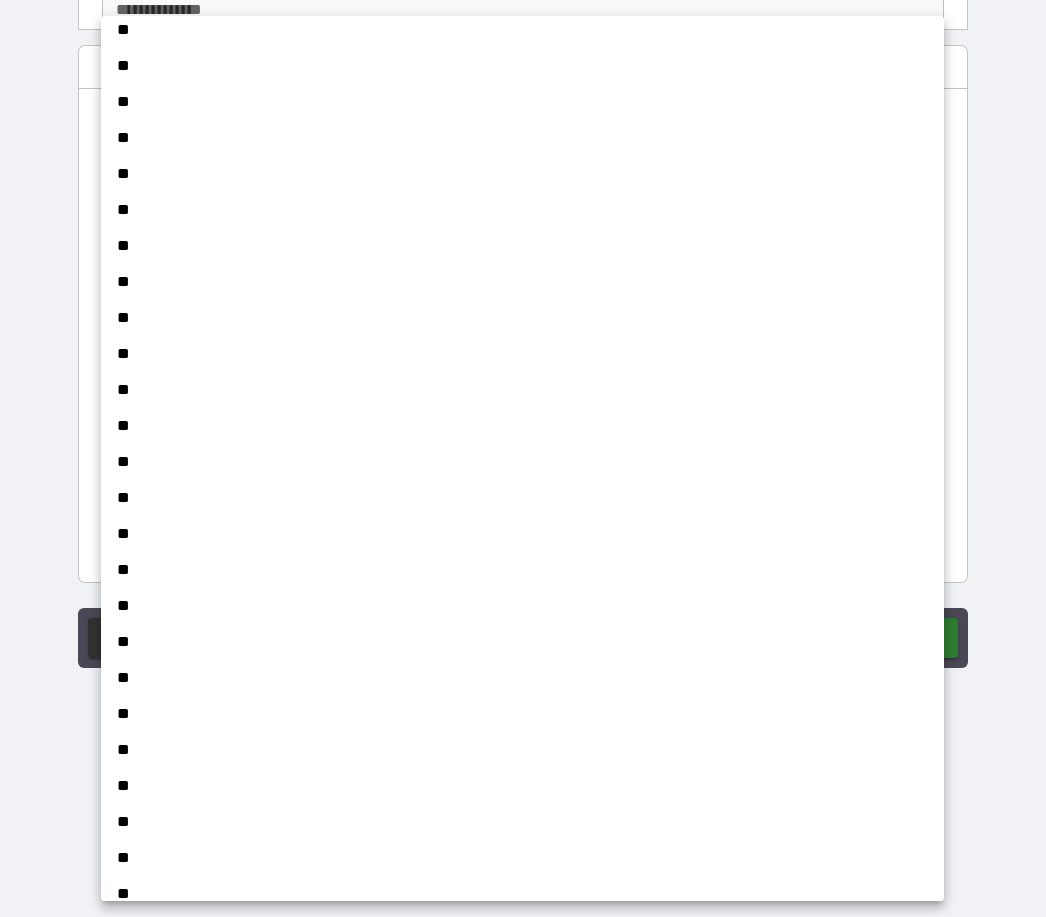 scroll, scrollTop: 1055, scrollLeft: 0, axis: vertical 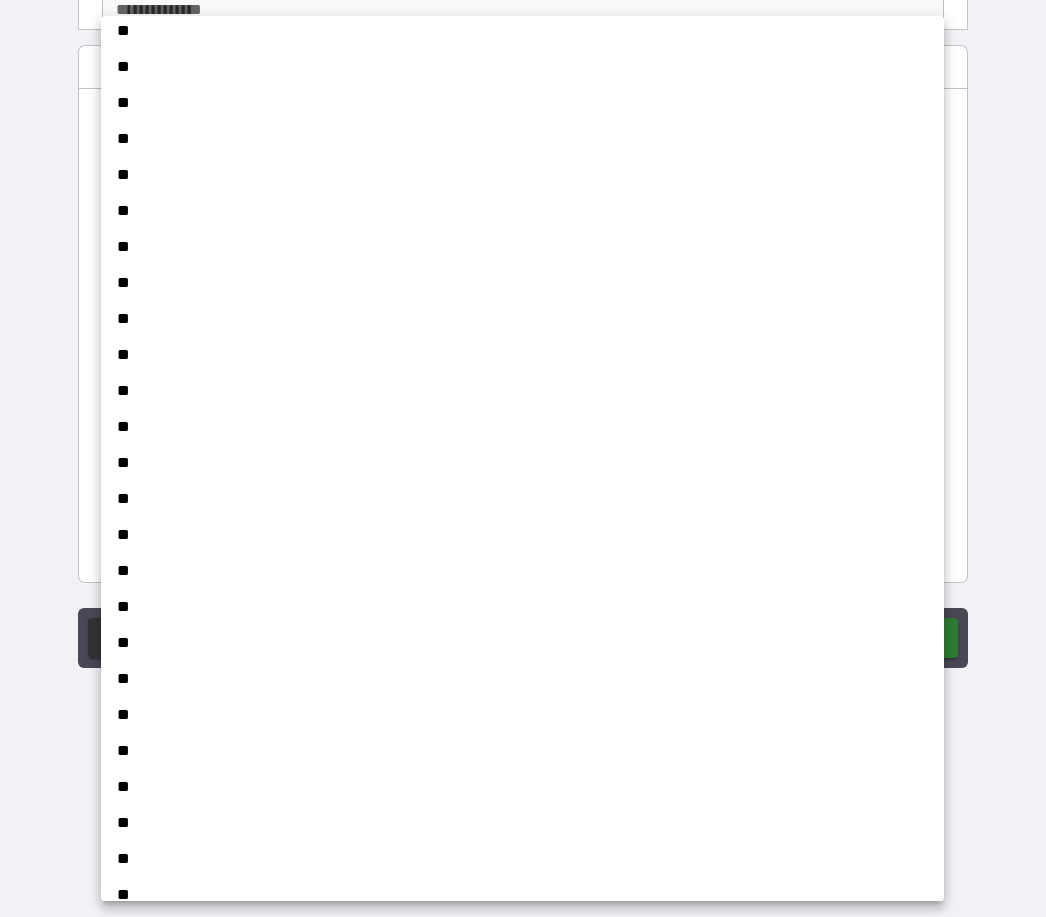 click on "**" at bounding box center (522, 679) 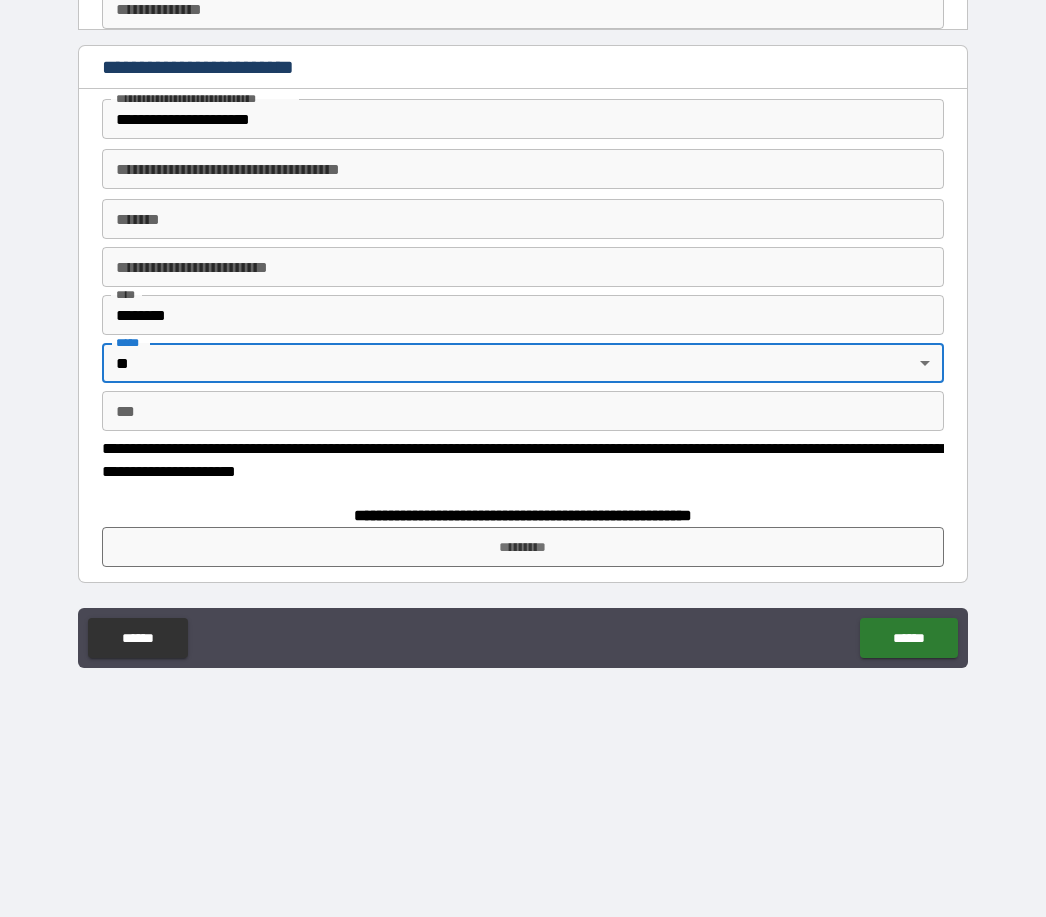 click on "***" at bounding box center (523, 411) 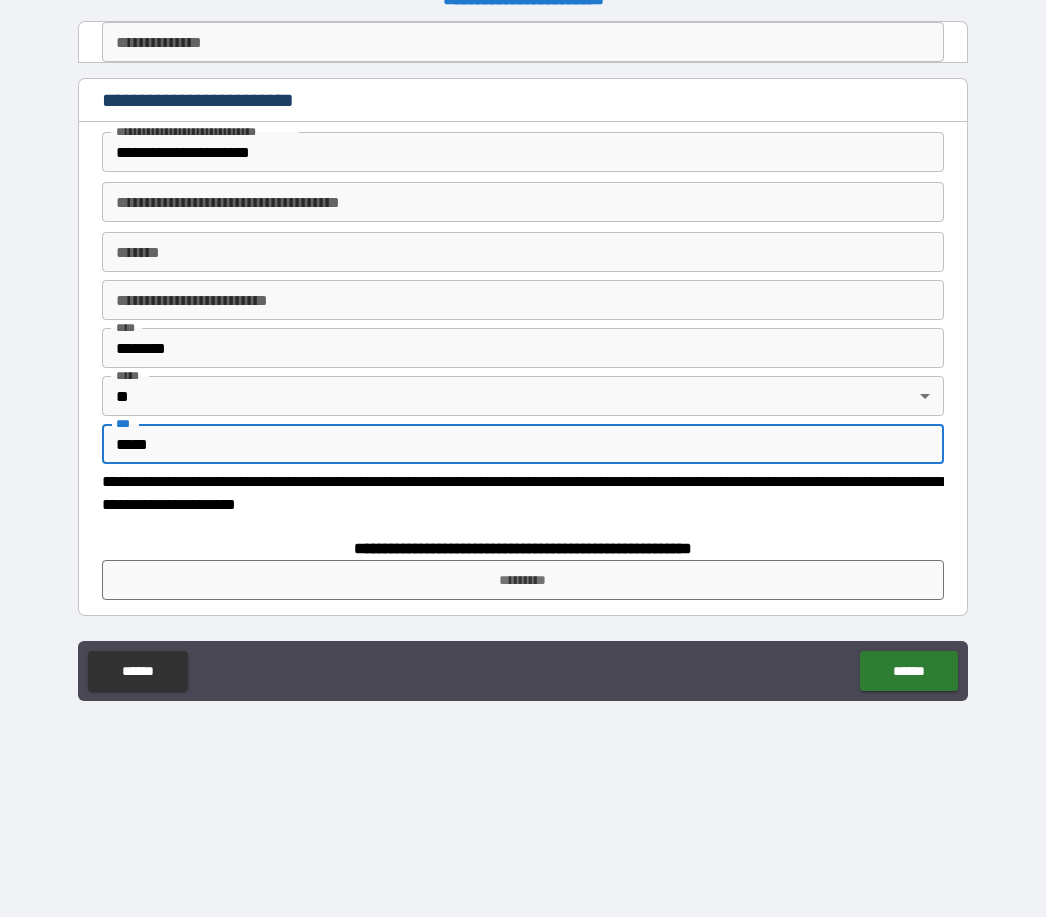scroll, scrollTop: 0, scrollLeft: 0, axis: both 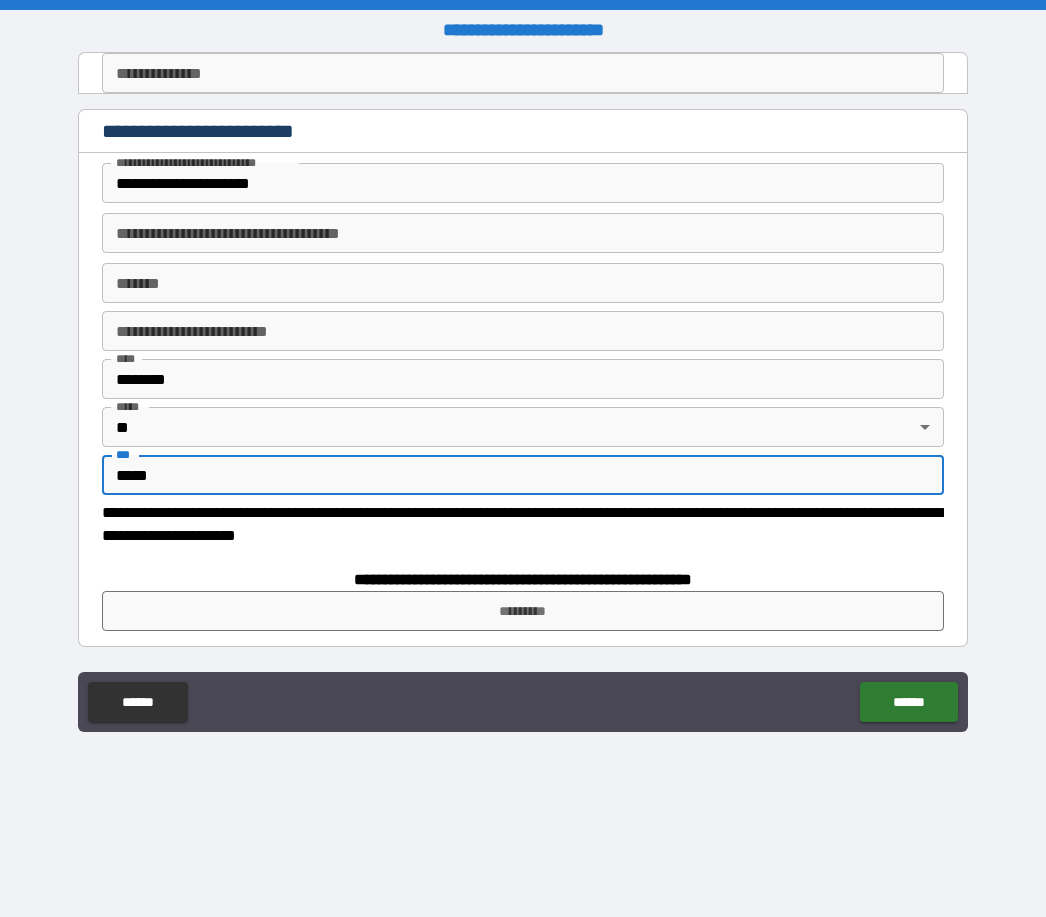 type on "*****" 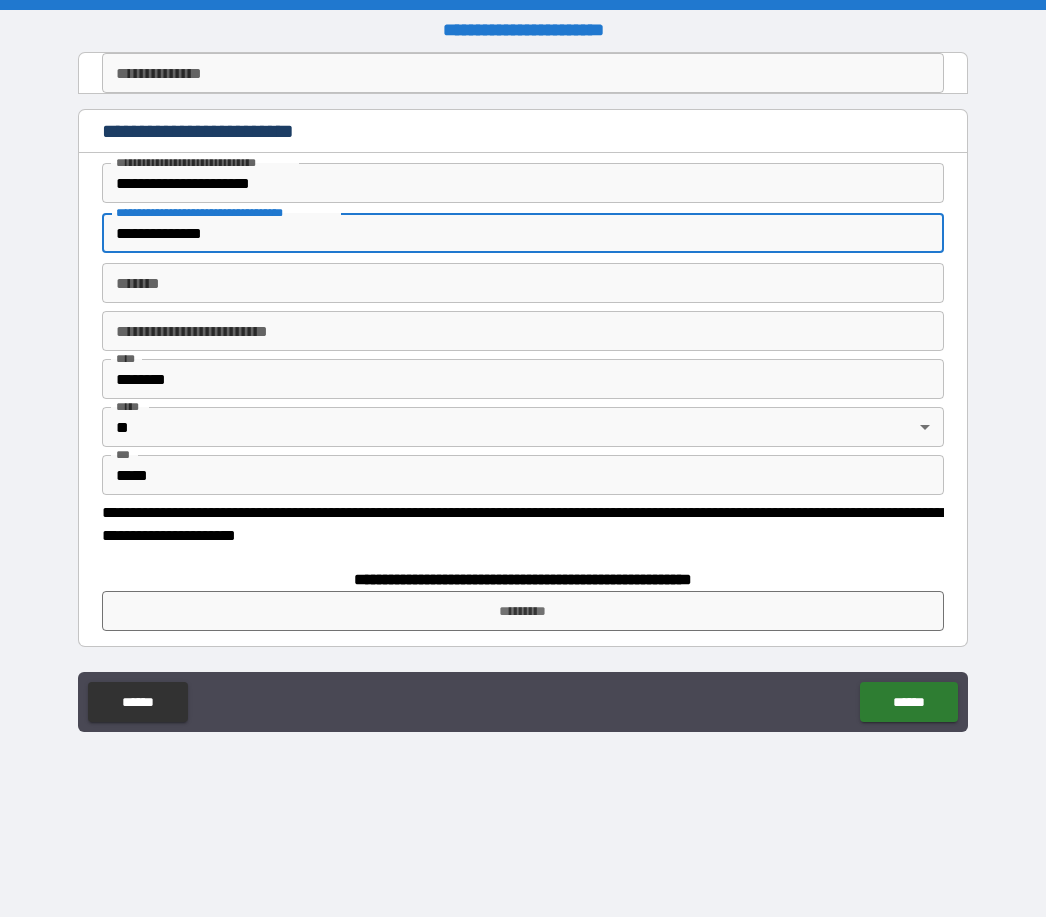 type on "**********" 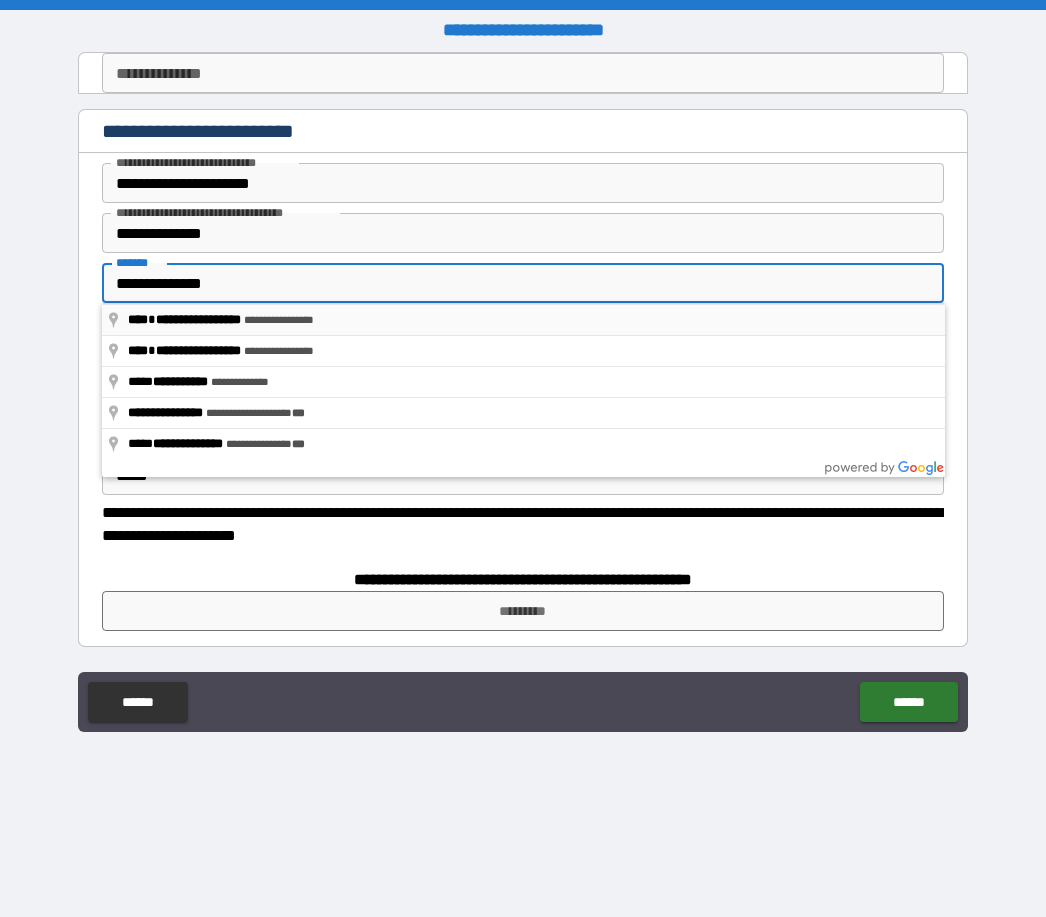 type on "**********" 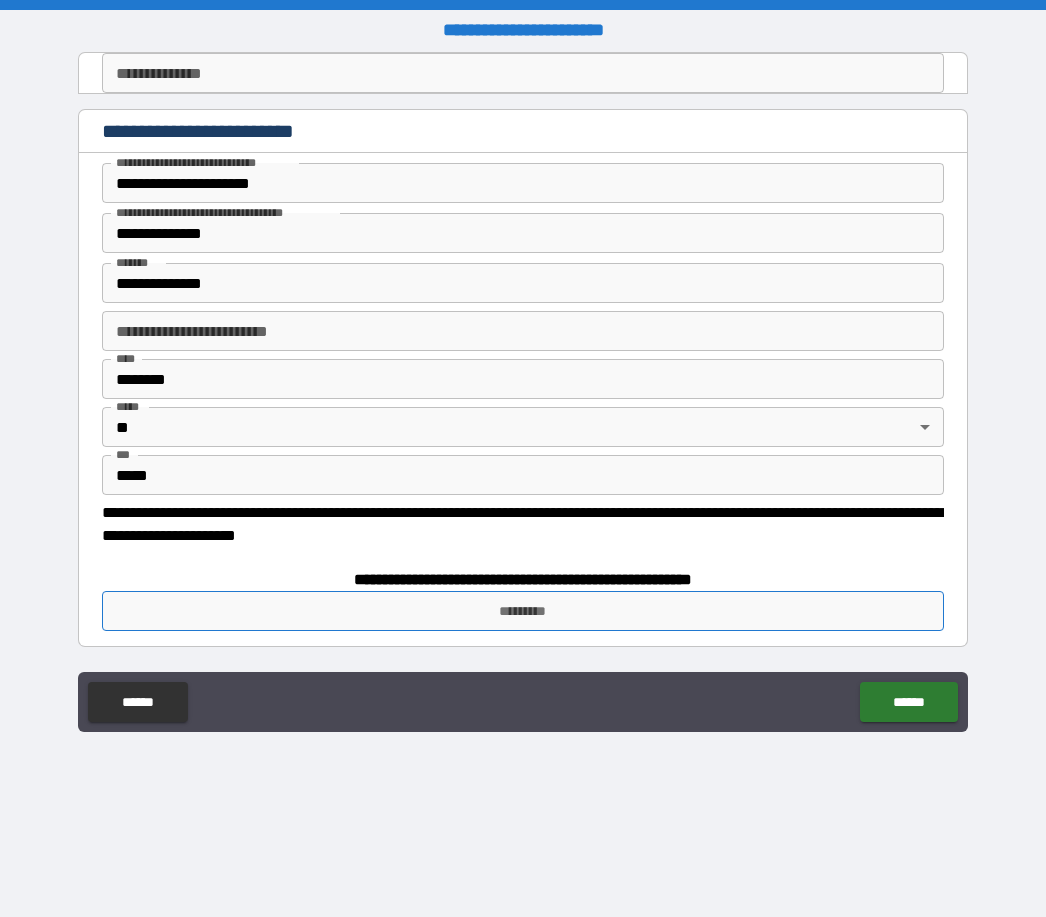 click on "*********" at bounding box center [523, 611] 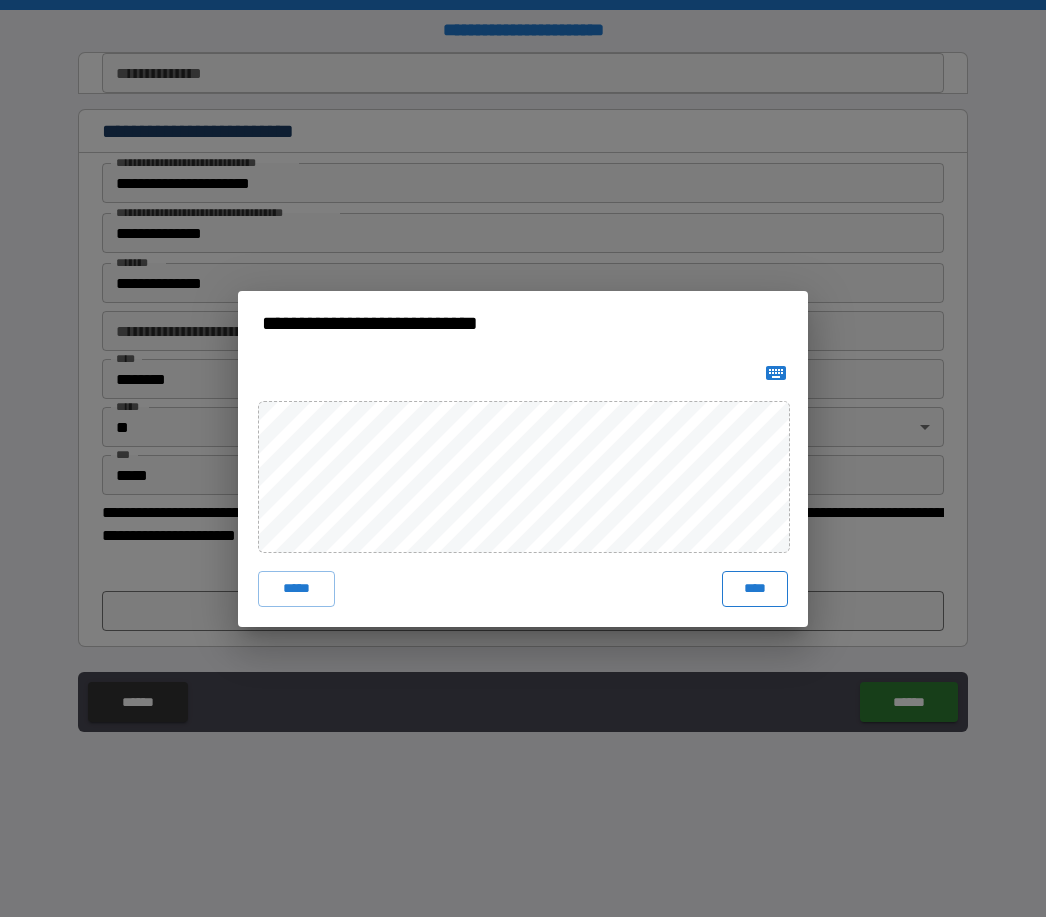 click on "****" at bounding box center [755, 589] 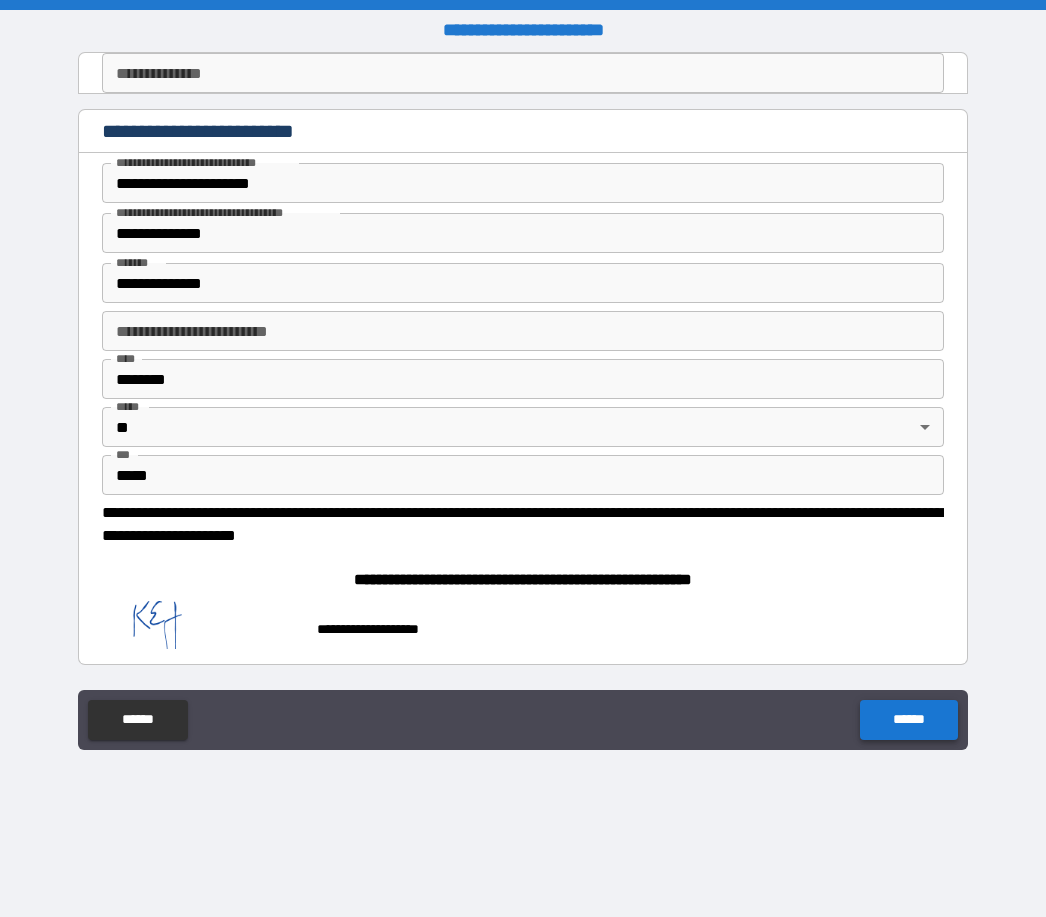 click on "******" at bounding box center (908, 720) 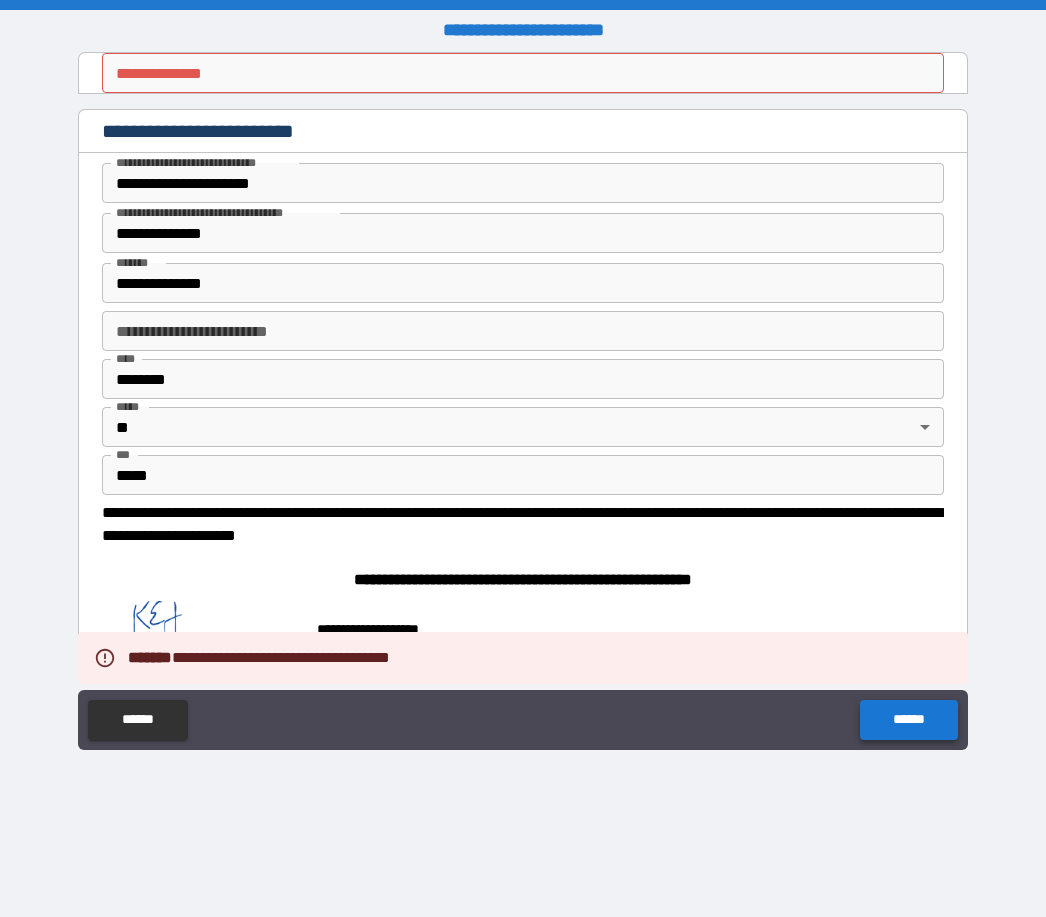 click on "******" at bounding box center [908, 720] 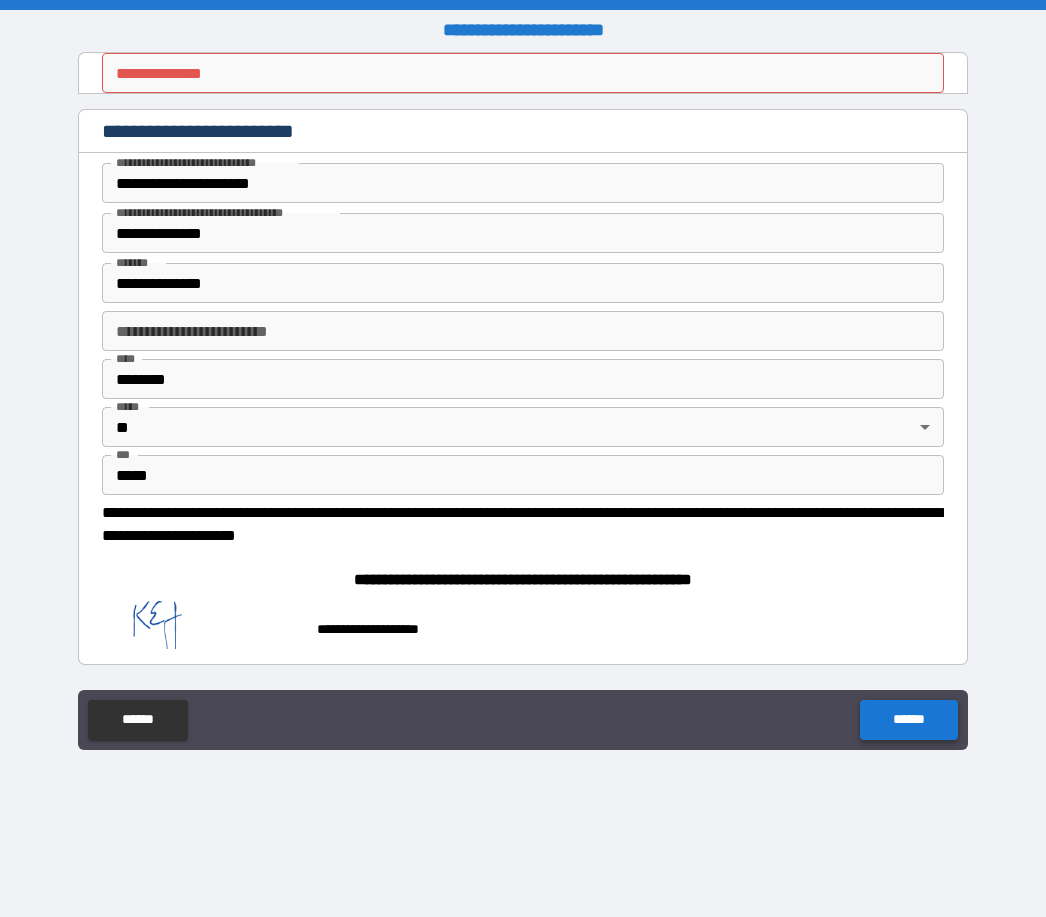 click on "******" at bounding box center [908, 720] 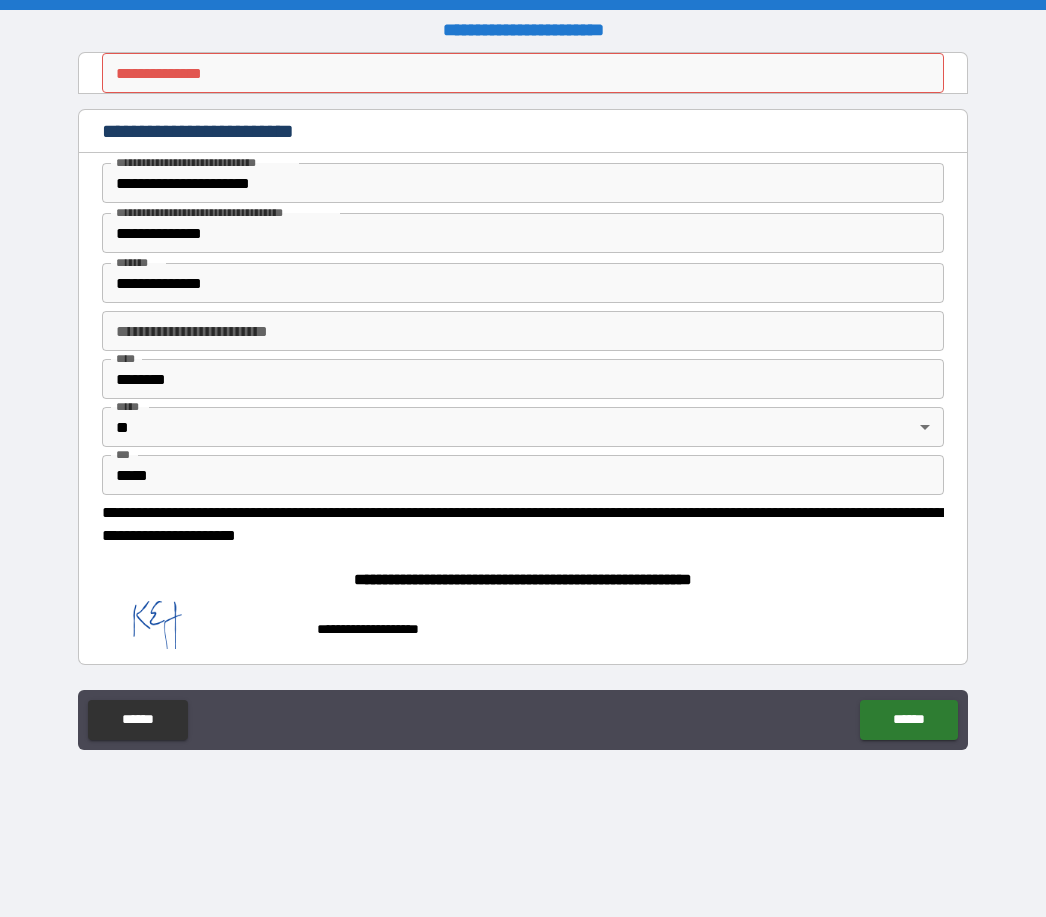 click on "**********" at bounding box center (523, 73) 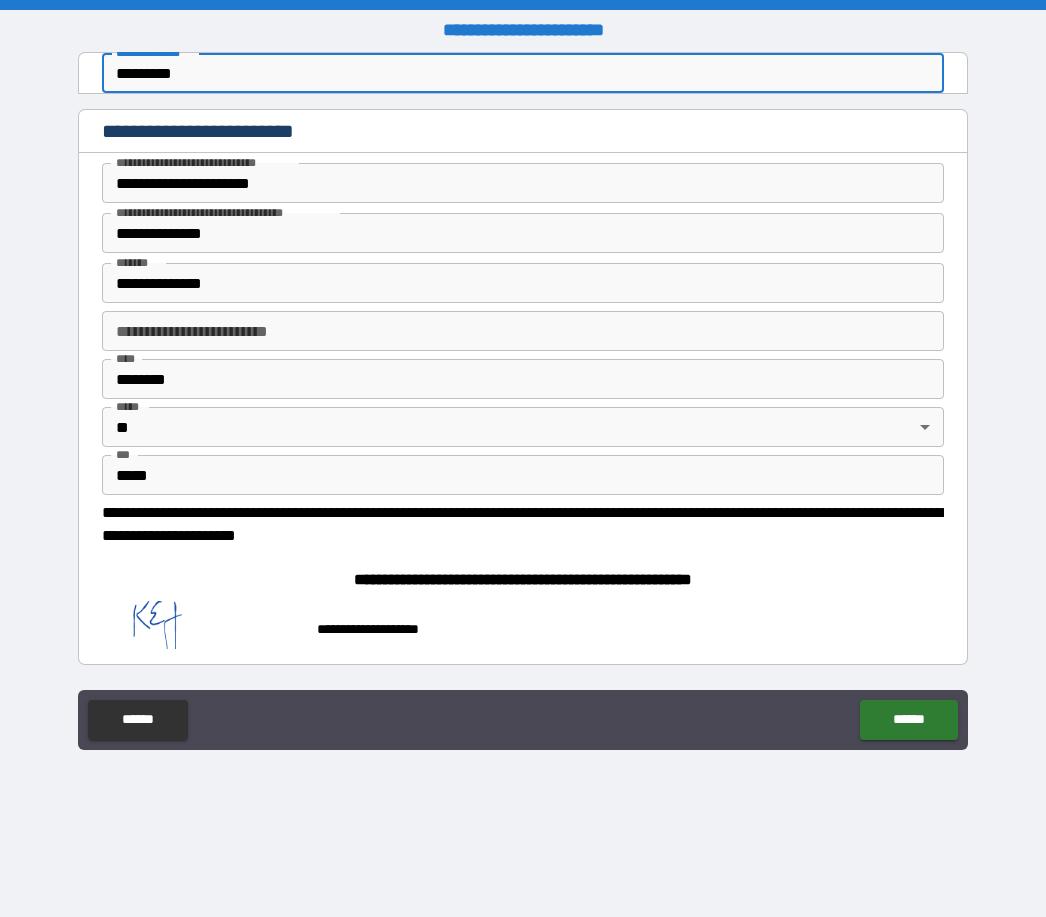 type on "**********" 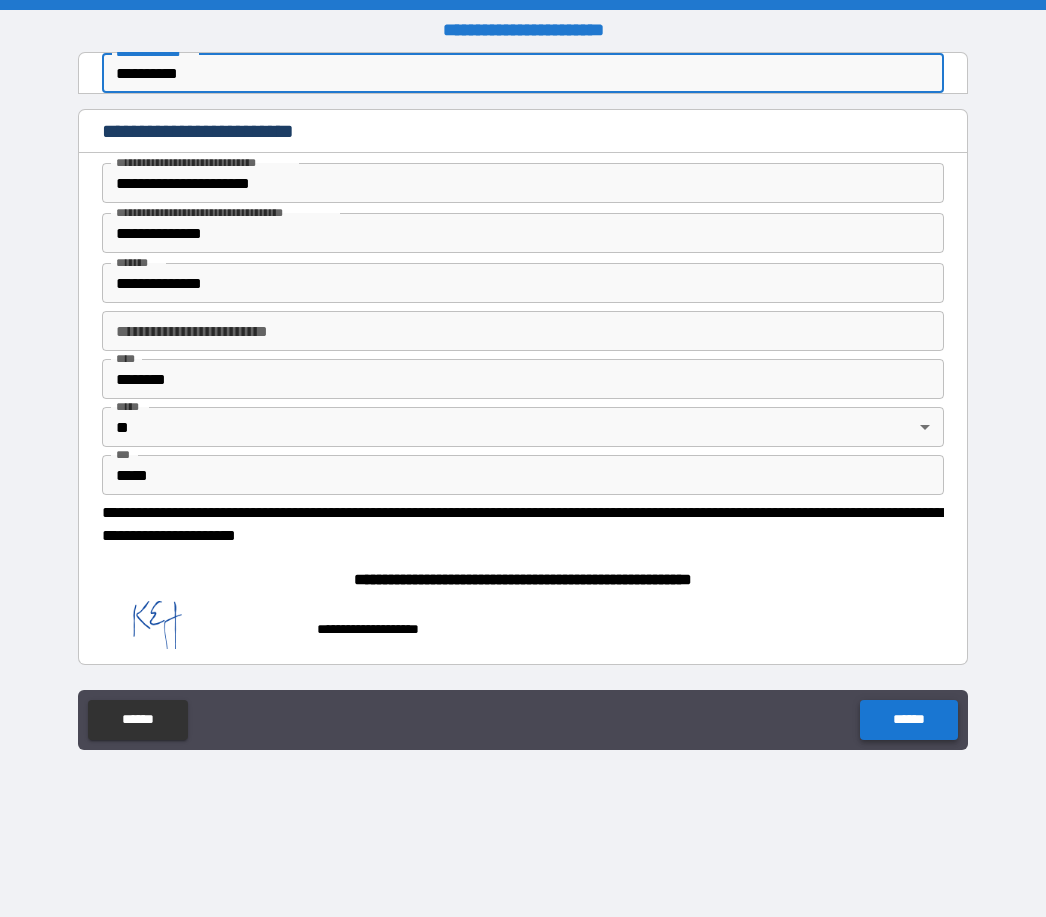click on "******" at bounding box center [908, 720] 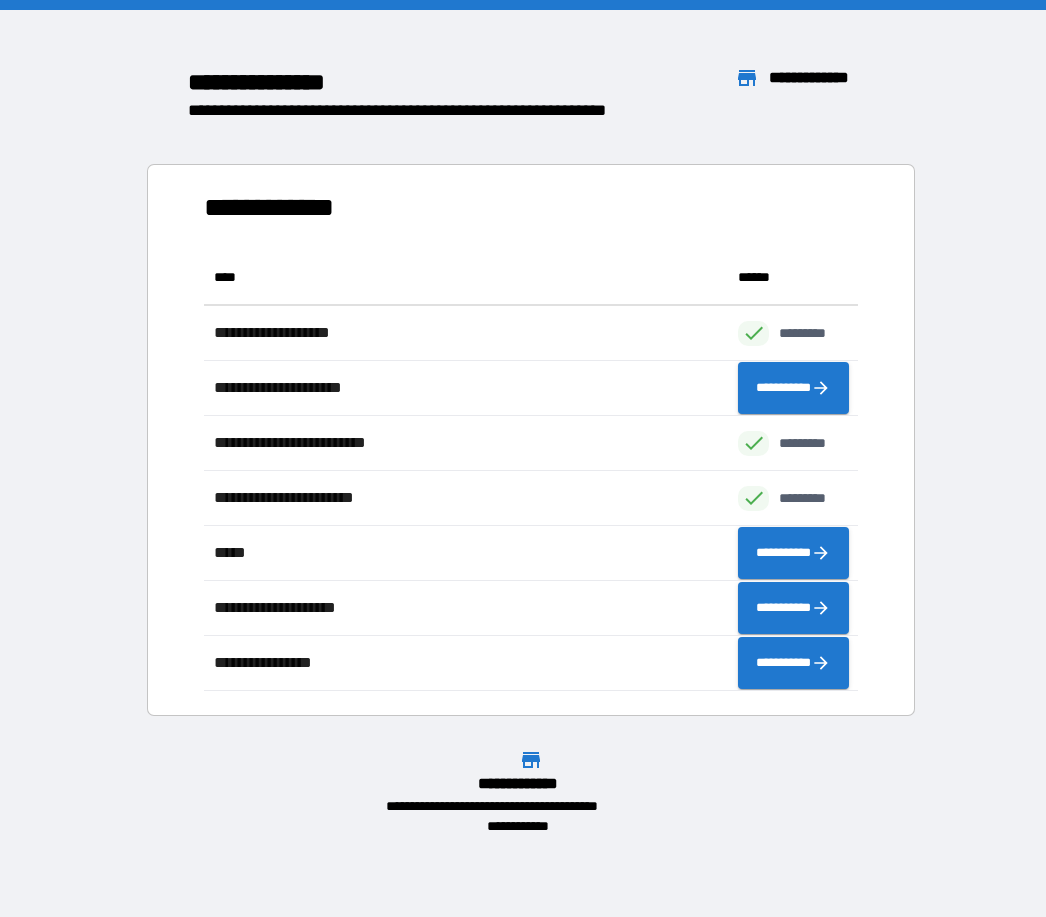 scroll, scrollTop: 1, scrollLeft: 1, axis: both 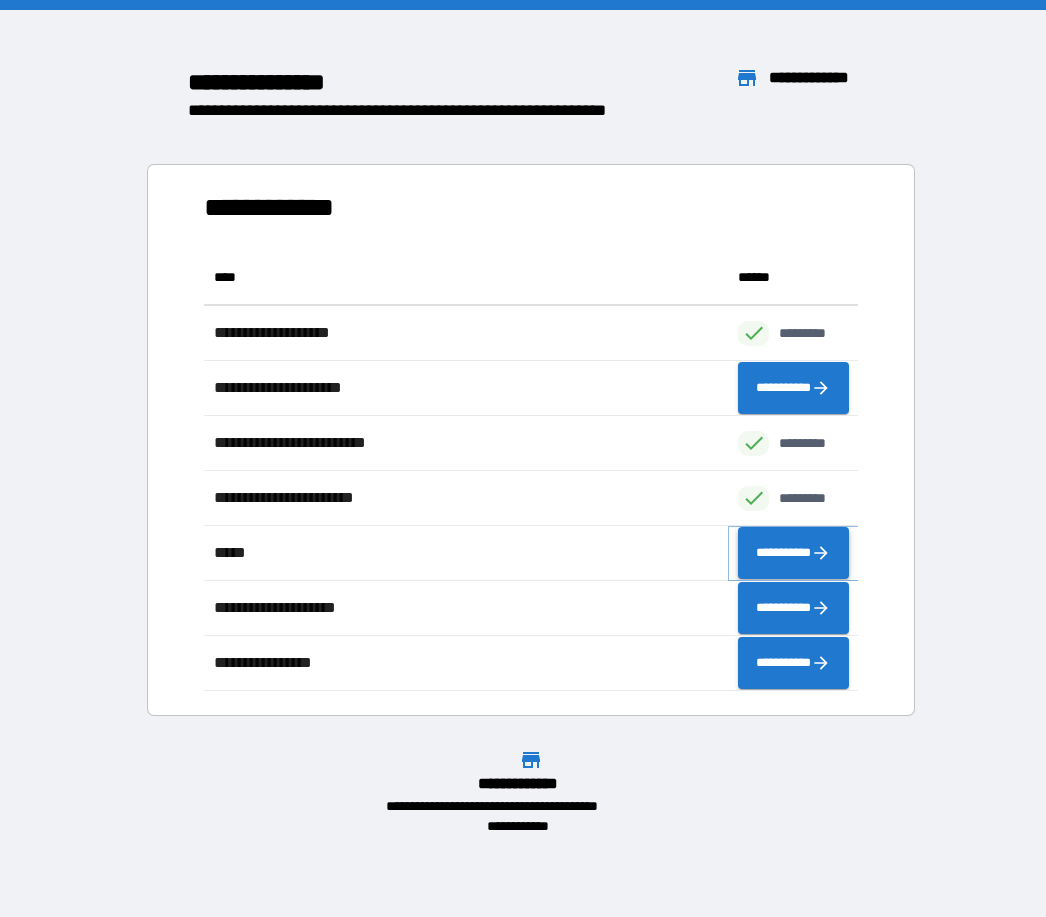 click on "**********" at bounding box center [793, 553] 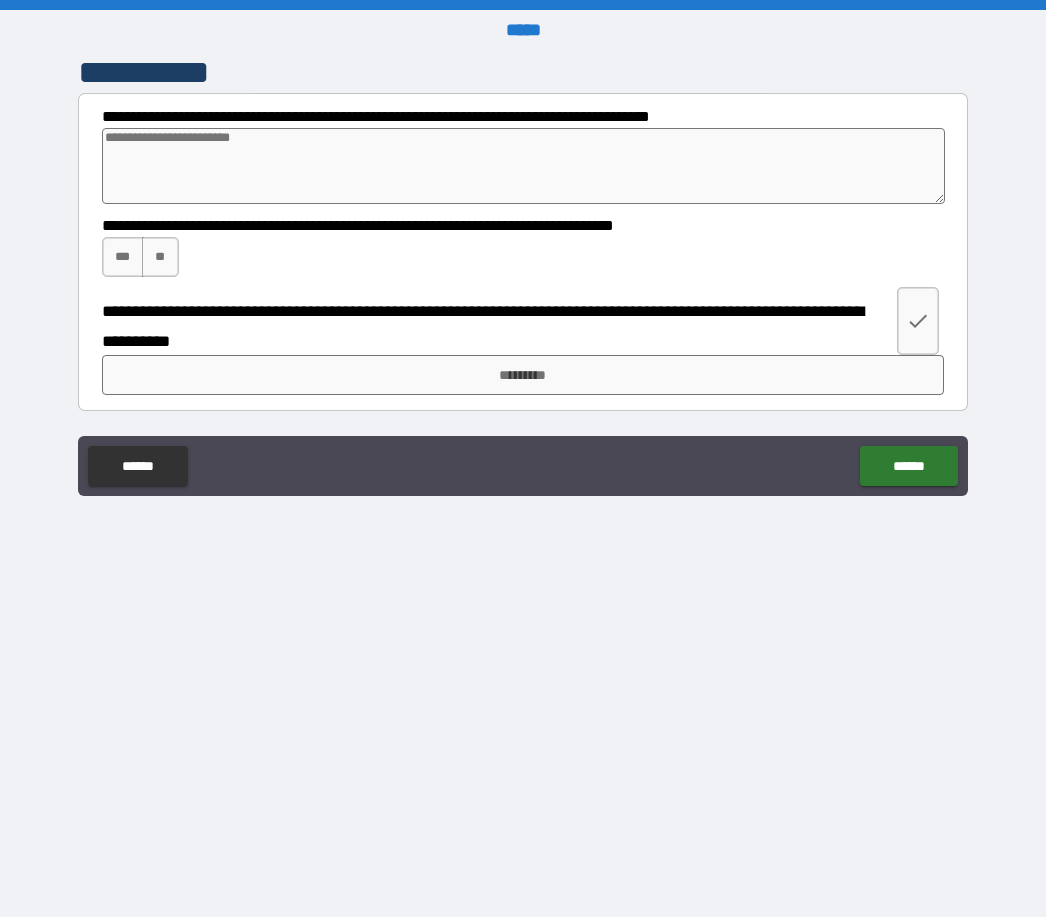 click at bounding box center [524, 166] 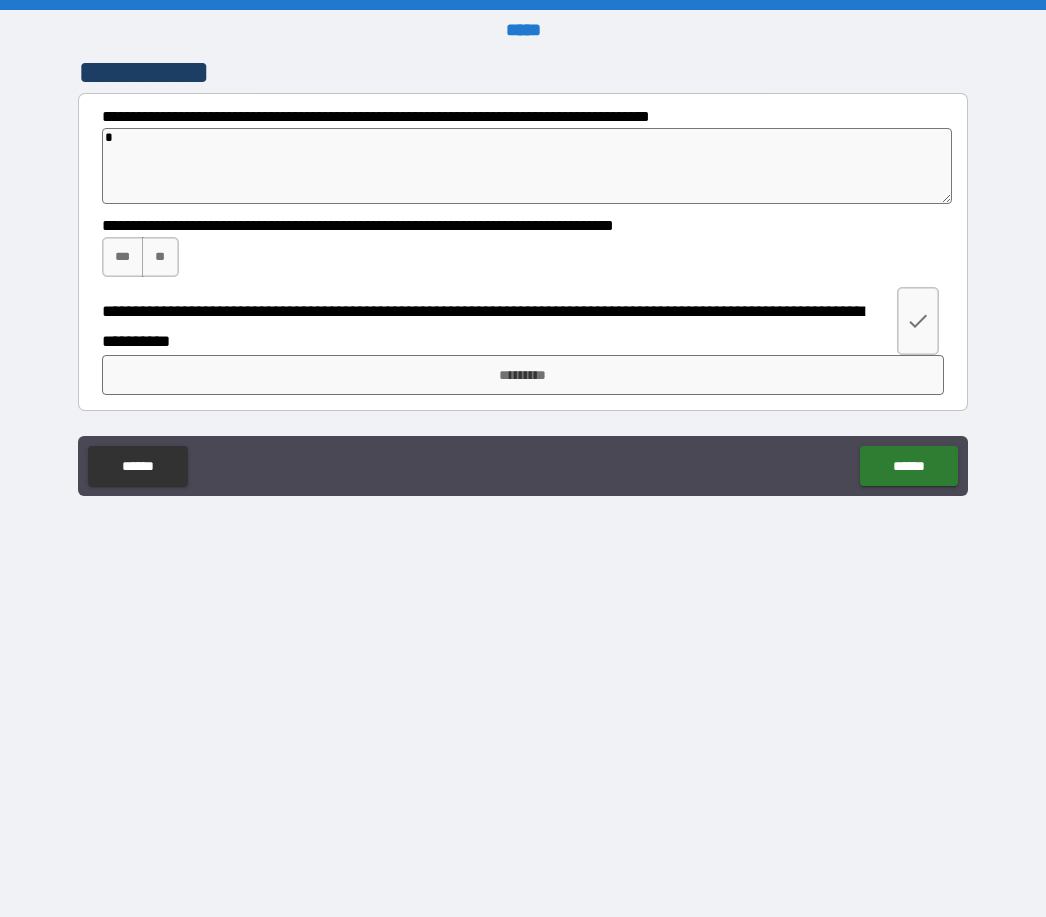 type on "**" 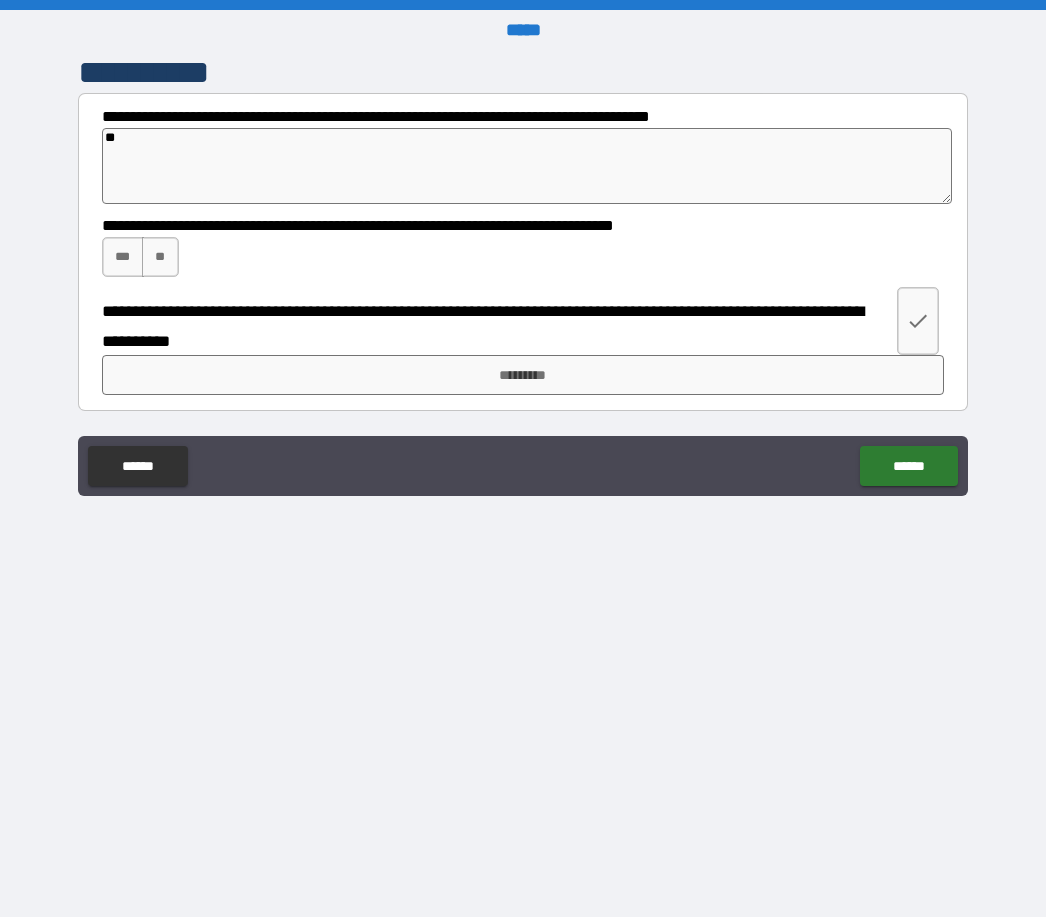 type on "*" 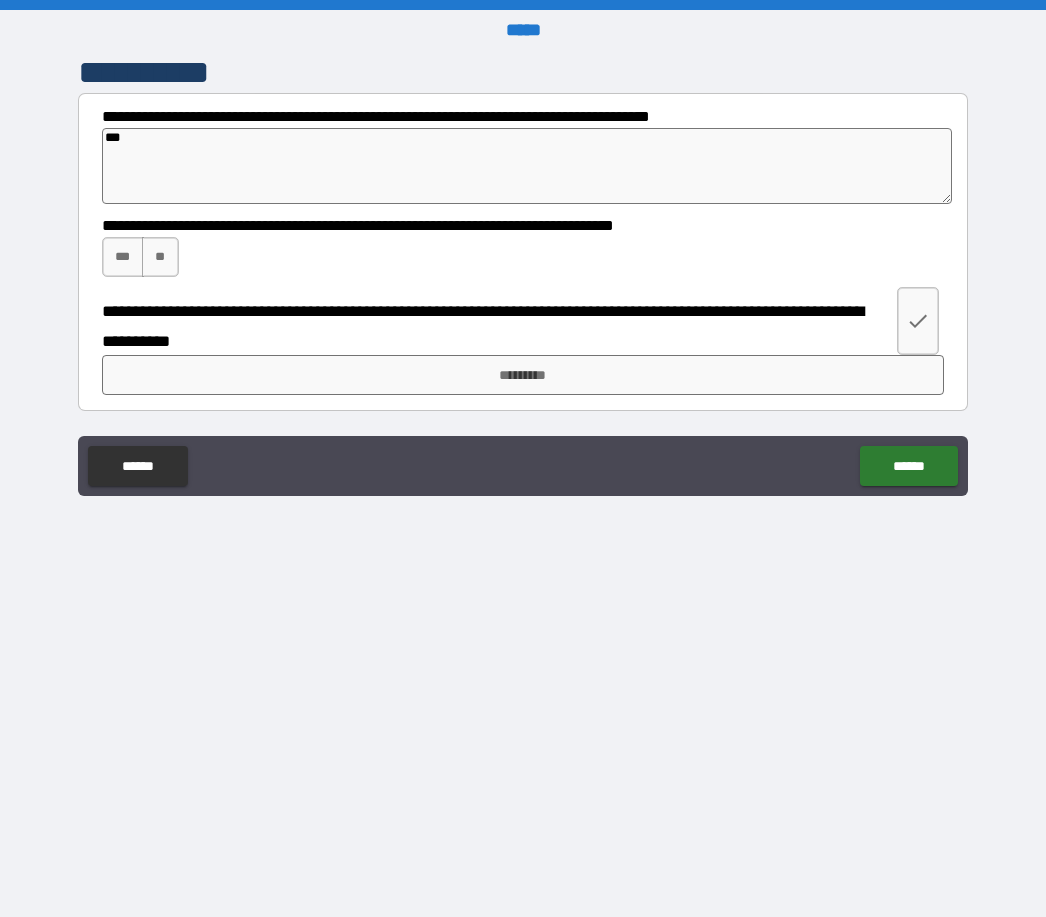 type on "*" 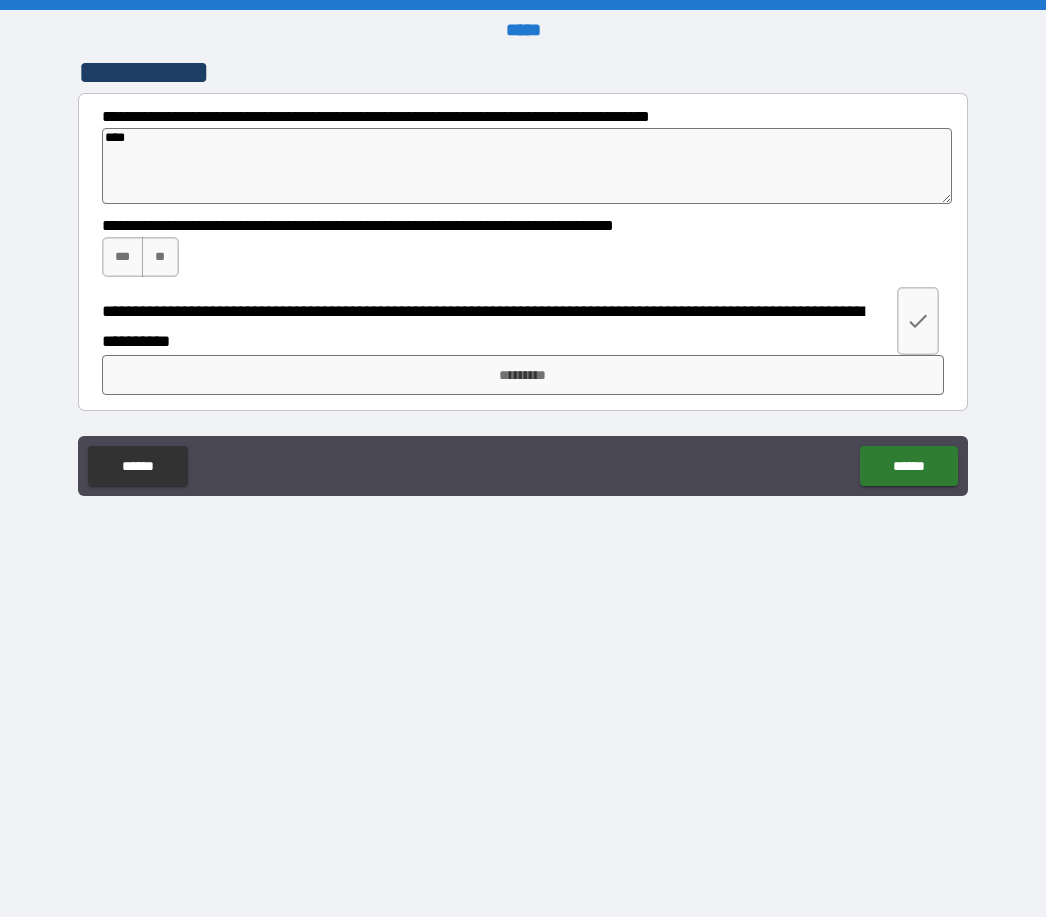 type on "*" 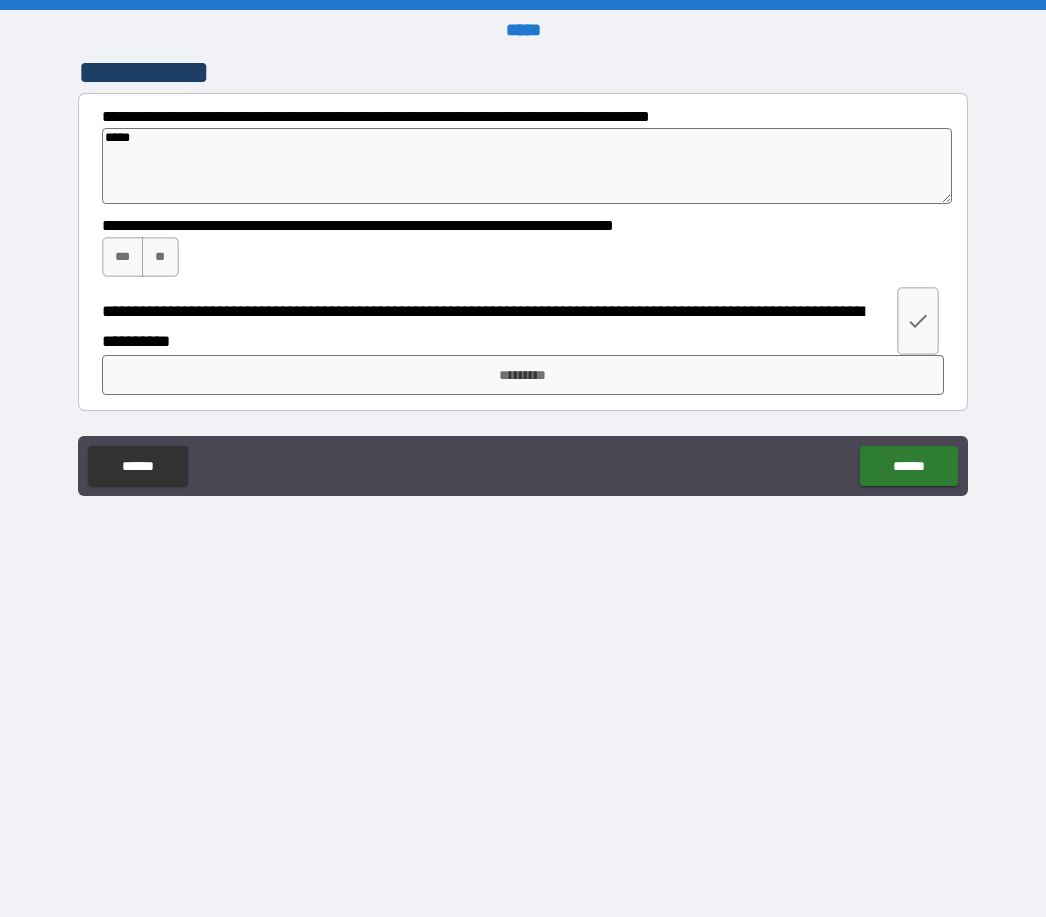 type on "*" 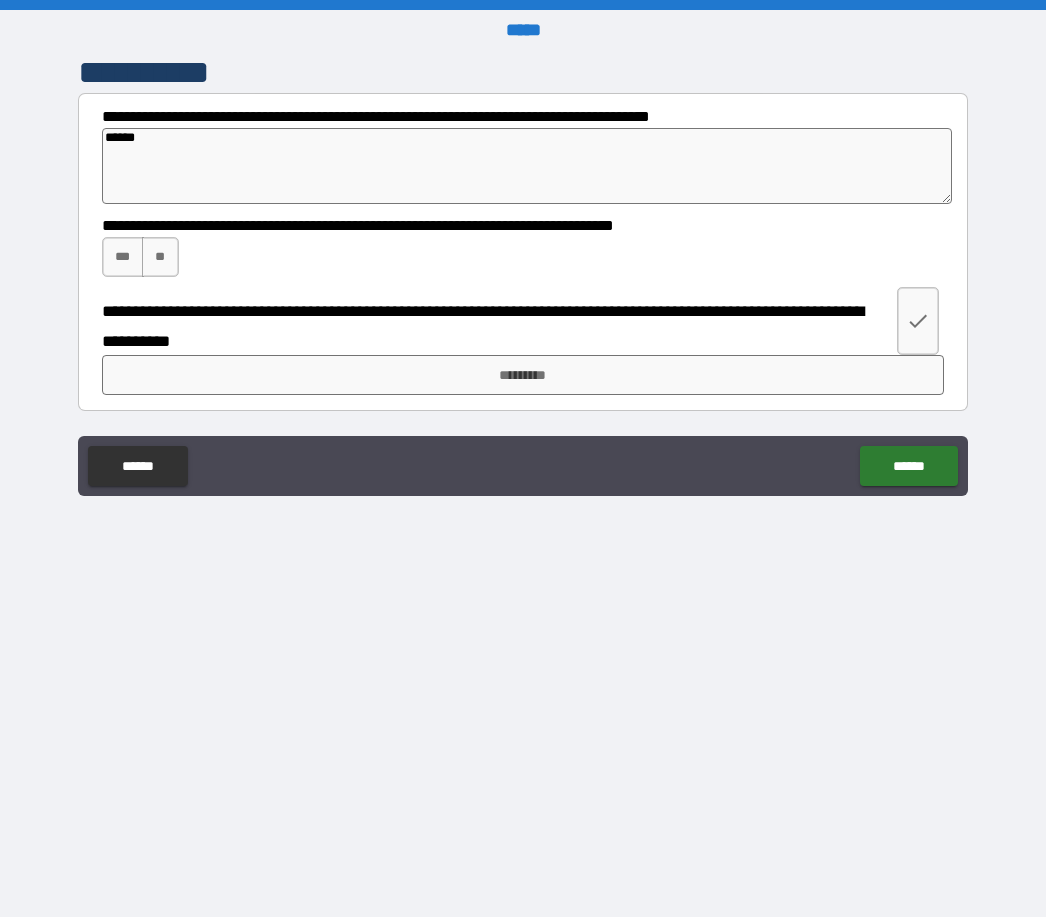 type on "*" 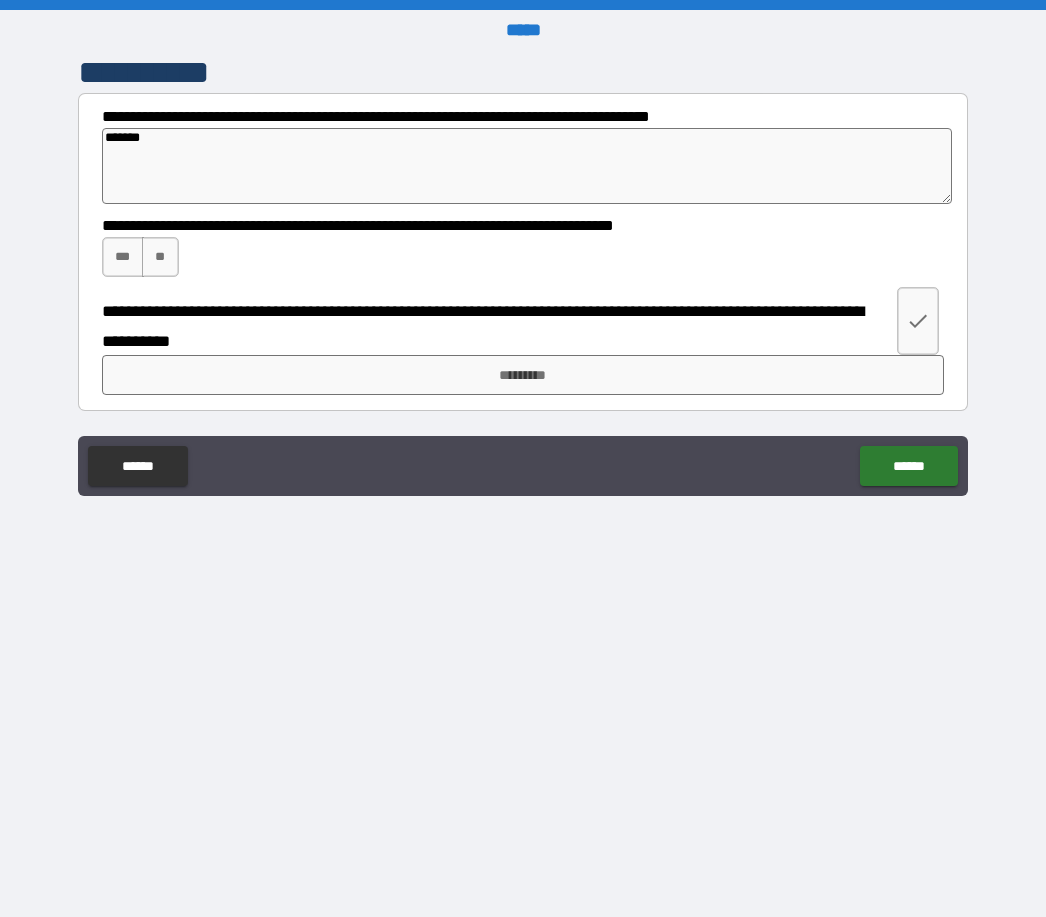 type on "*" 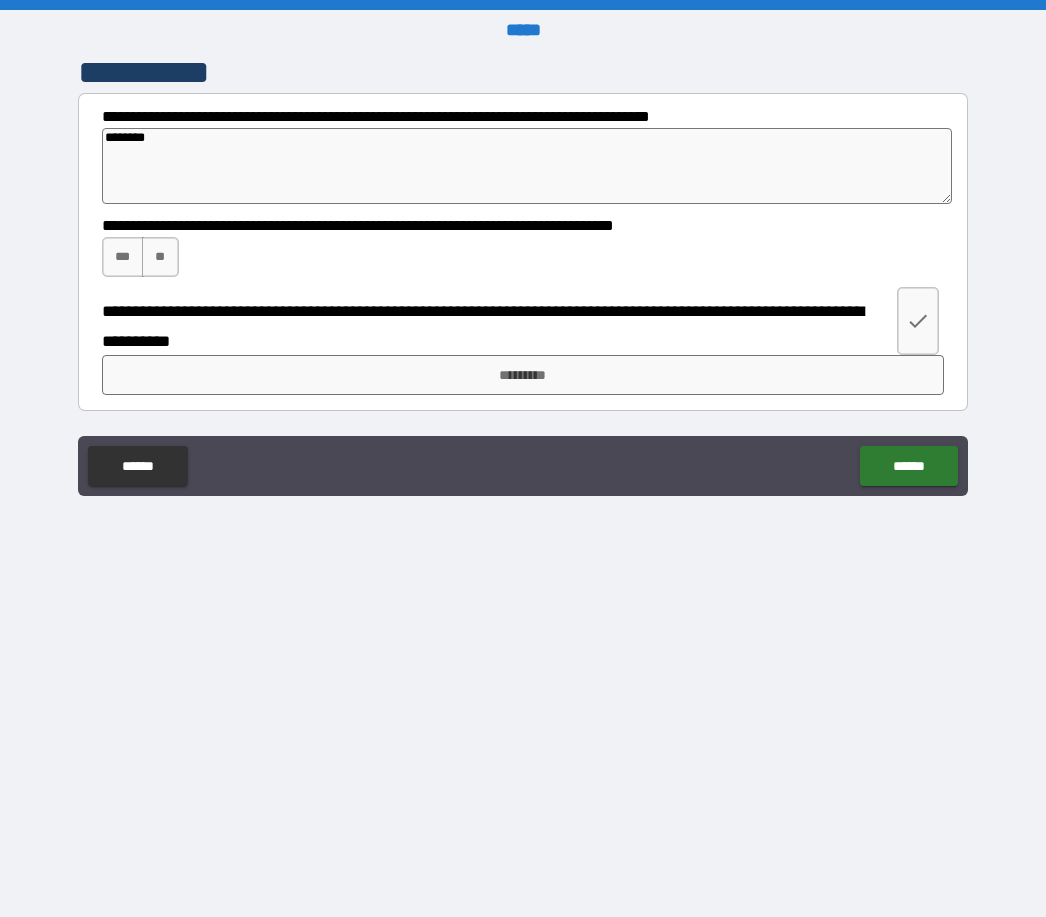 type on "*" 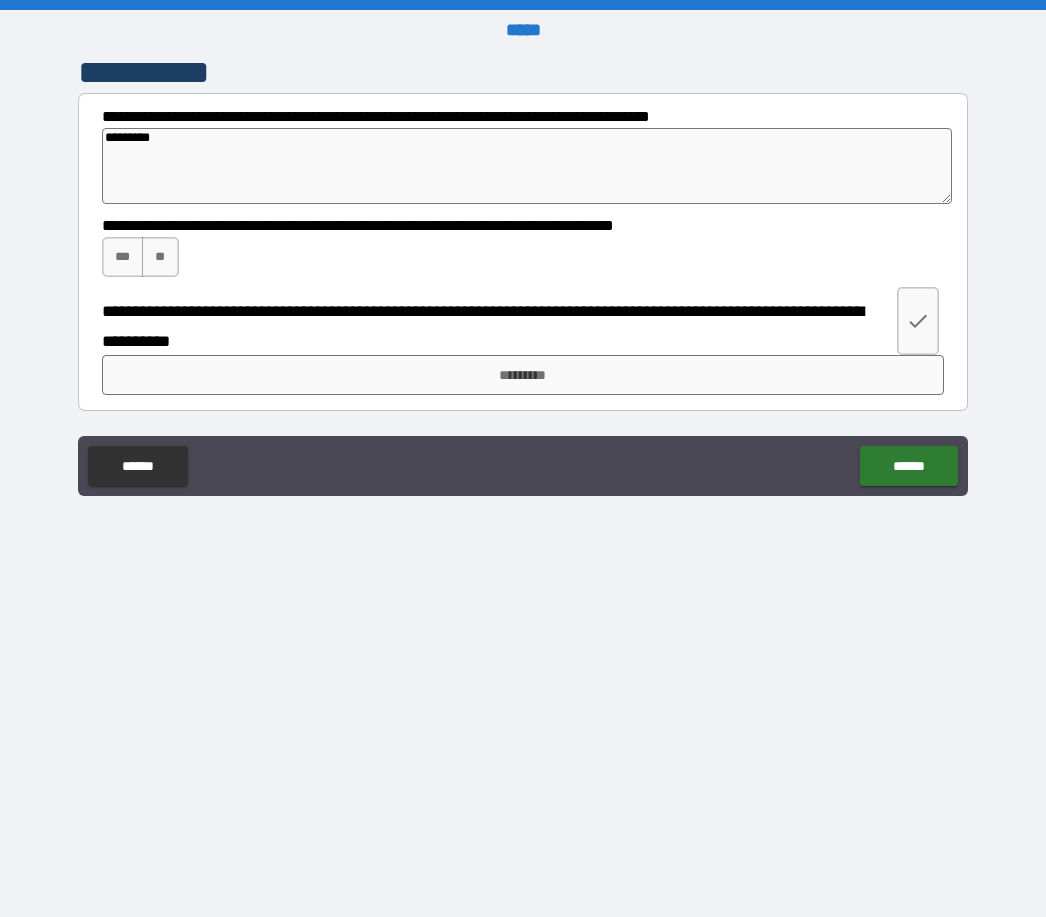 type on "*" 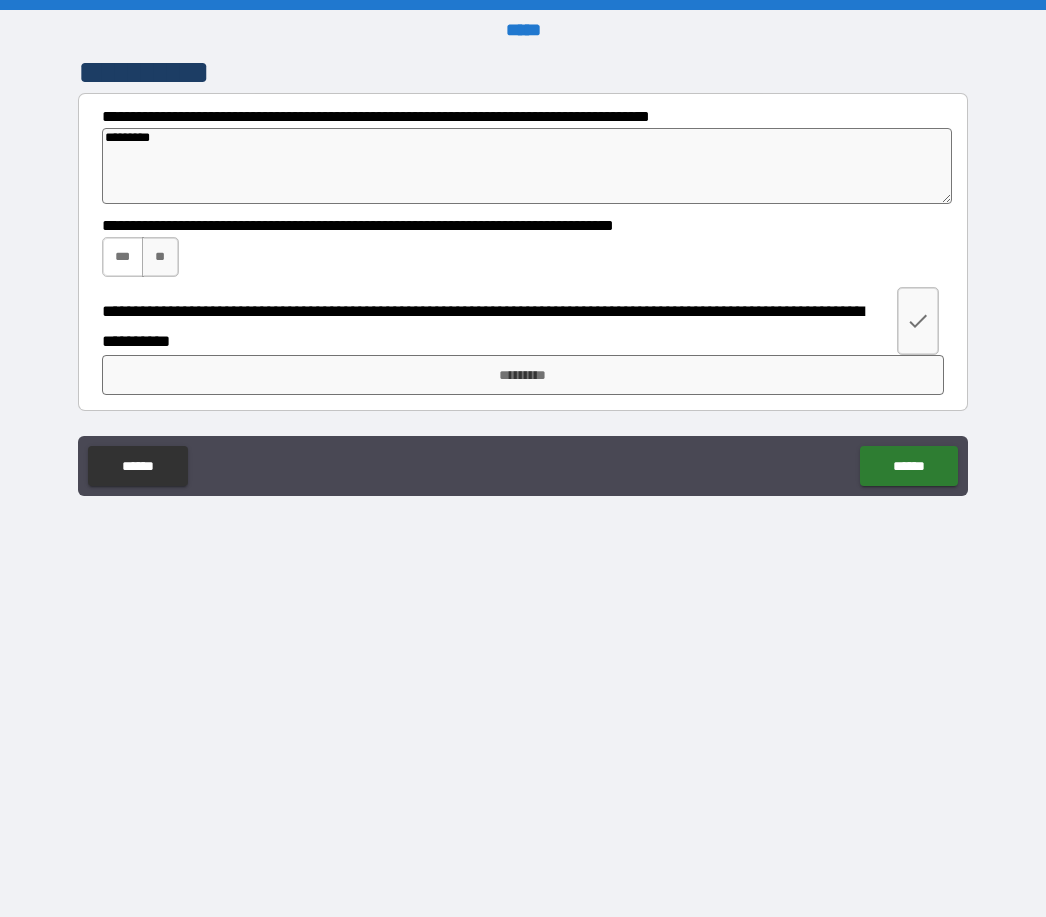 type on "*********" 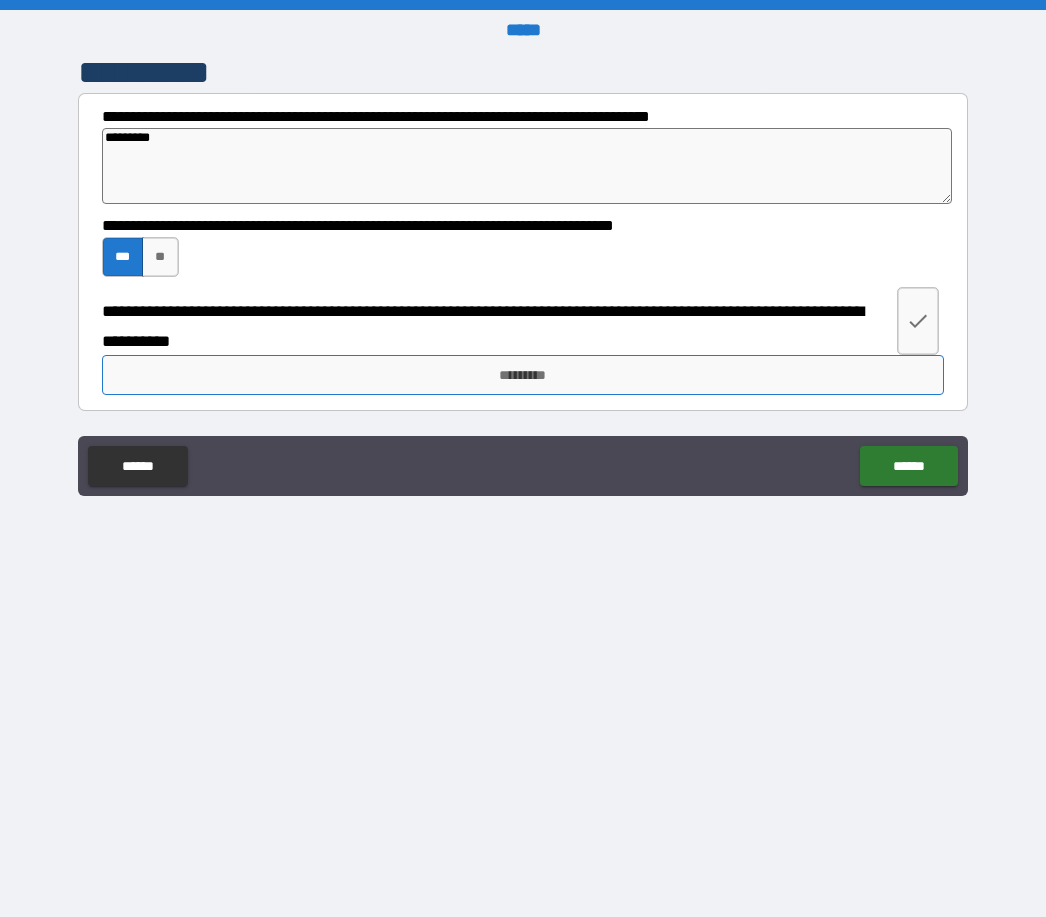 click on "*********" at bounding box center (523, 375) 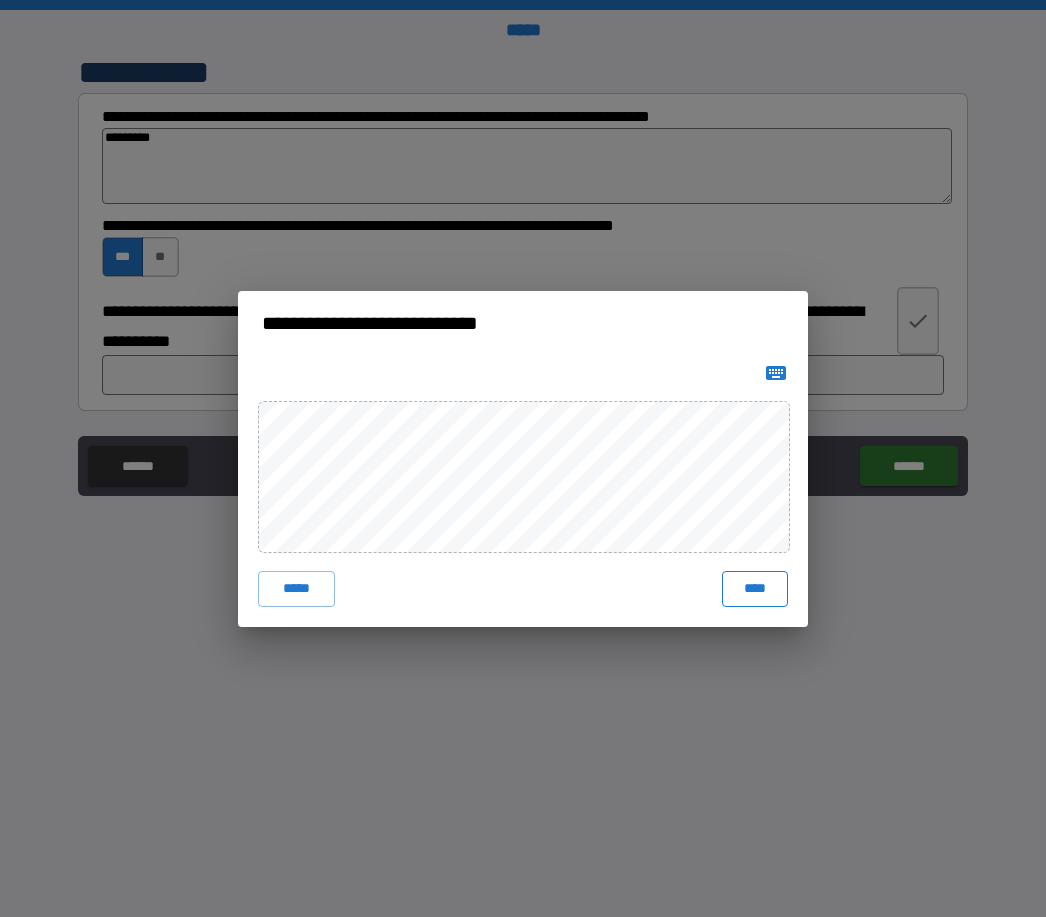 click on "****" at bounding box center (755, 589) 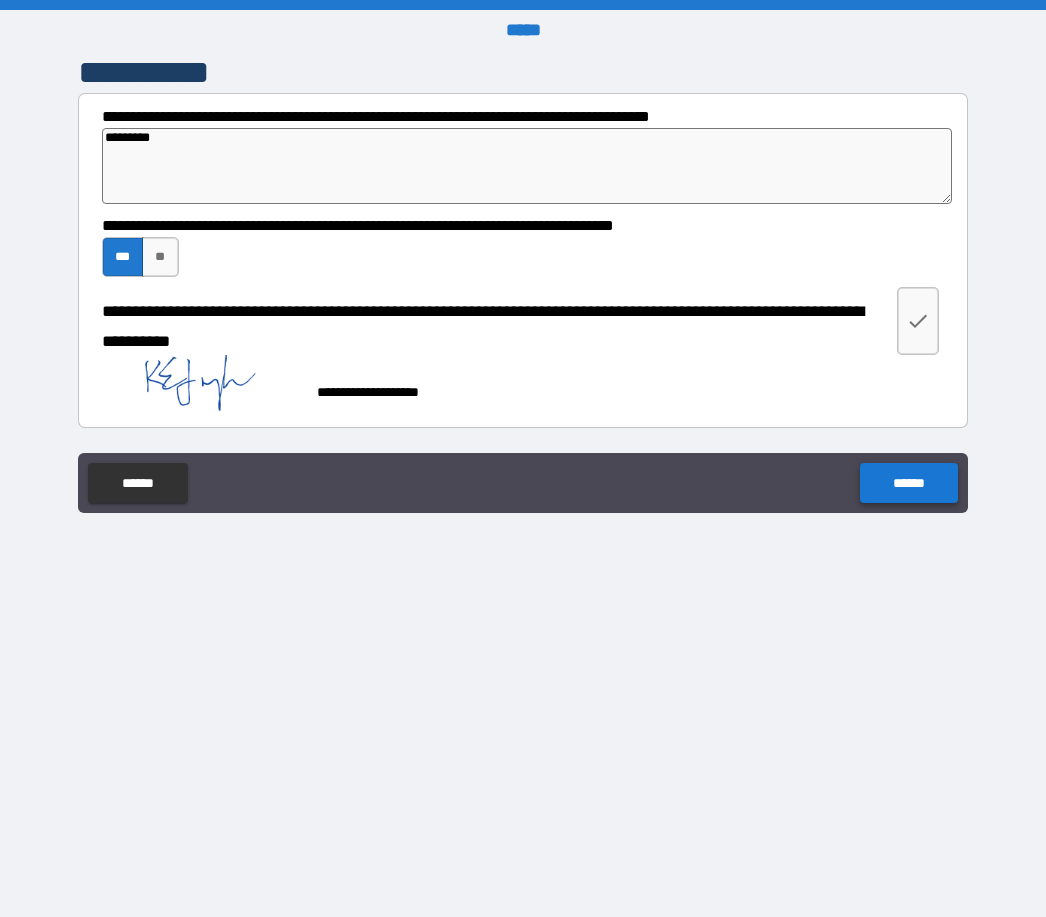 click on "******" at bounding box center [908, 483] 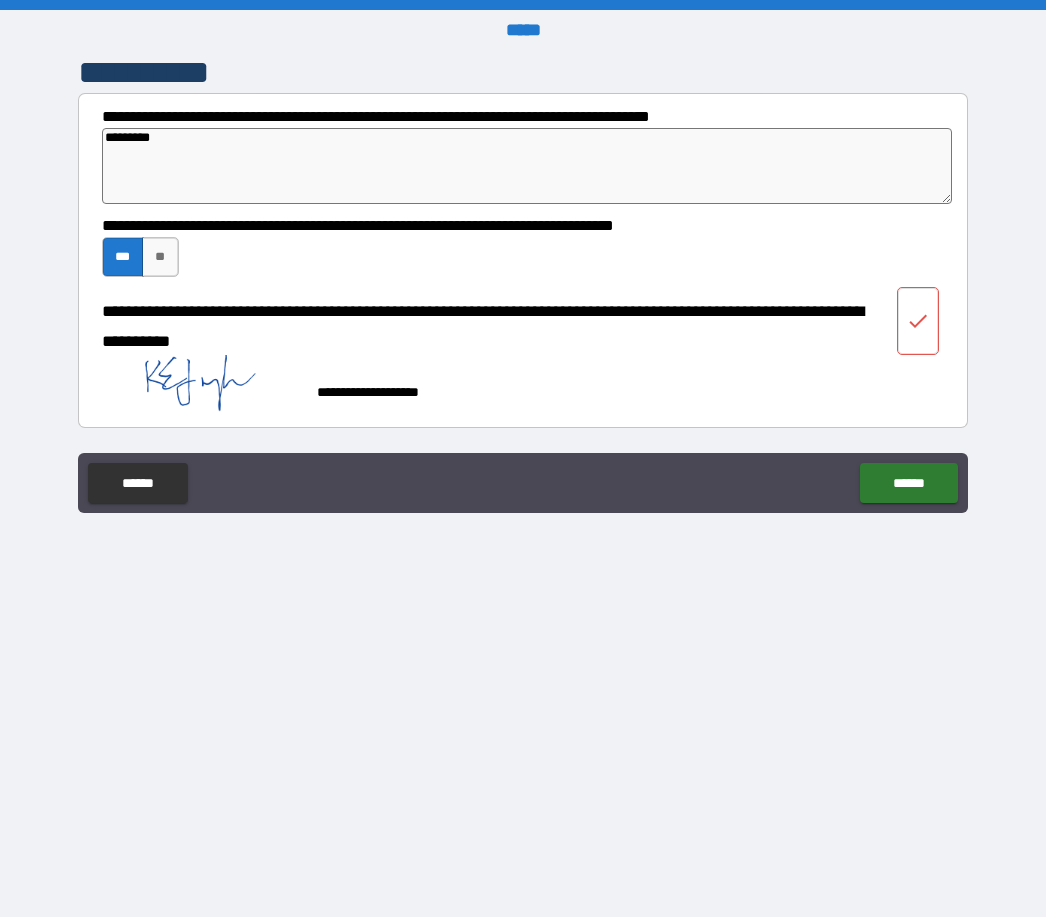 click 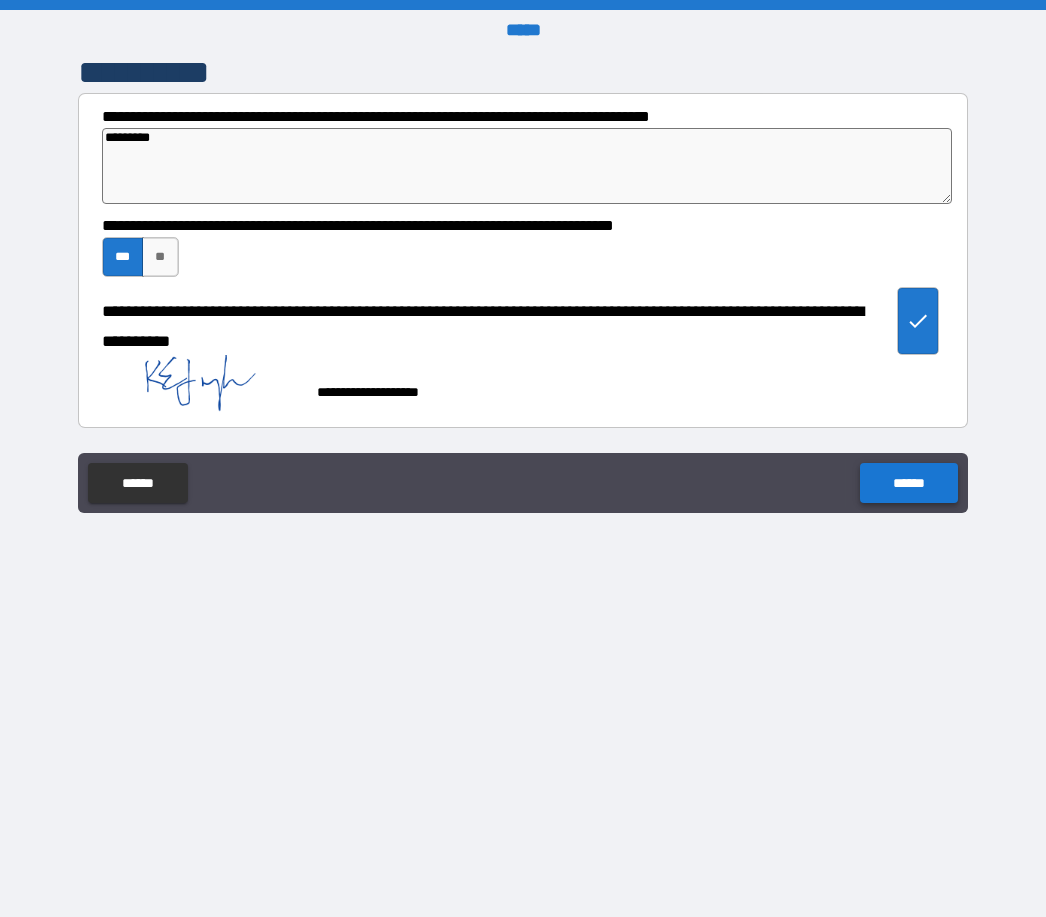 click on "******" at bounding box center (908, 483) 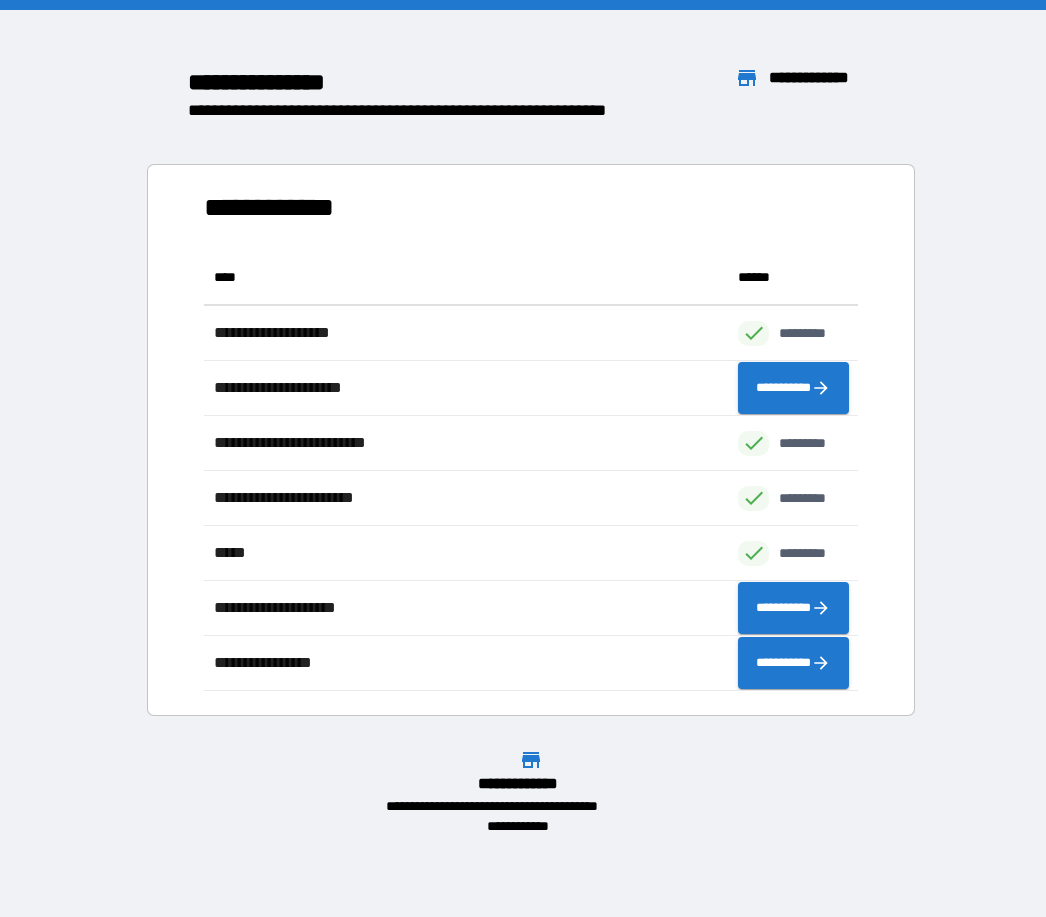 scroll, scrollTop: 1, scrollLeft: 1, axis: both 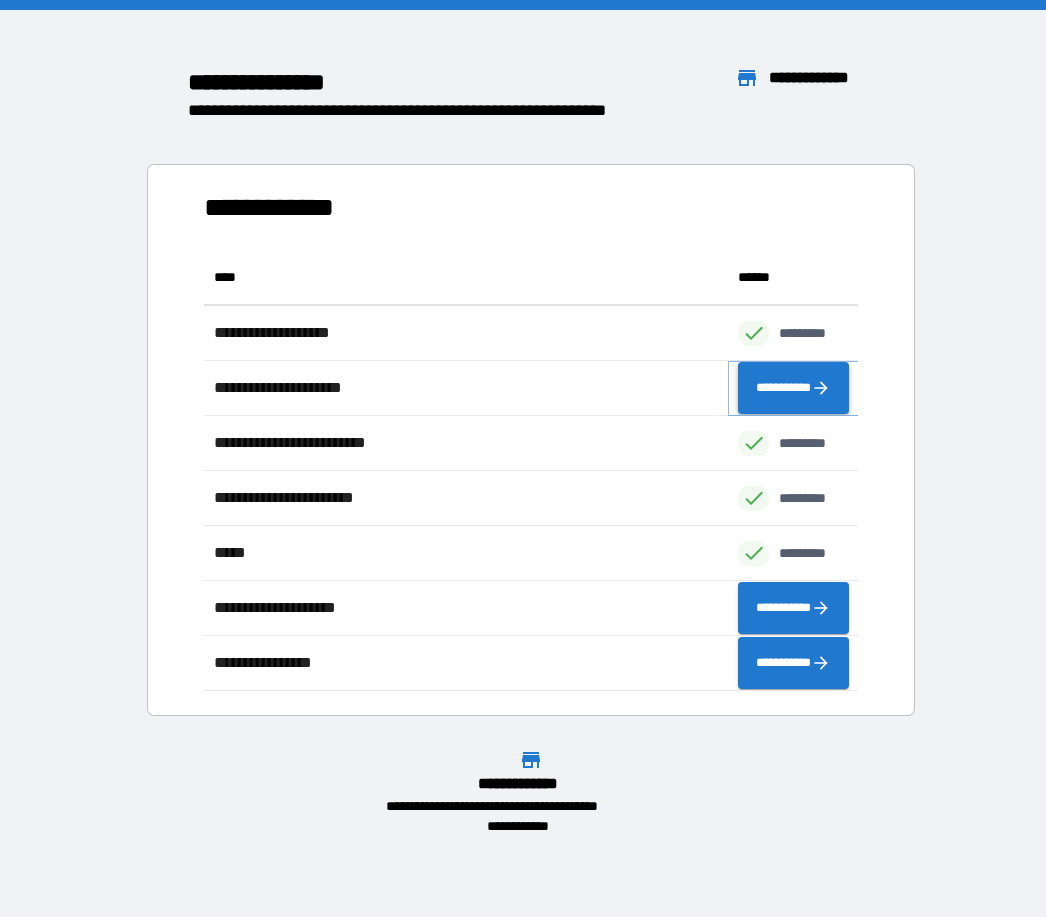 click on "**********" at bounding box center (793, 388) 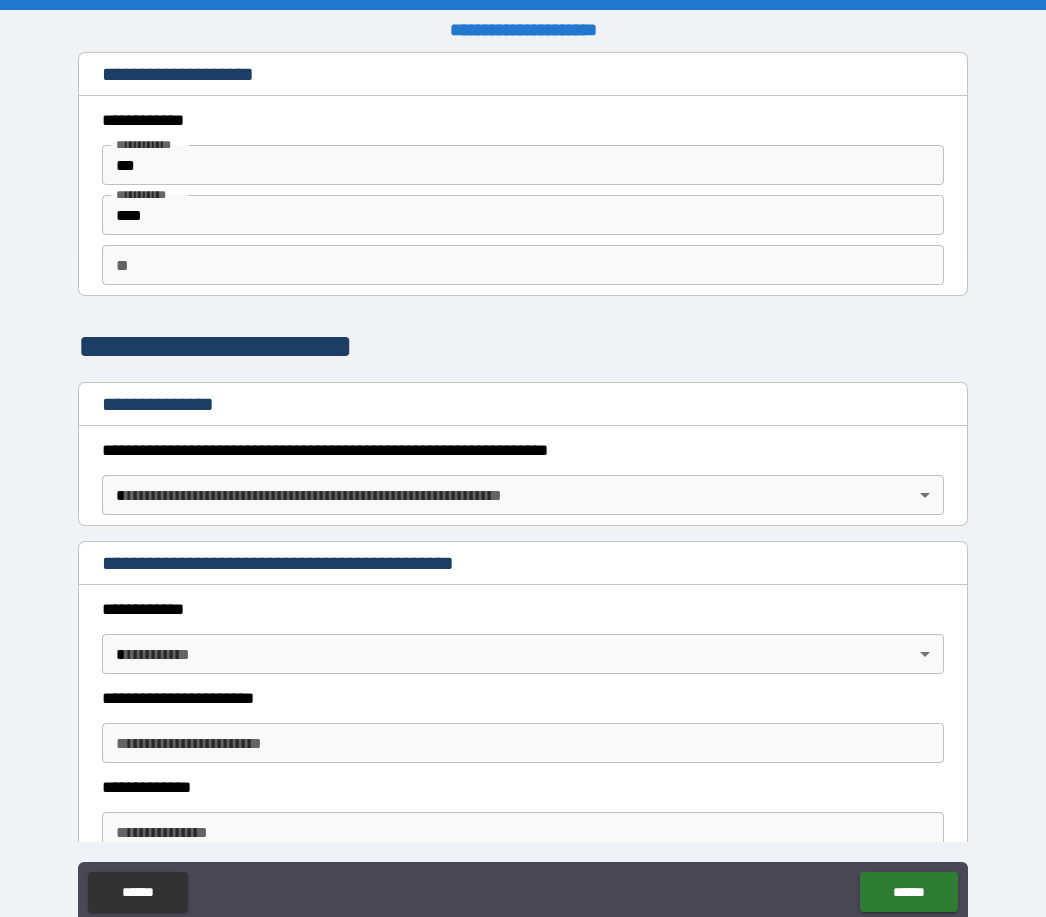 click on "**********" at bounding box center [523, 490] 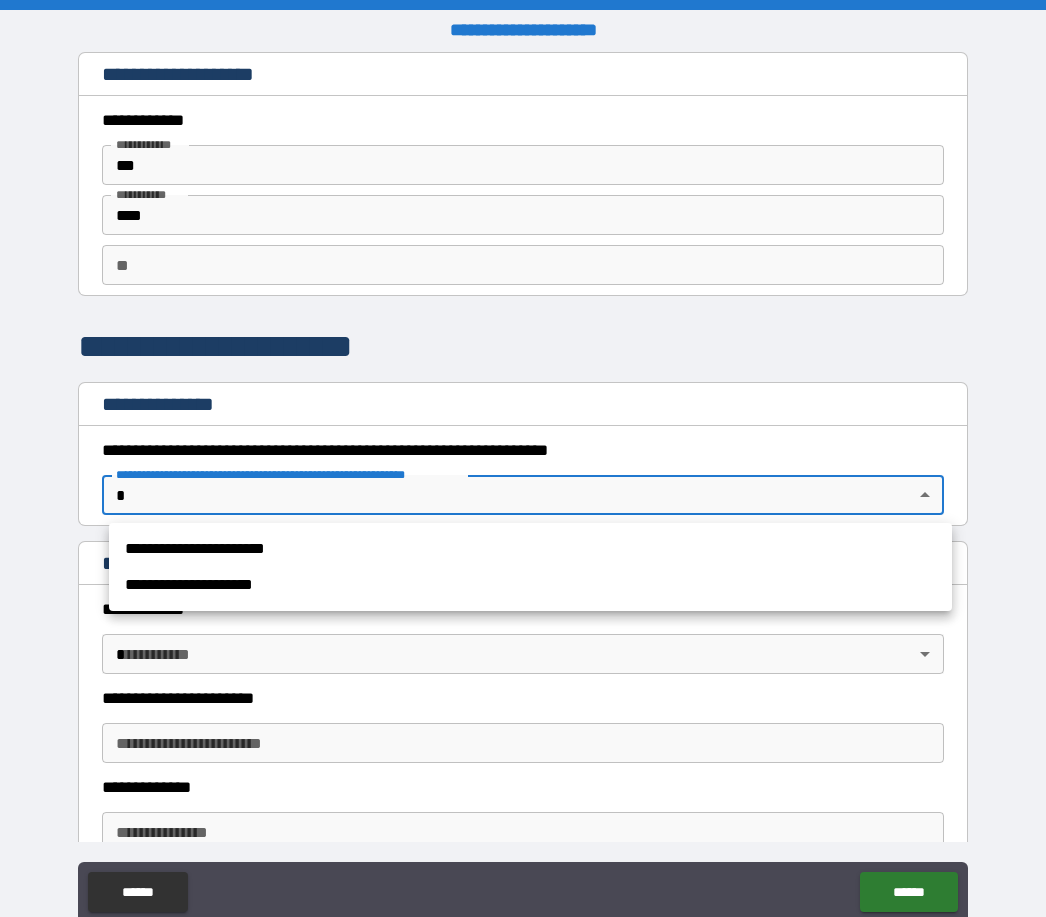 click on "**********" at bounding box center [530, 549] 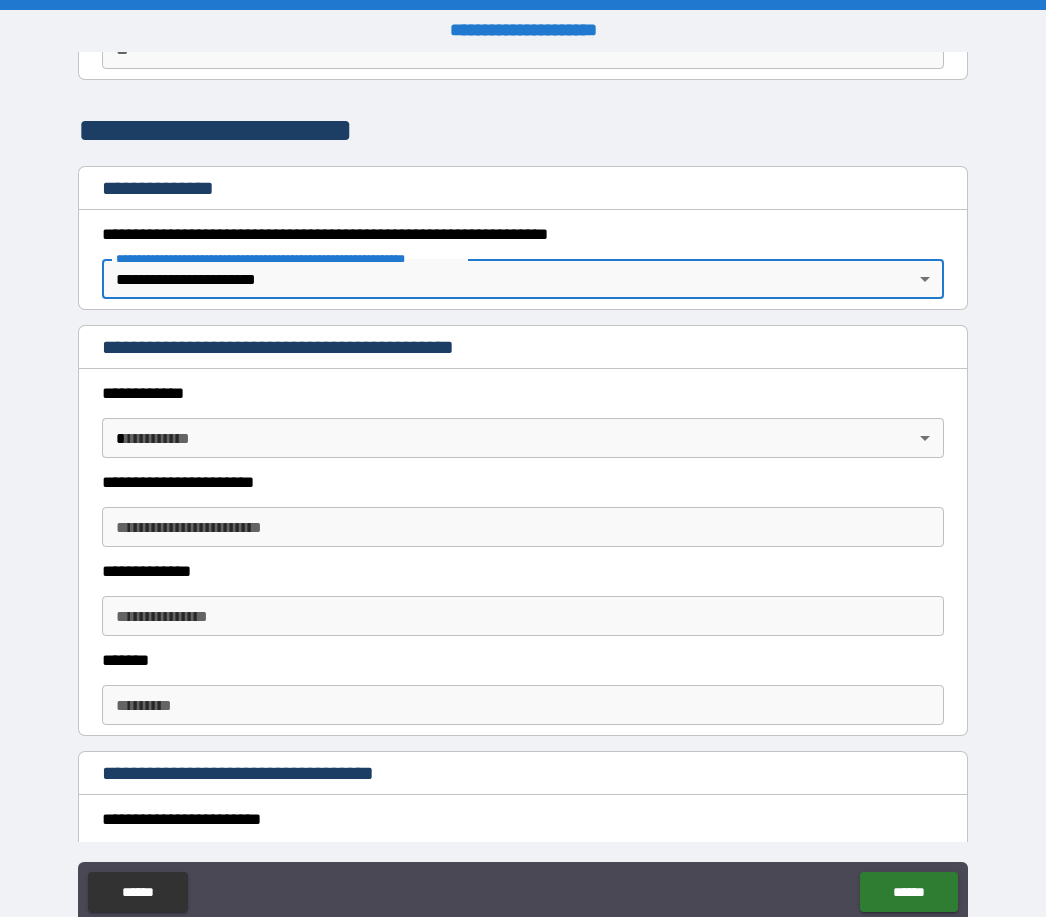 scroll, scrollTop: 238, scrollLeft: 0, axis: vertical 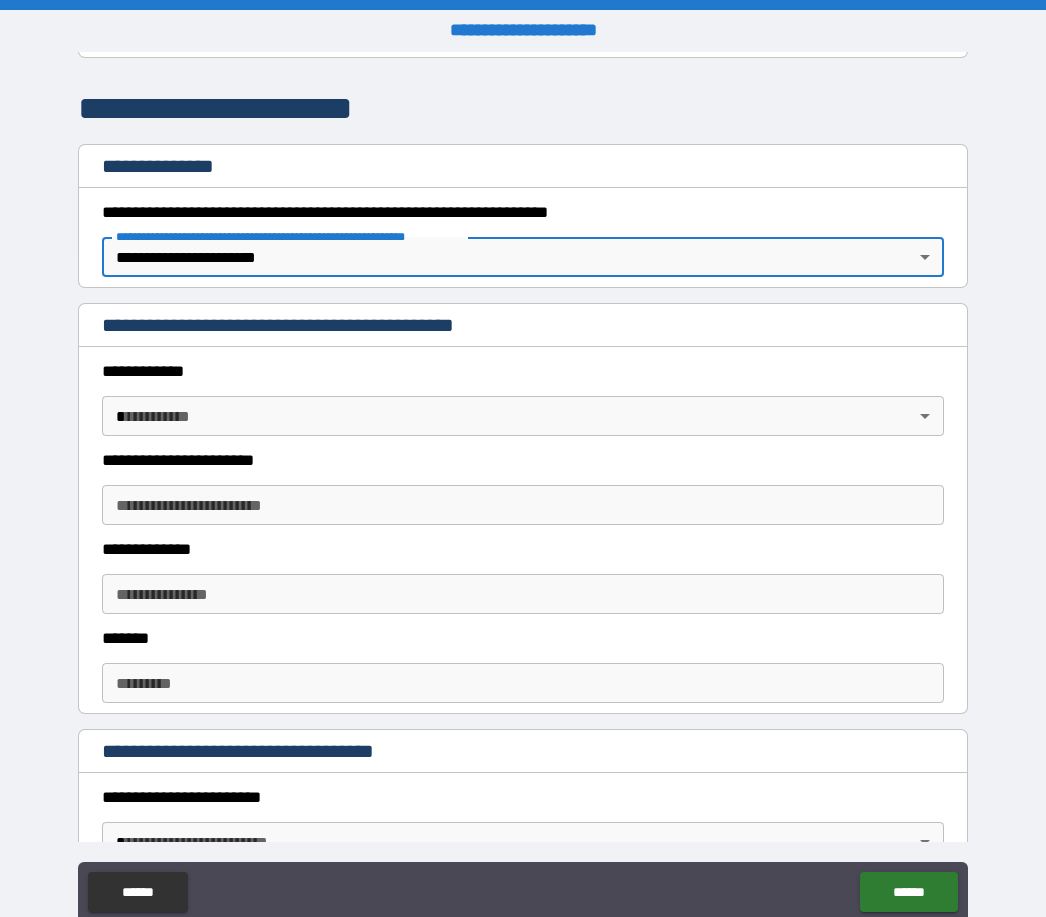 click on "**********" at bounding box center [523, 505] 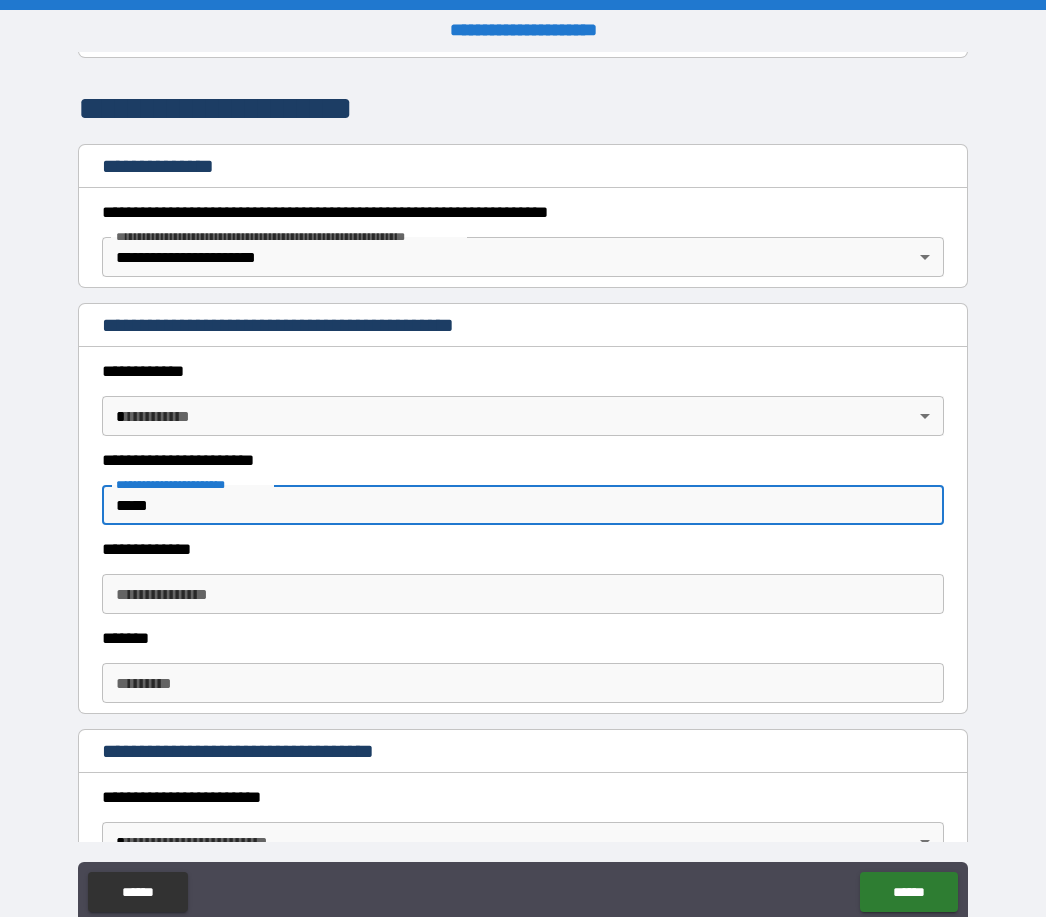 type on "*****" 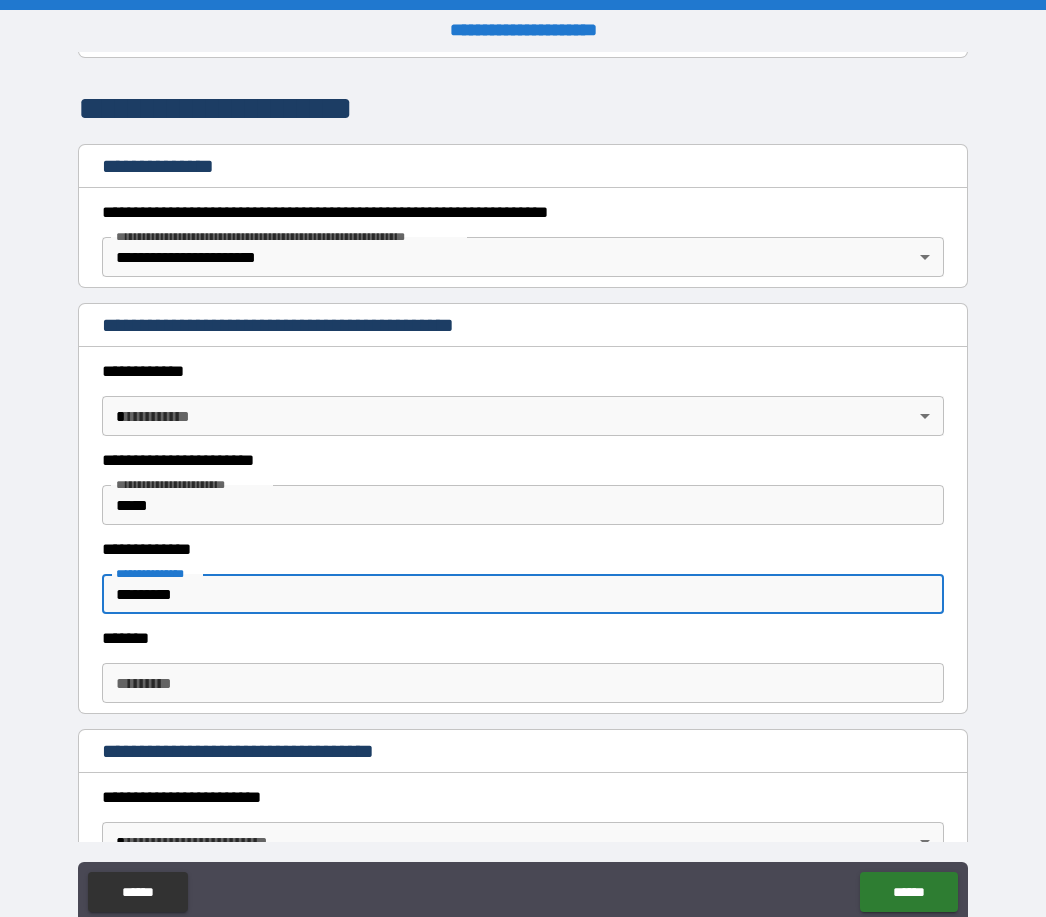 type on "*********" 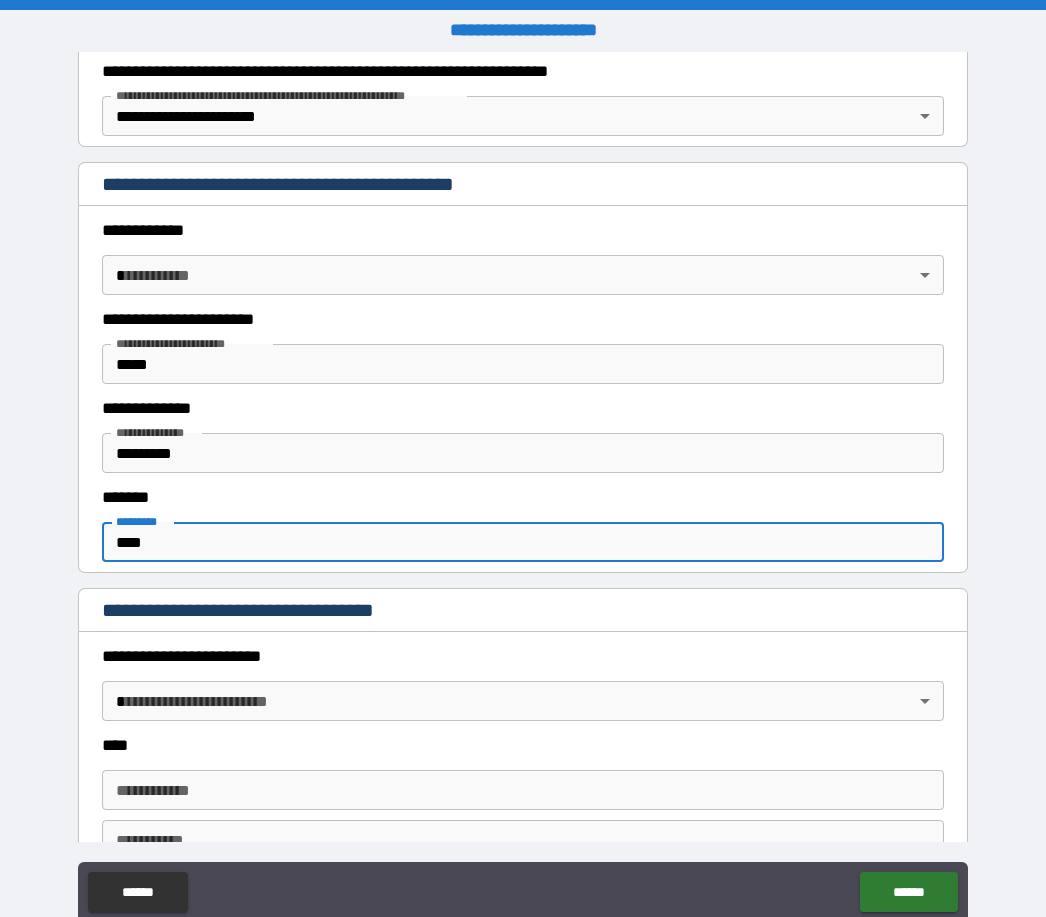 scroll, scrollTop: 382, scrollLeft: 0, axis: vertical 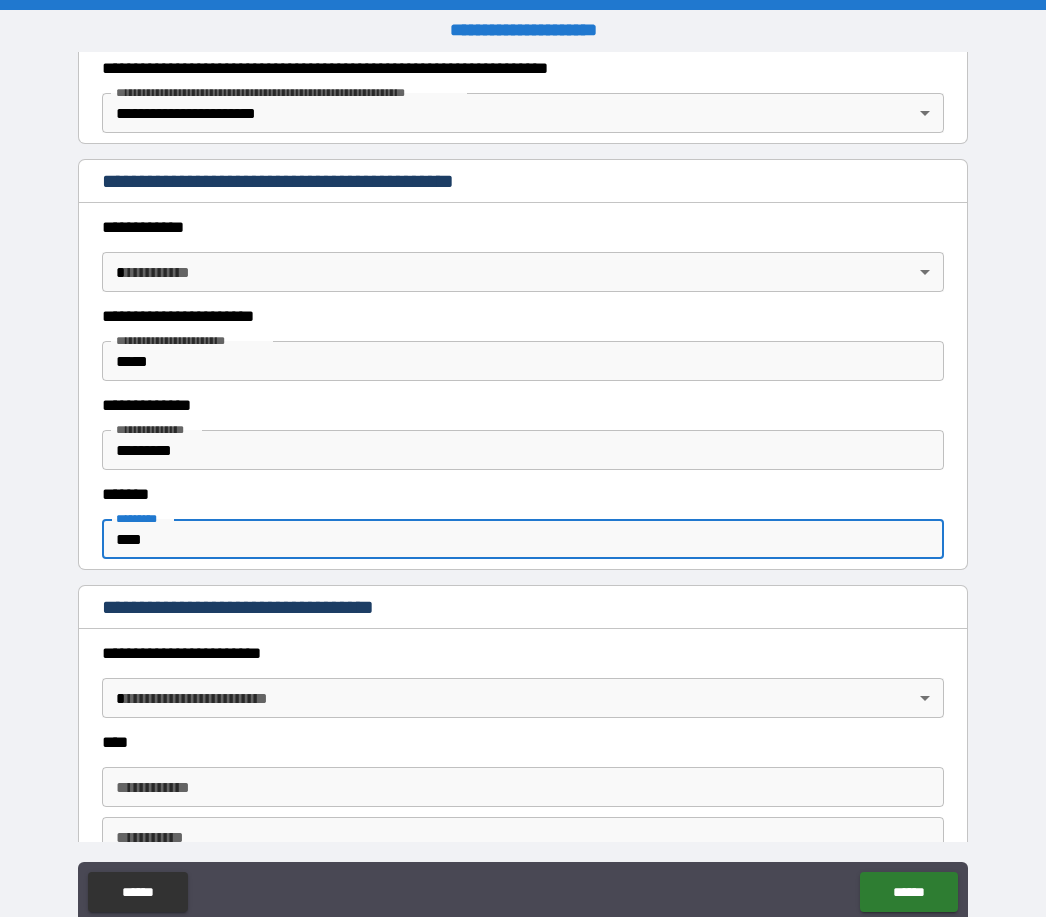 type on "****" 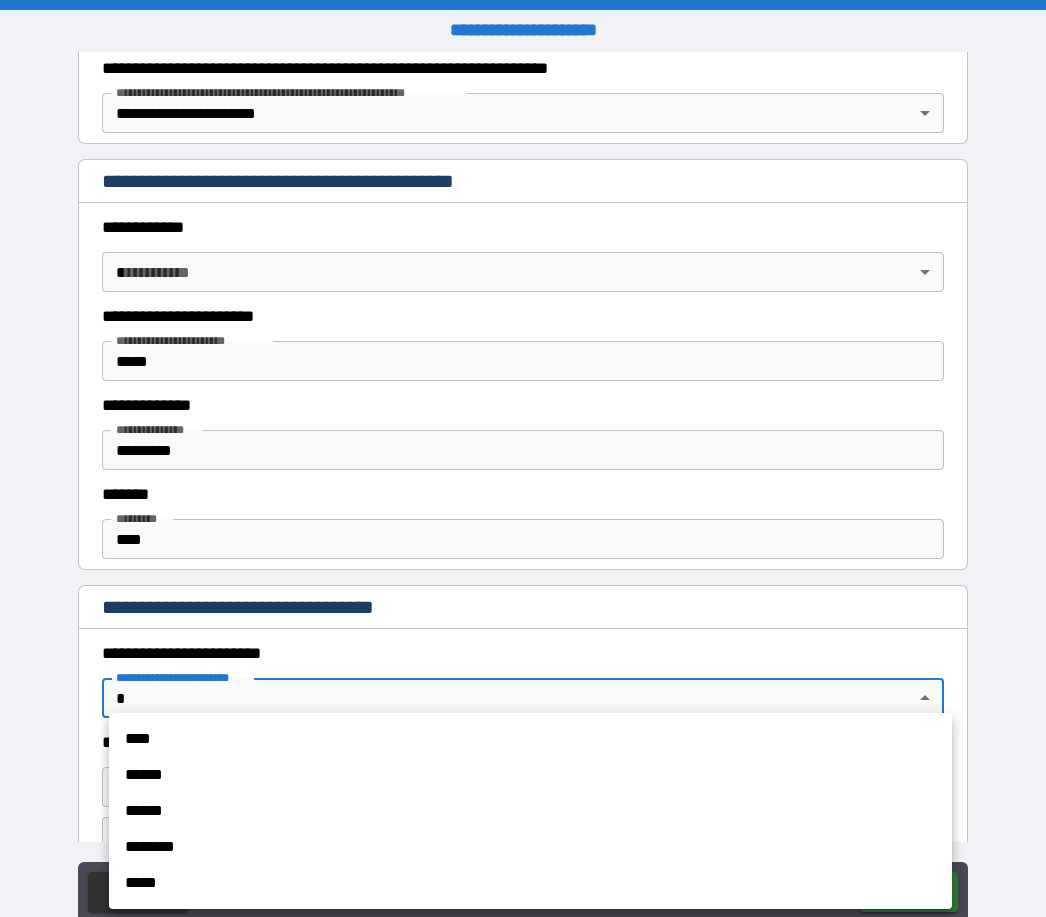 click on "****" at bounding box center (530, 739) 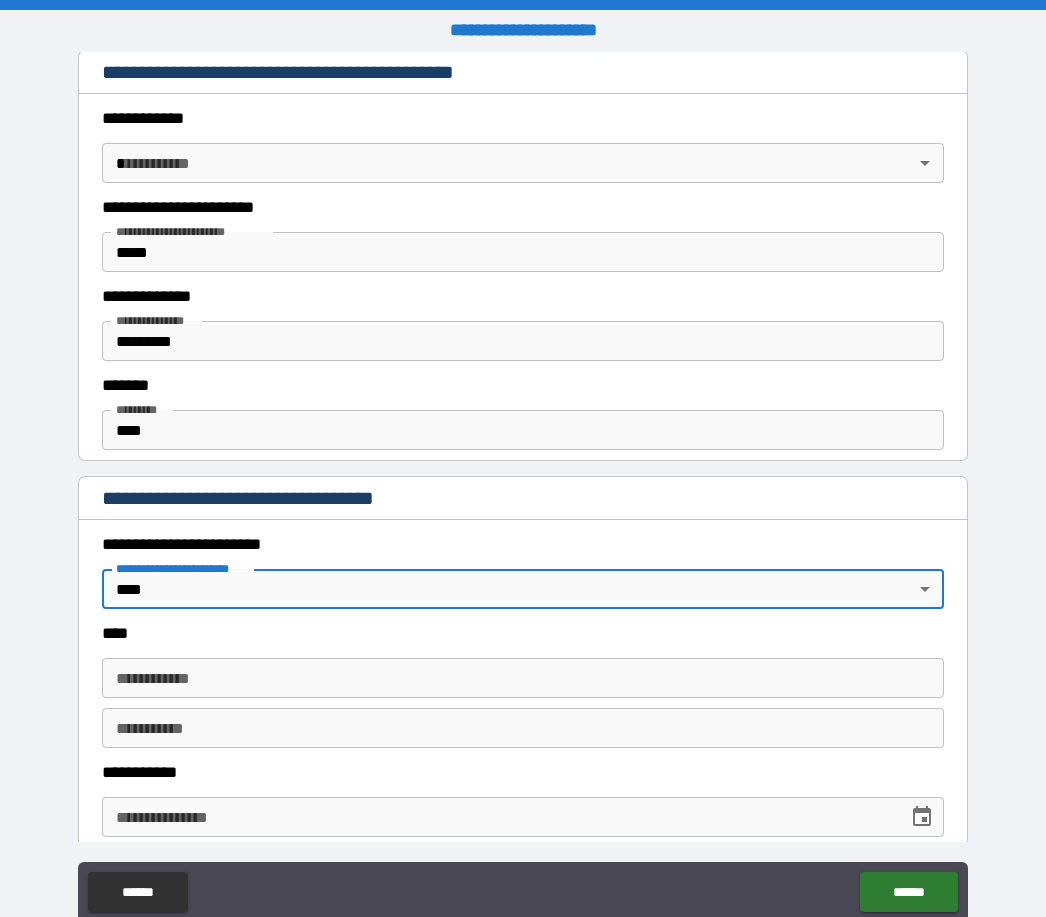 scroll, scrollTop: 502, scrollLeft: 0, axis: vertical 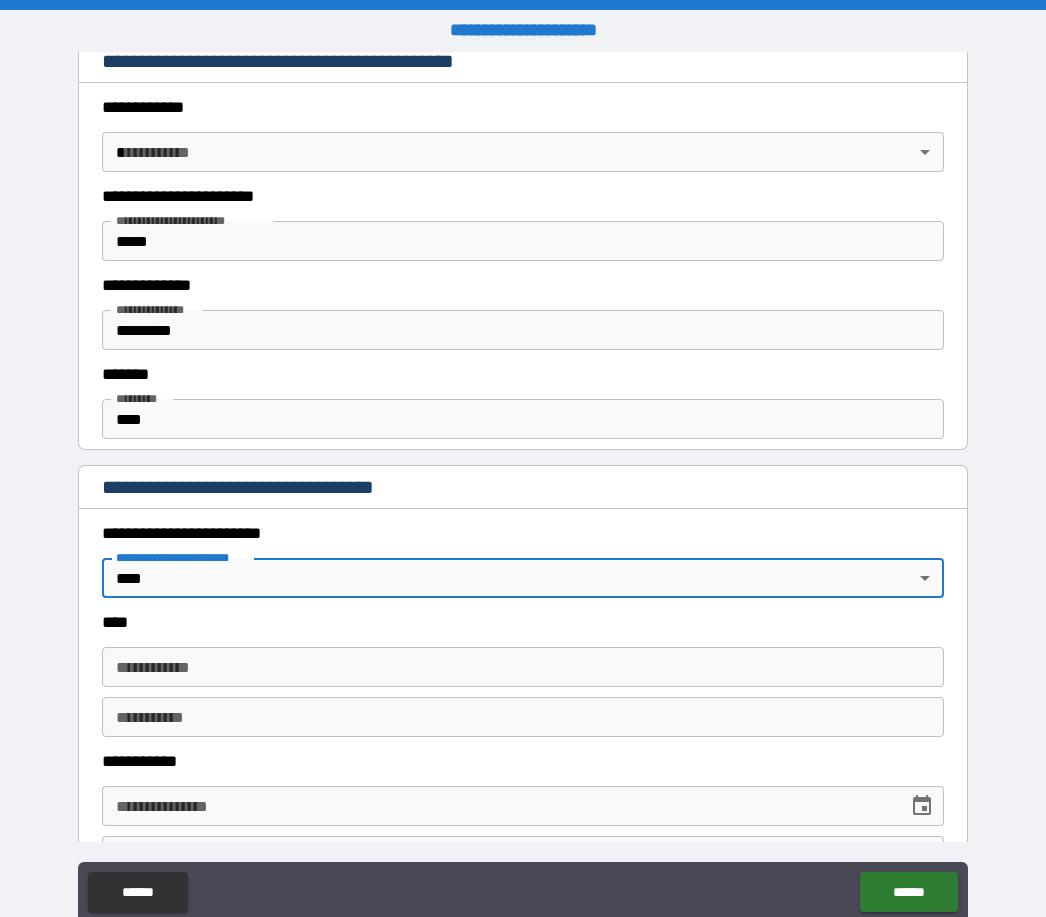 click on "**********" at bounding box center [523, 667] 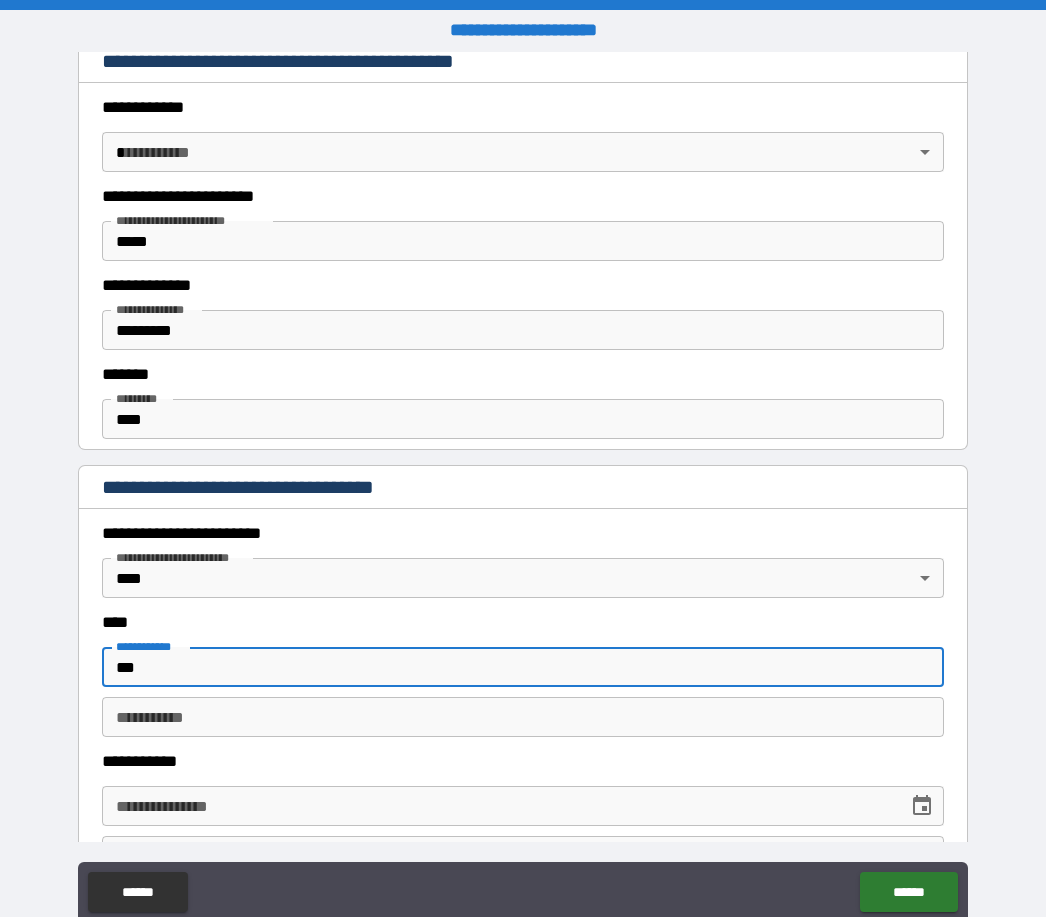 type on "***" 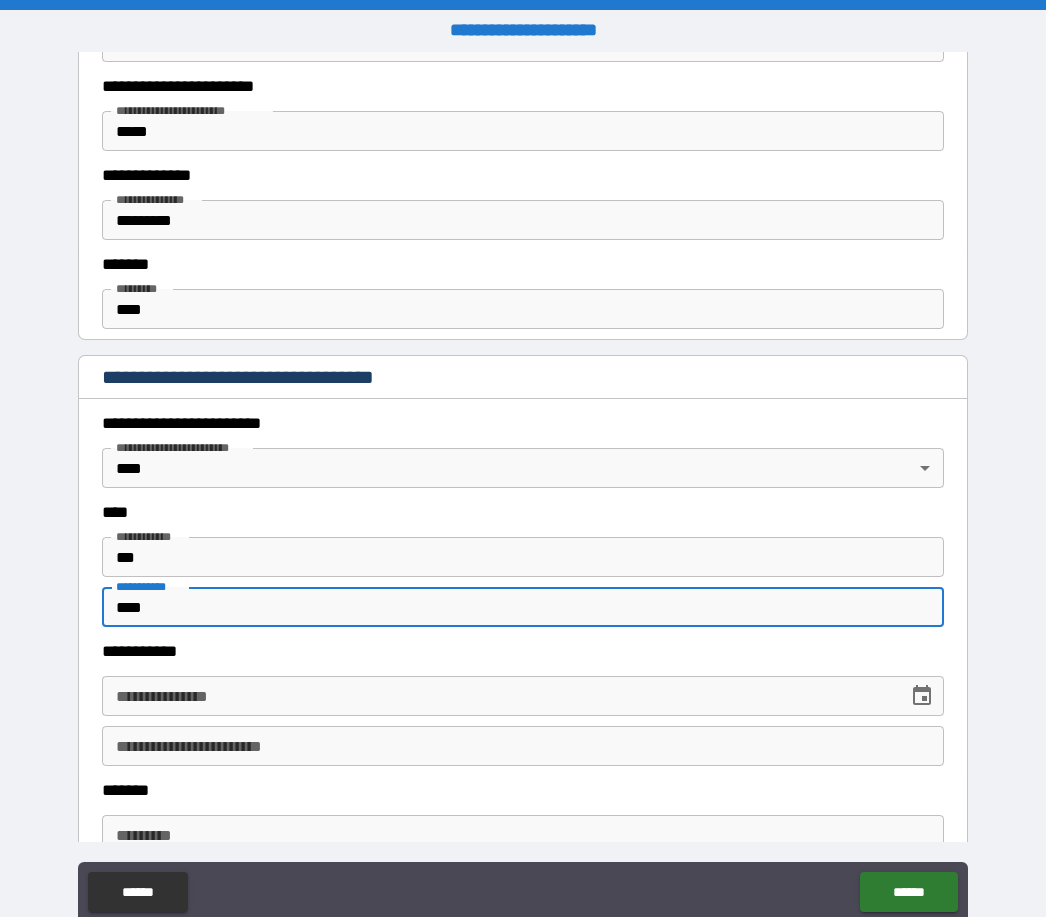 scroll, scrollTop: 652, scrollLeft: 0, axis: vertical 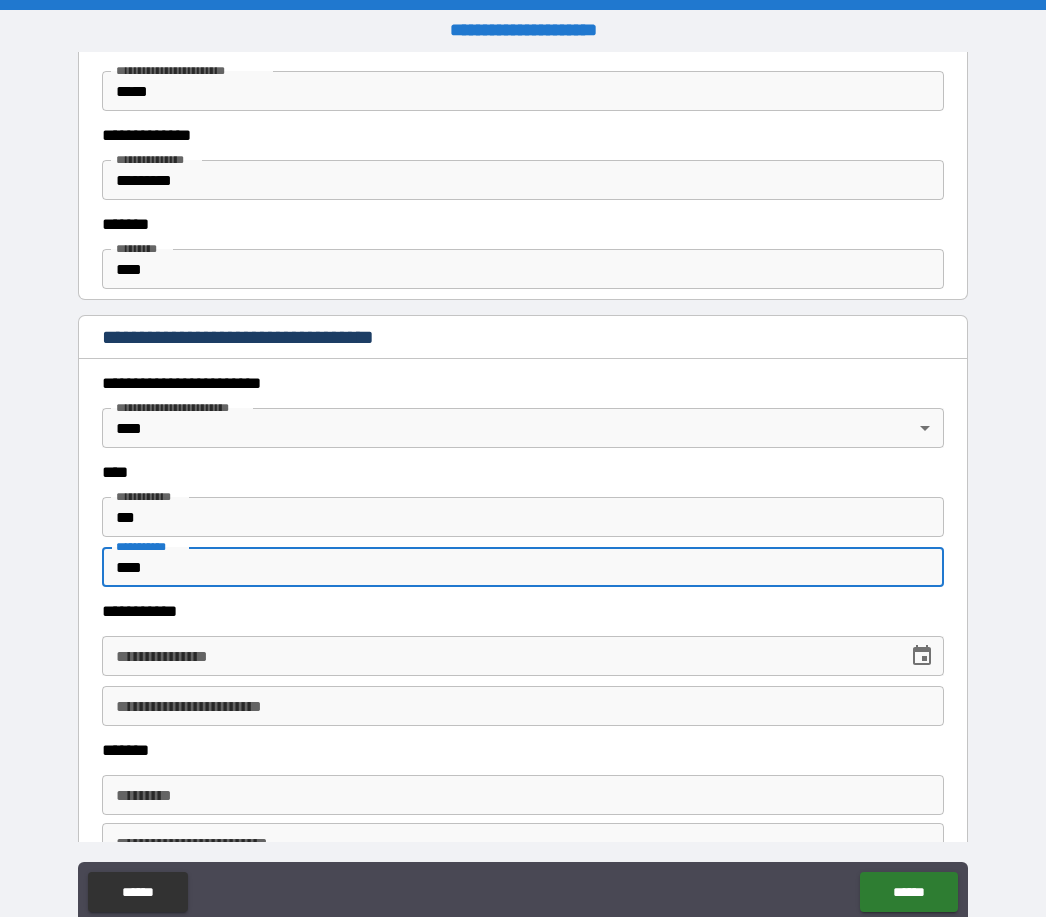 type on "****" 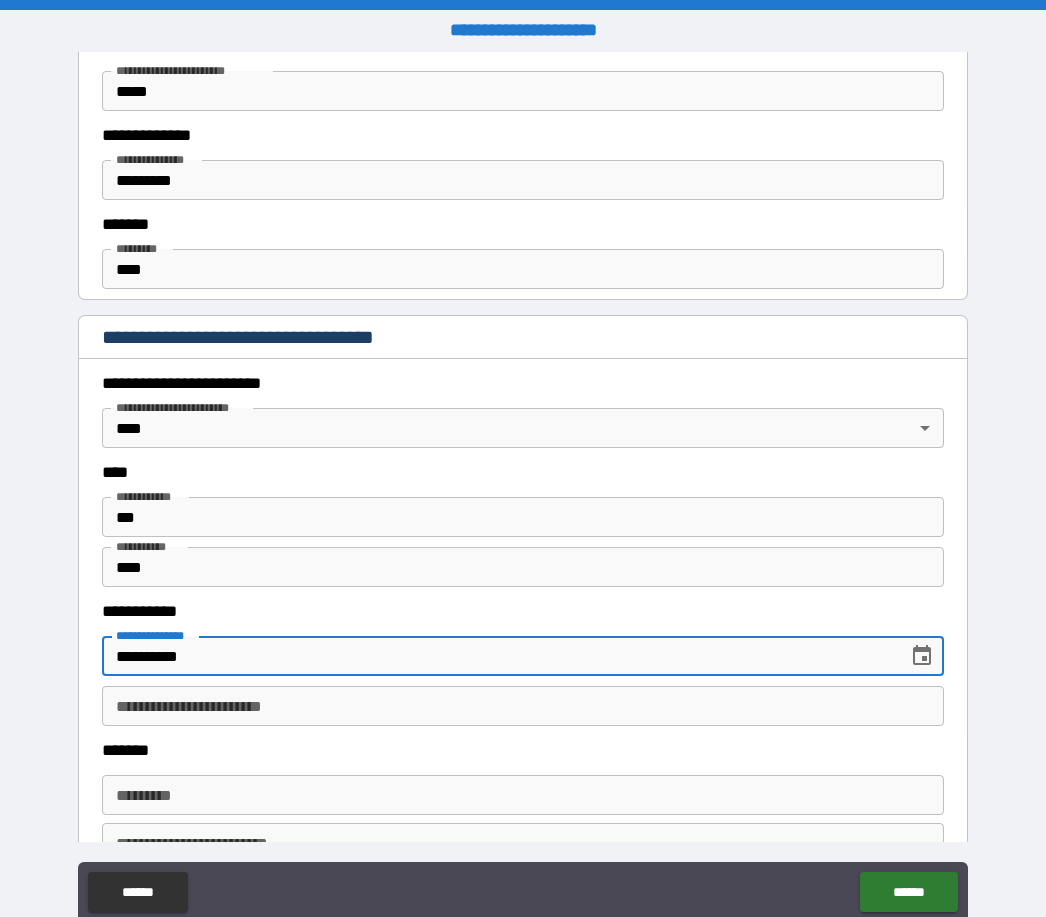 type on "**********" 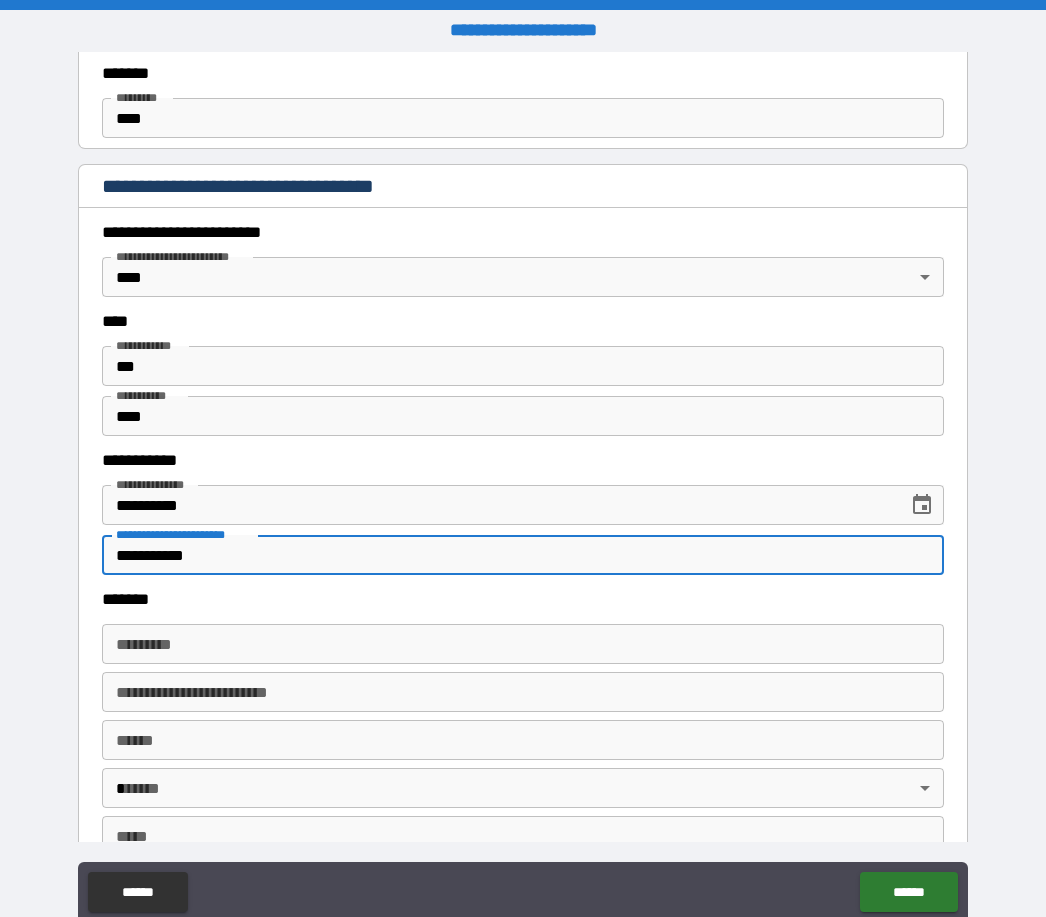 scroll, scrollTop: 830, scrollLeft: 0, axis: vertical 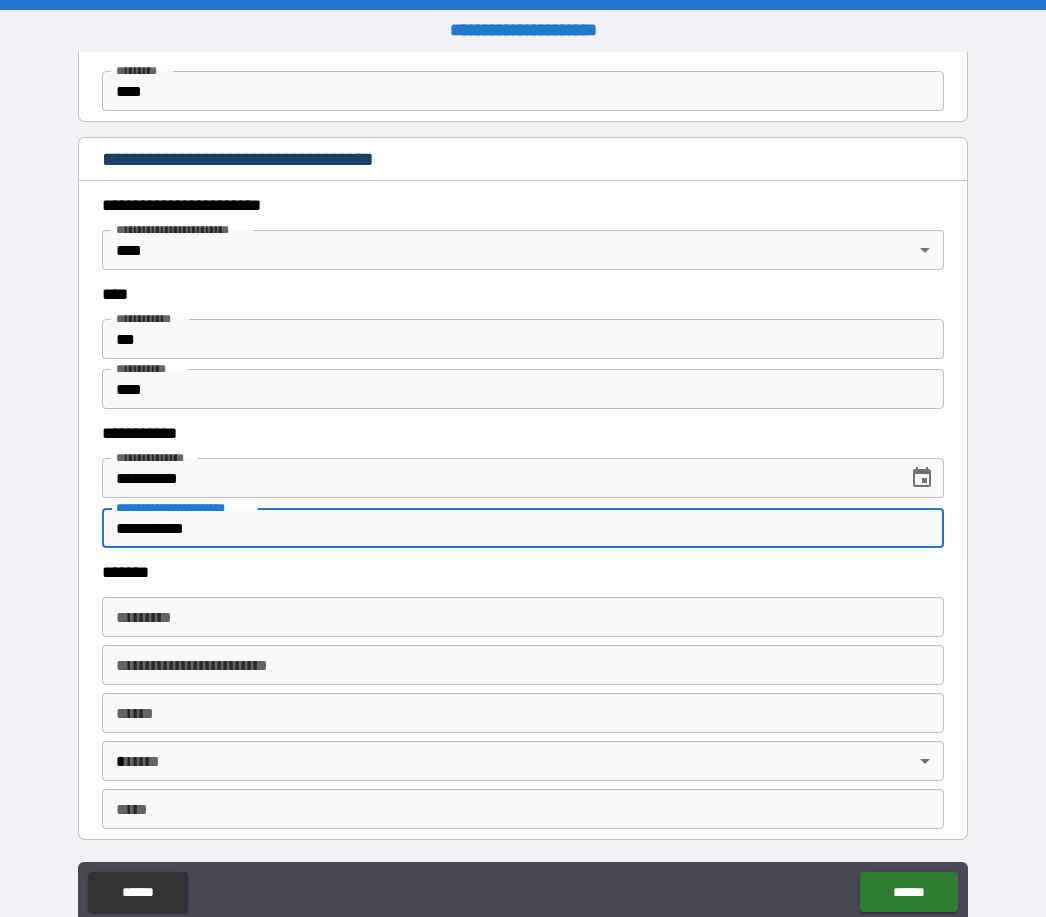 type on "**********" 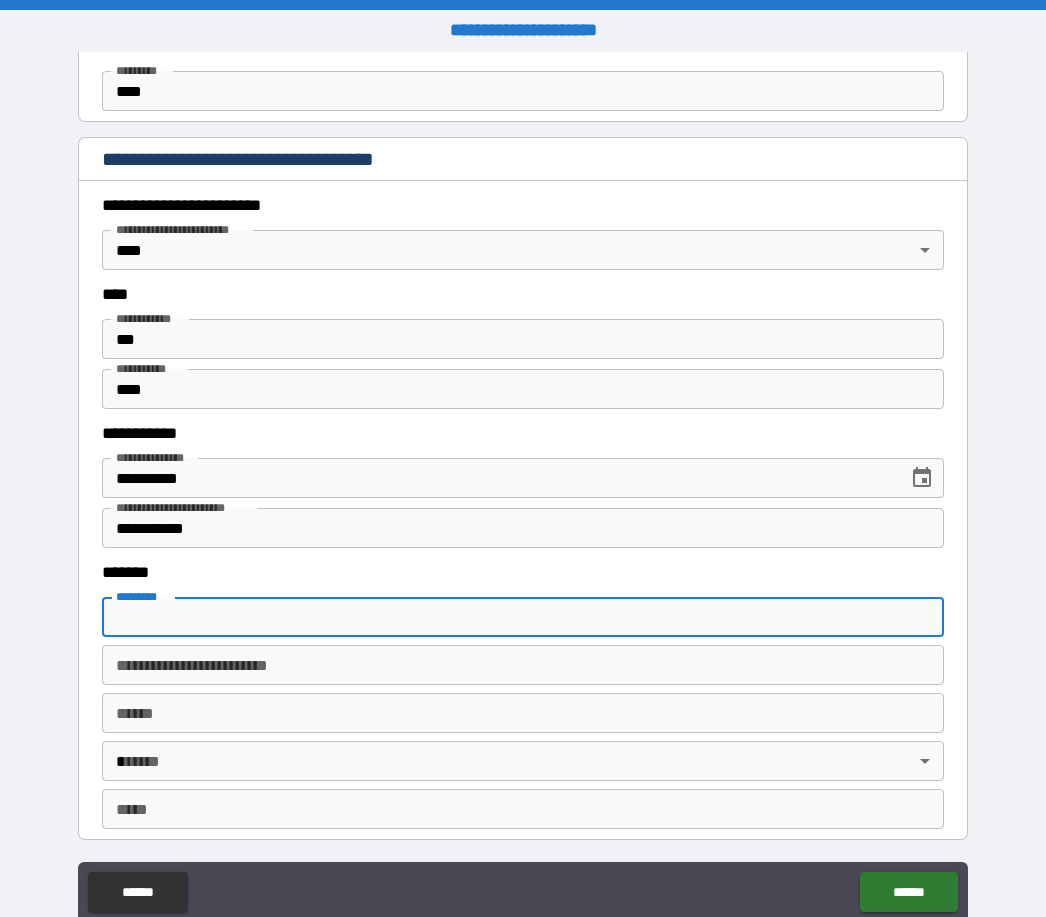 type on "**********" 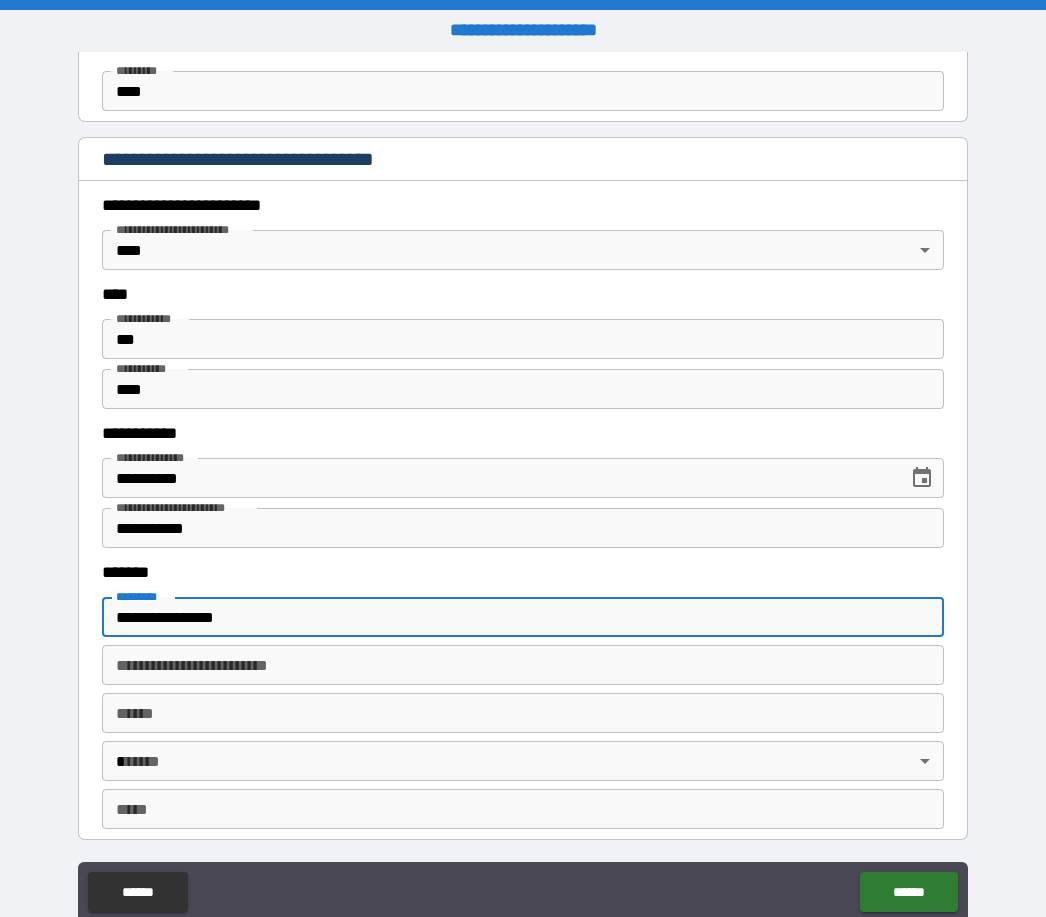 type on "*********" 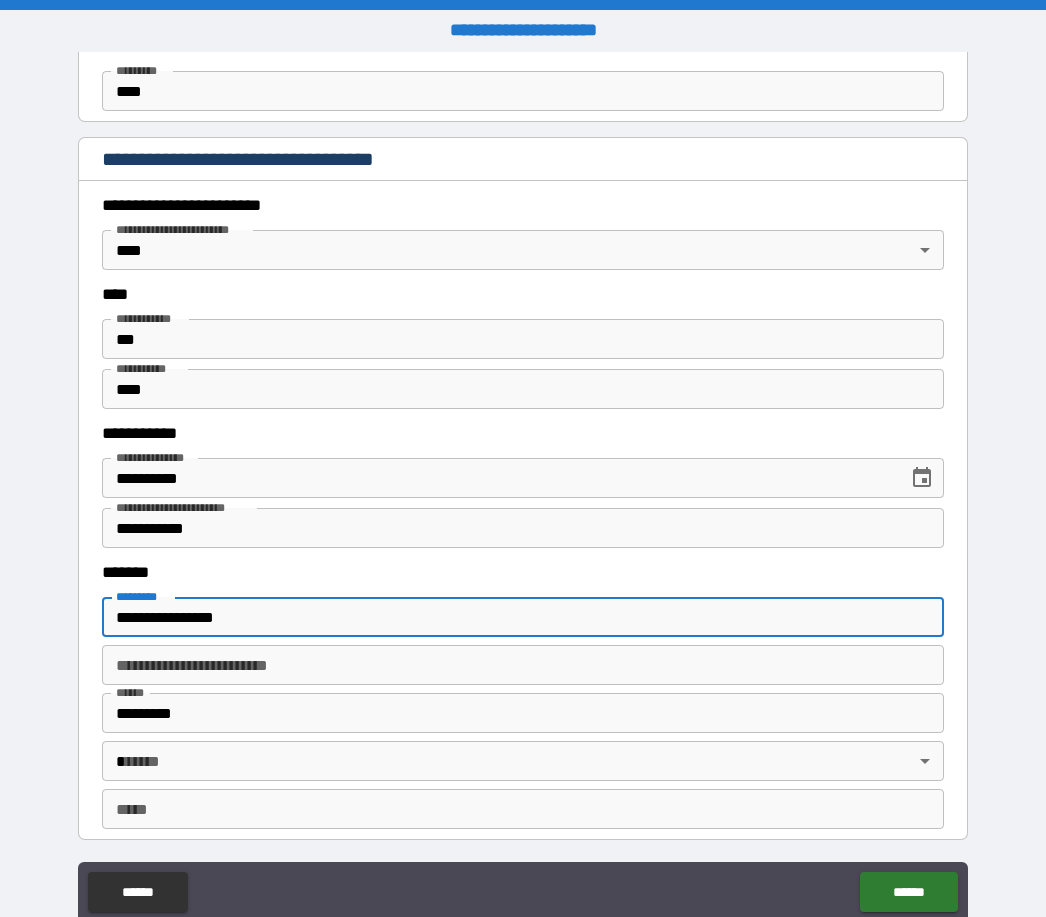 type on "**" 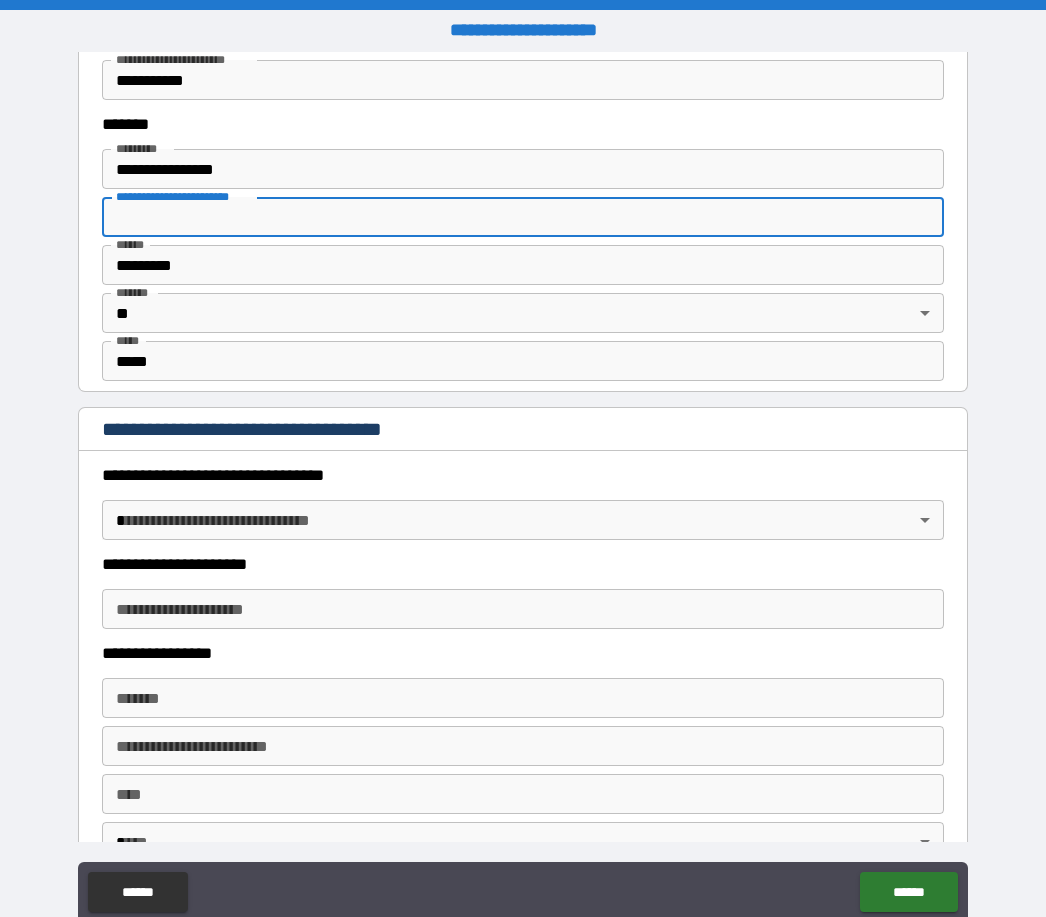scroll, scrollTop: 1276, scrollLeft: 0, axis: vertical 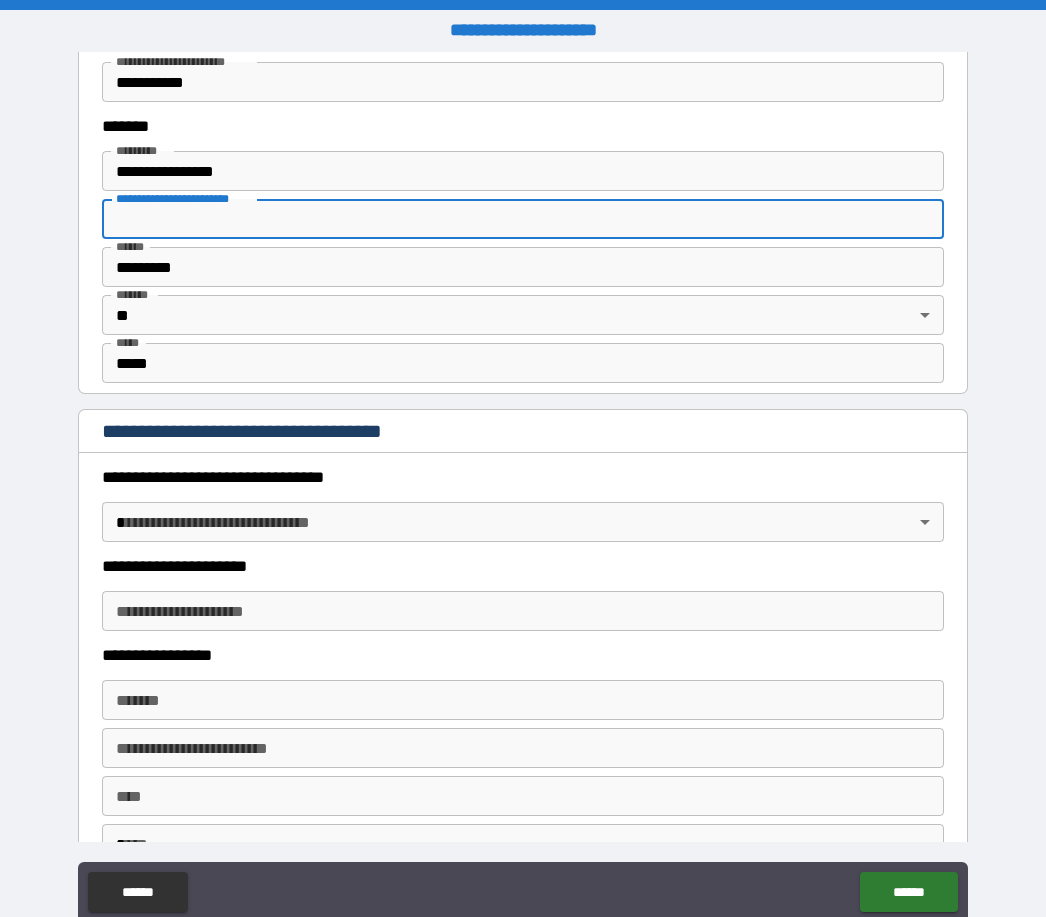 click on "**********" at bounding box center [523, 490] 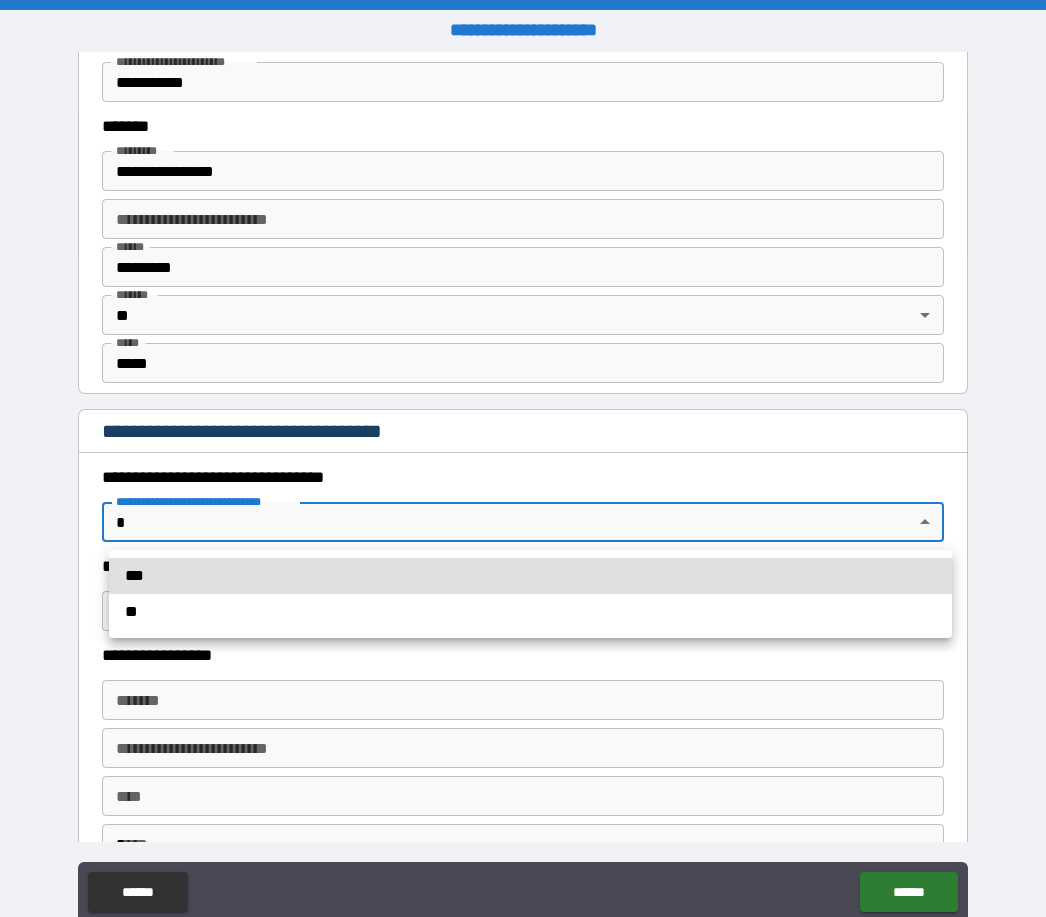 click on "***" at bounding box center [530, 576] 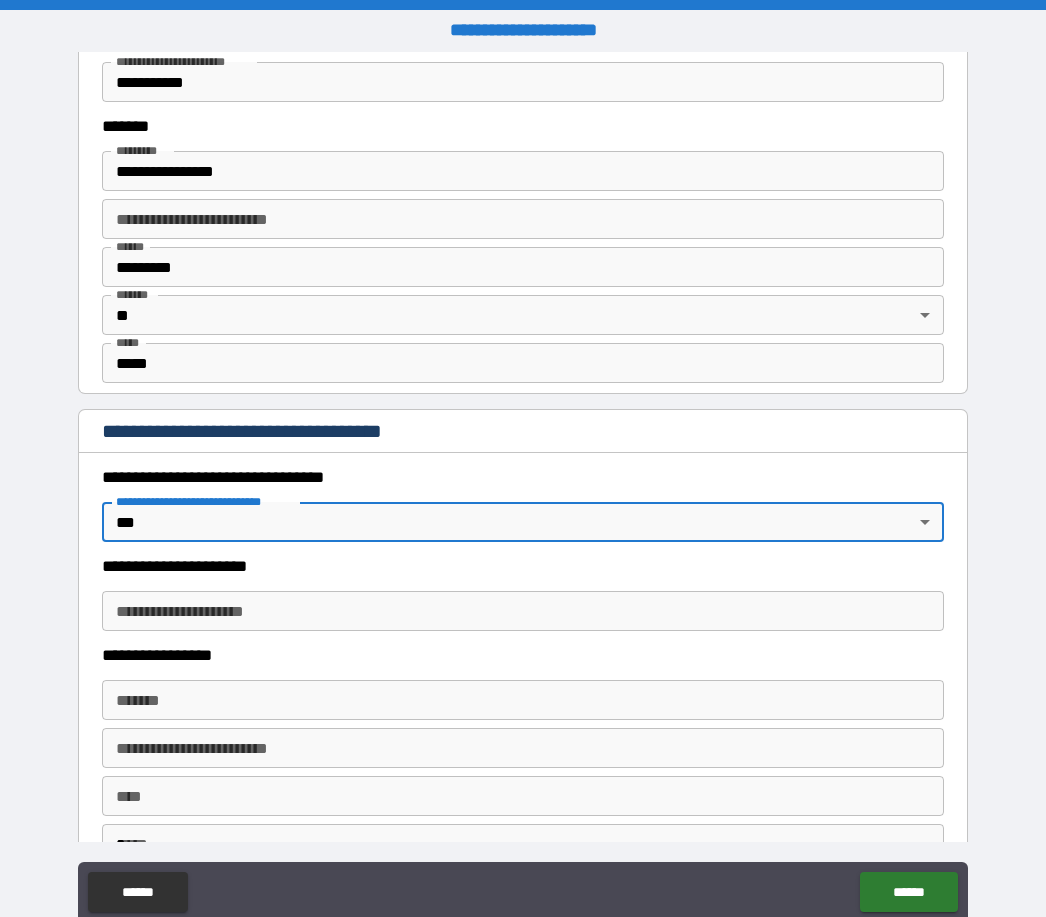 click on "**********" at bounding box center (523, 611) 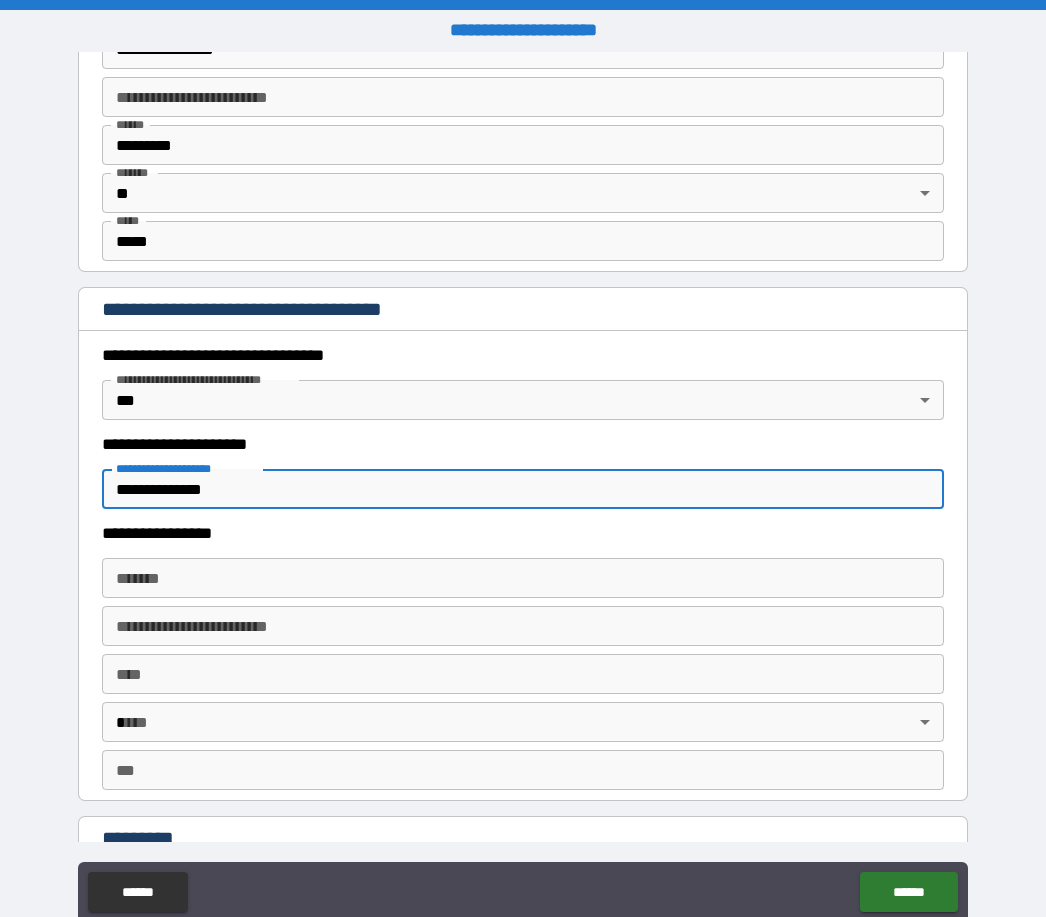 scroll, scrollTop: 1407, scrollLeft: 0, axis: vertical 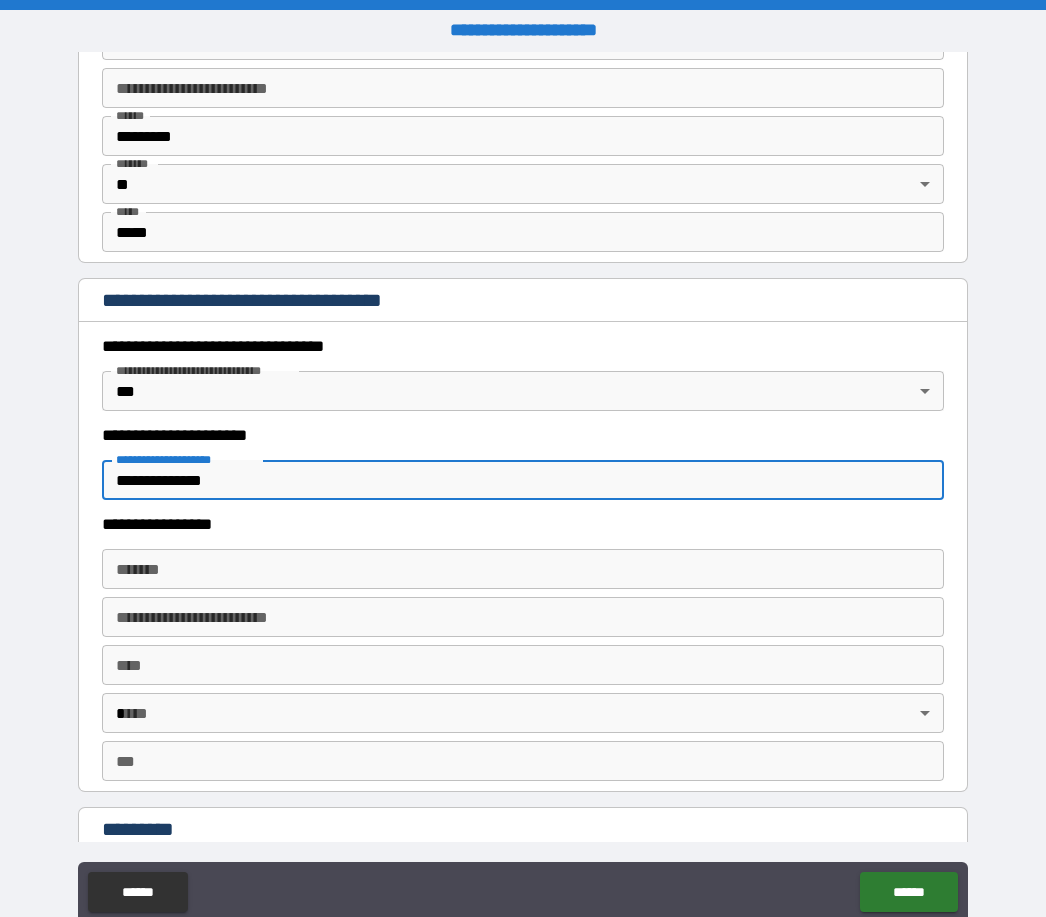 type on "**********" 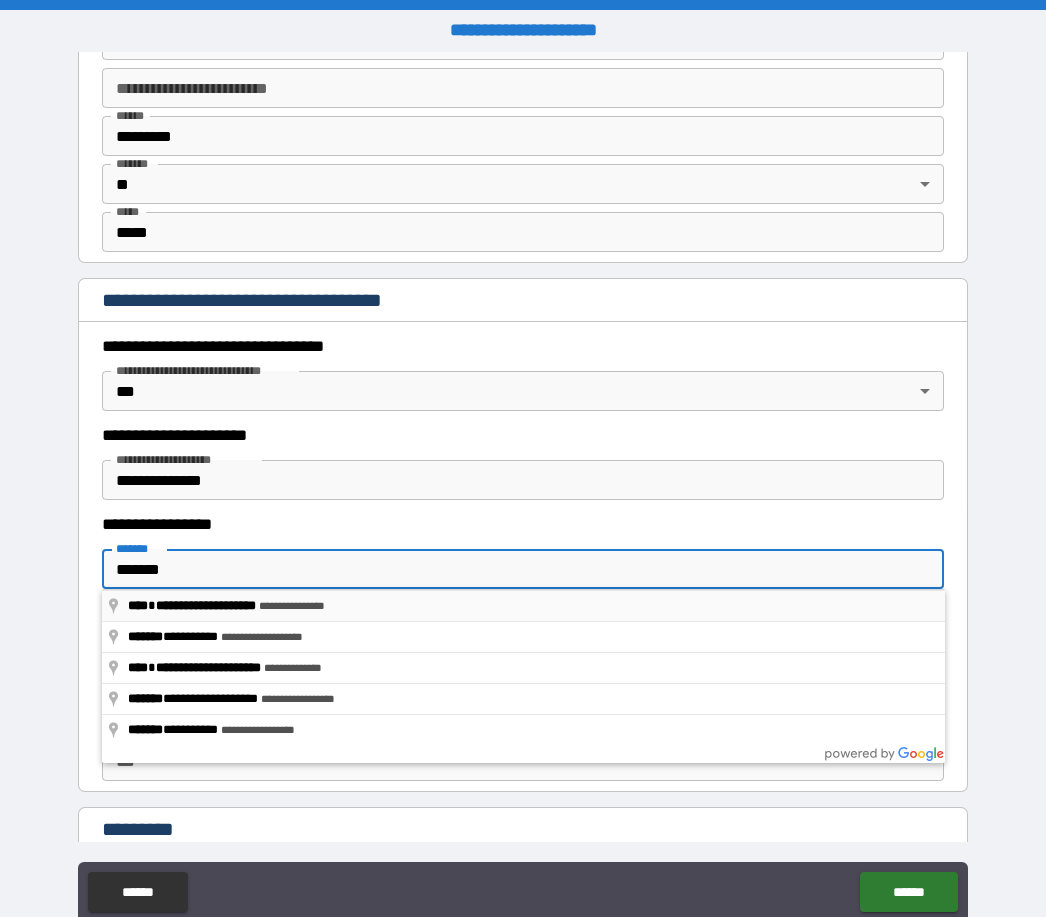 type on "**********" 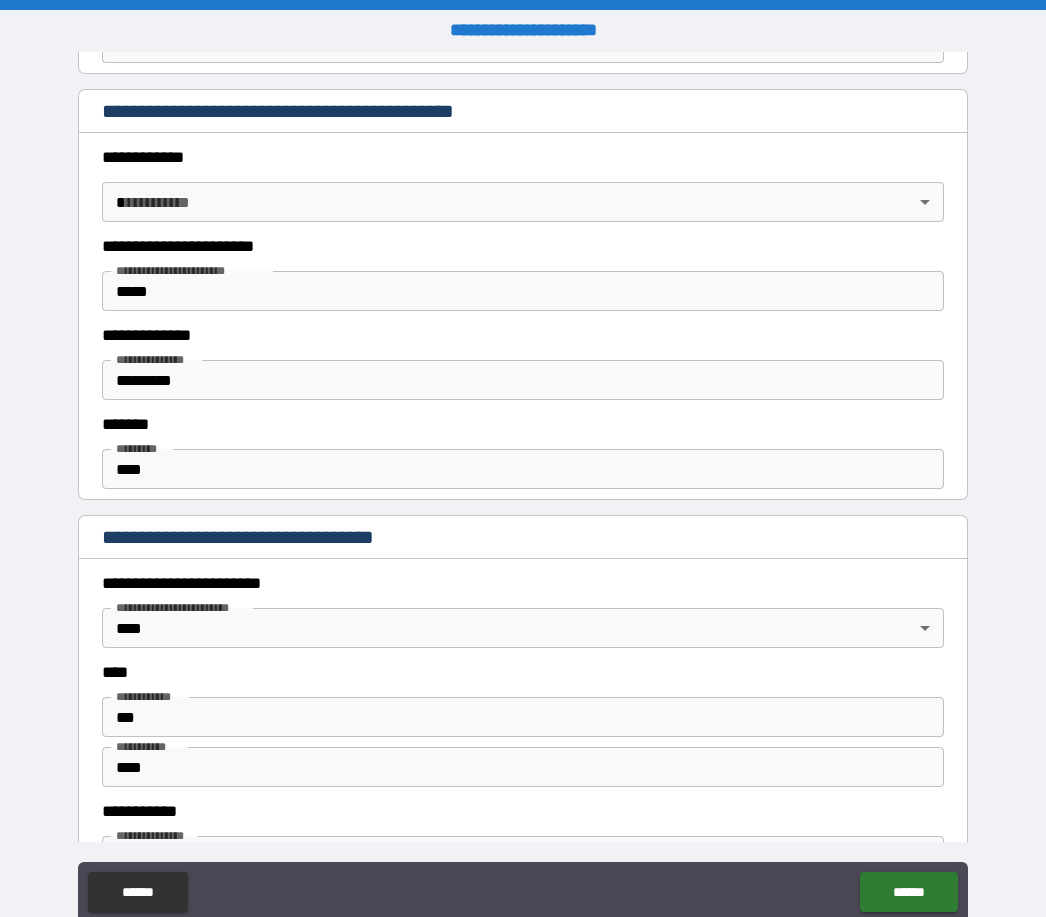 scroll, scrollTop: 447, scrollLeft: 0, axis: vertical 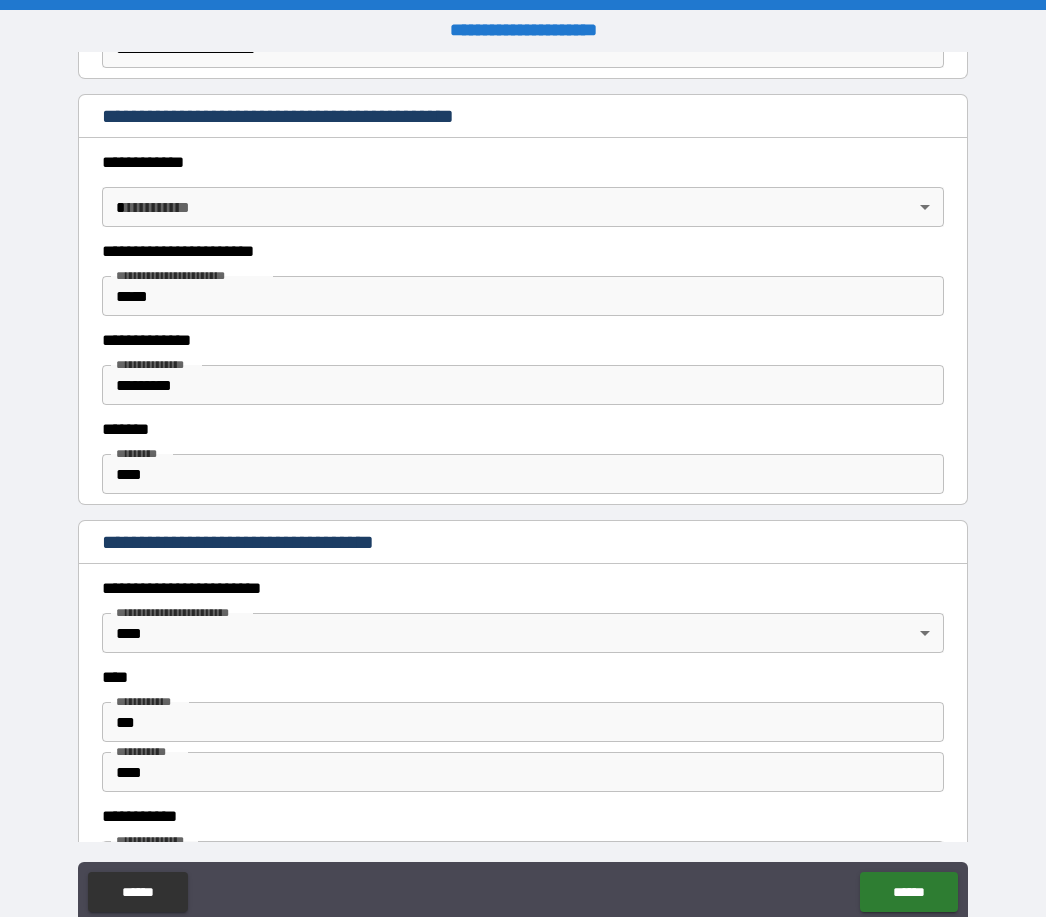 click on "**********" at bounding box center (523, 490) 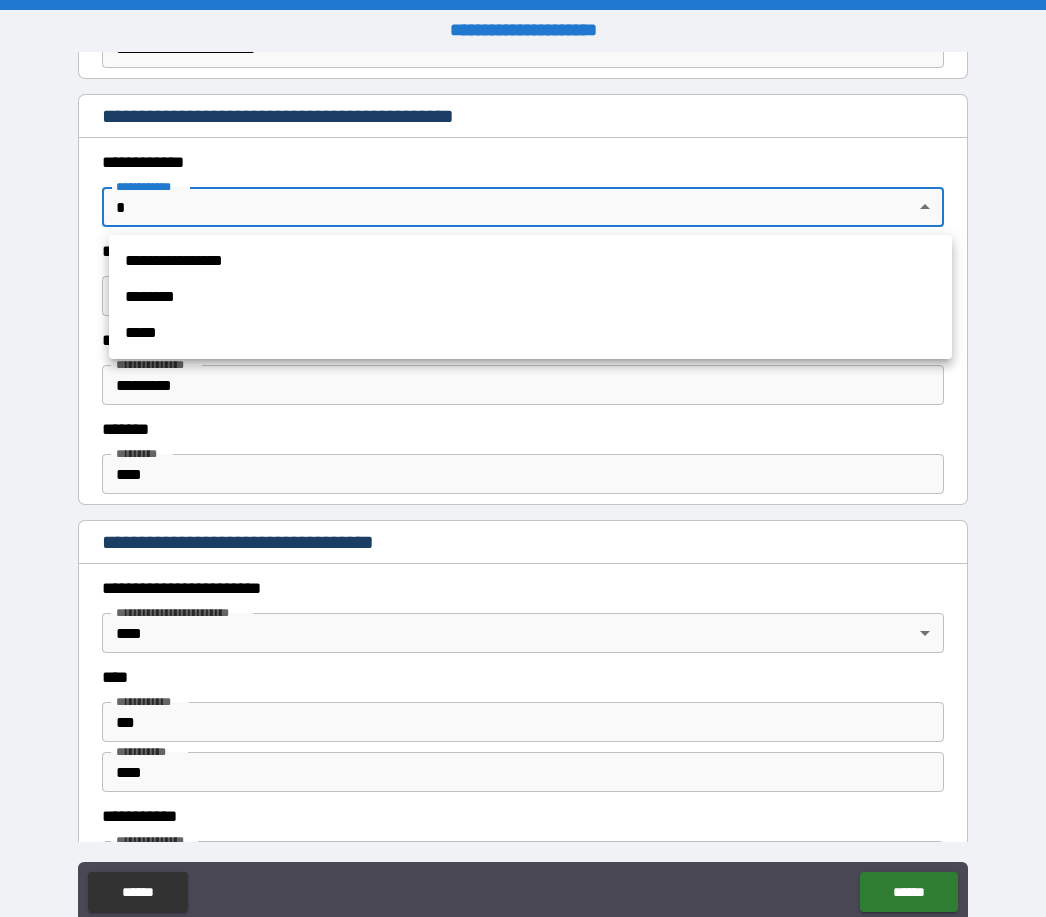 click on "**********" at bounding box center [530, 261] 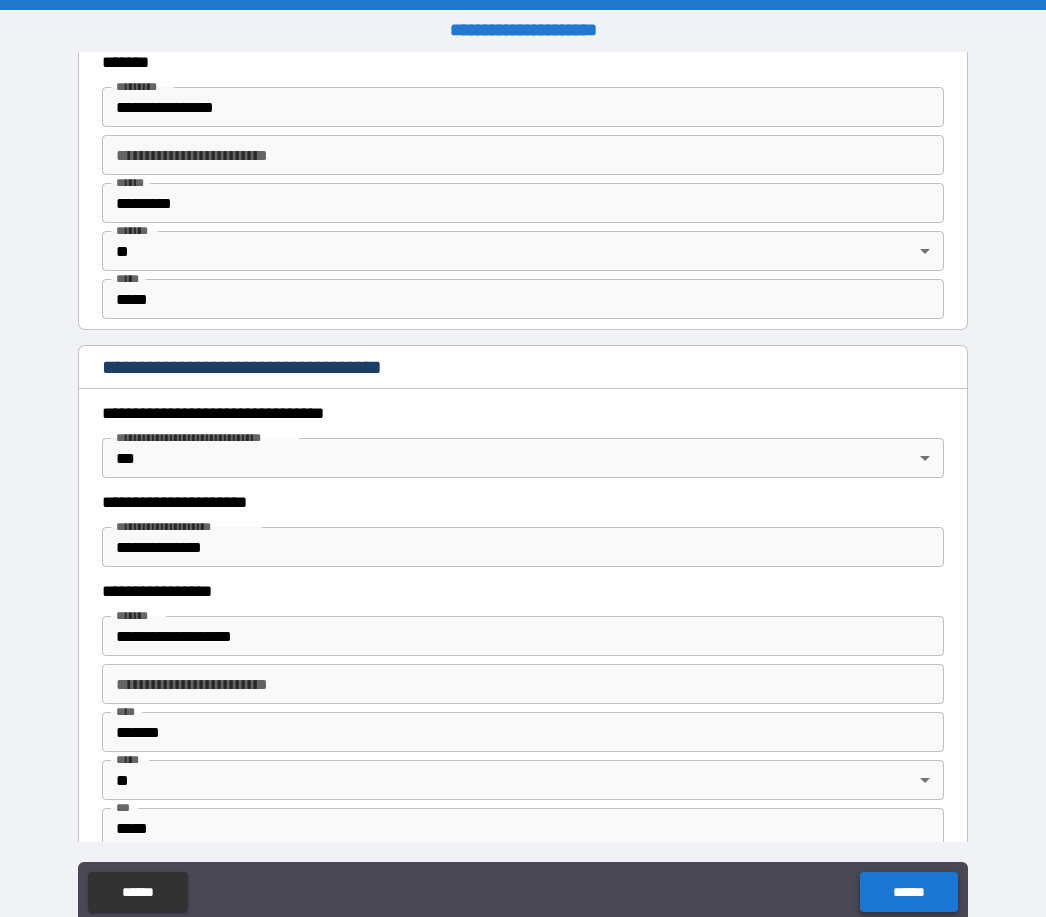 click on "******" at bounding box center [908, 892] 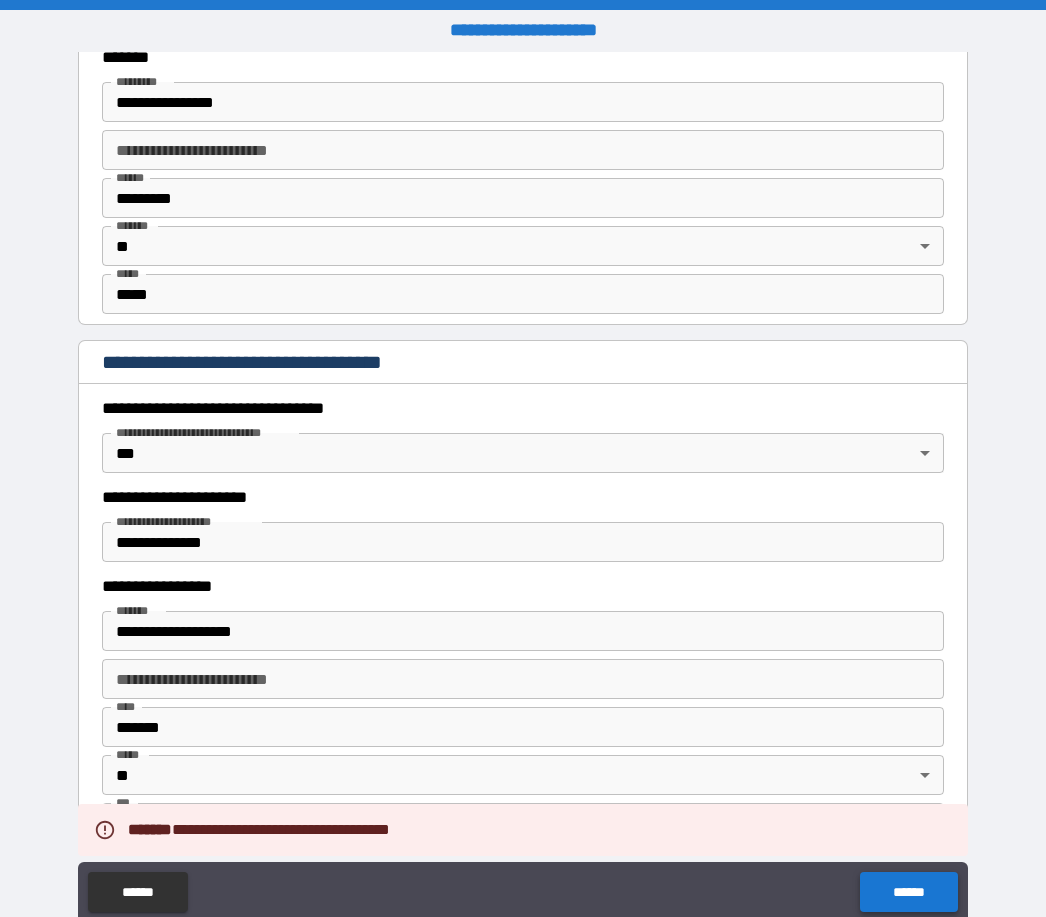 scroll, scrollTop: 1346, scrollLeft: 0, axis: vertical 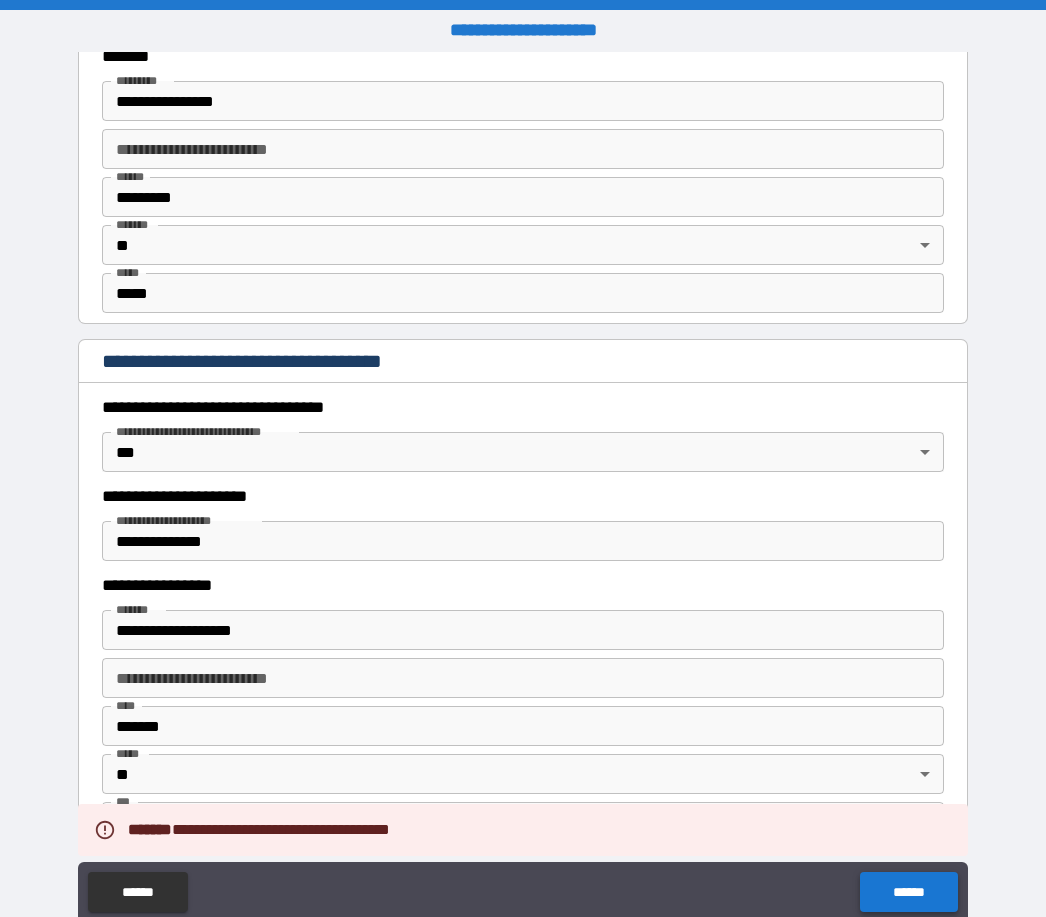 click on "******" at bounding box center [908, 892] 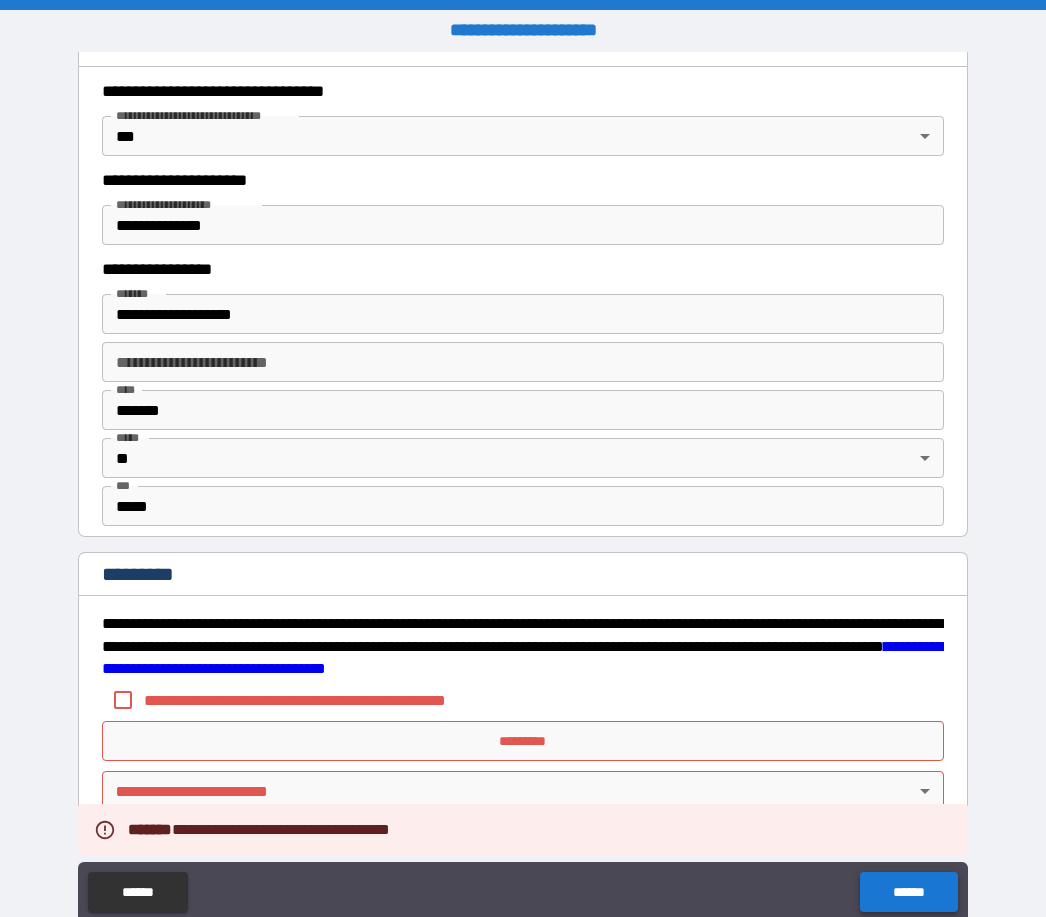 scroll, scrollTop: 1662, scrollLeft: 0, axis: vertical 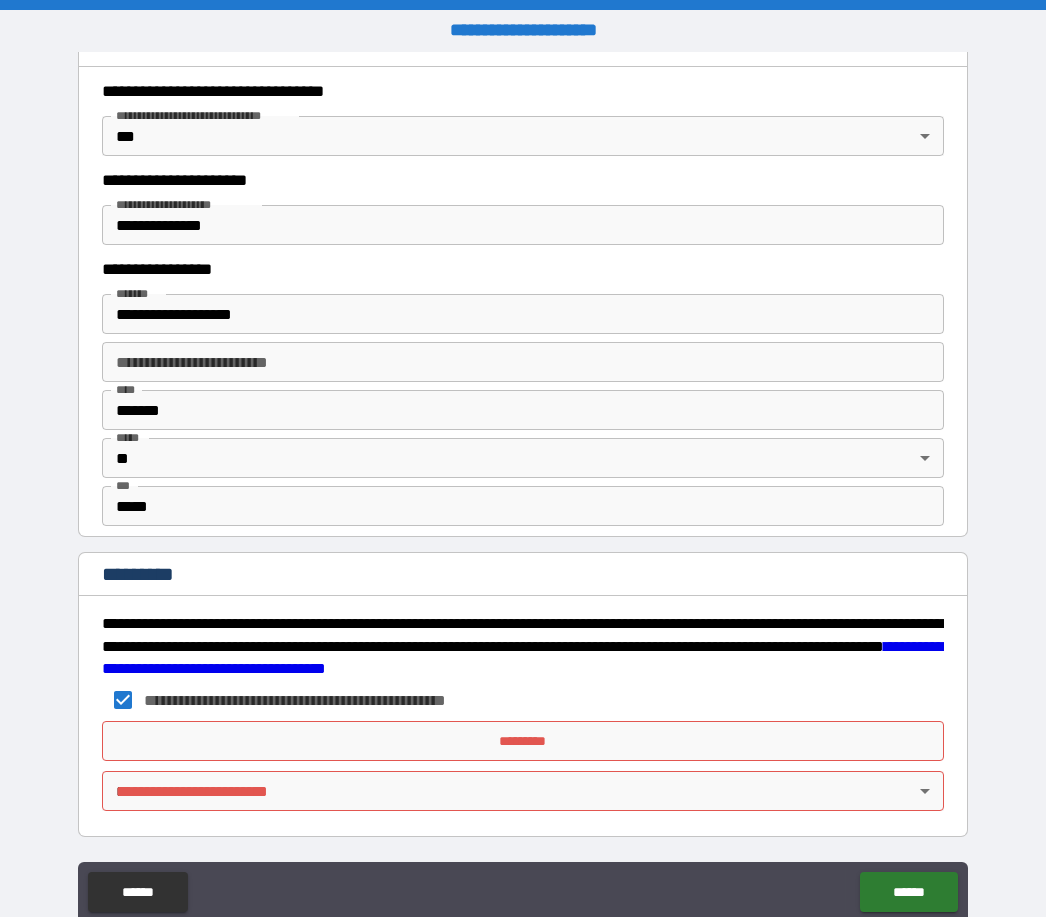 click on "*********" at bounding box center [523, 741] 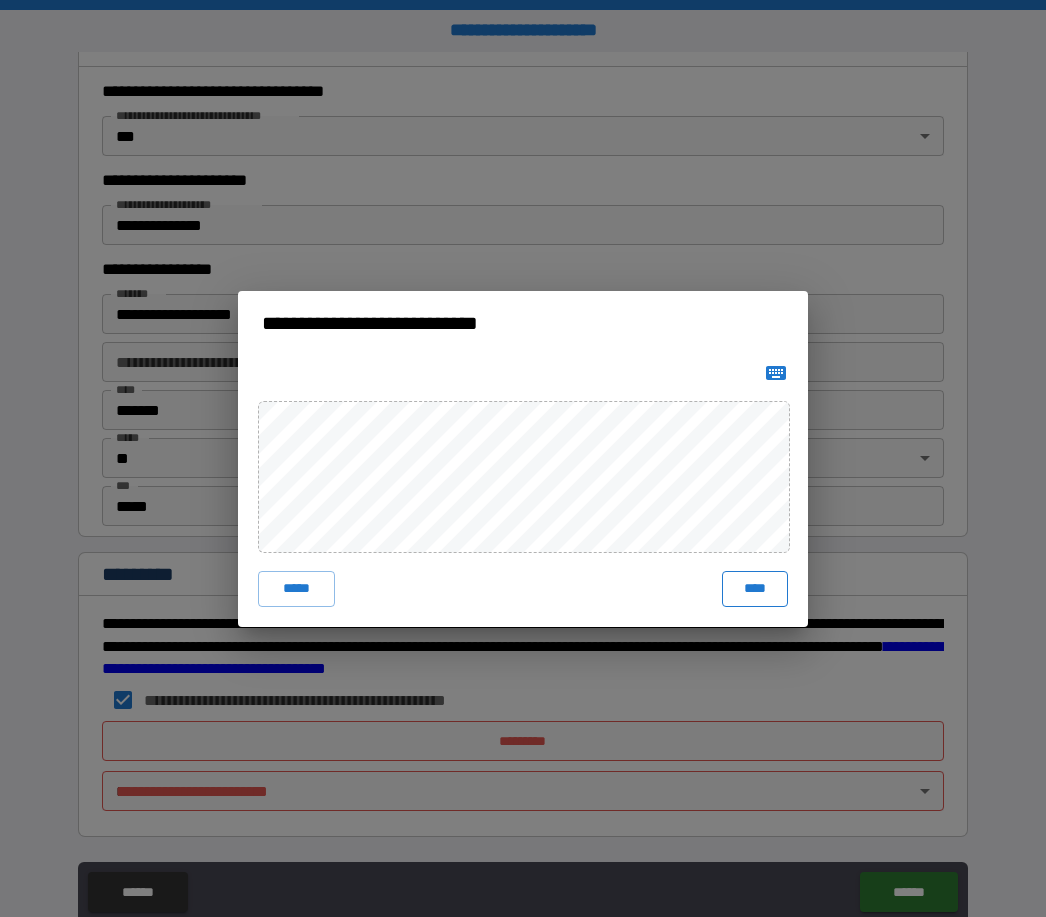 click on "****" at bounding box center (755, 589) 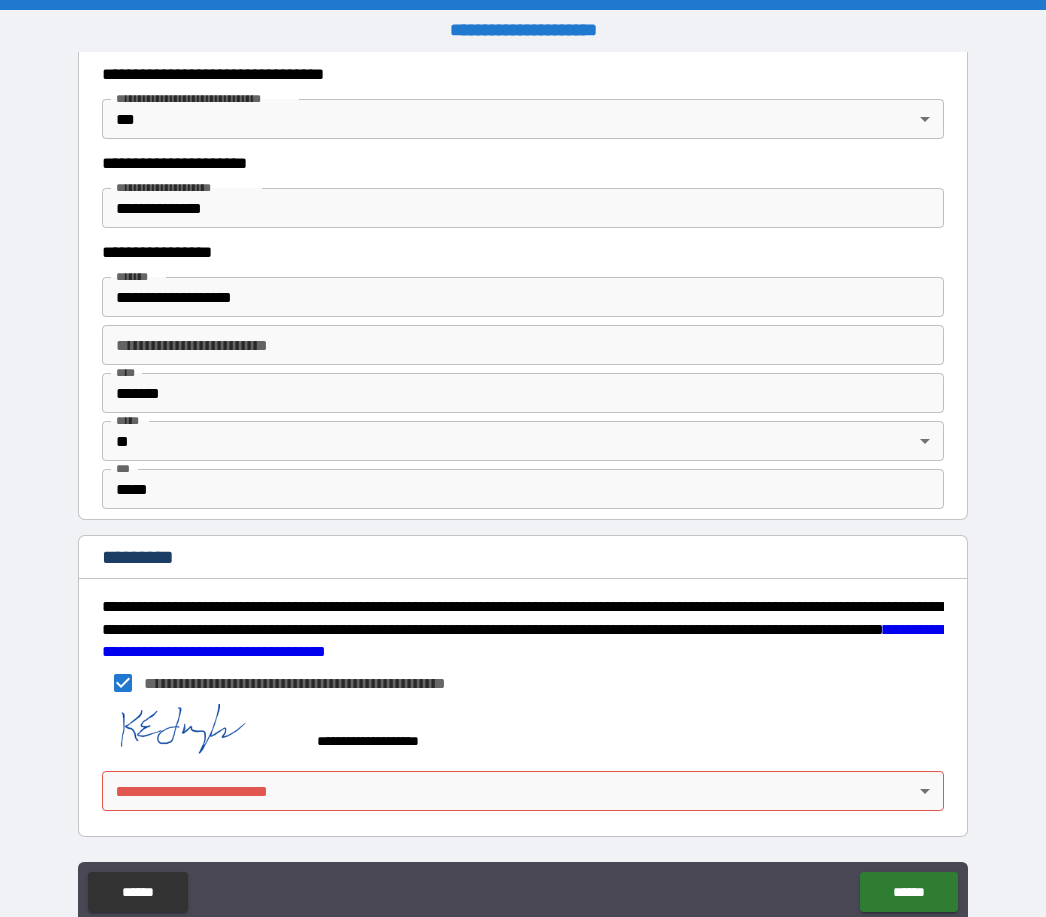 scroll, scrollTop: 1679, scrollLeft: 0, axis: vertical 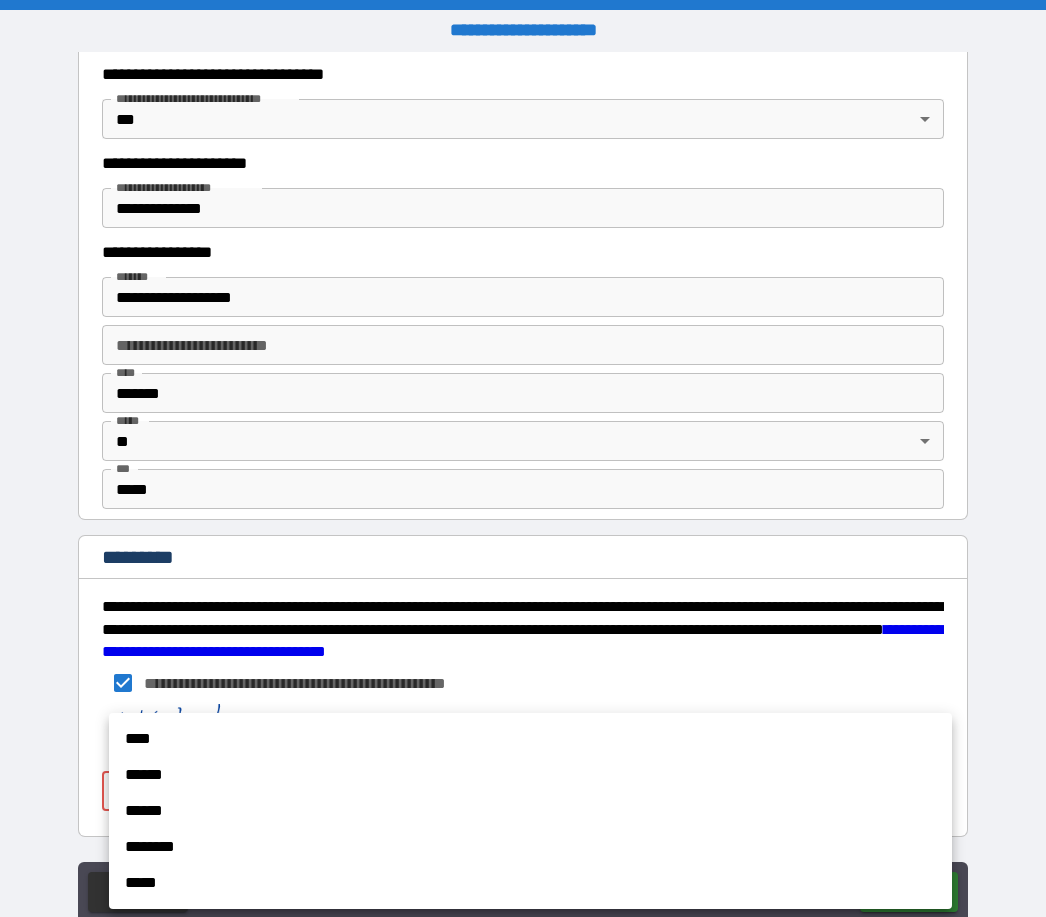 click on "****" at bounding box center (530, 739) 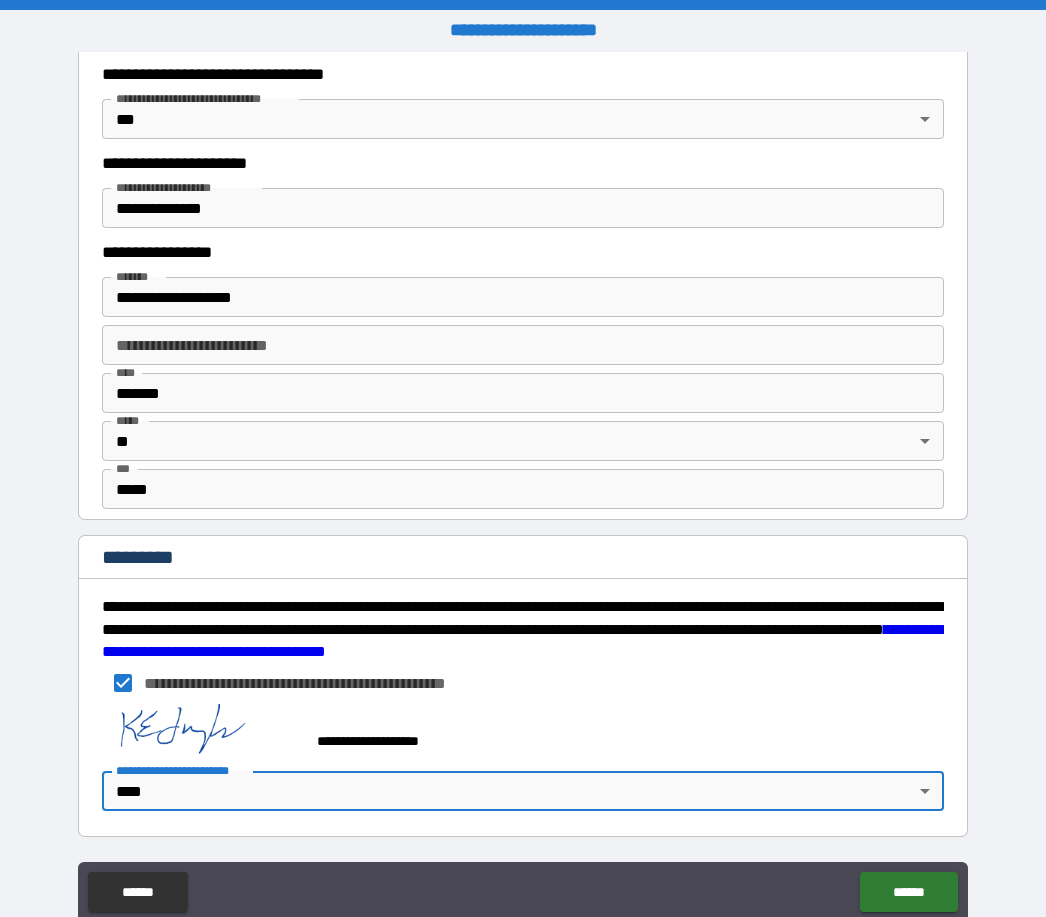scroll, scrollTop: 1679, scrollLeft: 0, axis: vertical 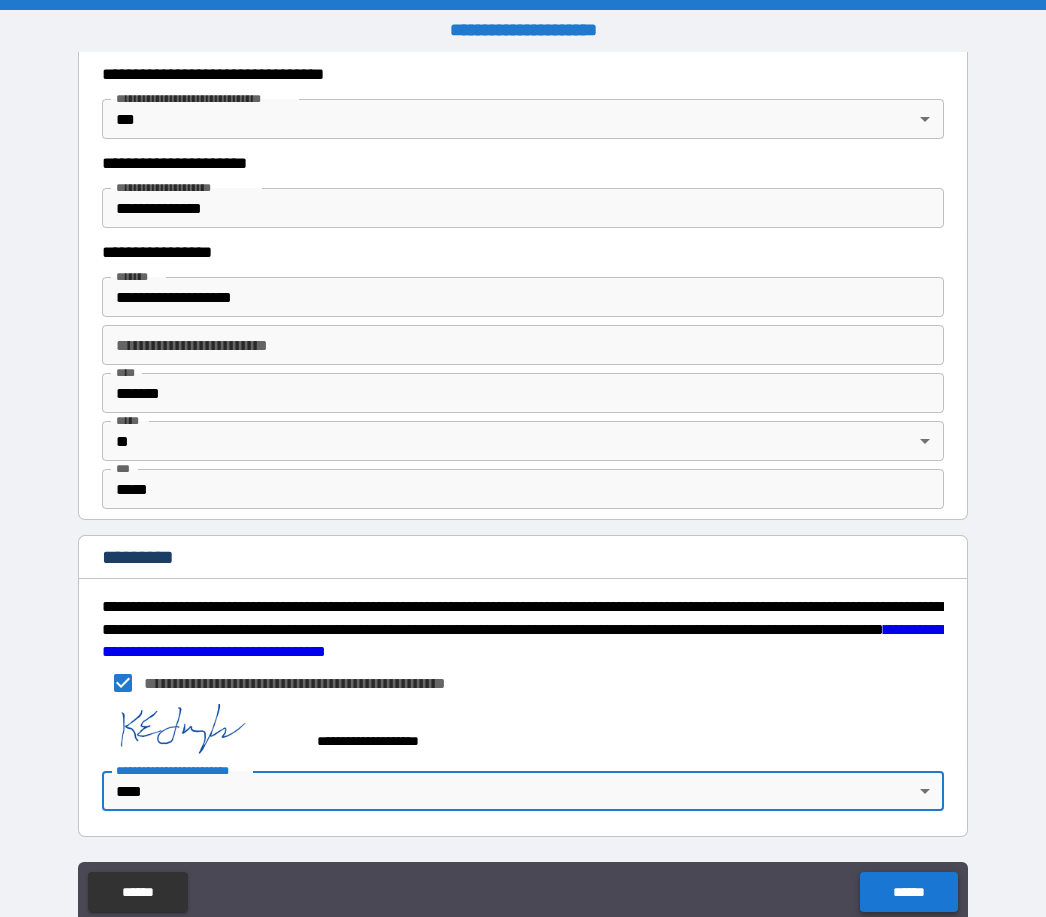 click on "******" at bounding box center (908, 892) 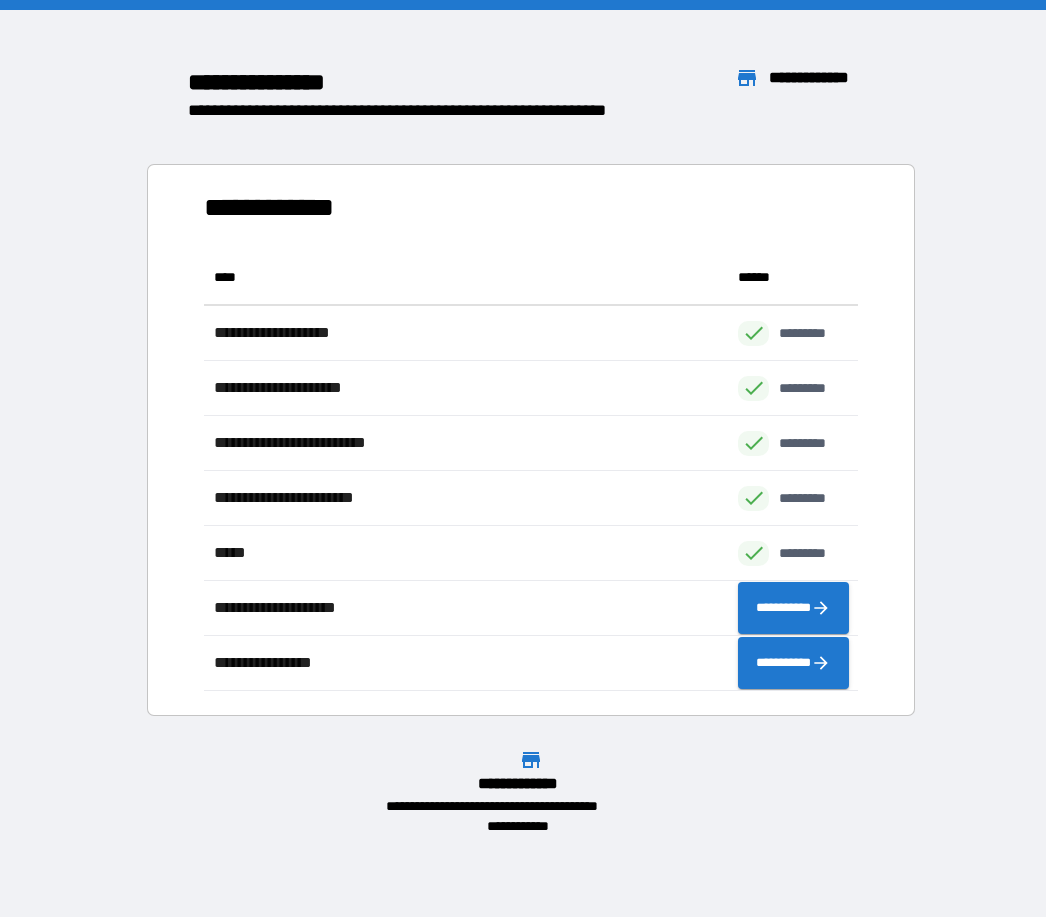 scroll, scrollTop: 1, scrollLeft: 1, axis: both 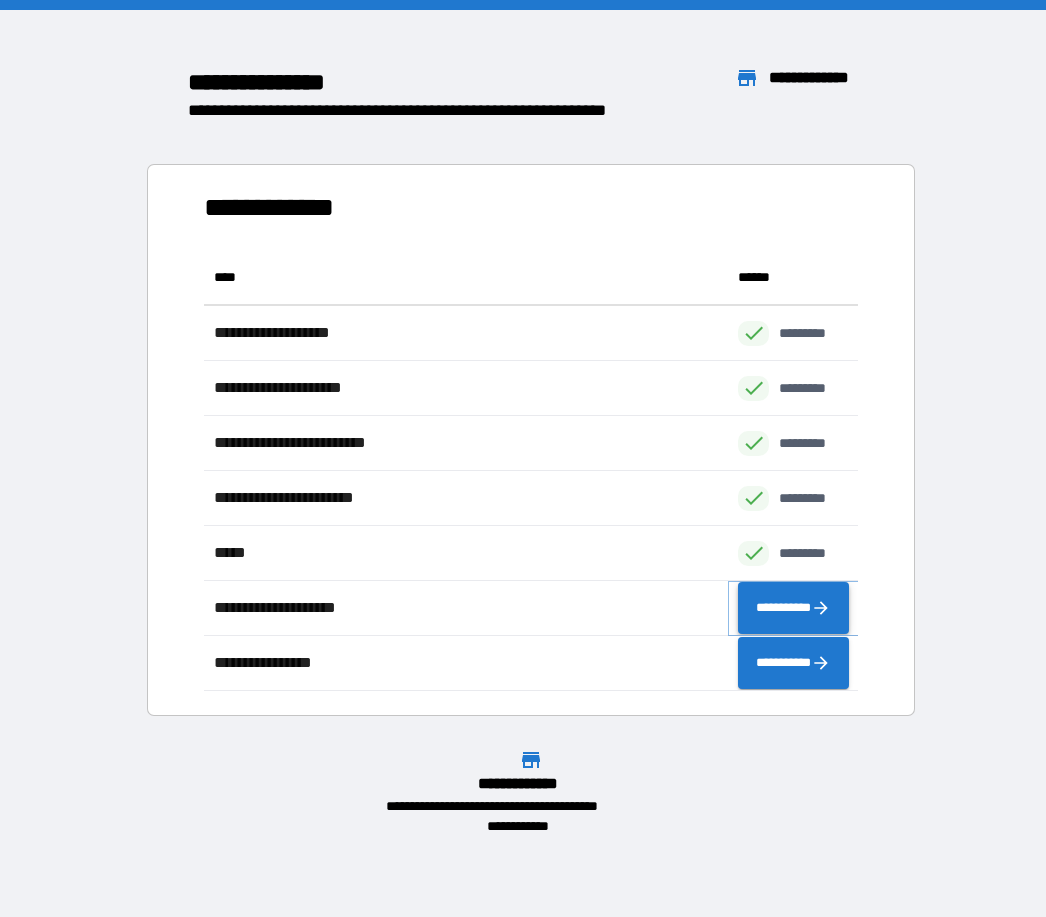 click on "**********" at bounding box center [793, 608] 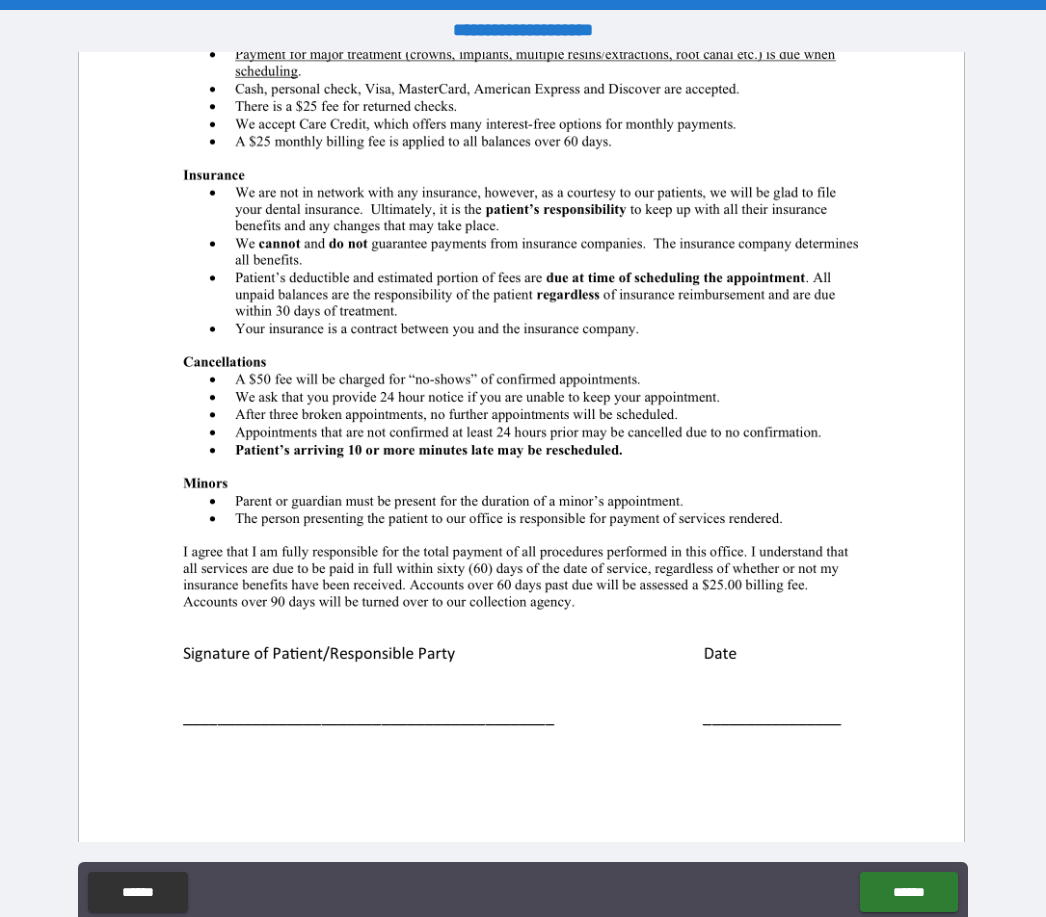 scroll, scrollTop: 343, scrollLeft: 0, axis: vertical 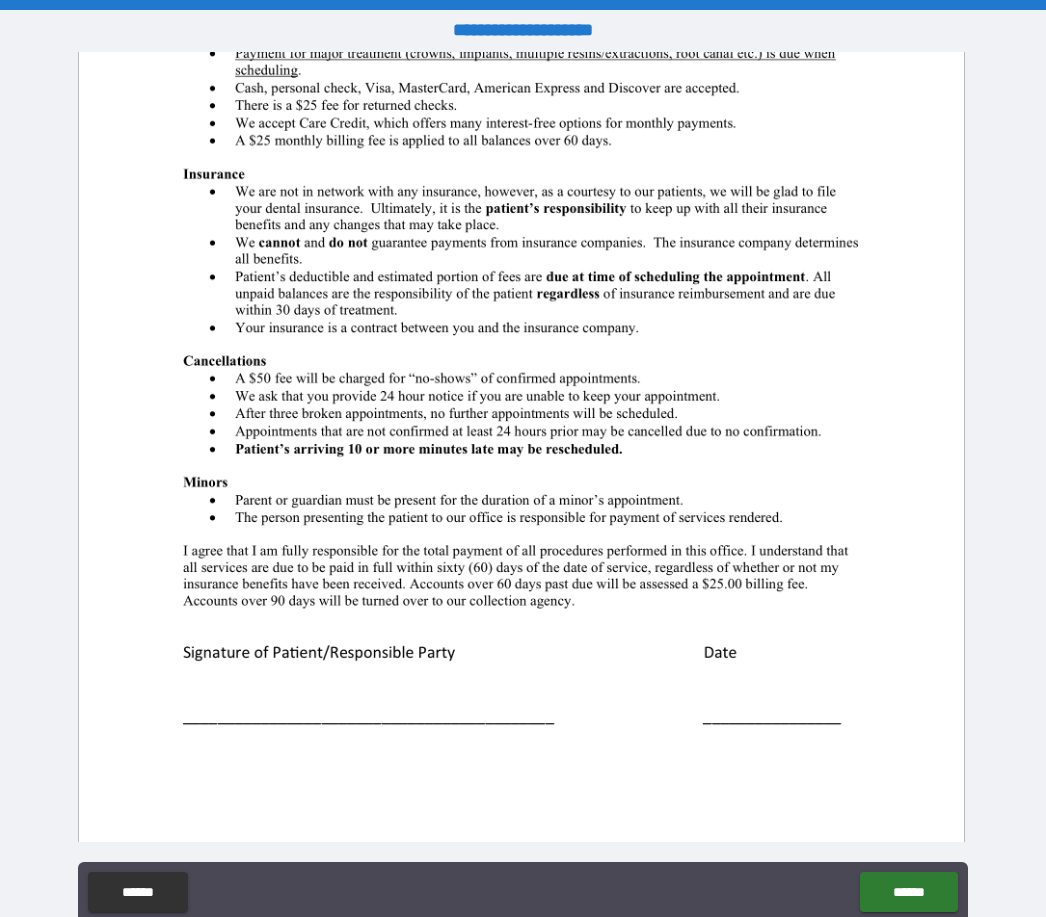 click at bounding box center [521, 312] 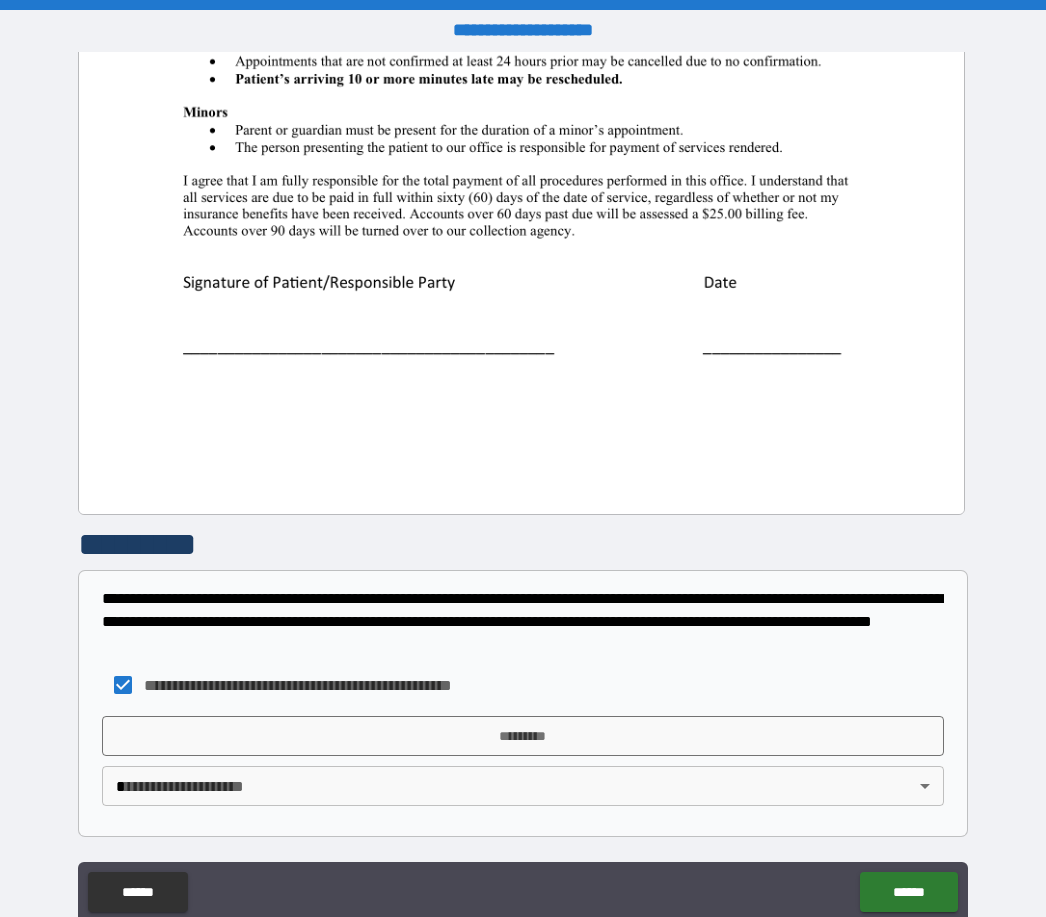 scroll, scrollTop: 713, scrollLeft: 0, axis: vertical 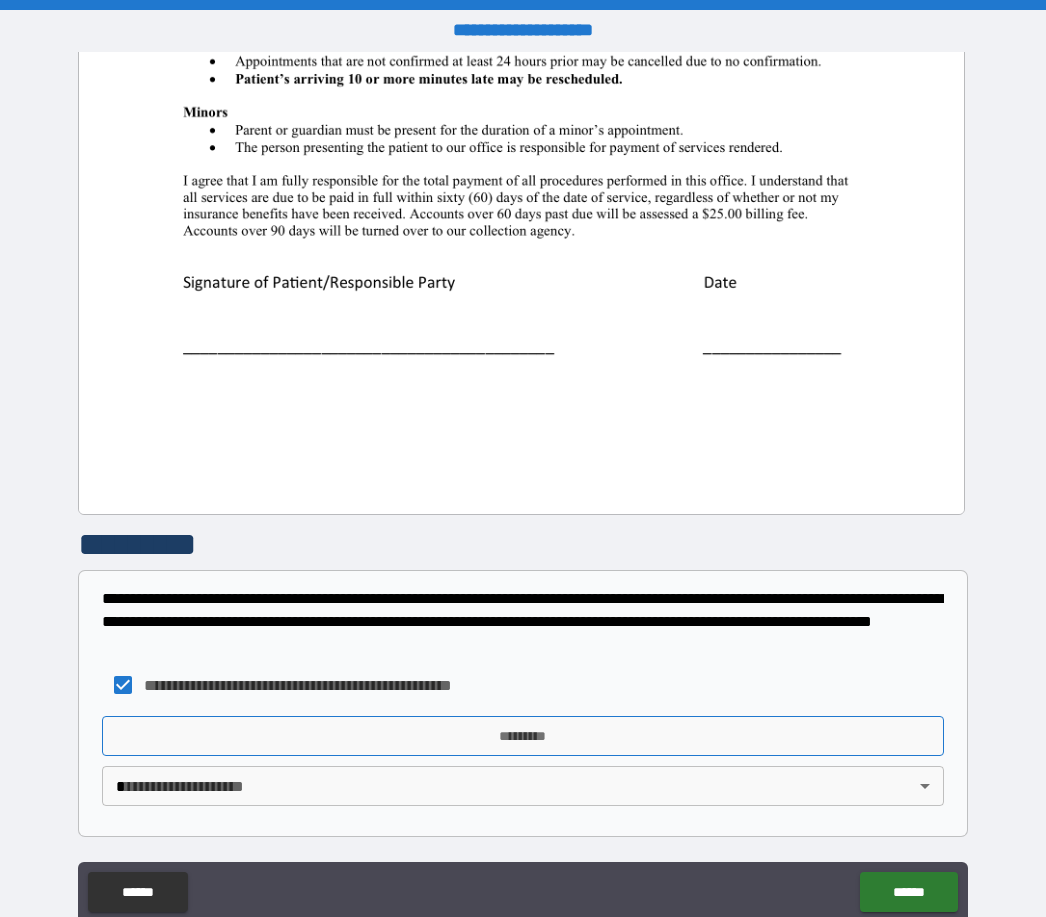 click on "*********" at bounding box center [523, 736] 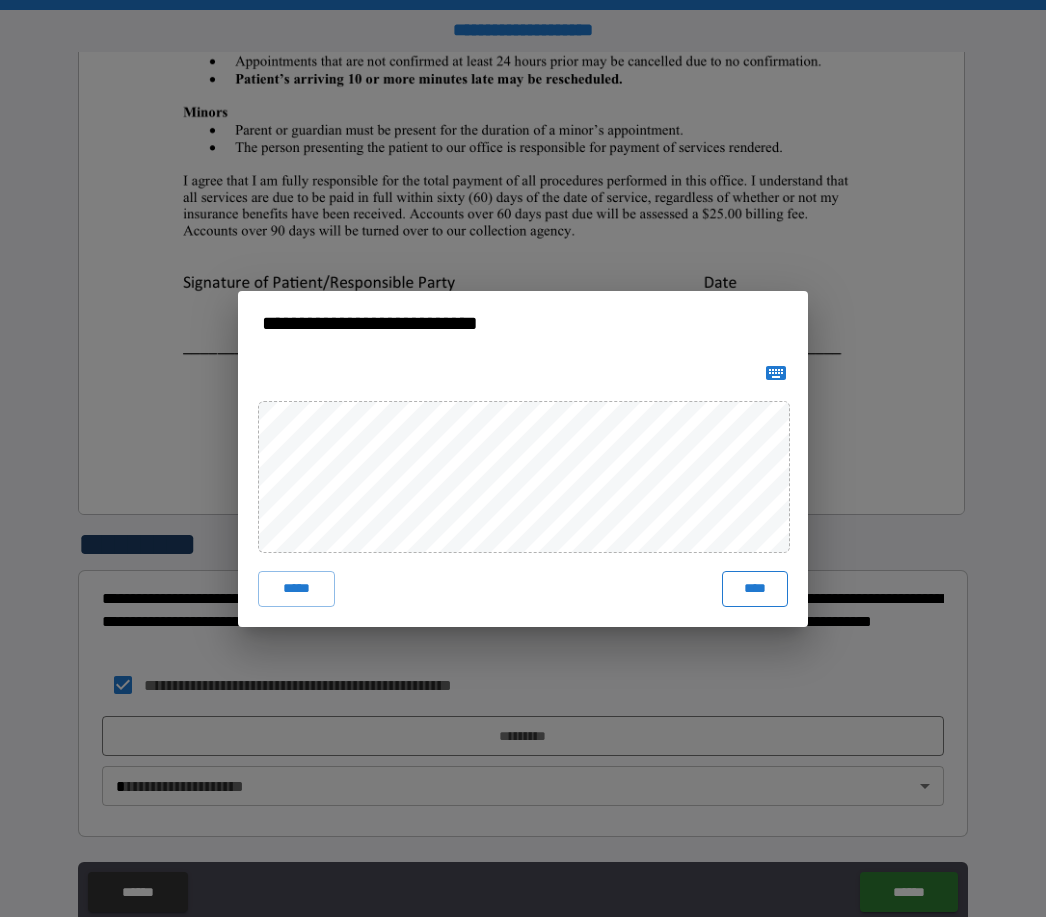 click on "****" at bounding box center [755, 589] 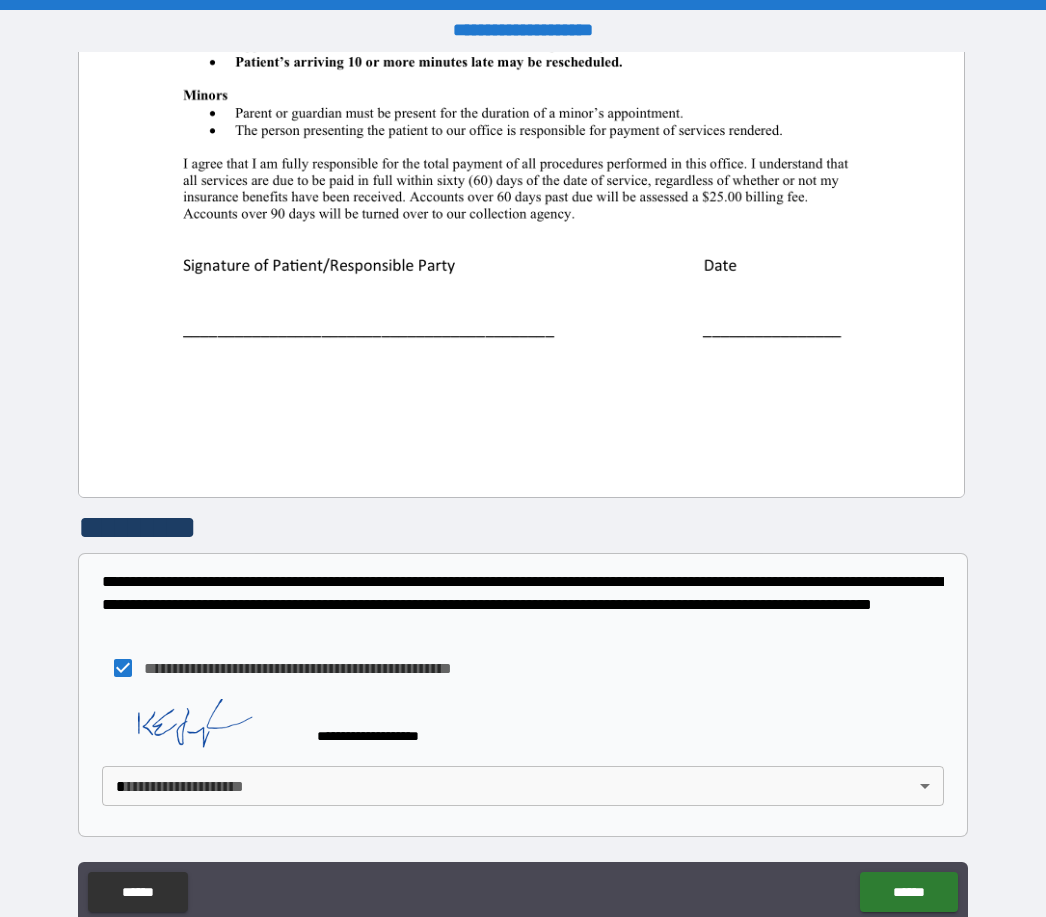 scroll, scrollTop: 730, scrollLeft: 0, axis: vertical 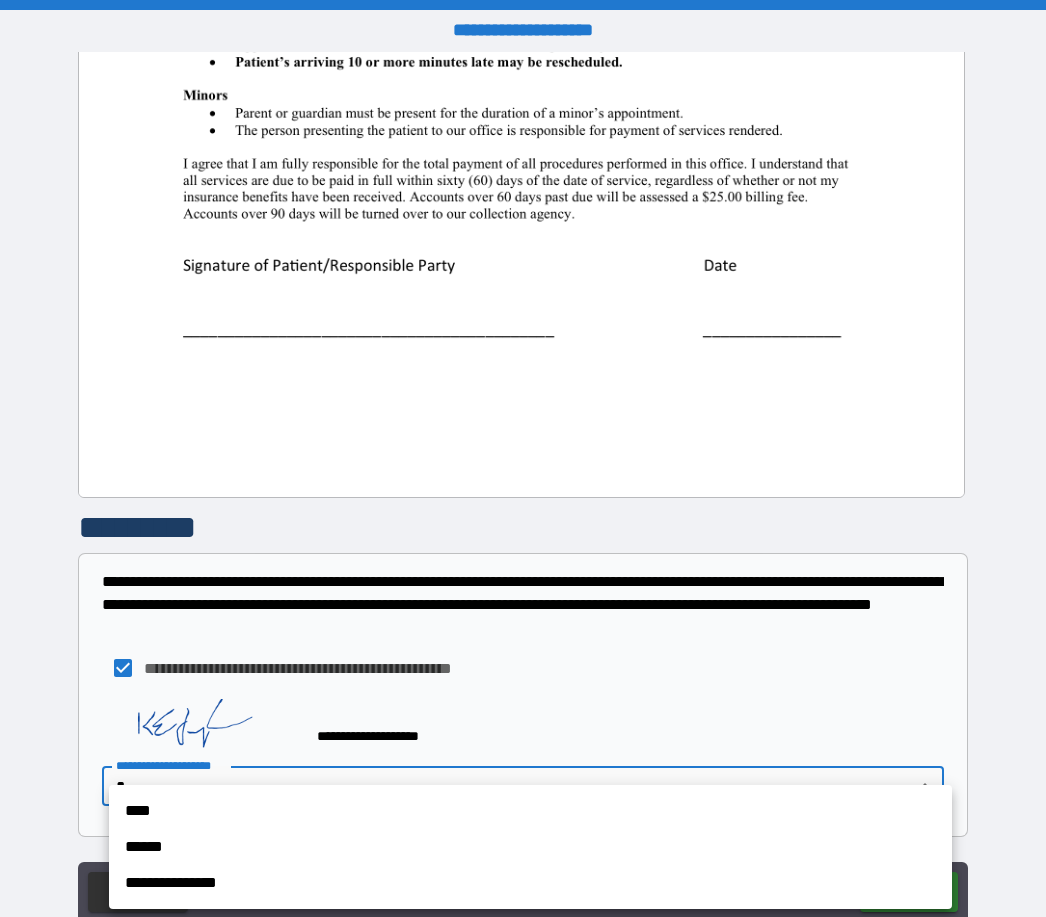 click on "****" at bounding box center (530, 811) 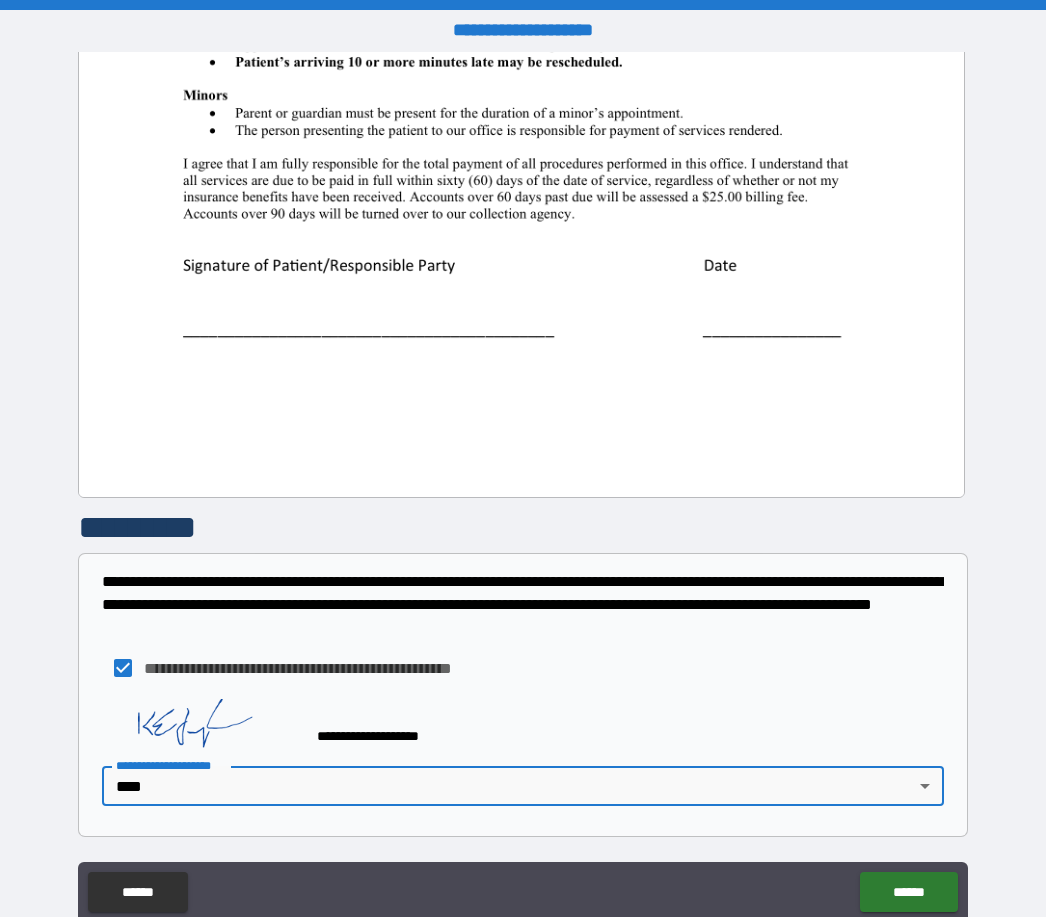 scroll, scrollTop: 730, scrollLeft: 0, axis: vertical 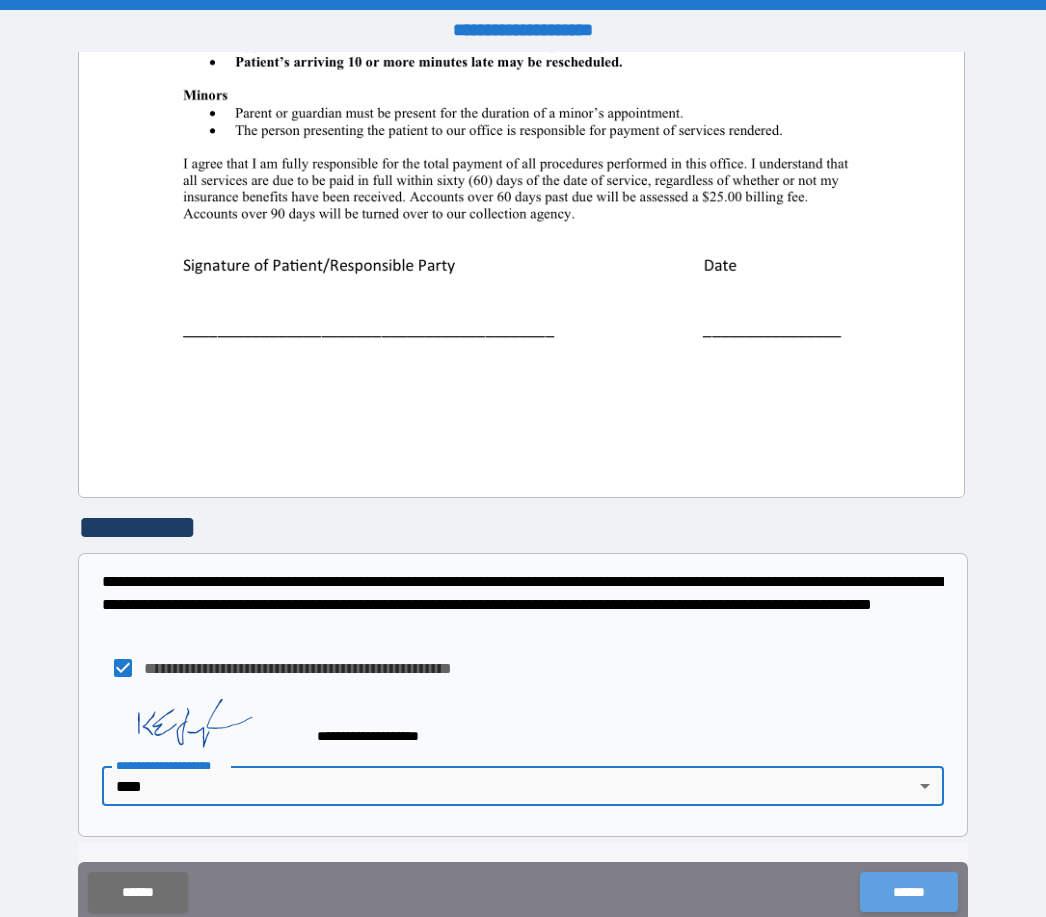 click on "******" at bounding box center [908, 892] 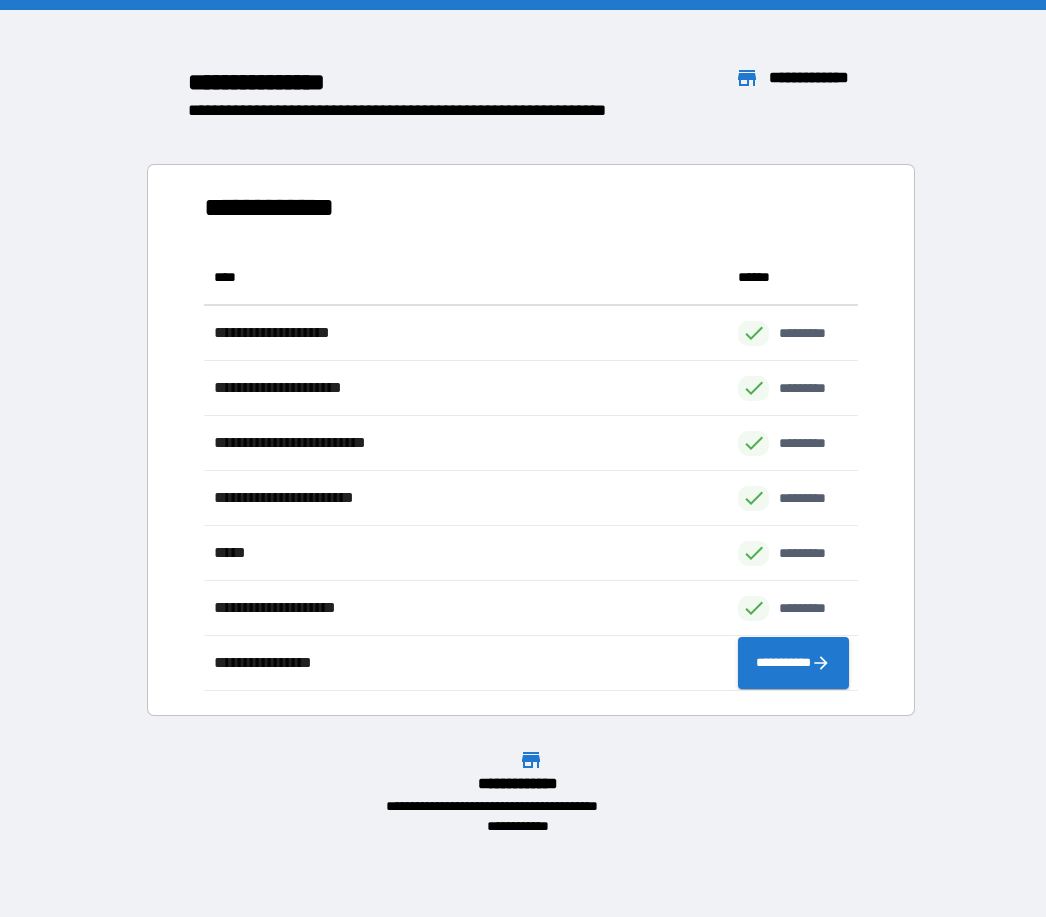 scroll, scrollTop: 1, scrollLeft: 1, axis: both 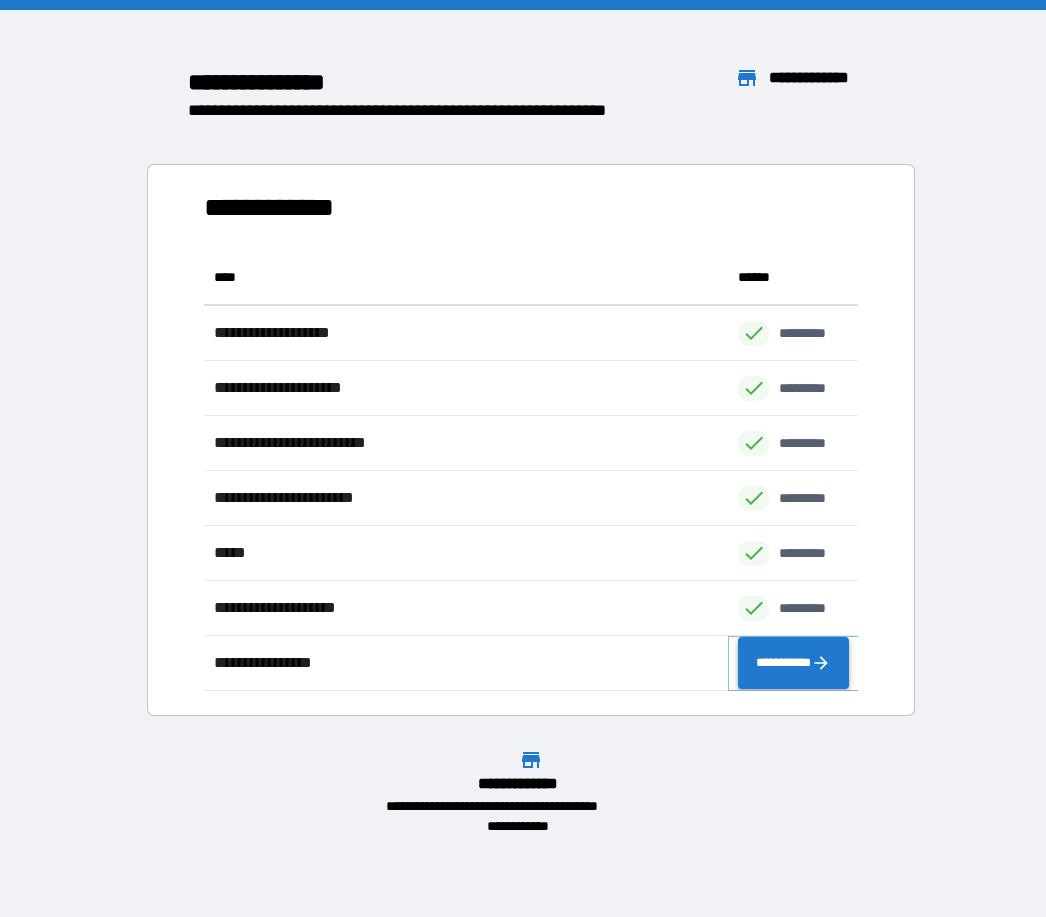 click 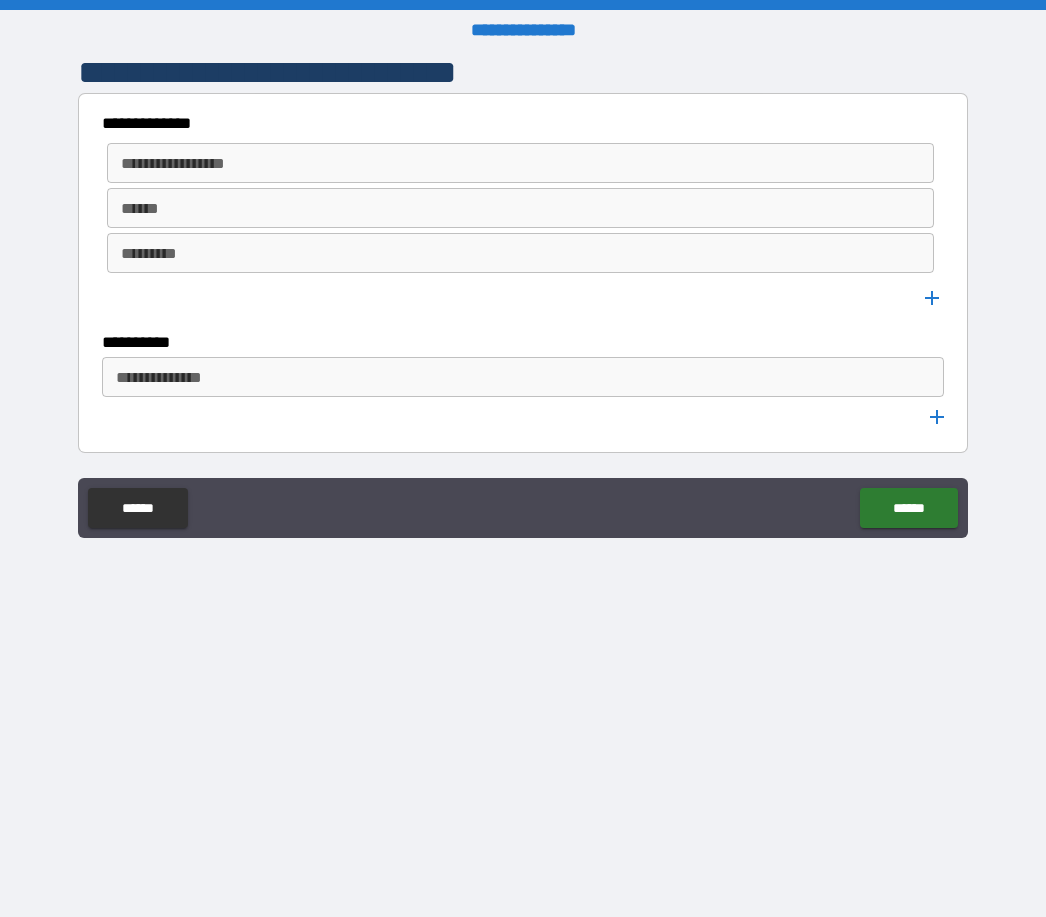 click on "**********" at bounding box center (521, 163) 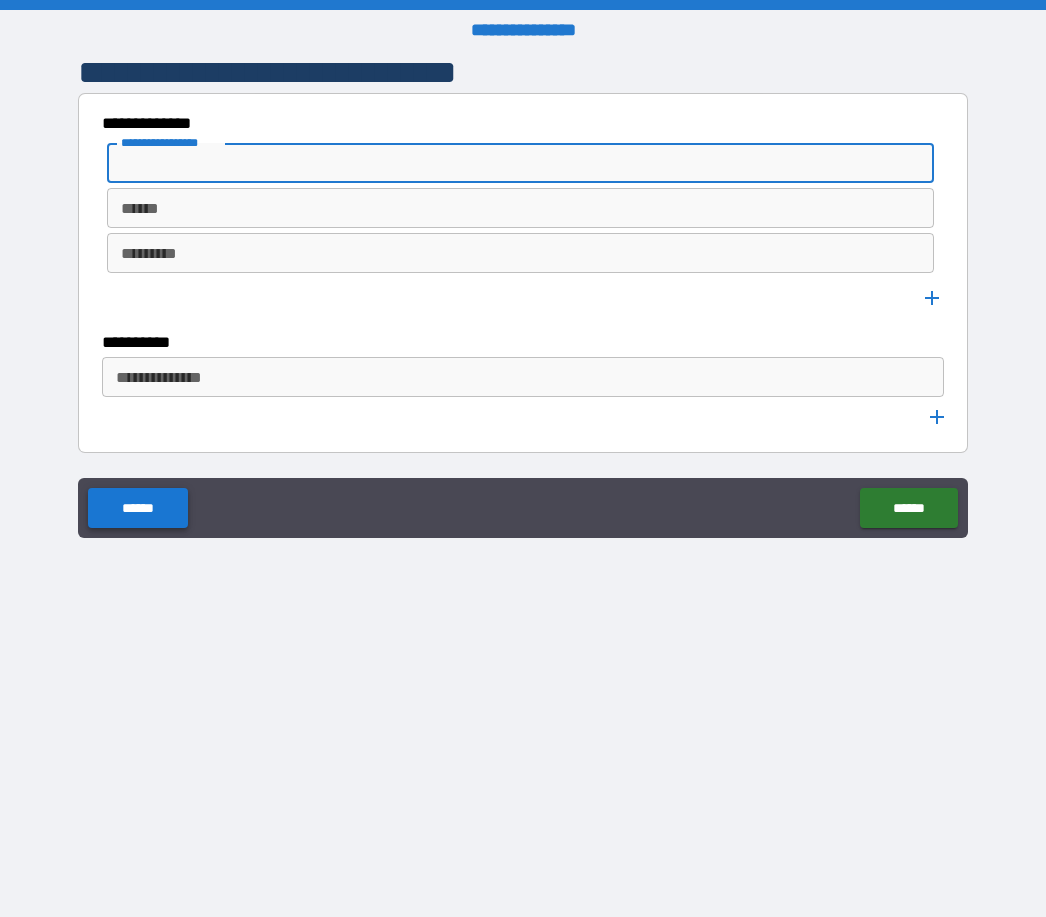 click on "******" at bounding box center [137, 508] 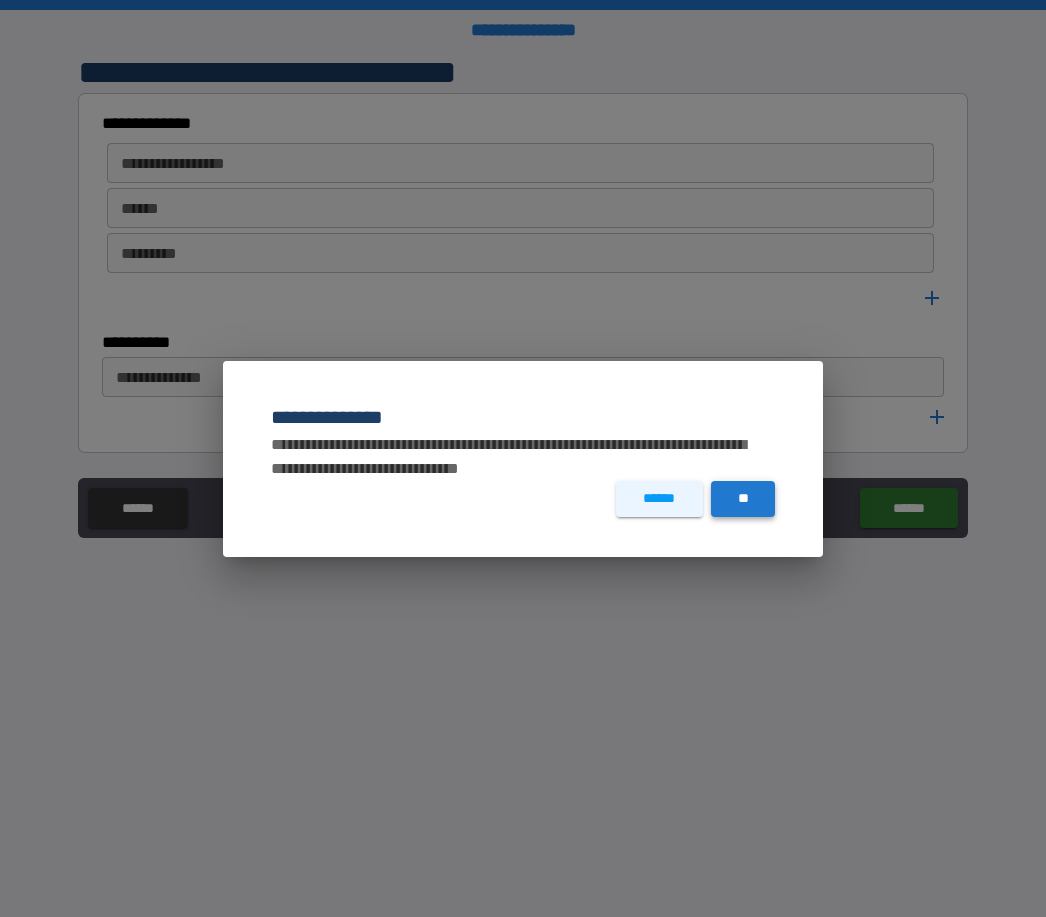 click on "**" at bounding box center (743, 499) 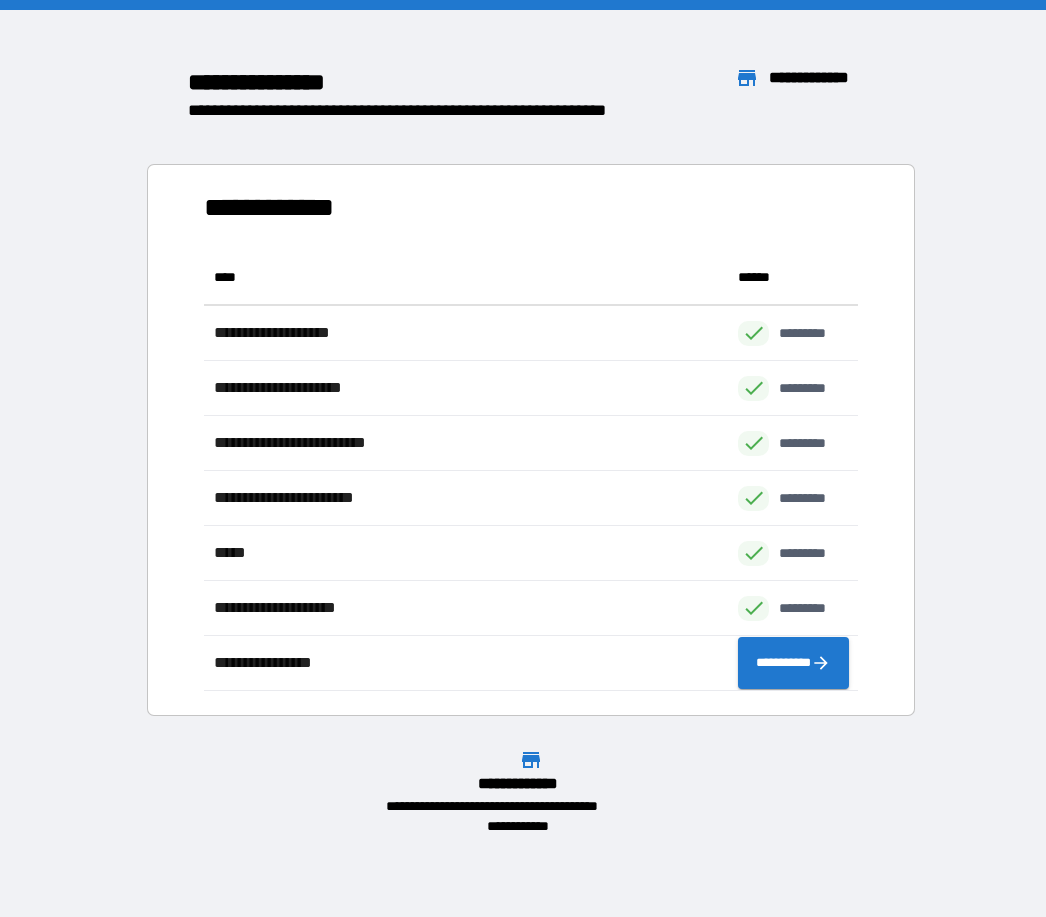 scroll, scrollTop: 1, scrollLeft: 1, axis: both 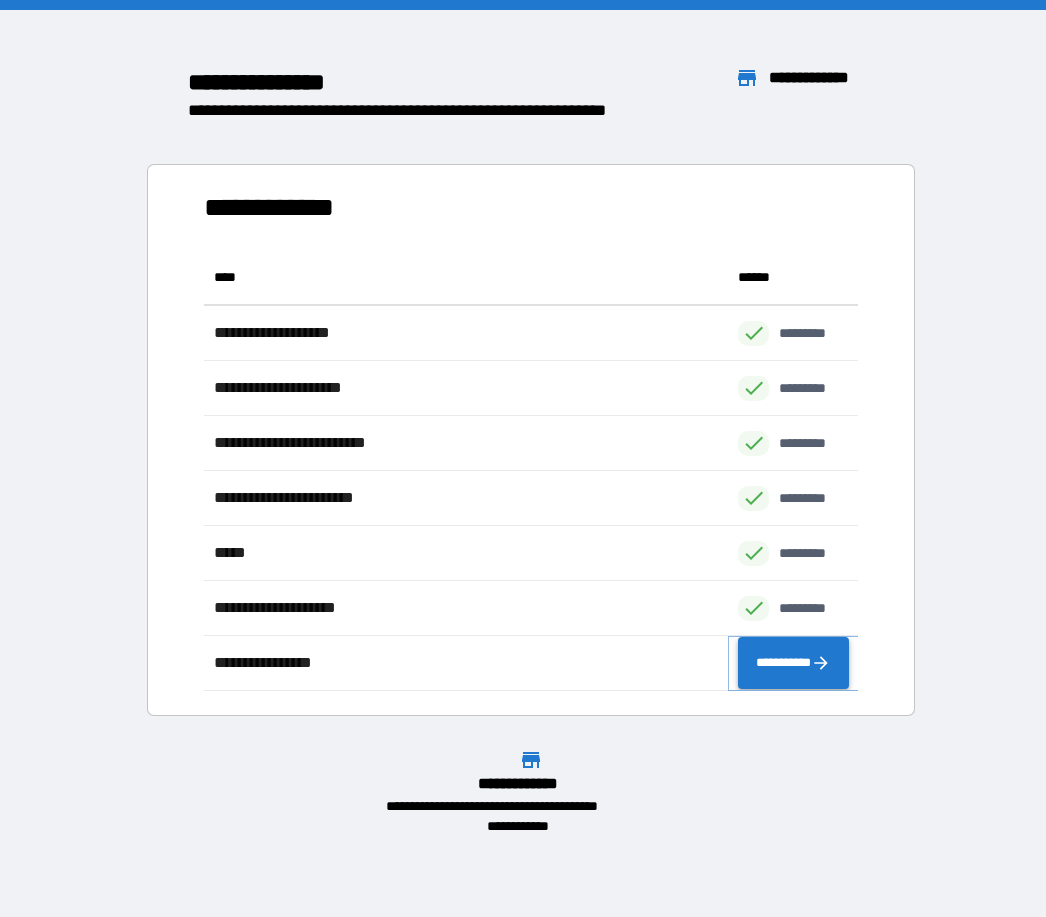 click on "**********" at bounding box center (793, 663) 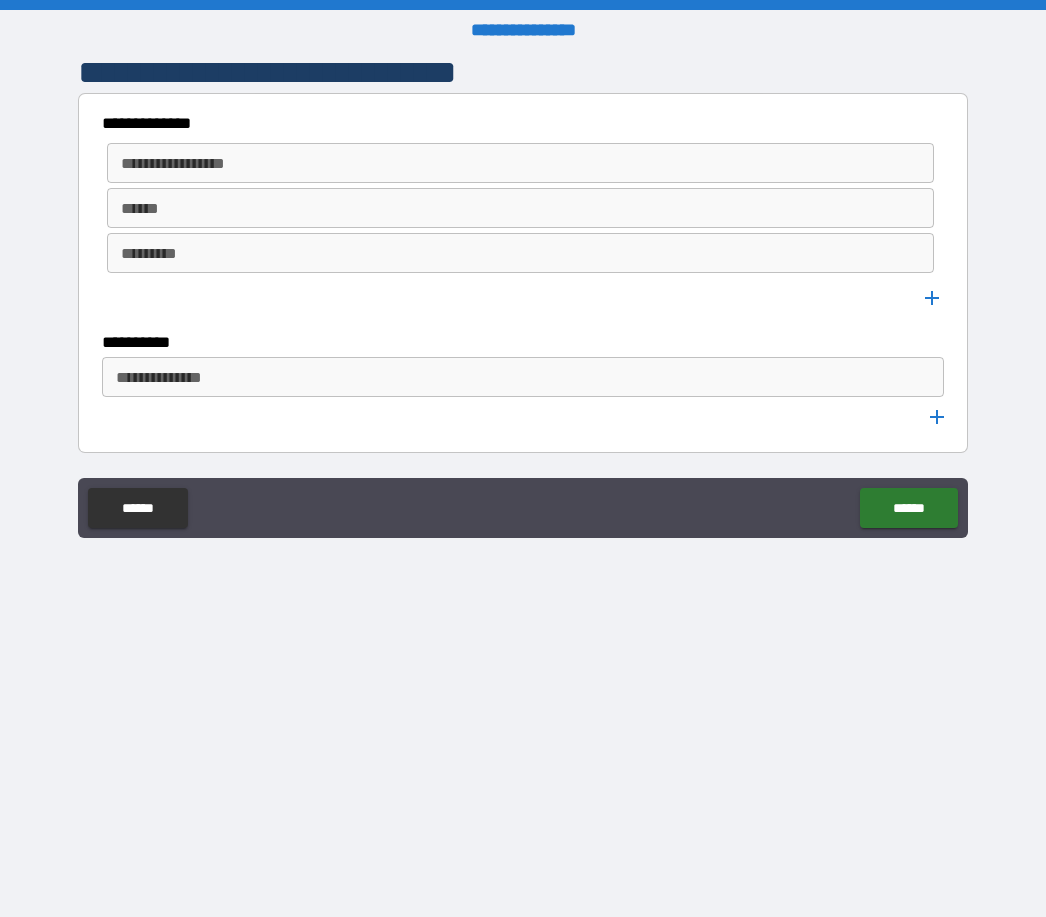 click on "**********" at bounding box center [521, 163] 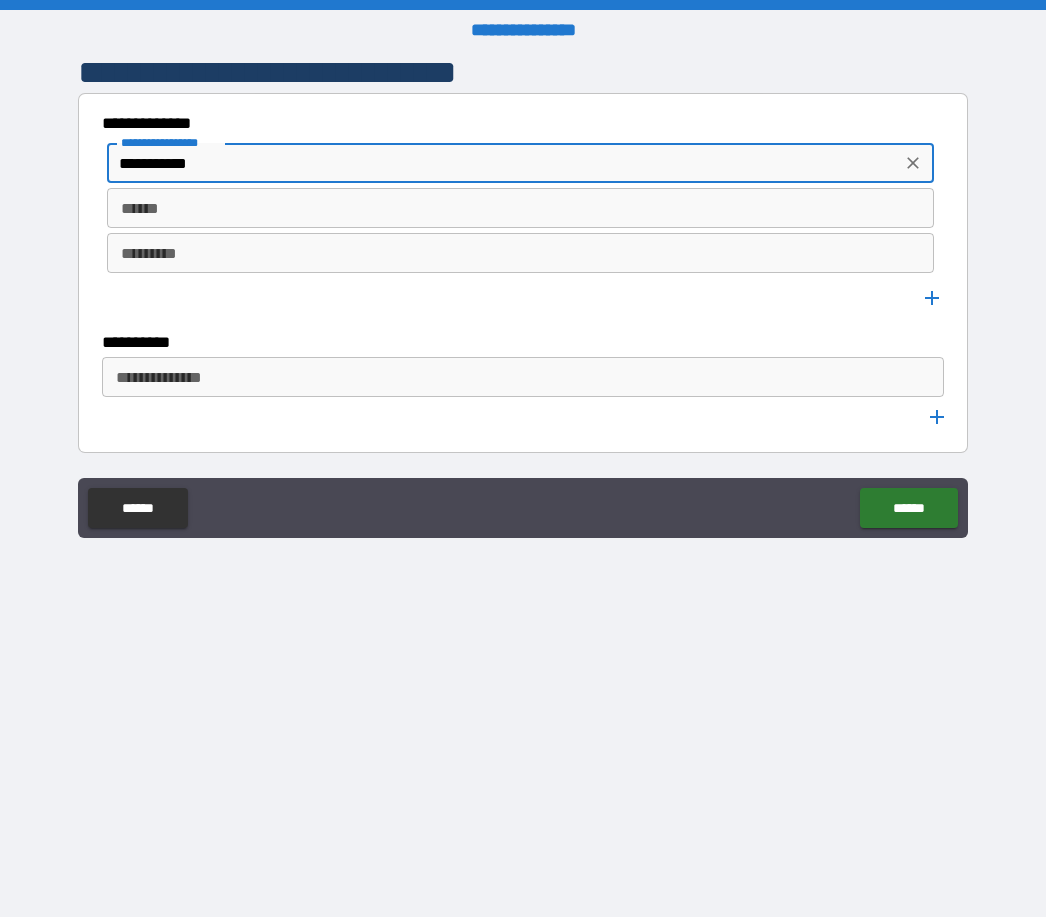 type on "**********" 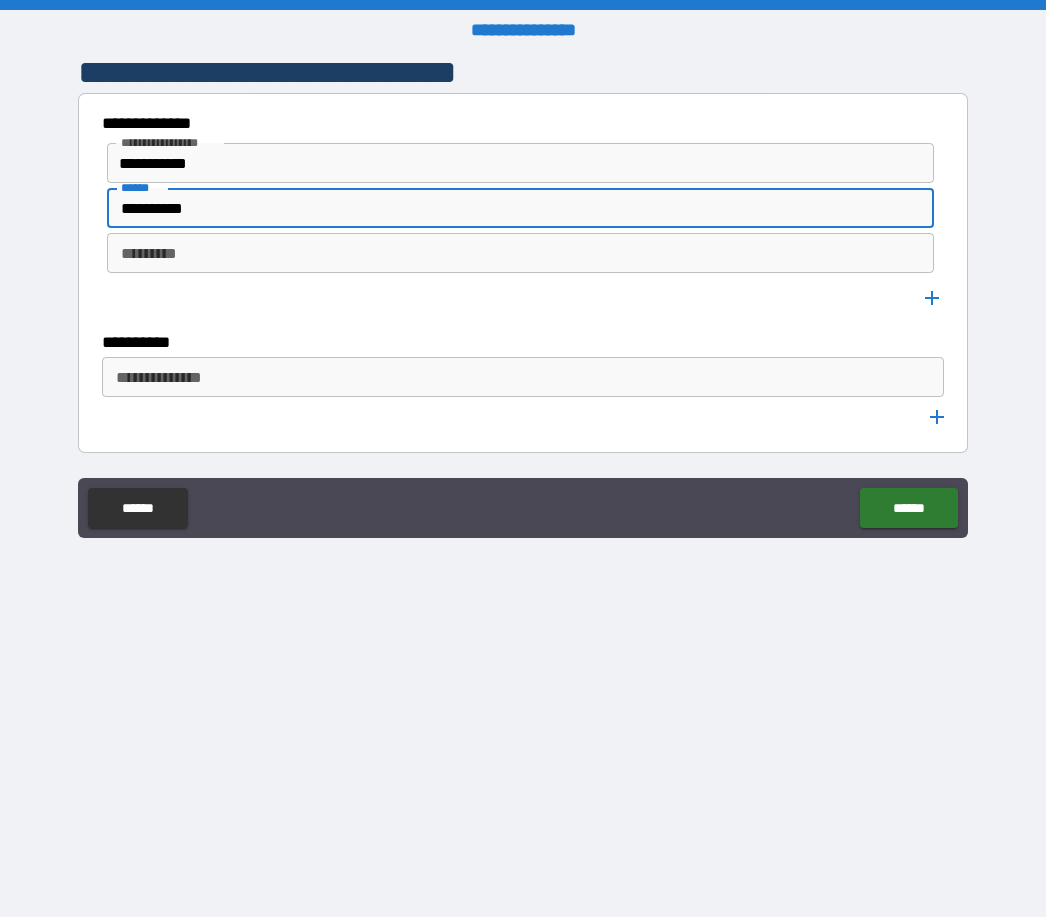 type on "**********" 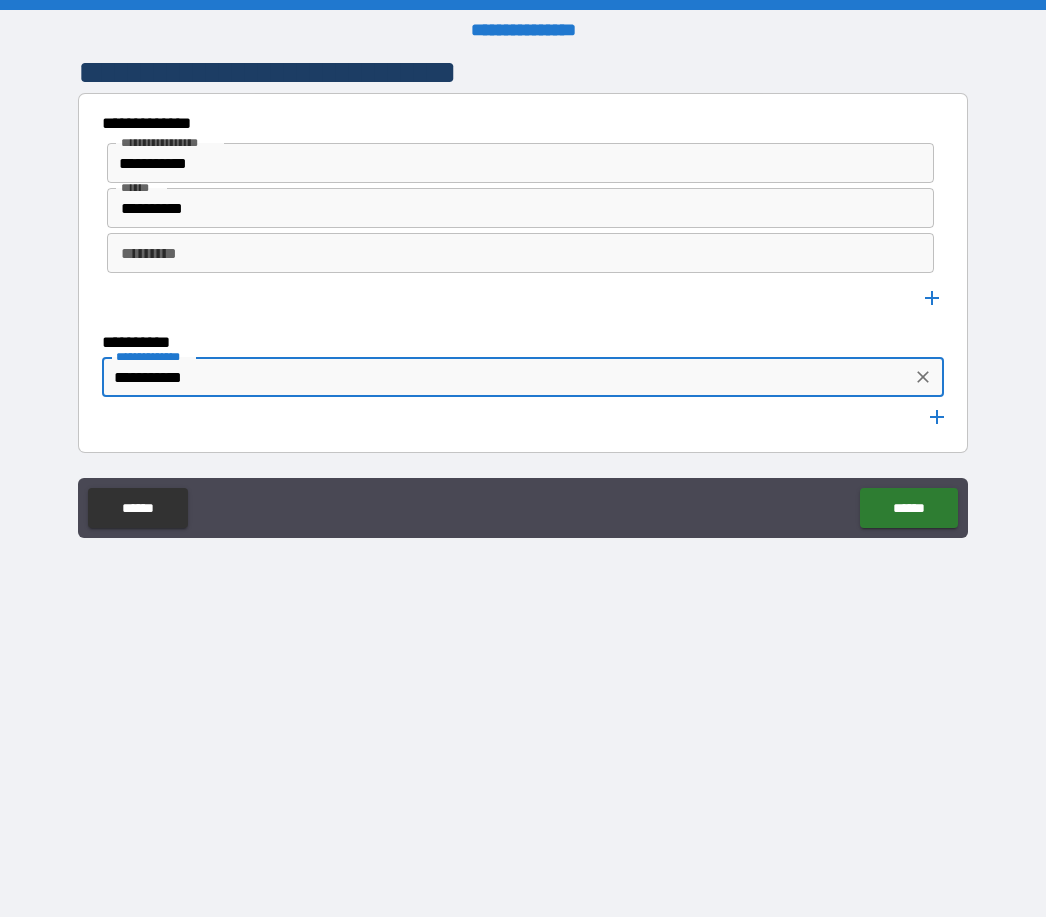 type on "**********" 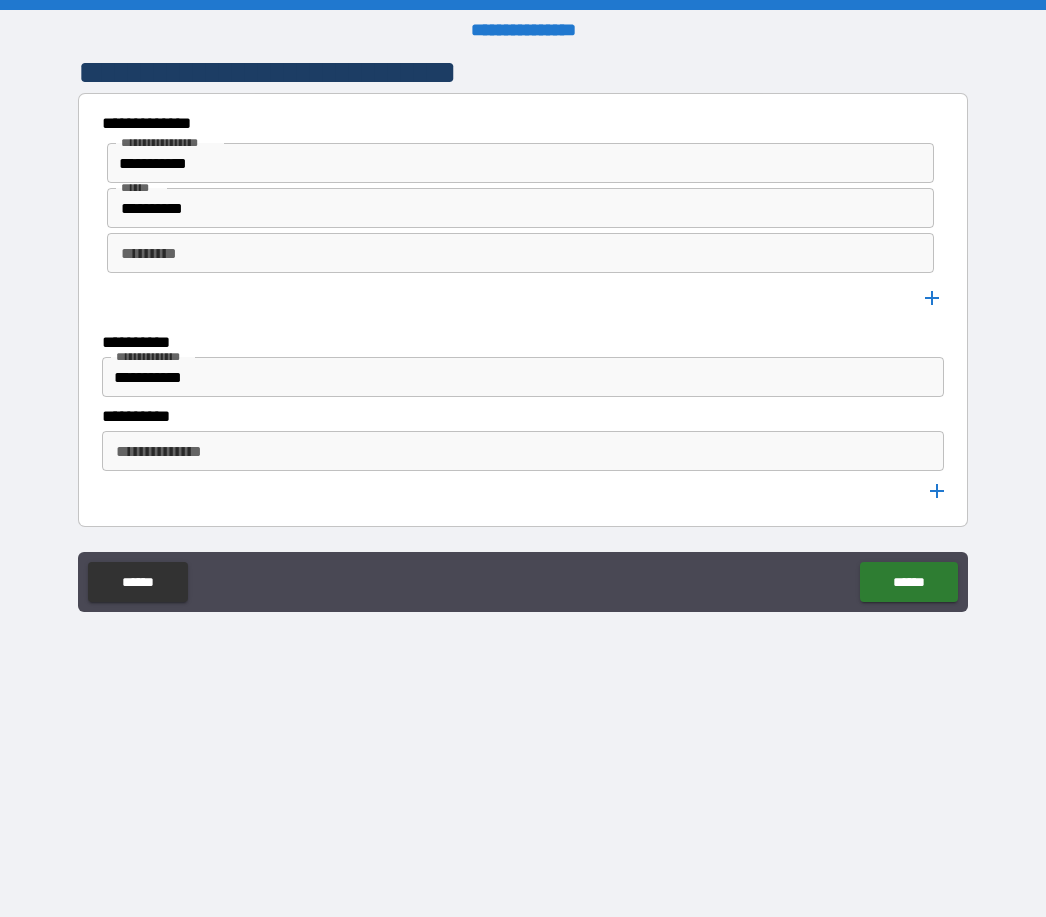 click on "**********" at bounding box center (523, 451) 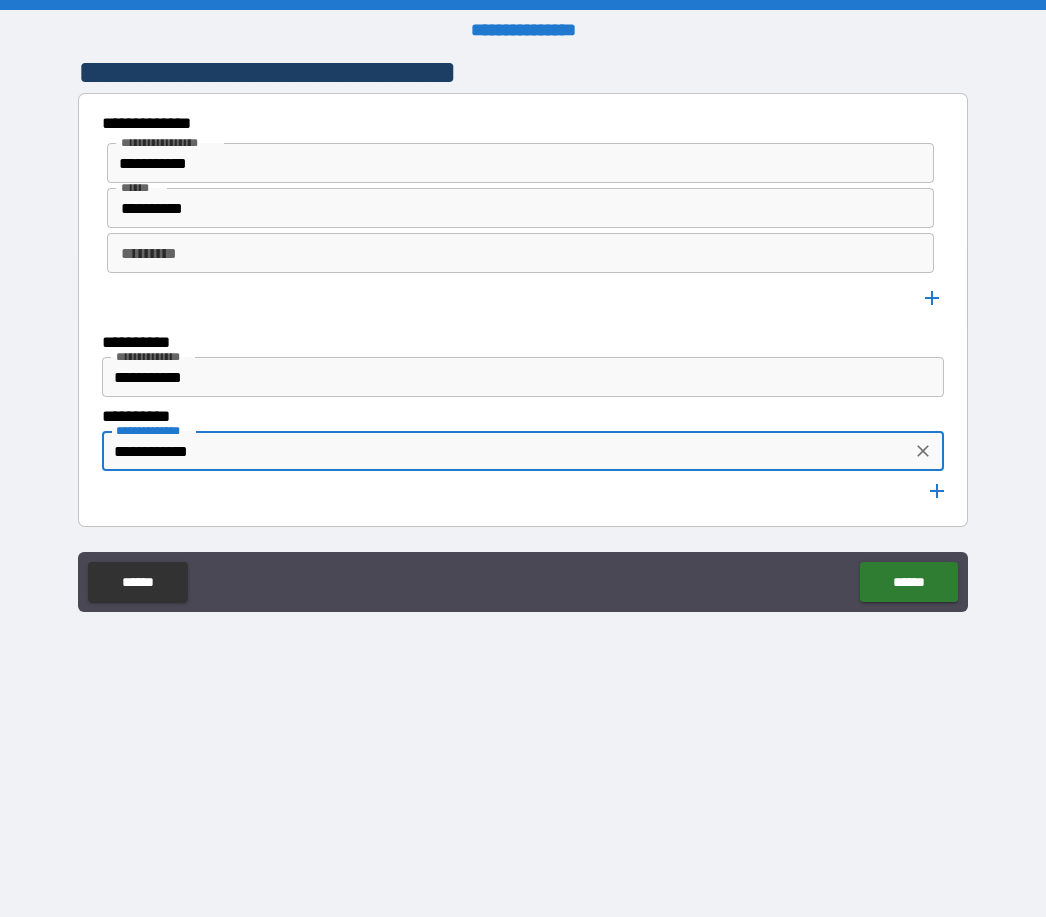 click on "**********" at bounding box center (507, 451) 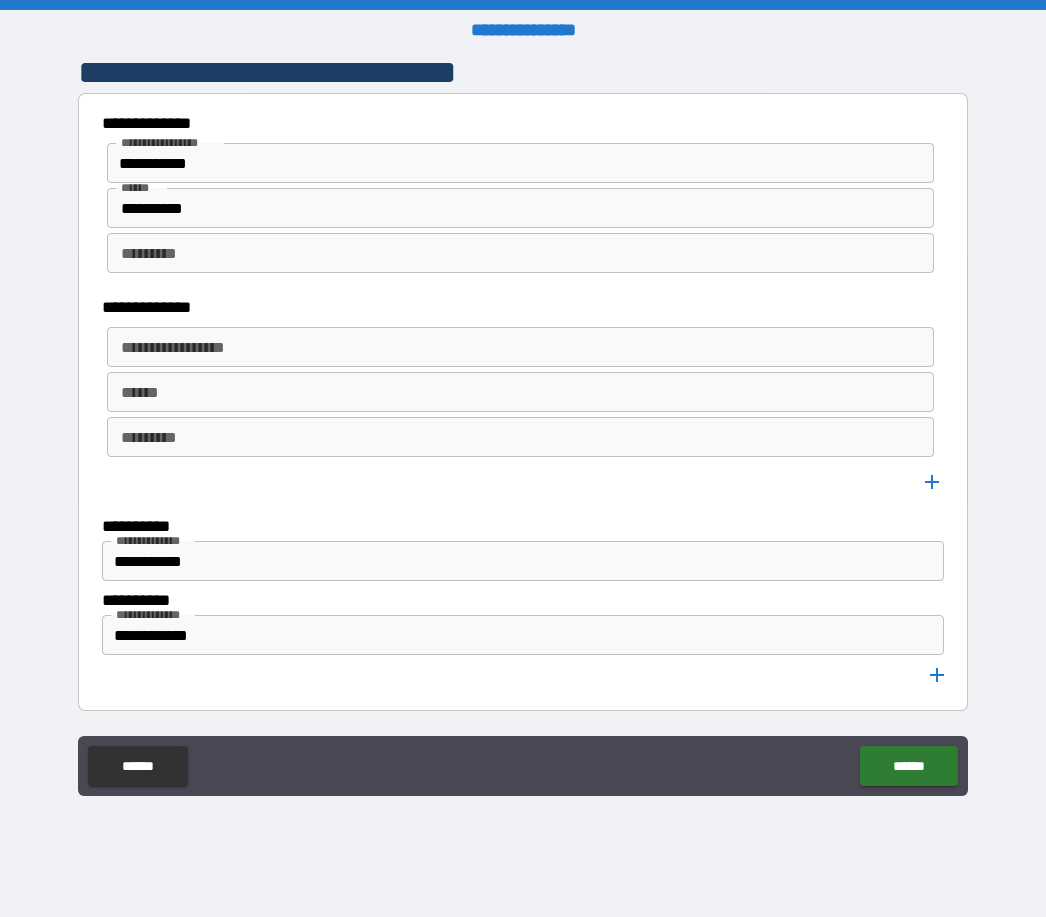 click on "**********" at bounding box center (521, 347) 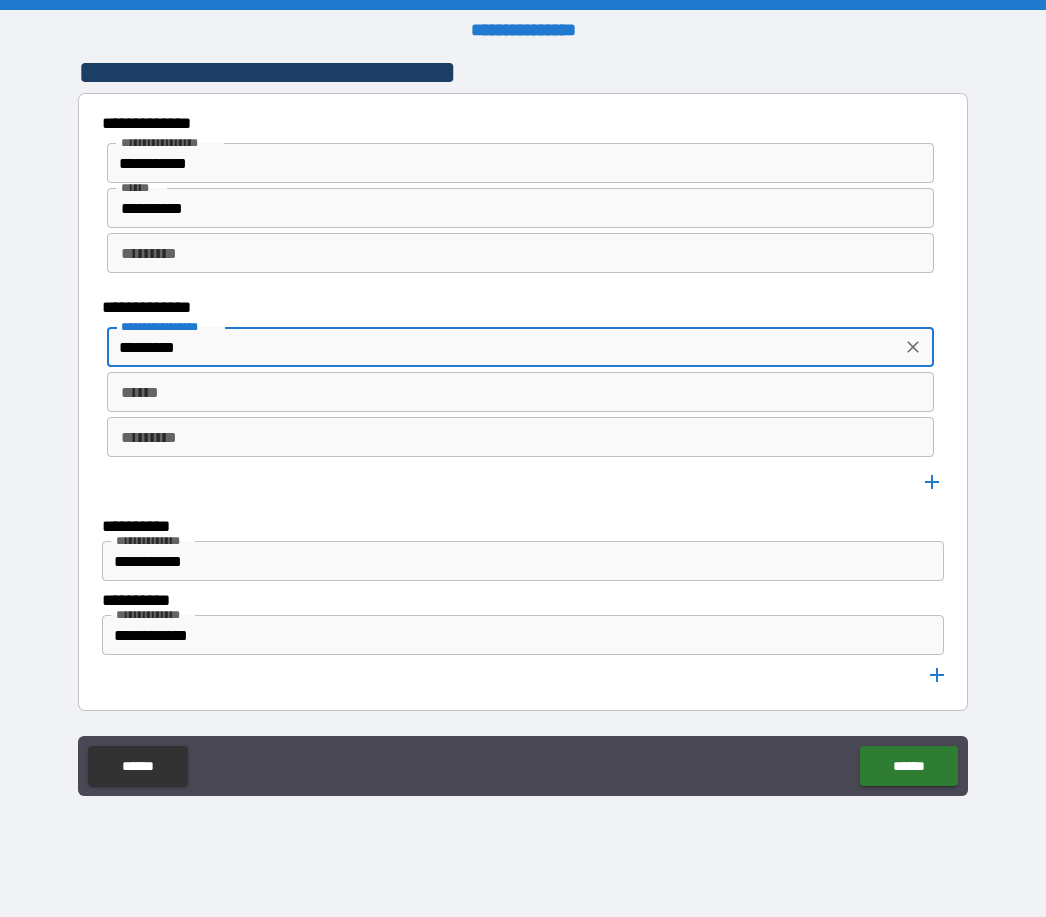 type on "*********" 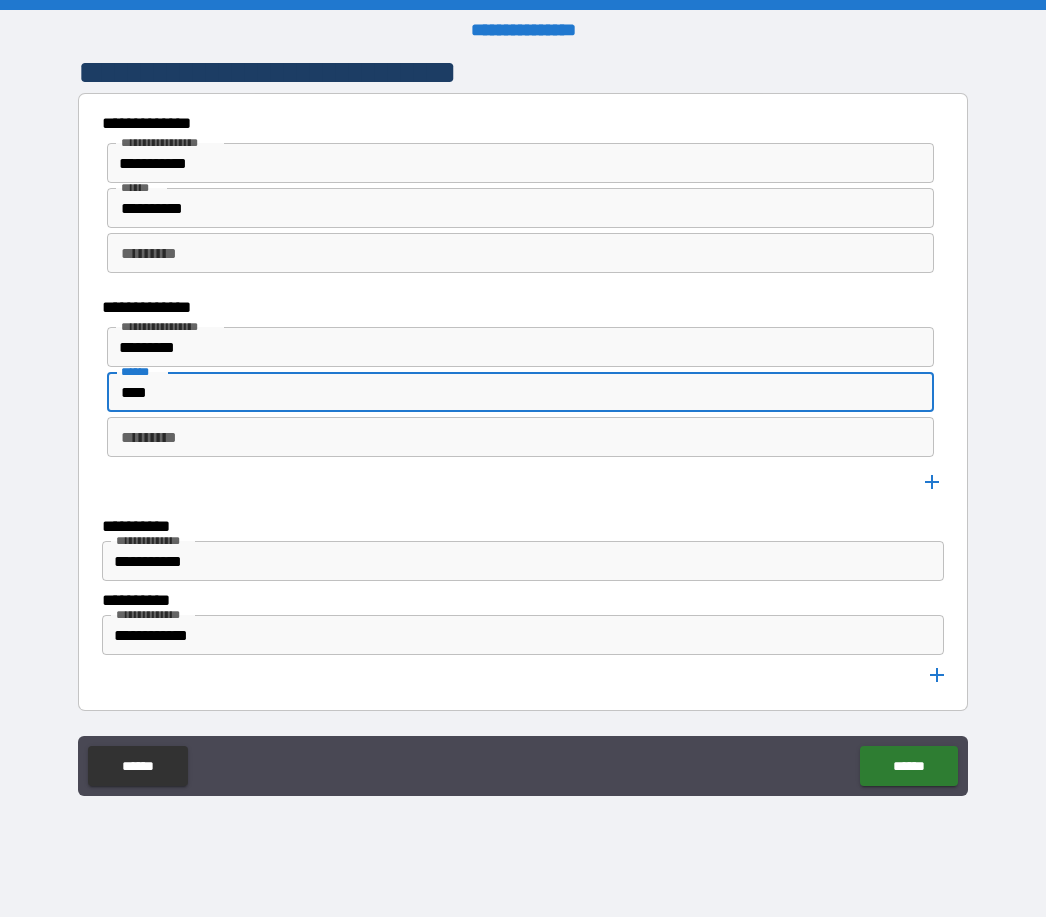 type on "*****" 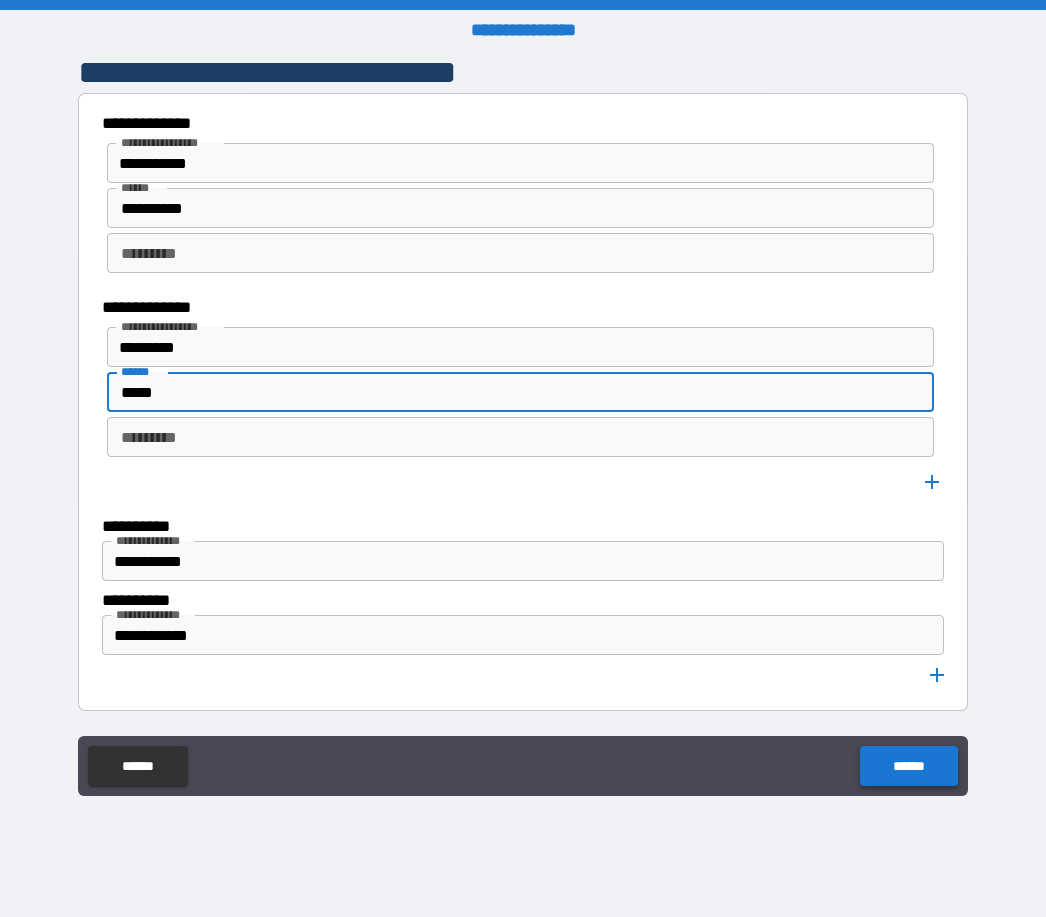 click on "******" at bounding box center (908, 766) 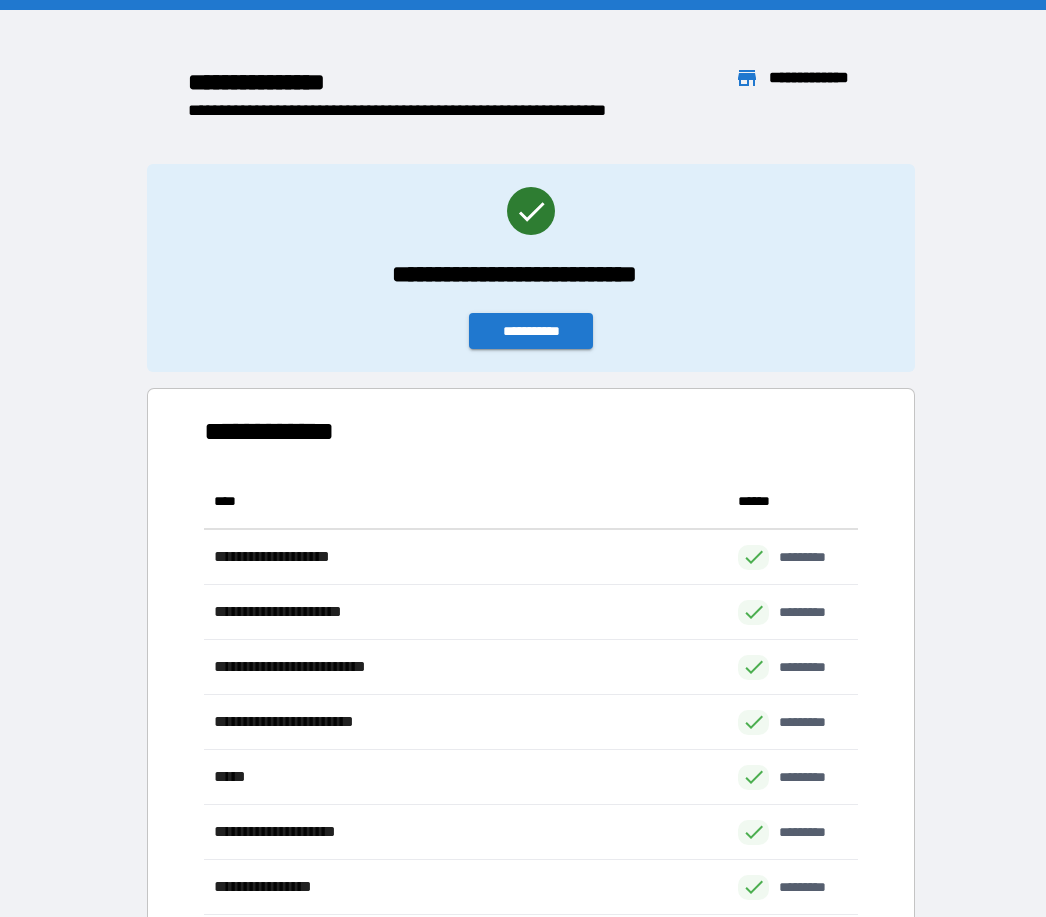 scroll, scrollTop: 1, scrollLeft: 1, axis: both 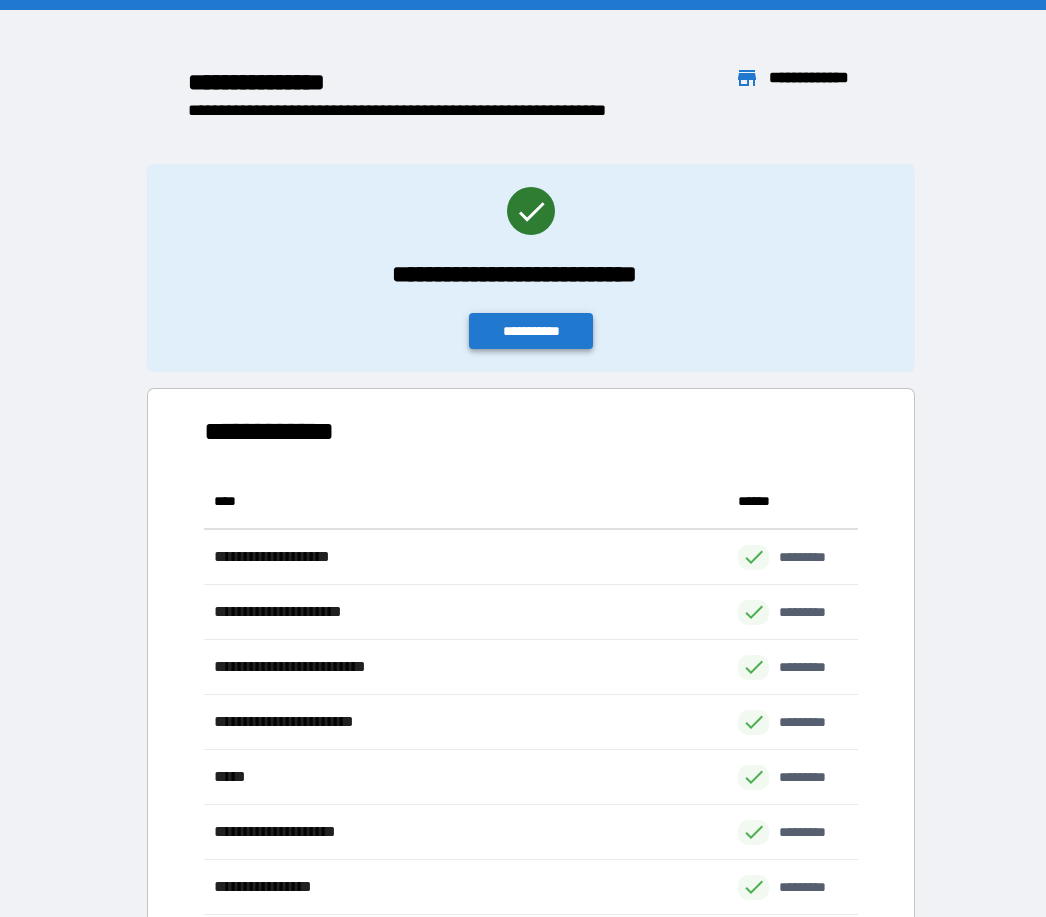 click on "**********" at bounding box center (531, 331) 